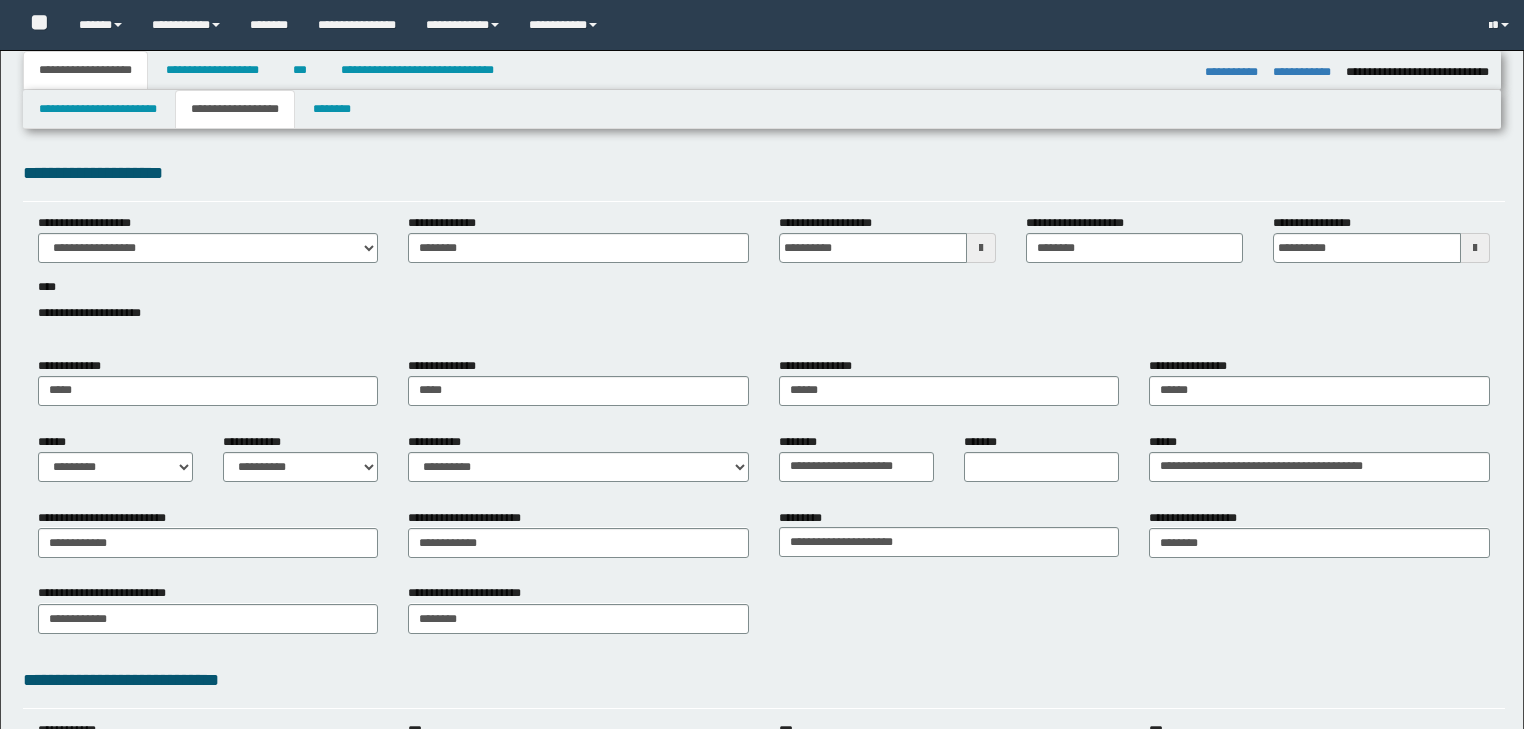 select on "*" 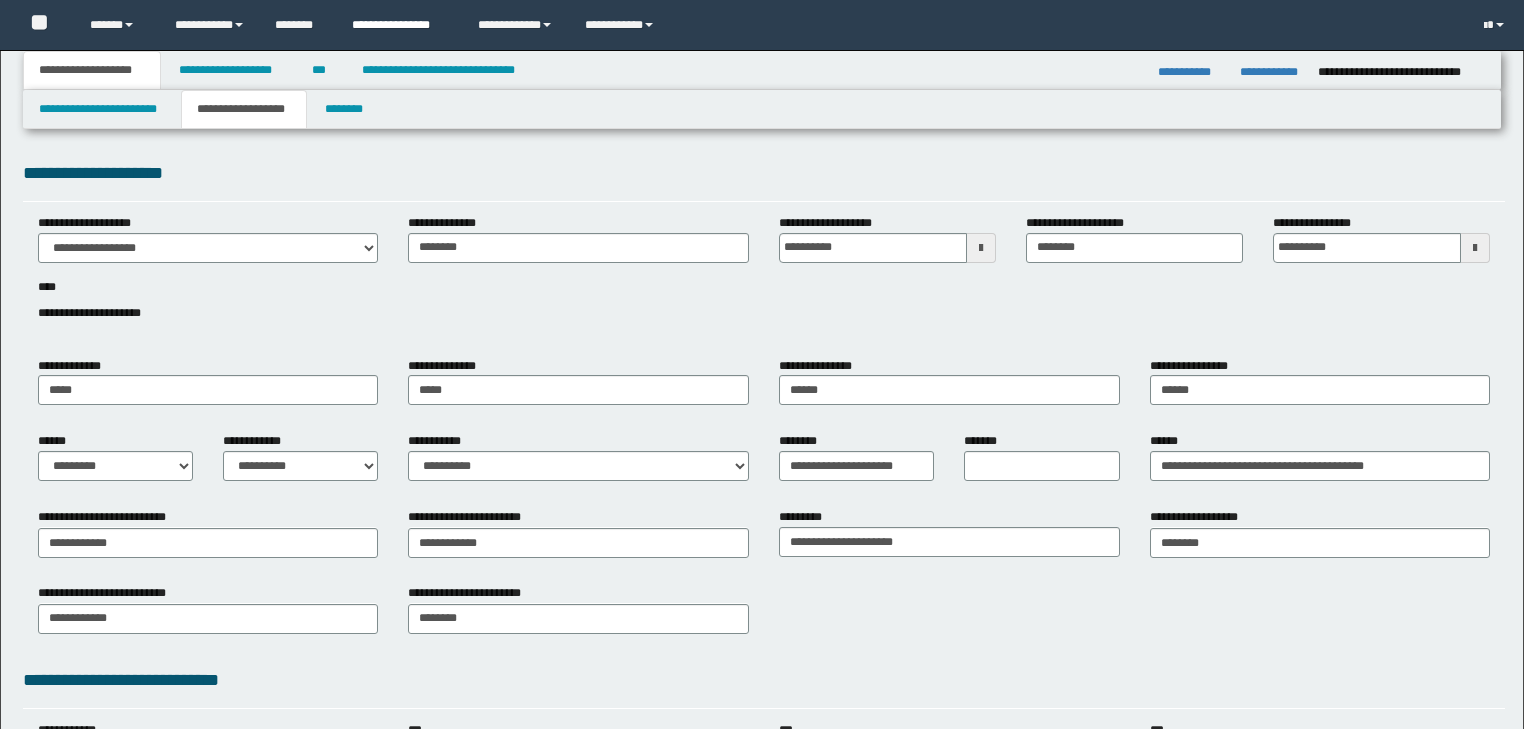 scroll, scrollTop: 0, scrollLeft: 0, axis: both 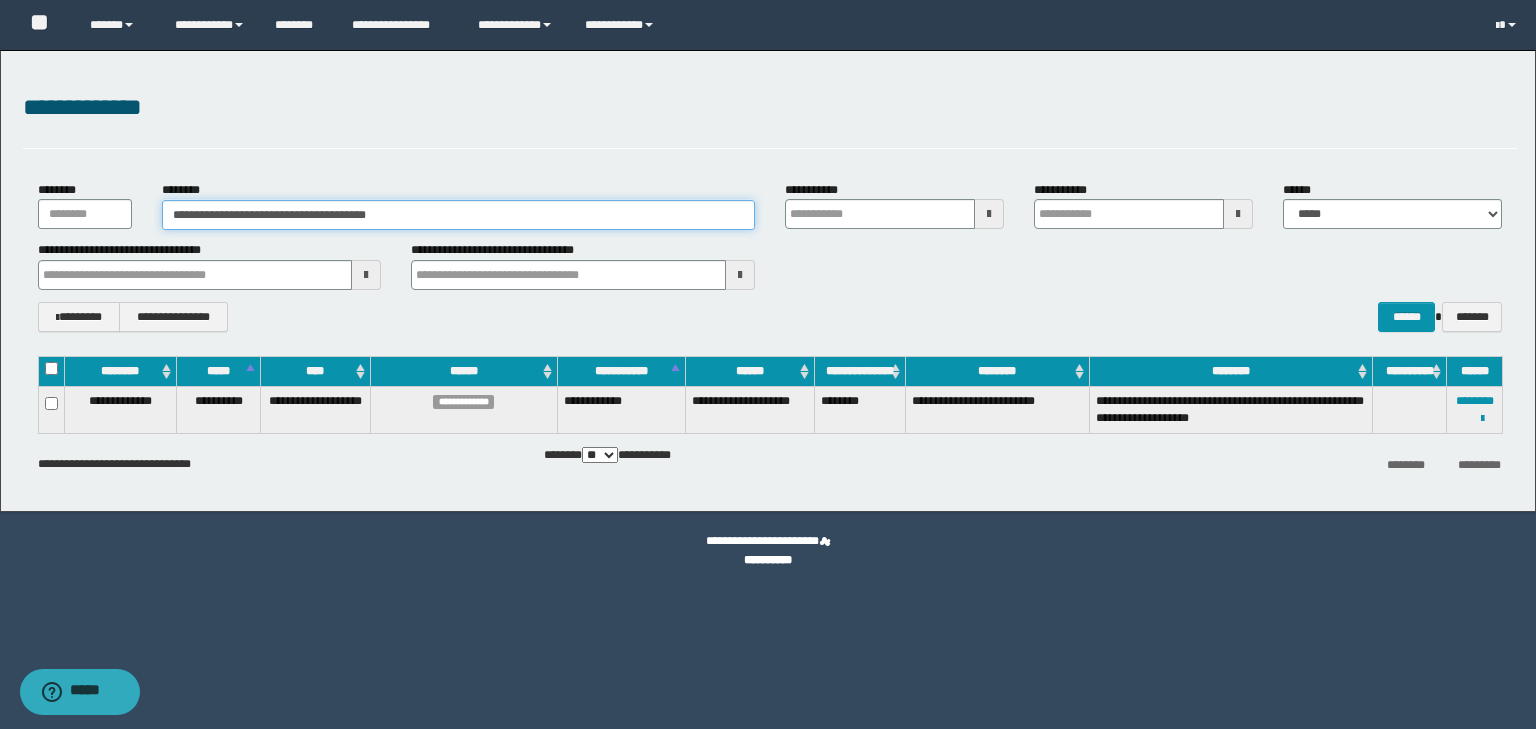 drag, startPoint x: 446, startPoint y: 216, endPoint x: 45, endPoint y: 172, distance: 403.40674 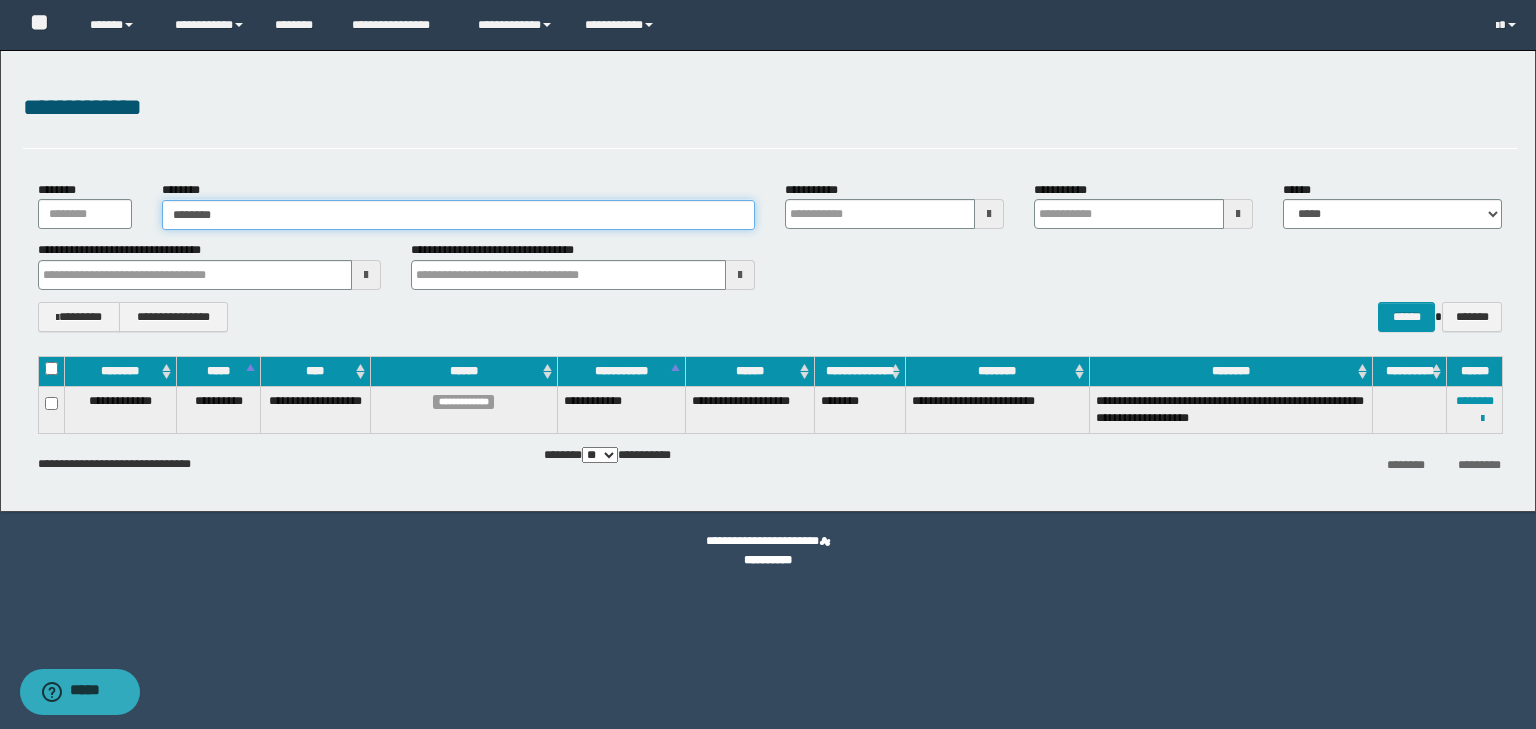 type on "********" 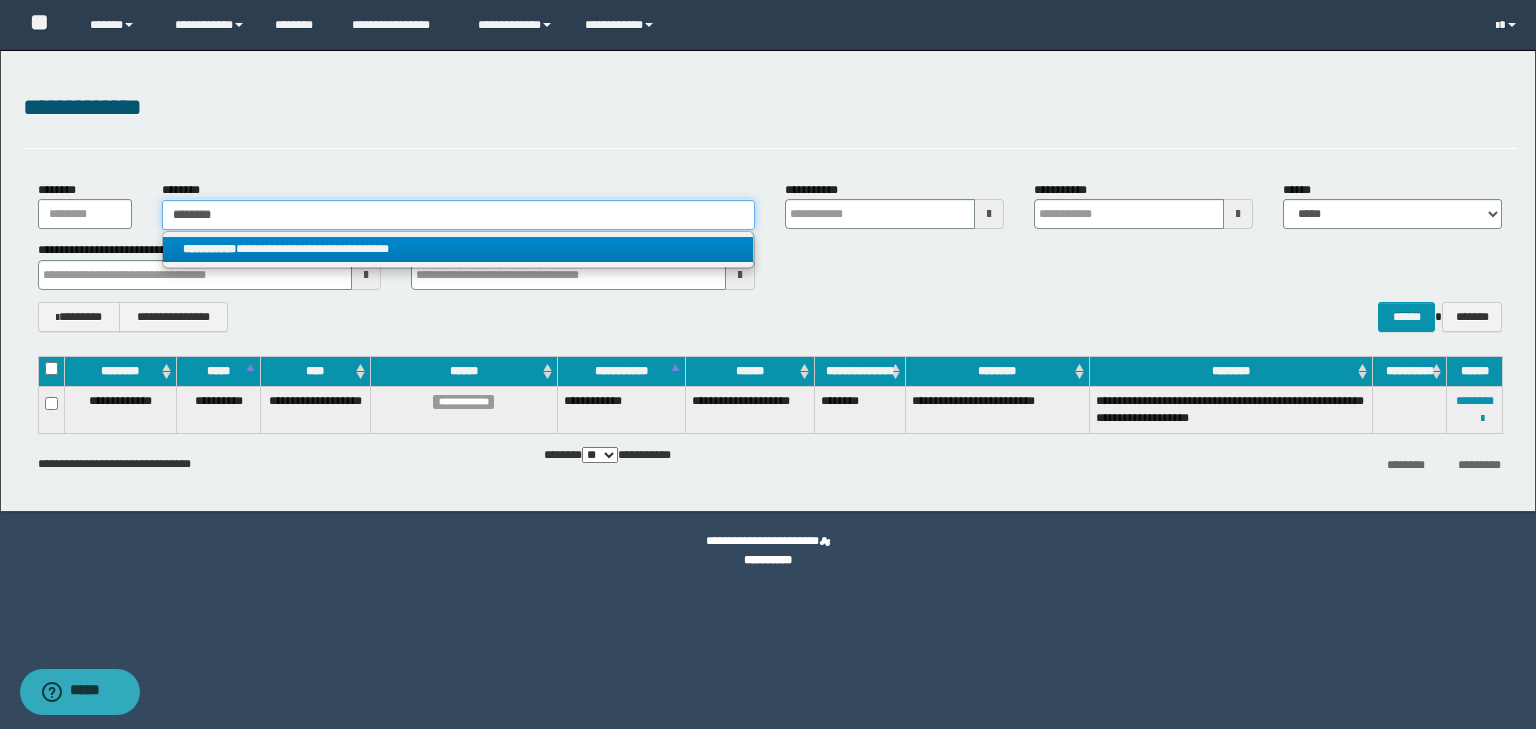 type on "********" 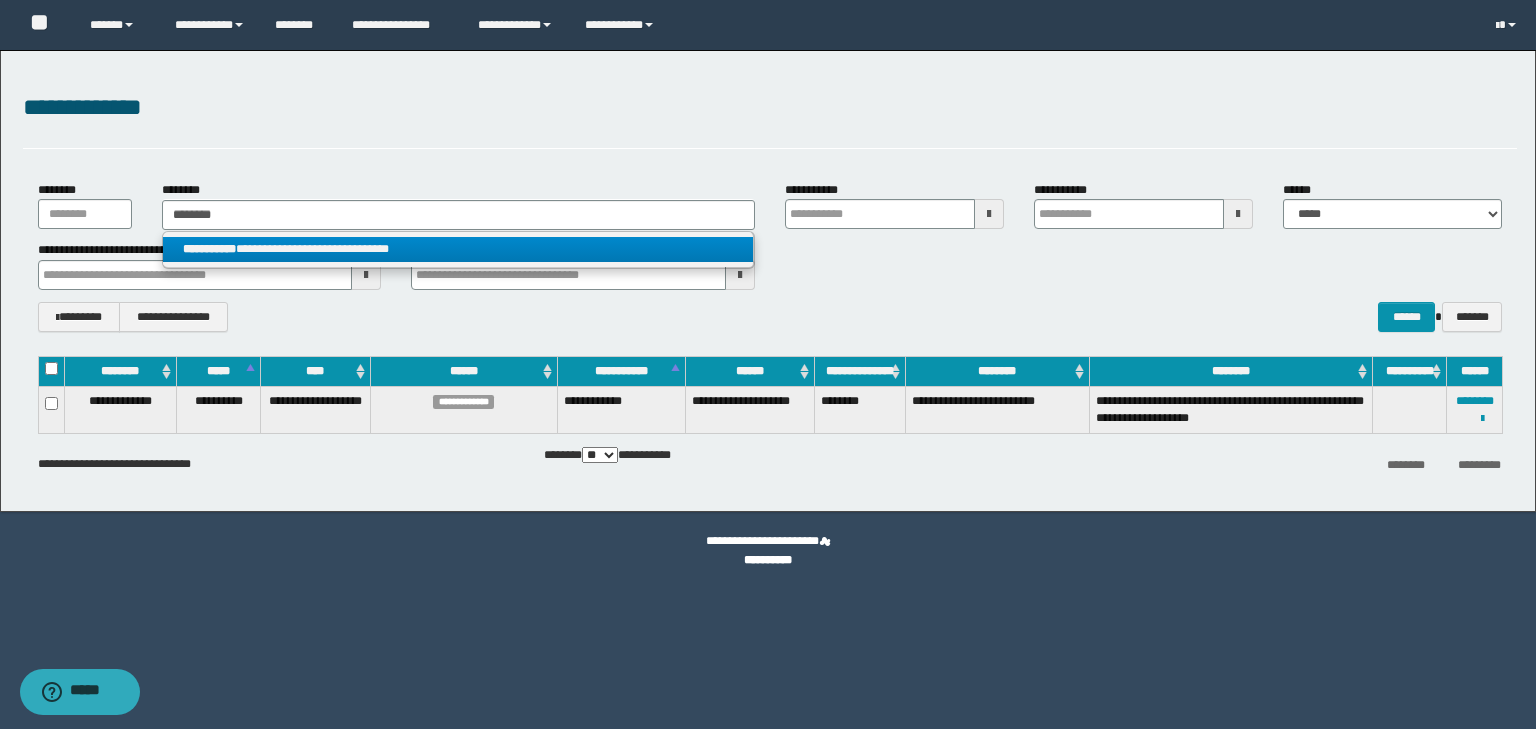 click on "**********" at bounding box center [458, 249] 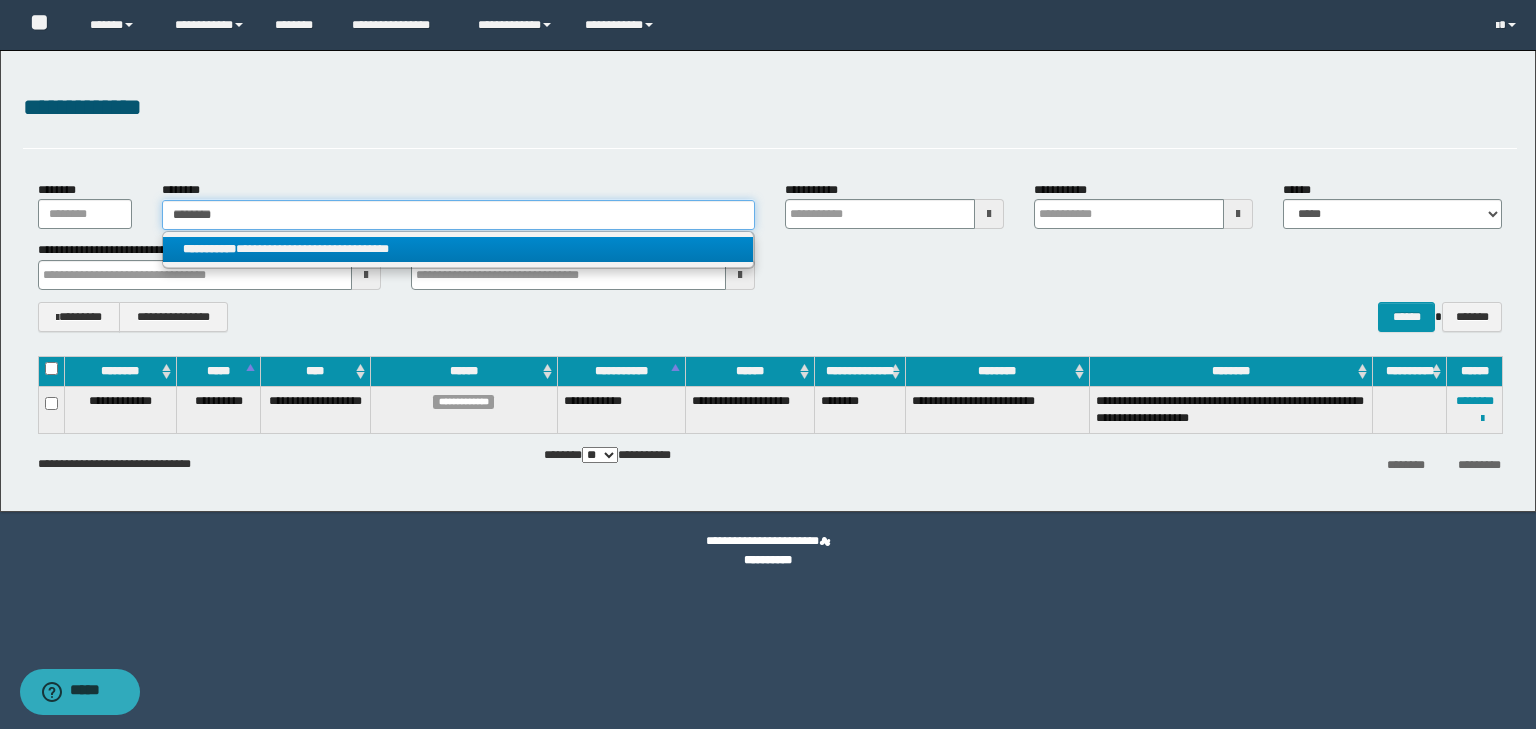 type 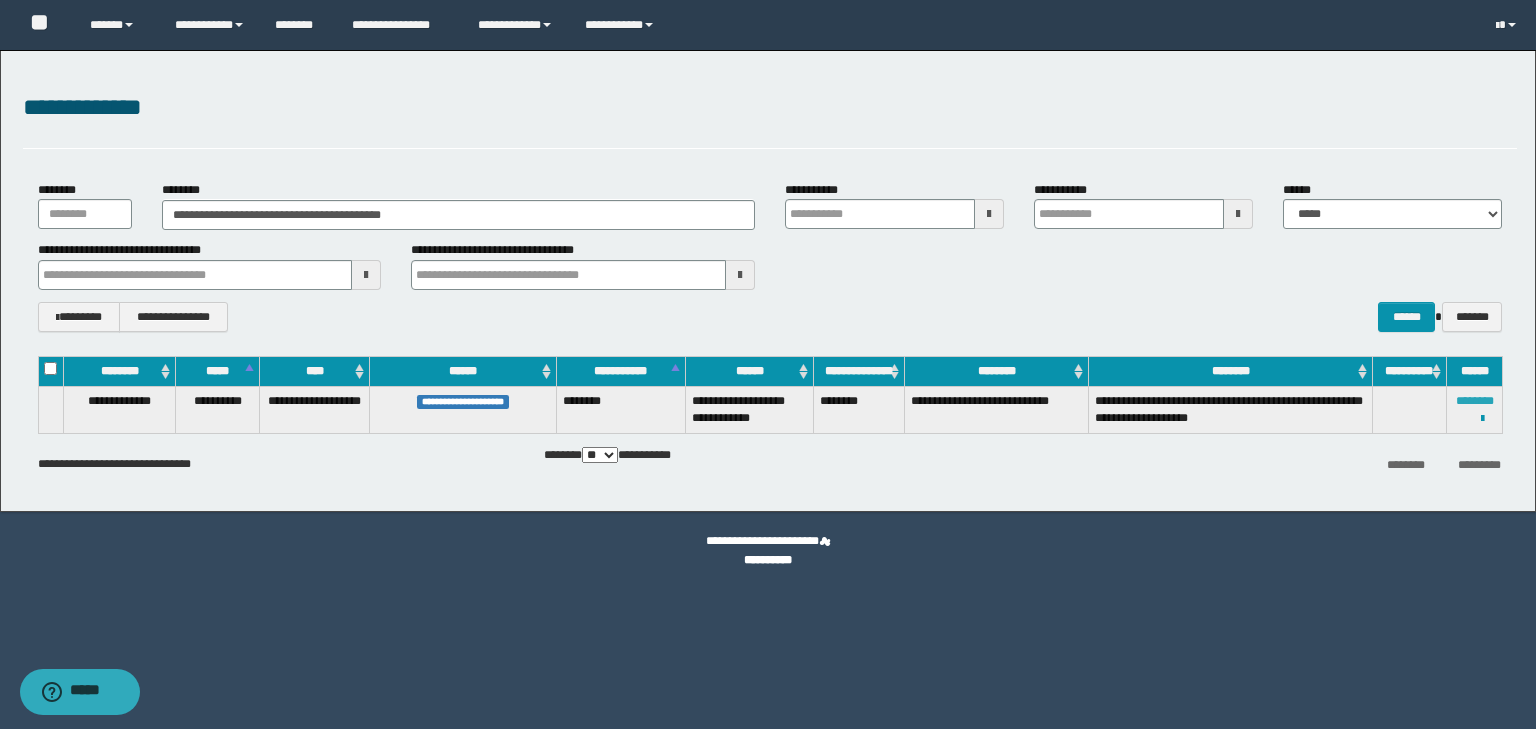 click on "********" at bounding box center [1475, 401] 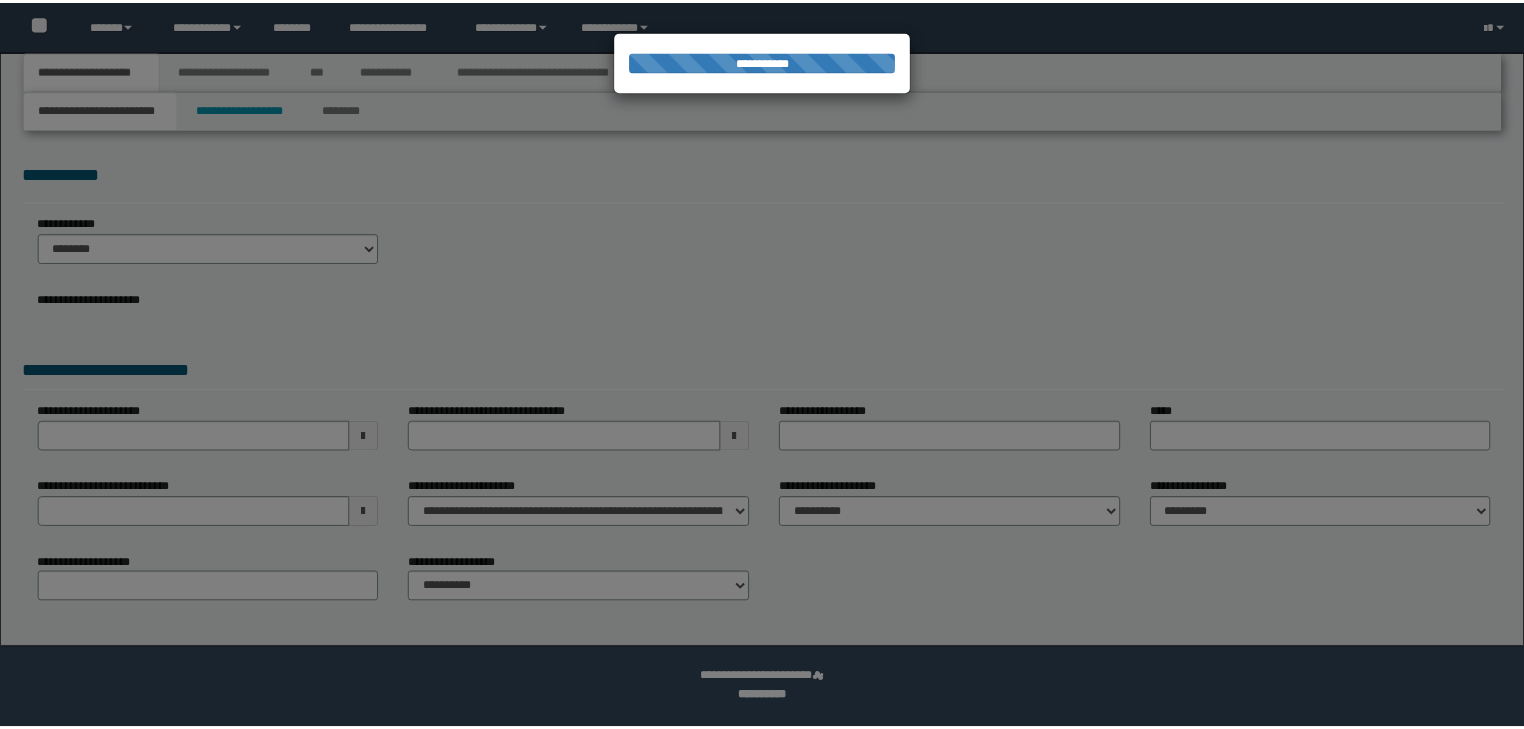 scroll, scrollTop: 0, scrollLeft: 0, axis: both 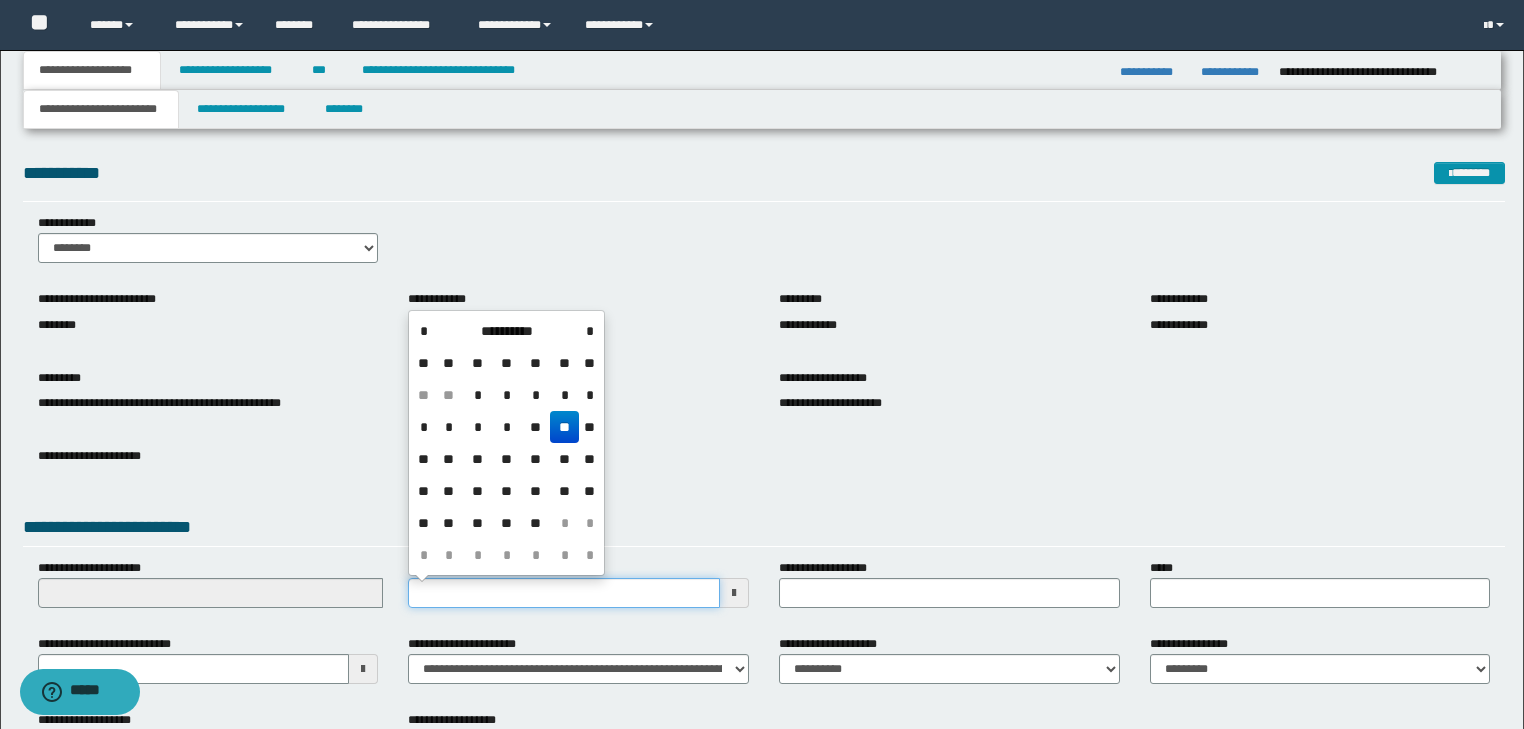 click on "**********" at bounding box center [564, 593] 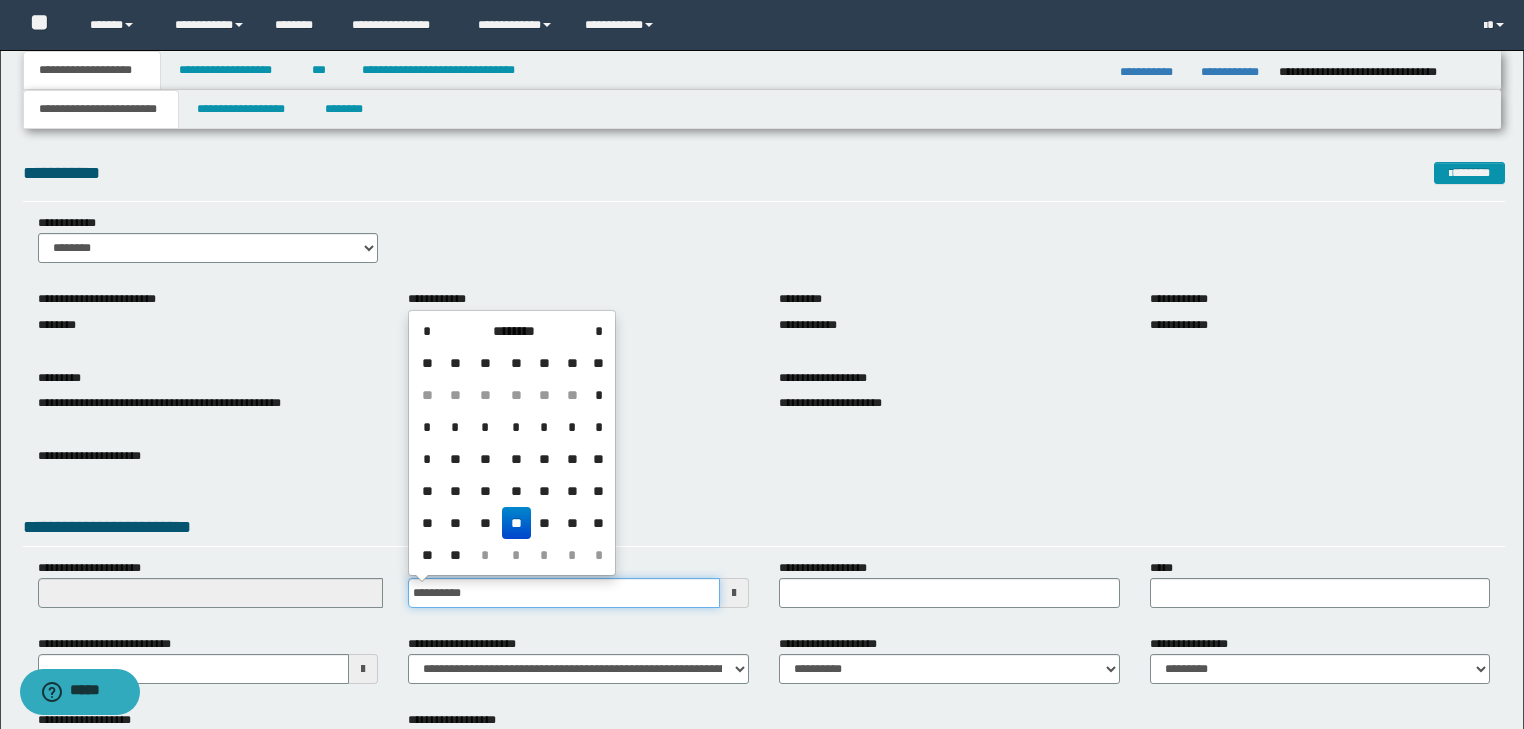 type on "**********" 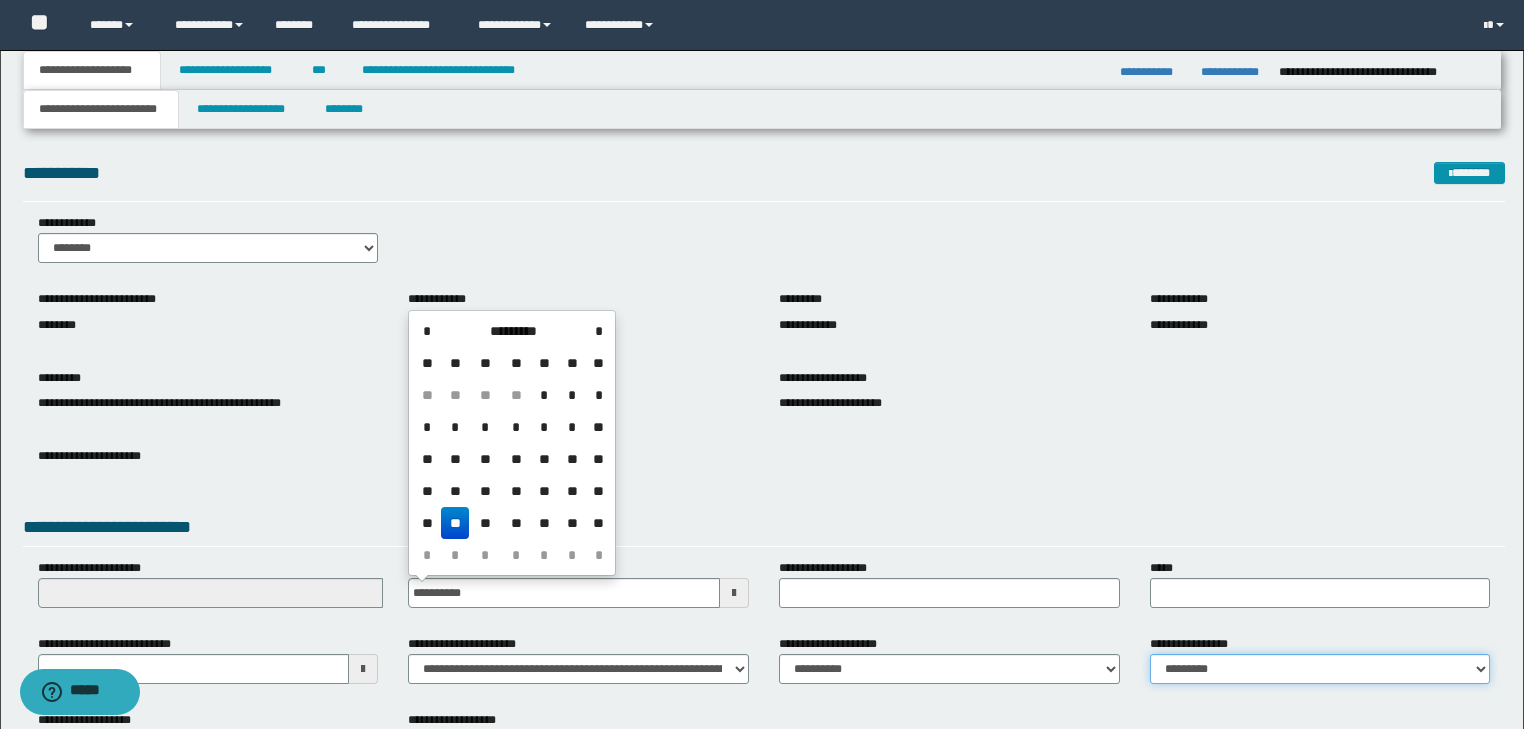 click on "**********" at bounding box center [1320, 669] 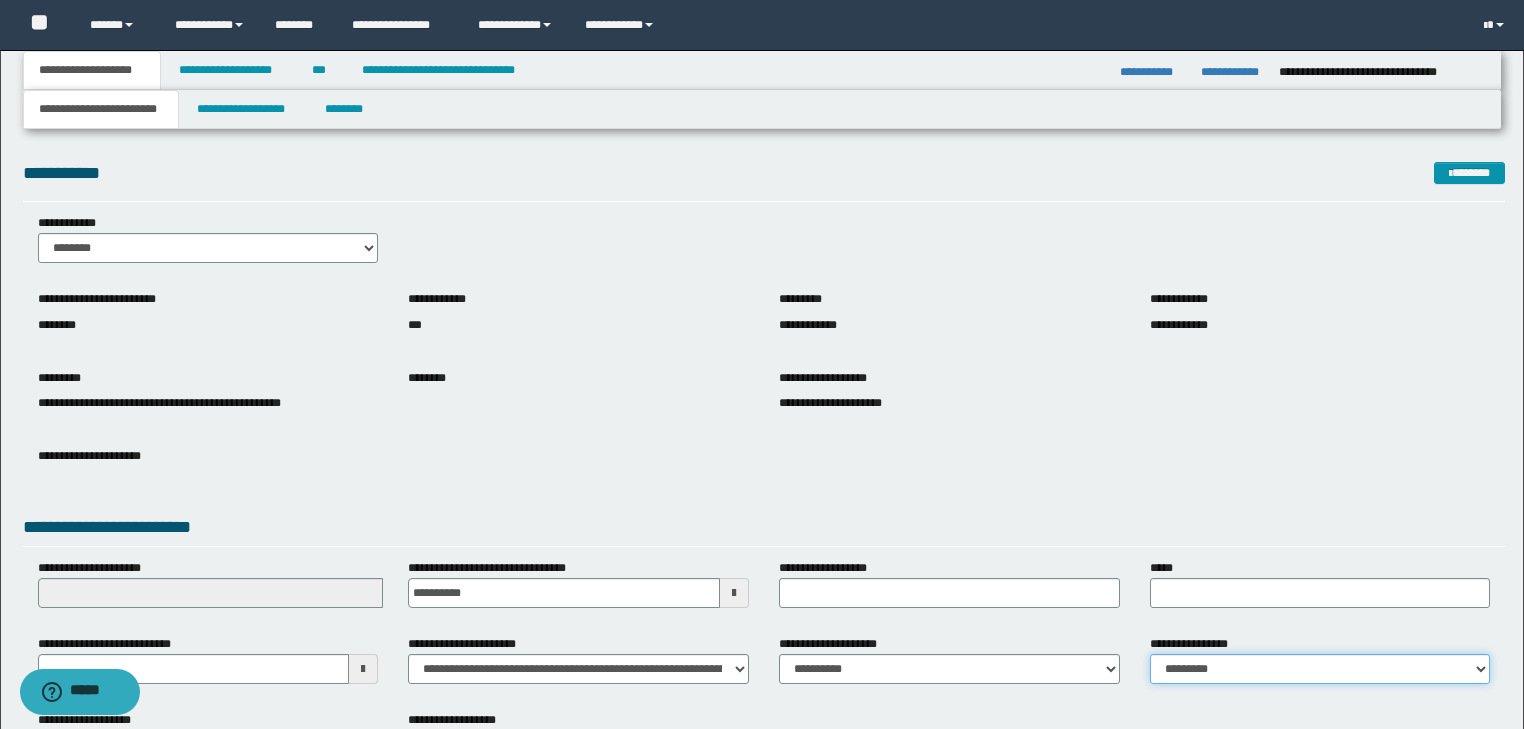 select on "*" 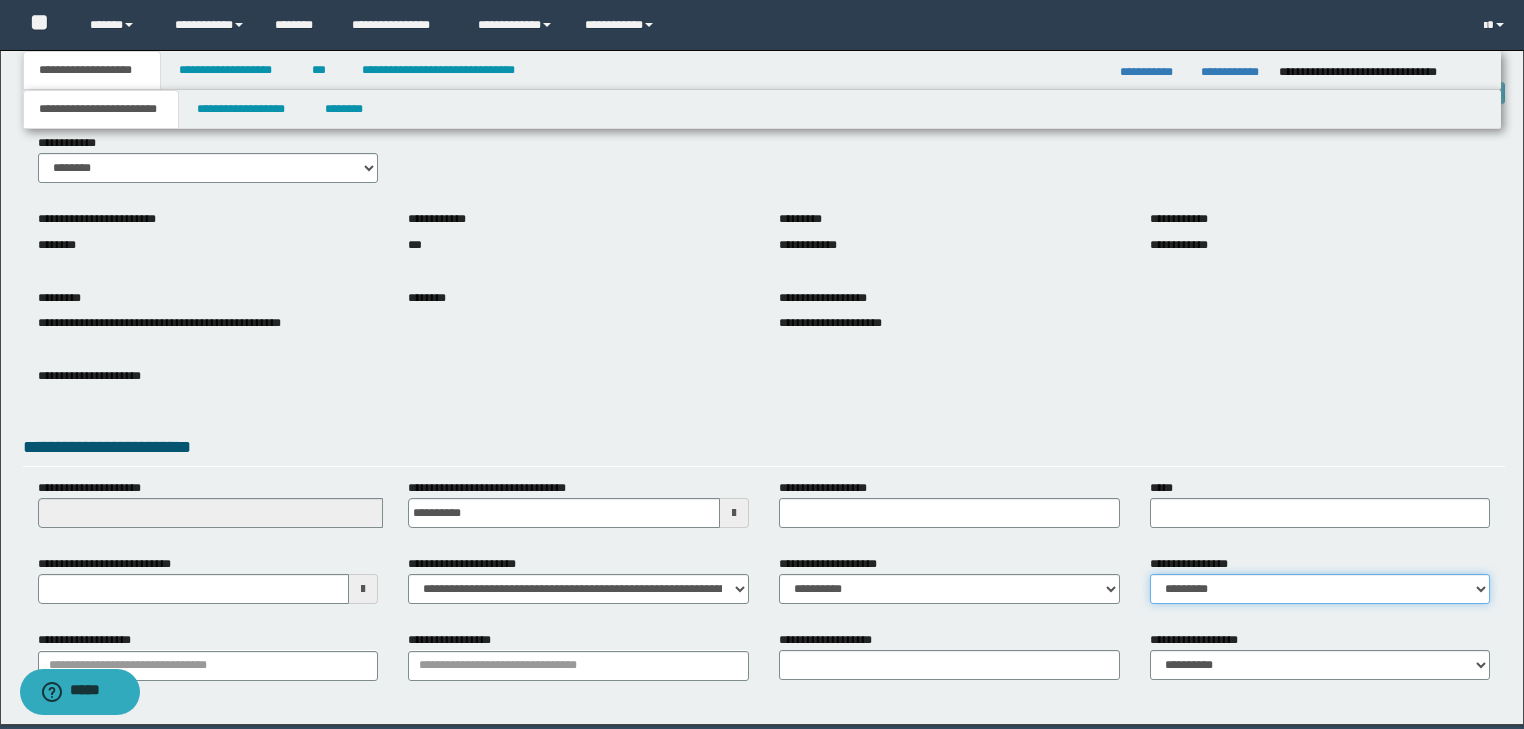 scroll, scrollTop: 154, scrollLeft: 0, axis: vertical 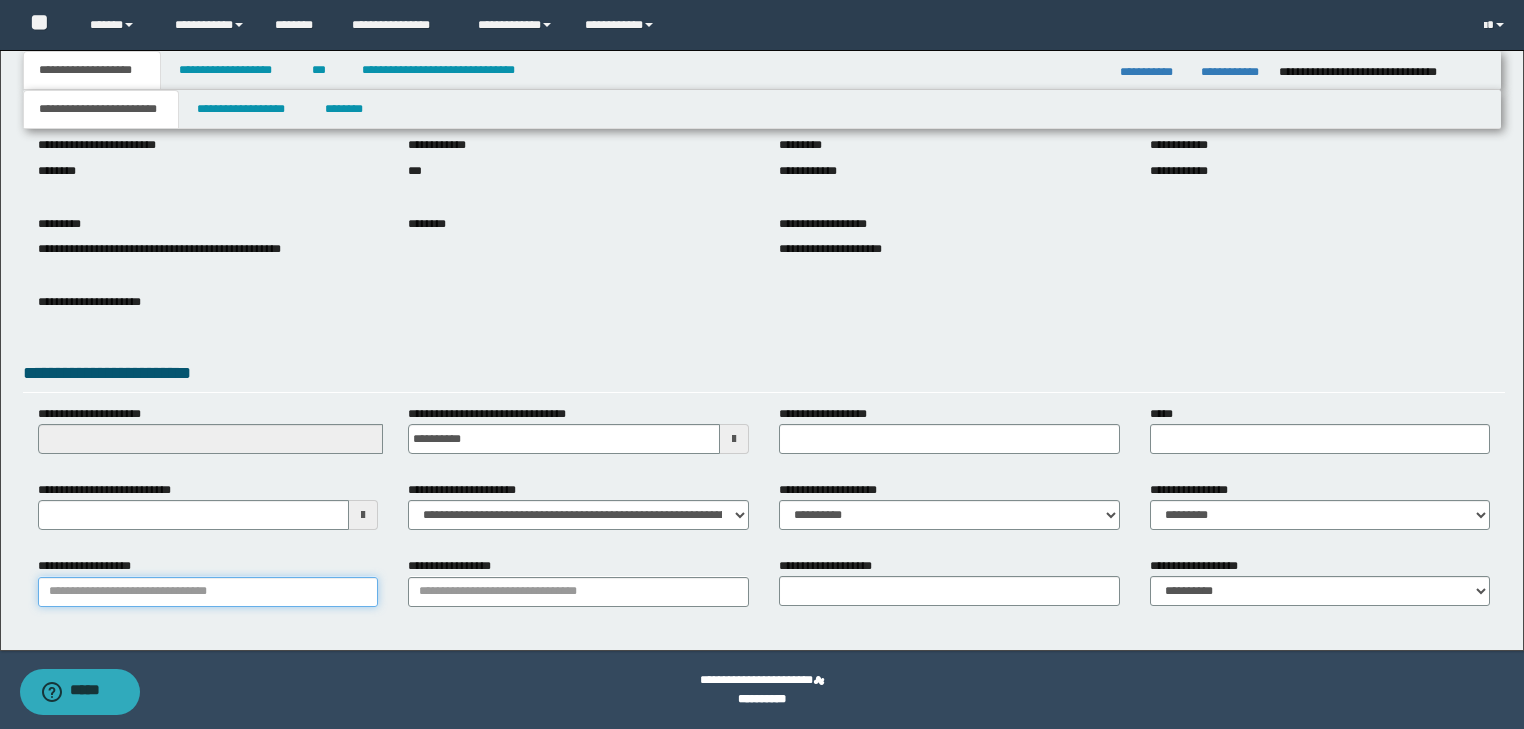 click on "**********" at bounding box center [208, 592] 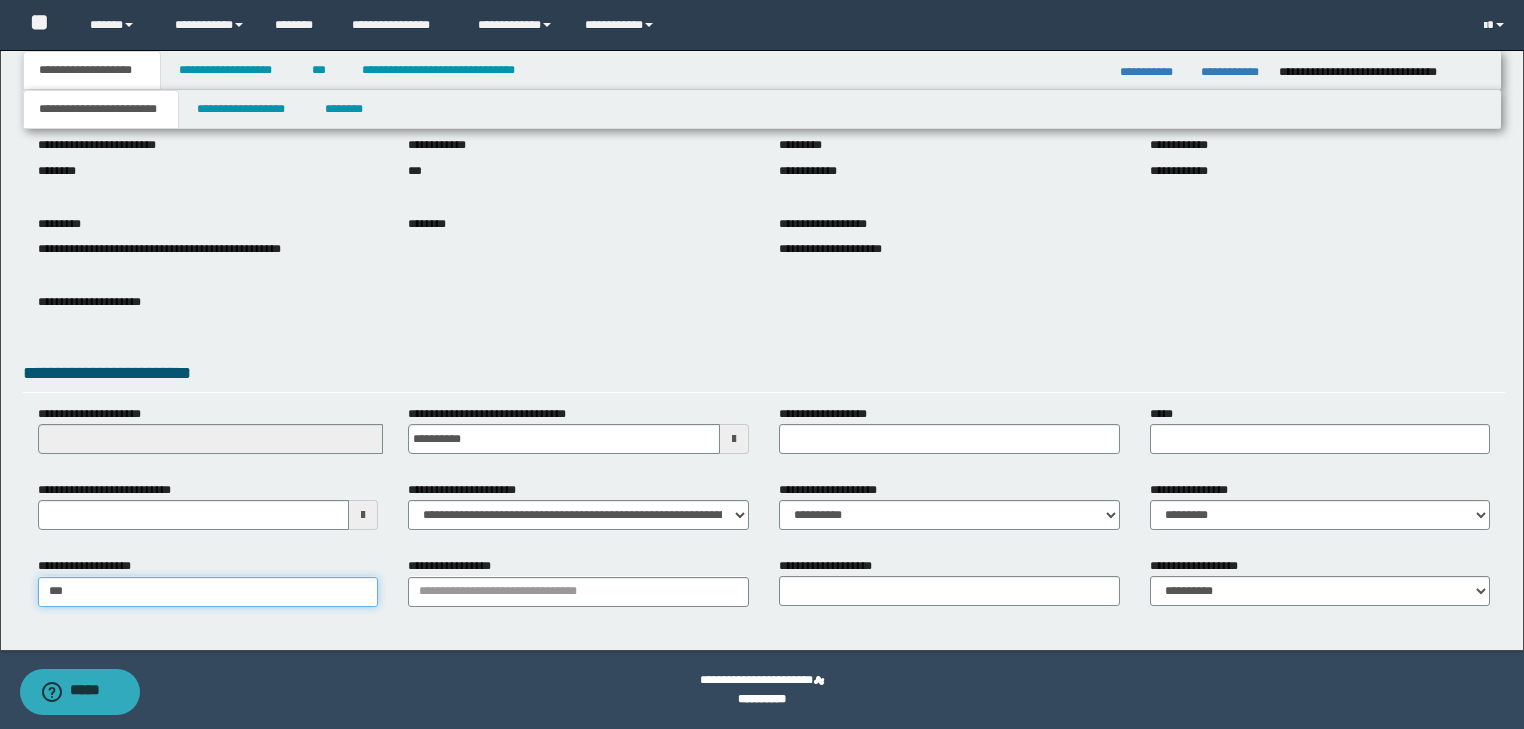 type on "****" 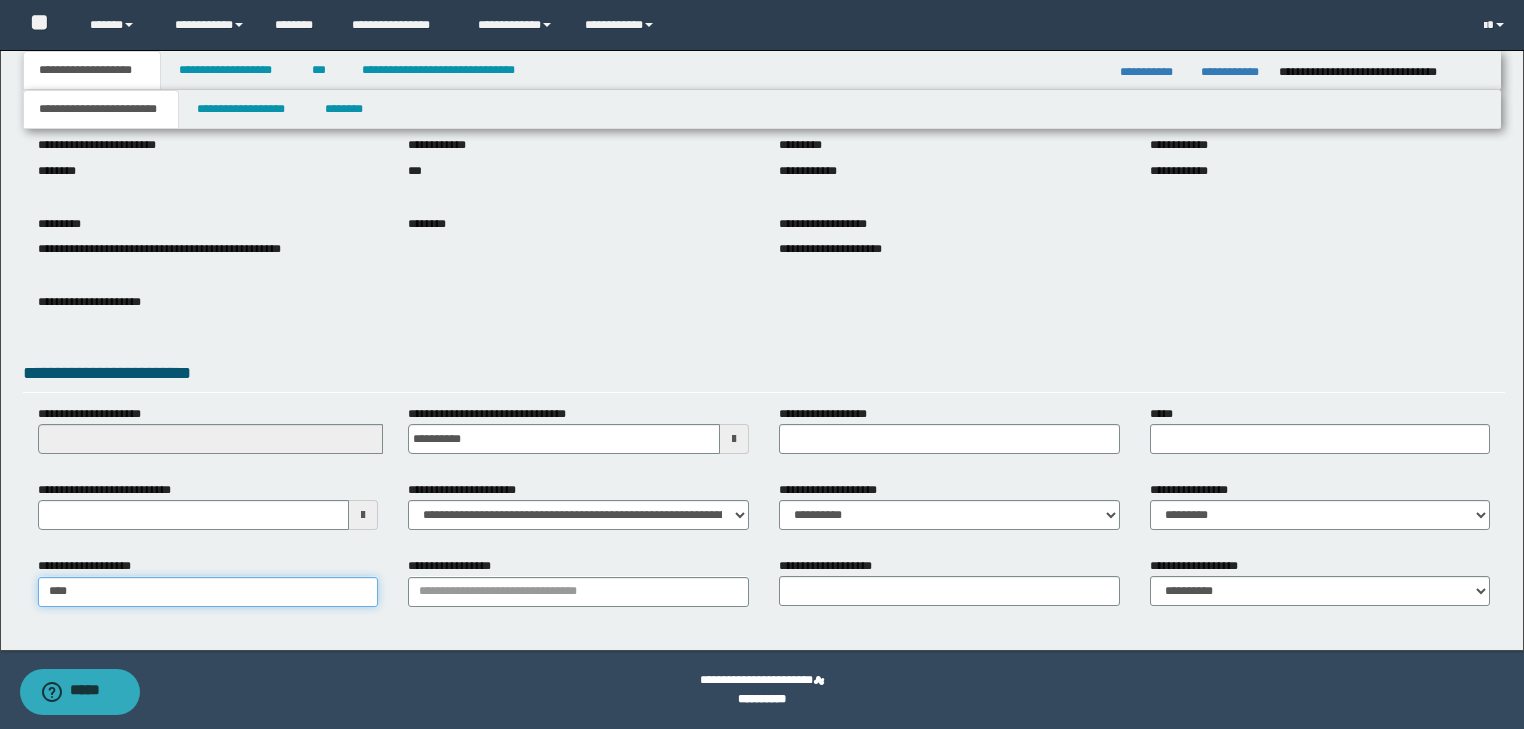 type on "**********" 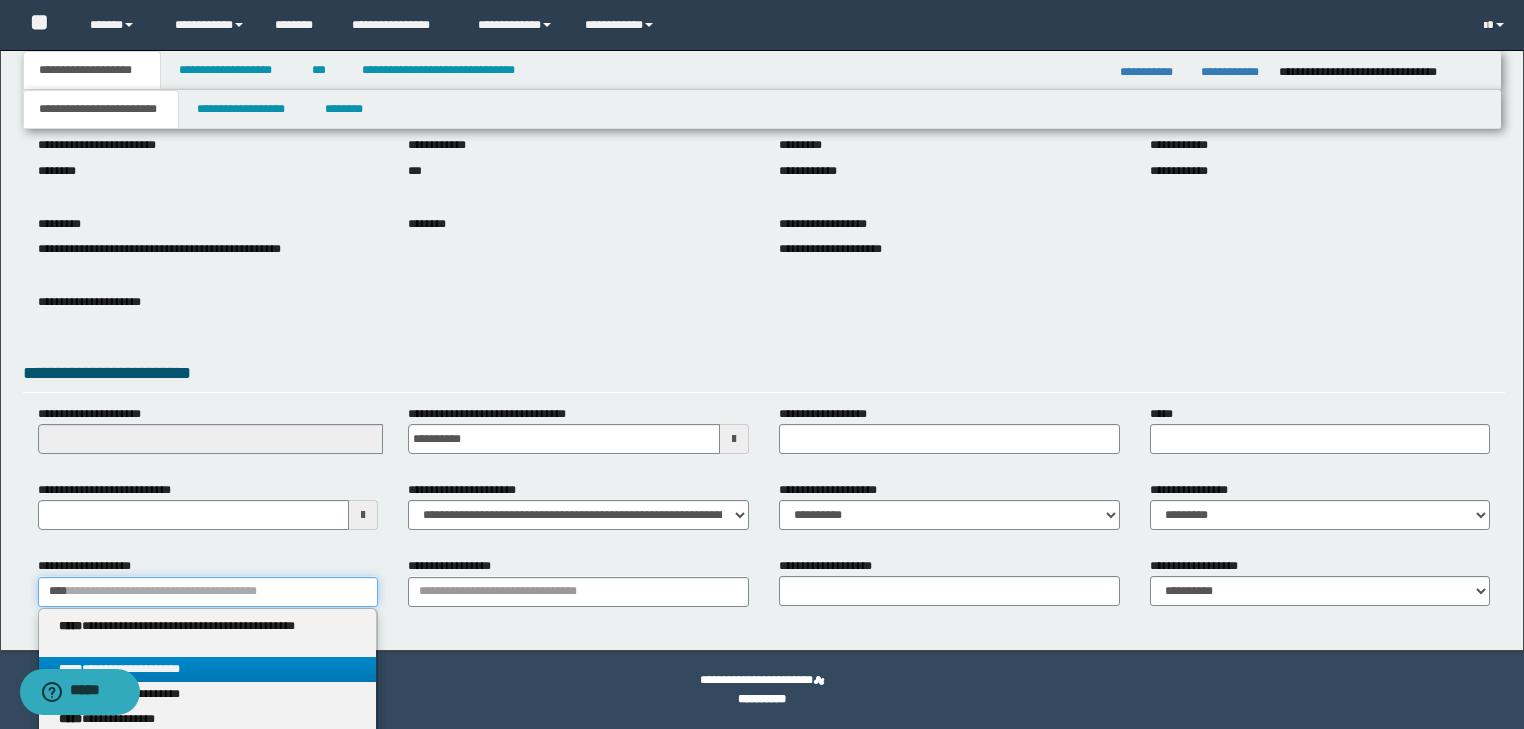type on "****" 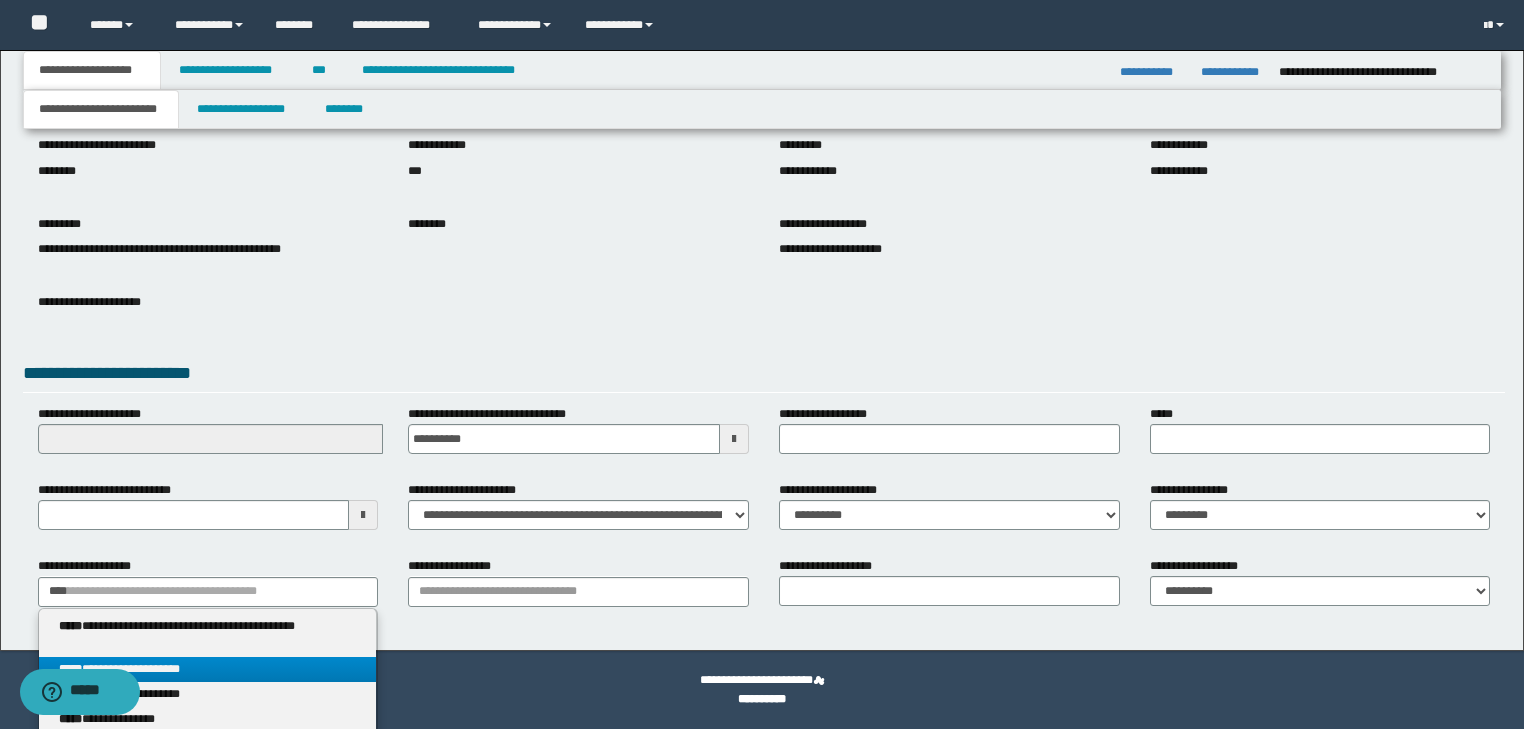 click on "**********" at bounding box center (208, 669) 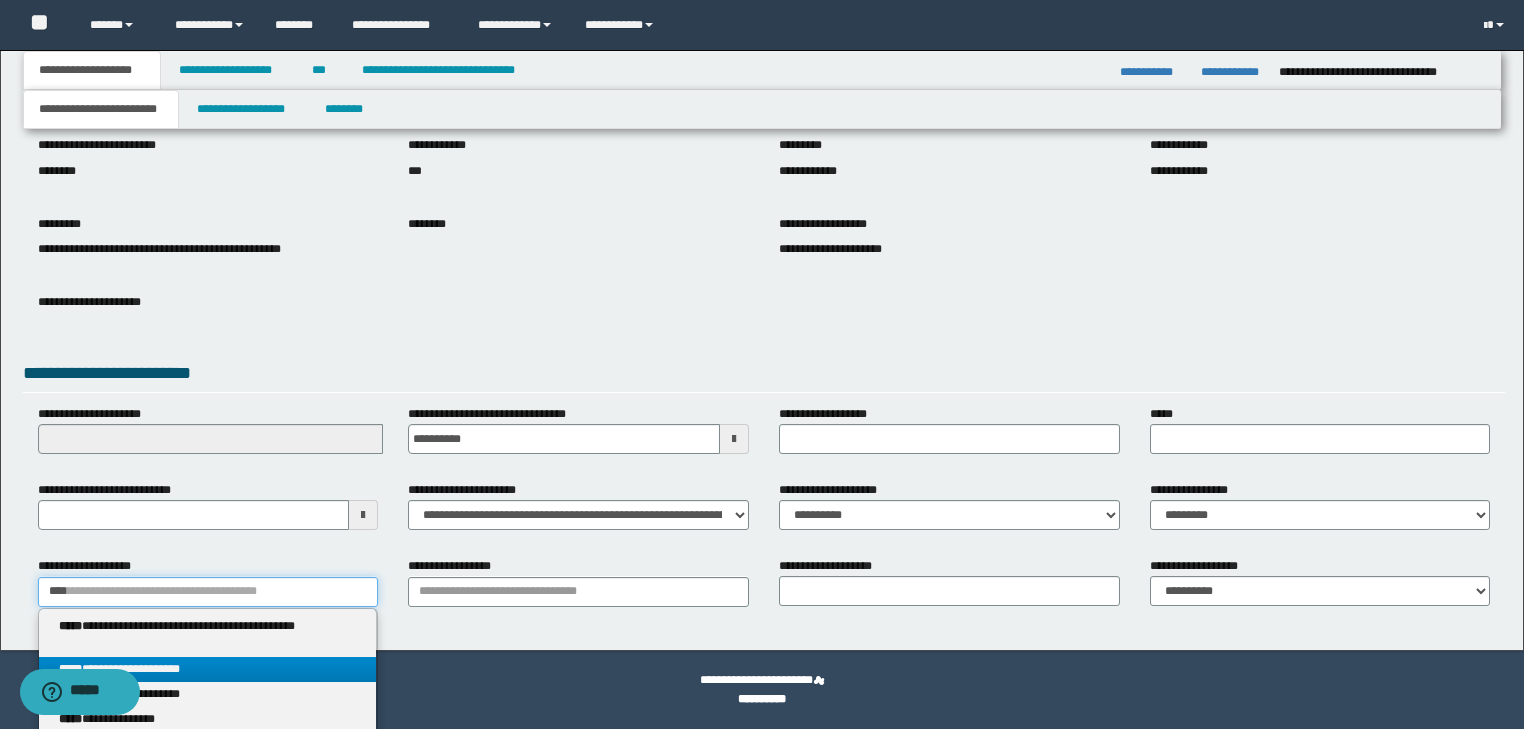 type 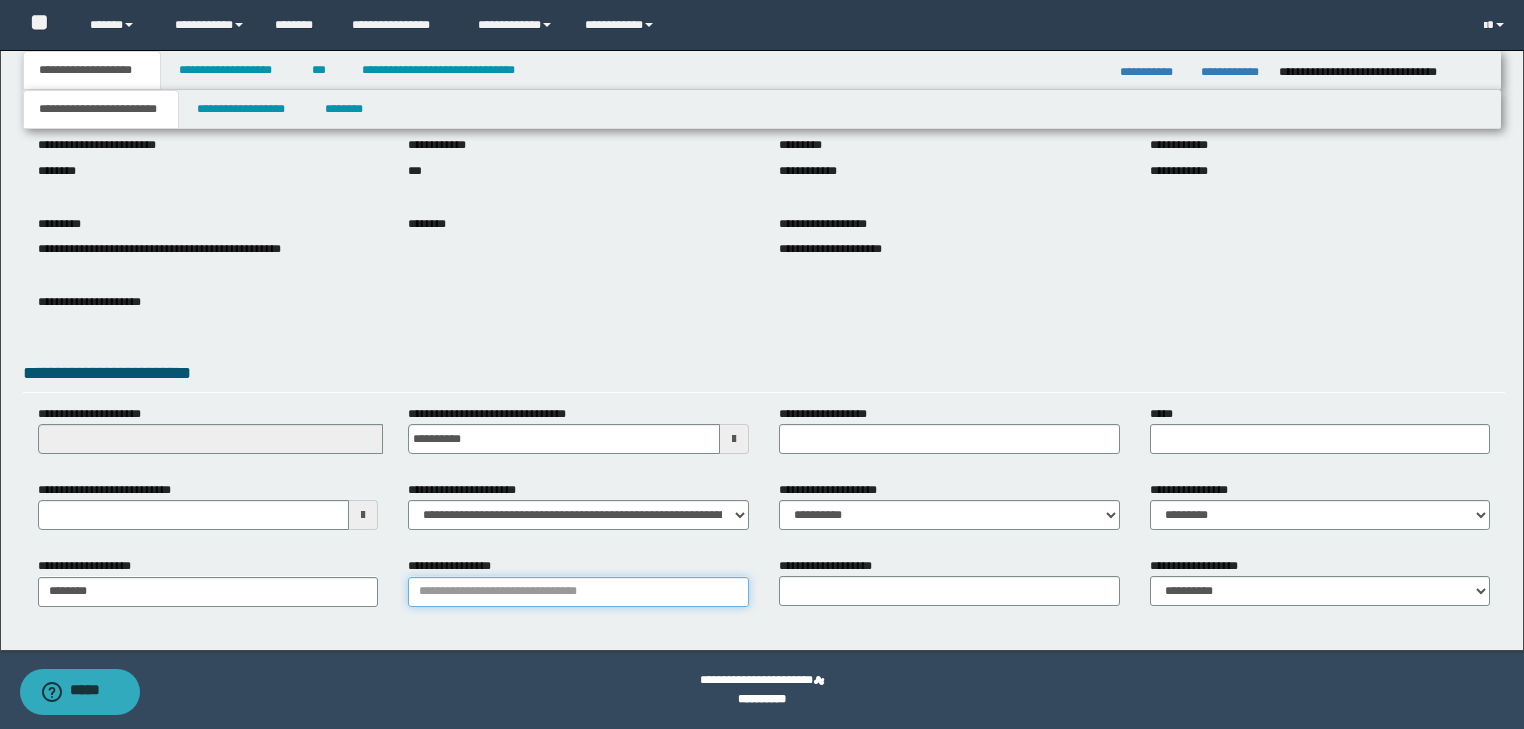 click on "**********" at bounding box center [578, 592] 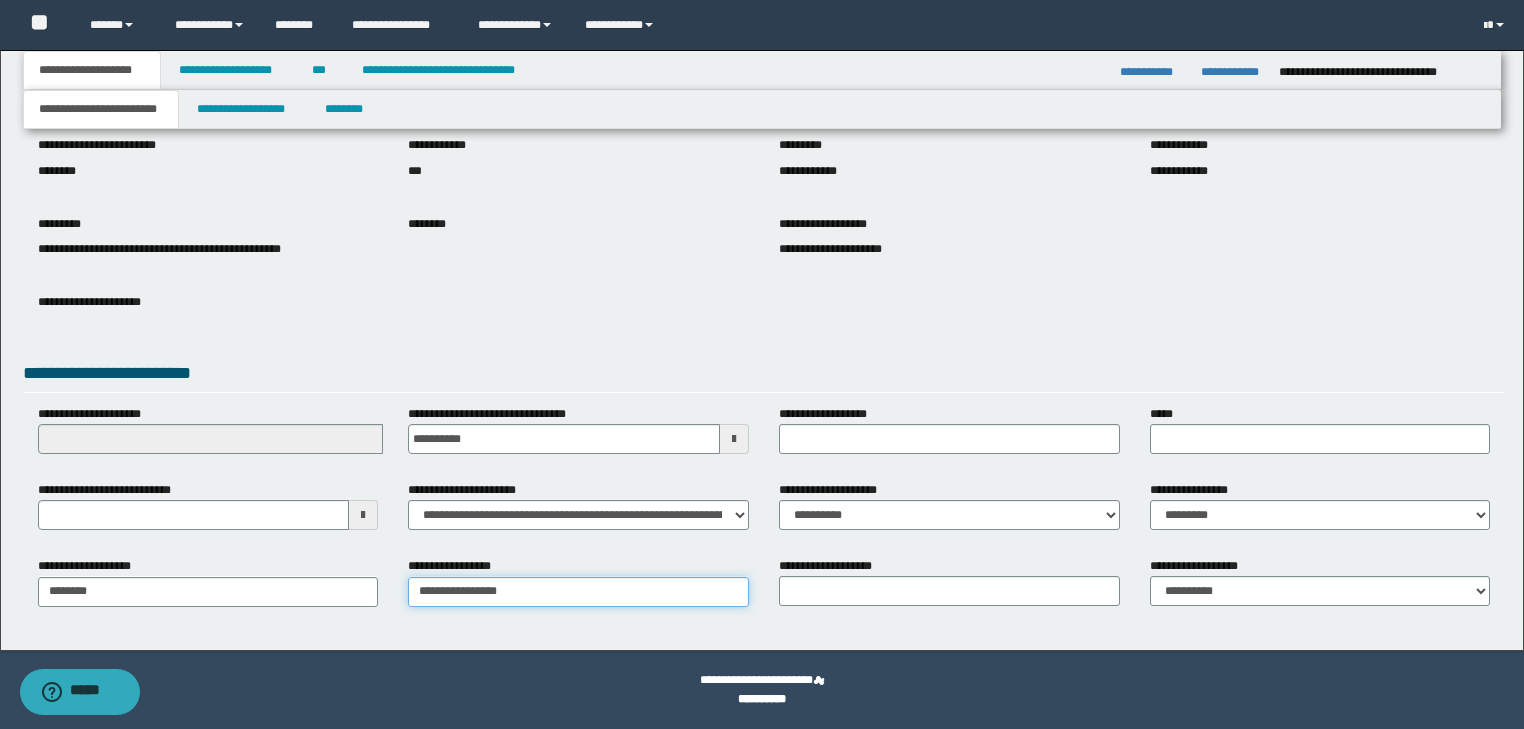 click on "**********" at bounding box center [578, 592] 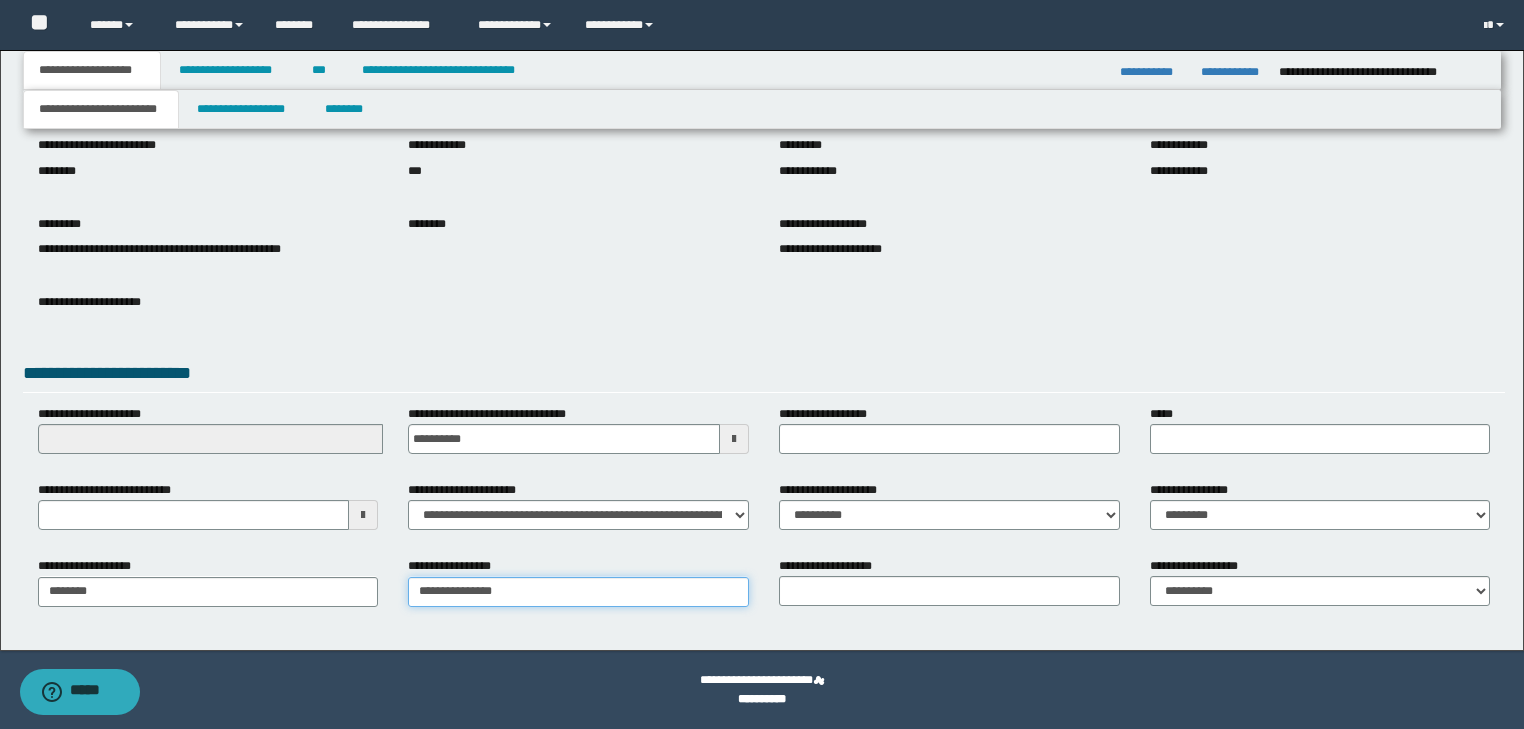 type on "**********" 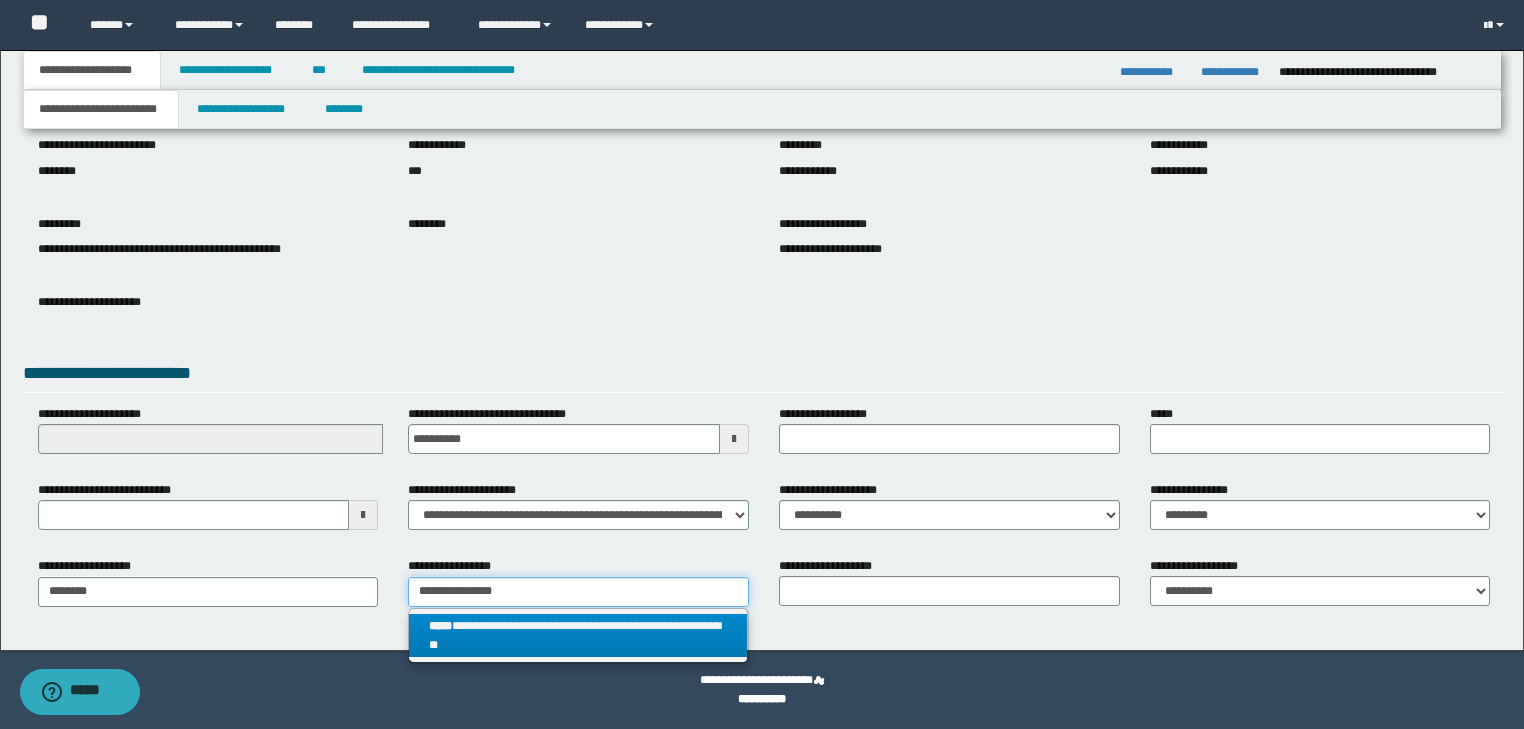 type on "**********" 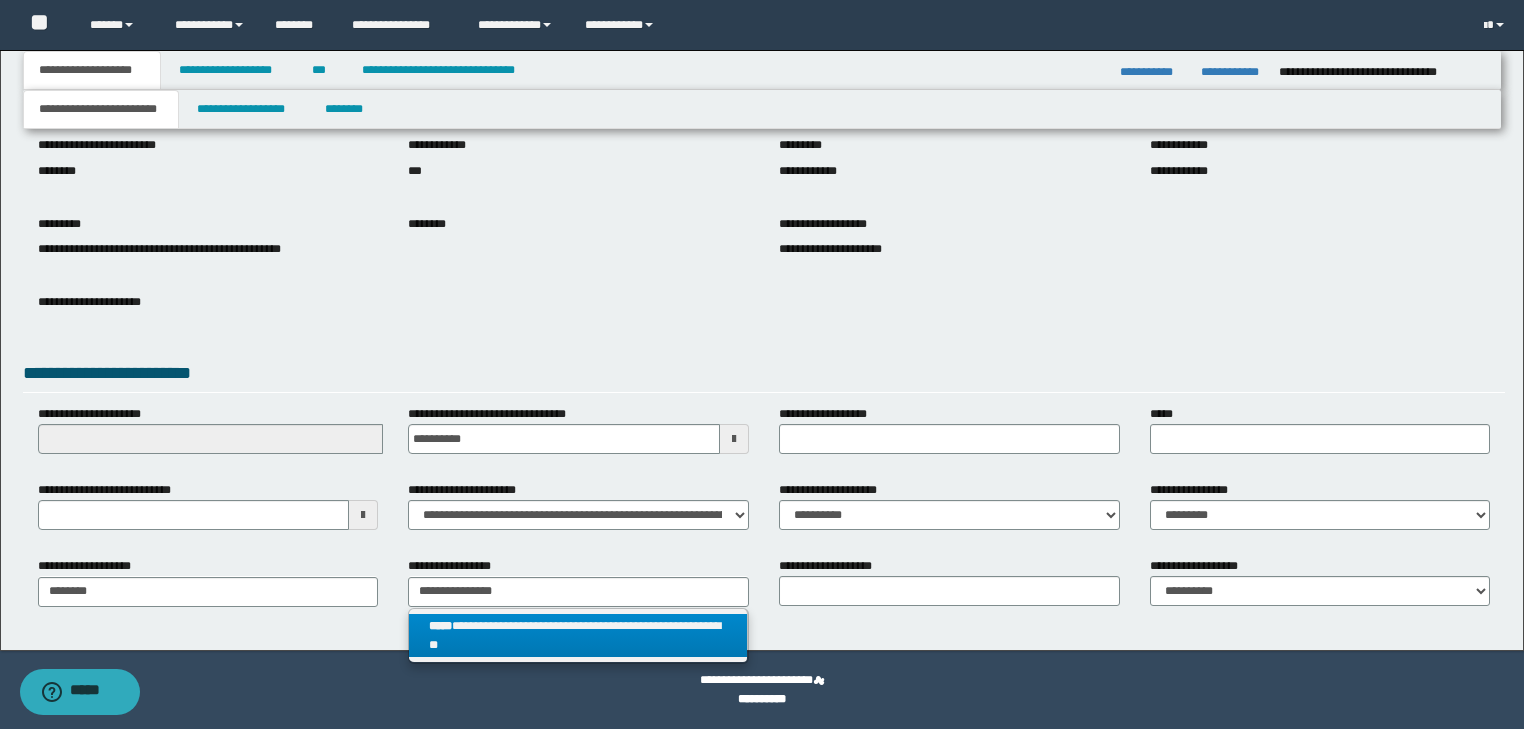 click on "**********" at bounding box center [578, 636] 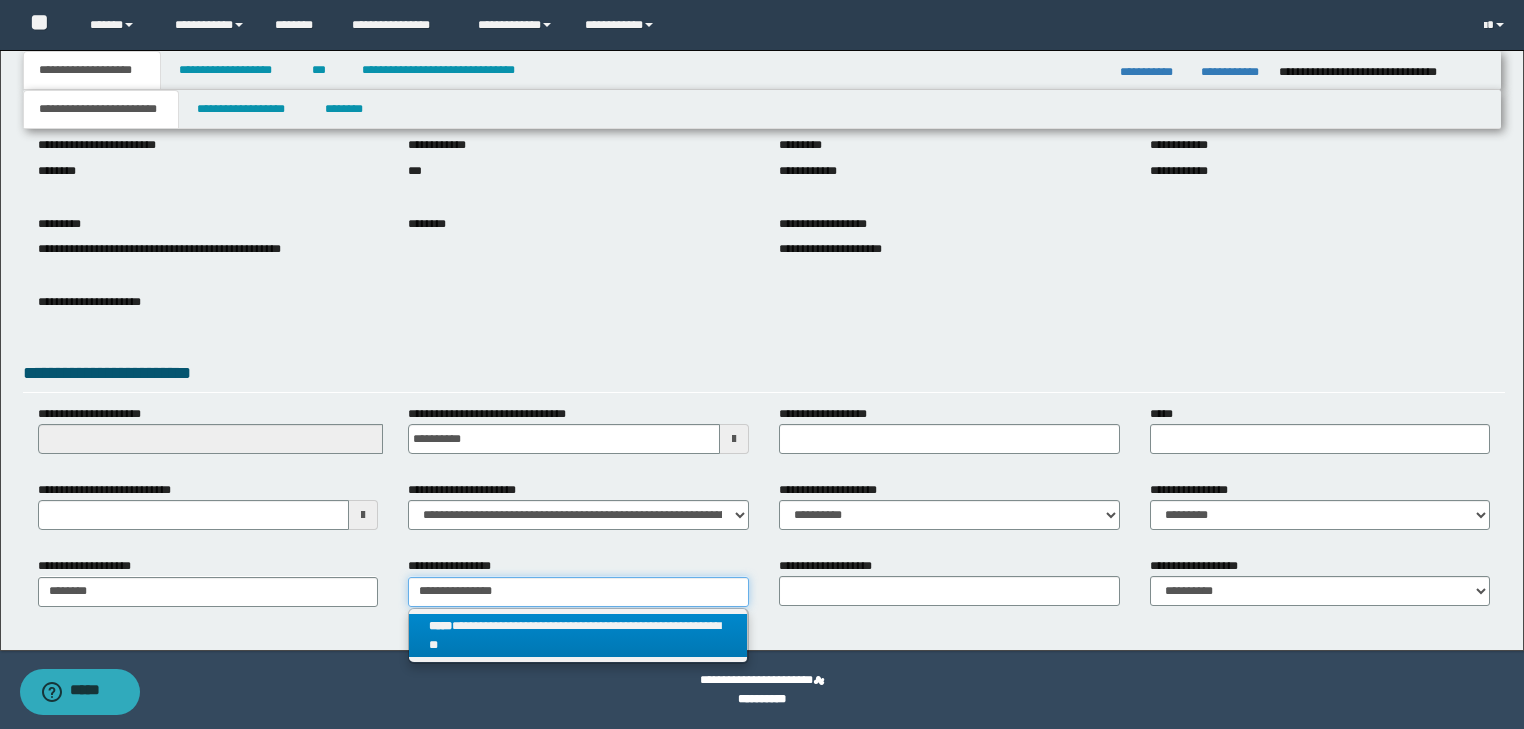 type 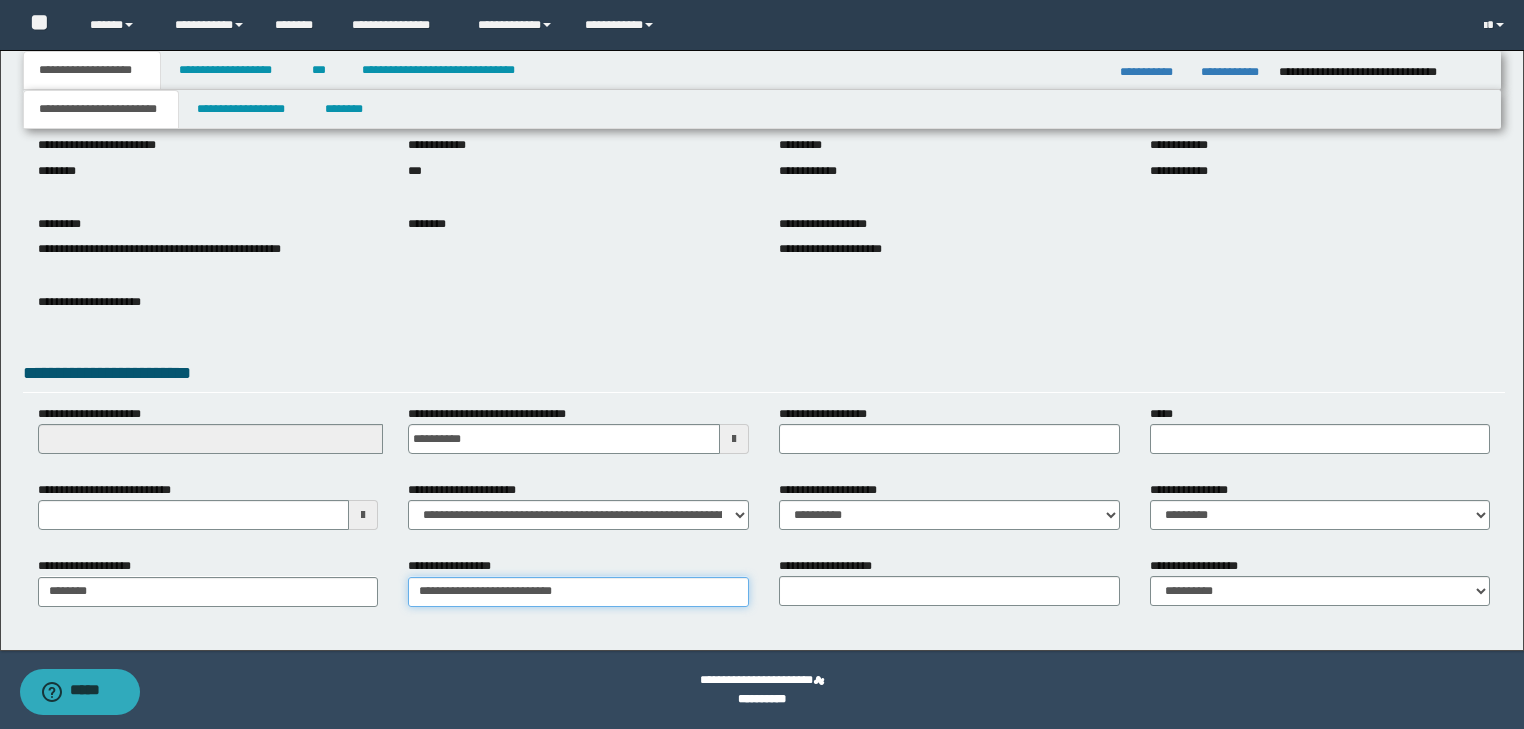type on "**********" 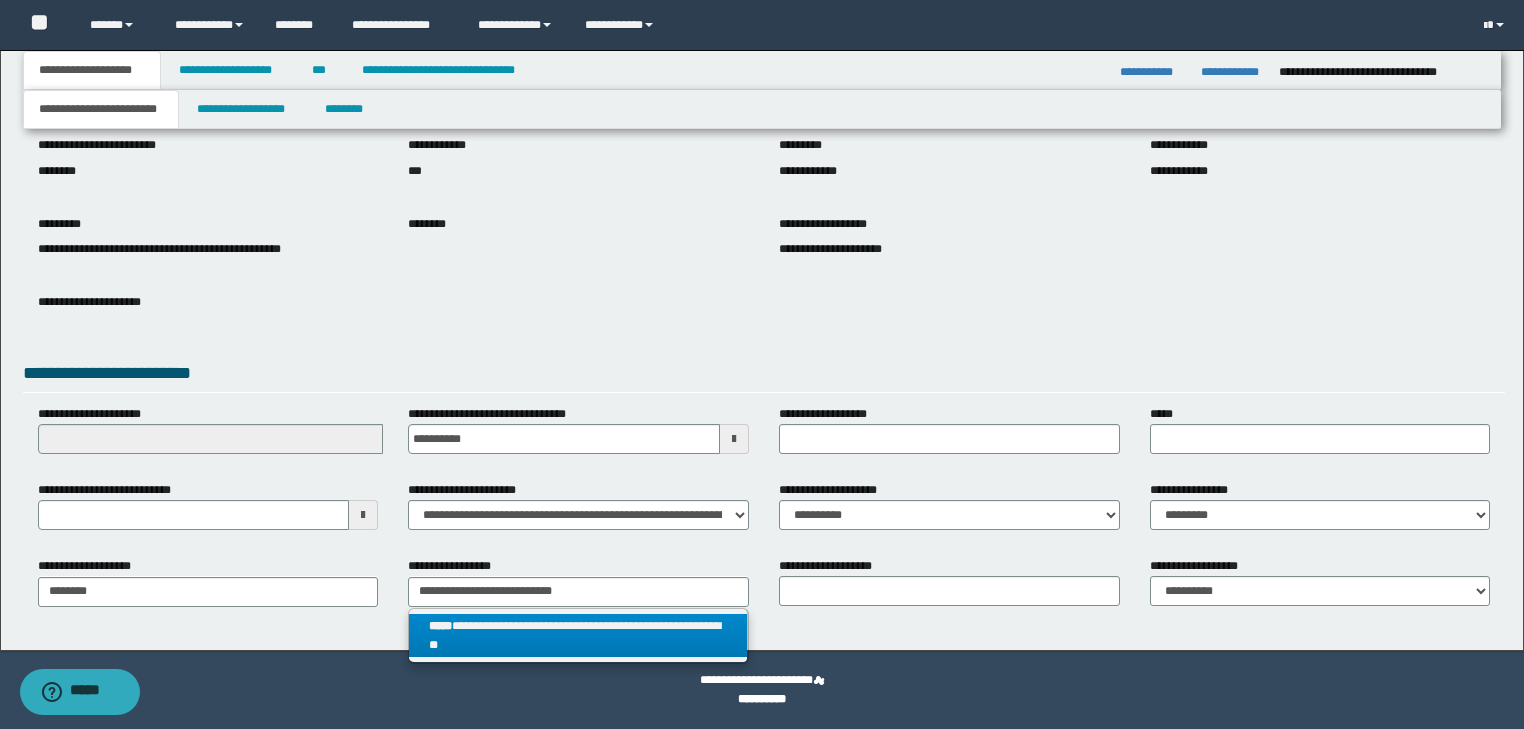click on "**********" at bounding box center [578, 636] 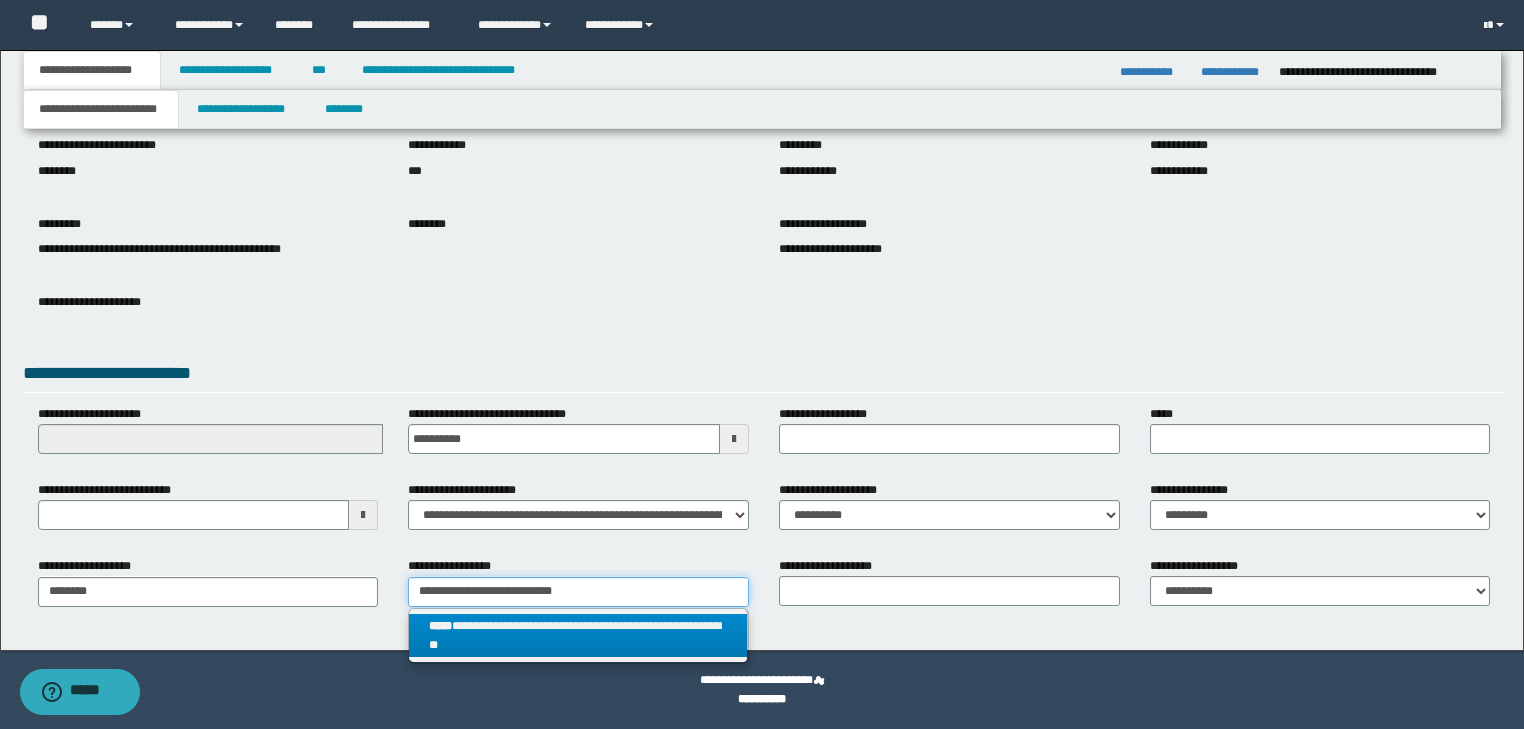 type 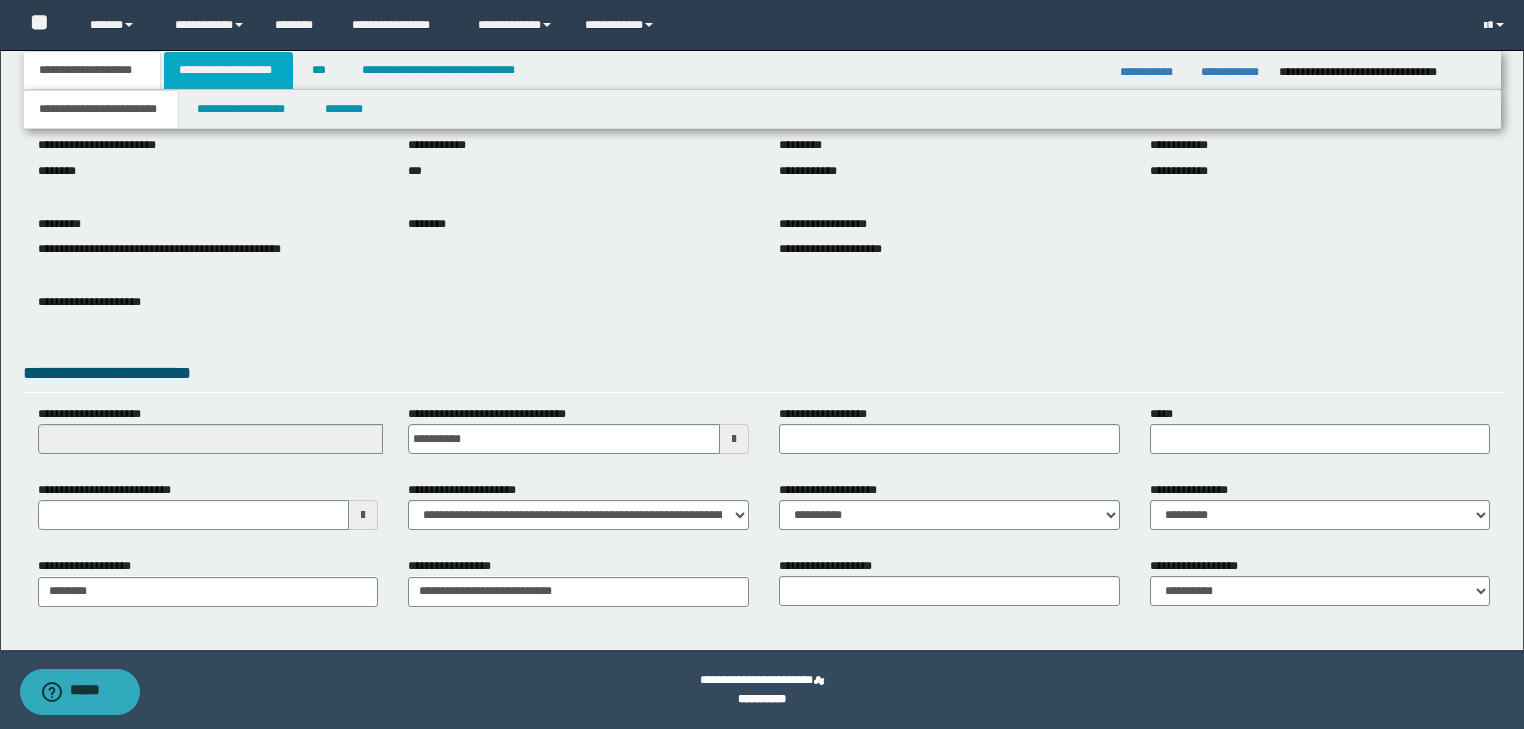 click on "**********" at bounding box center (228, 70) 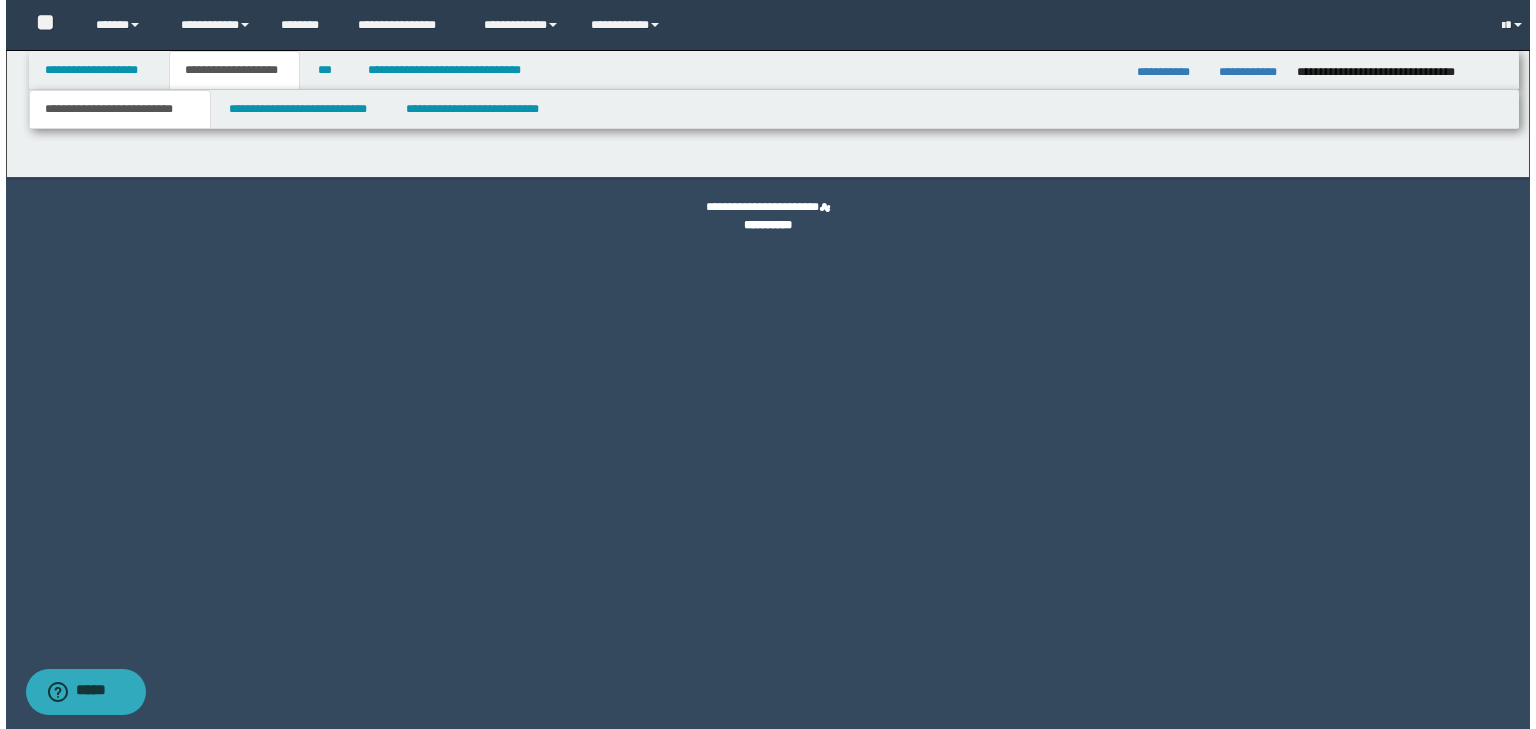 scroll, scrollTop: 0, scrollLeft: 0, axis: both 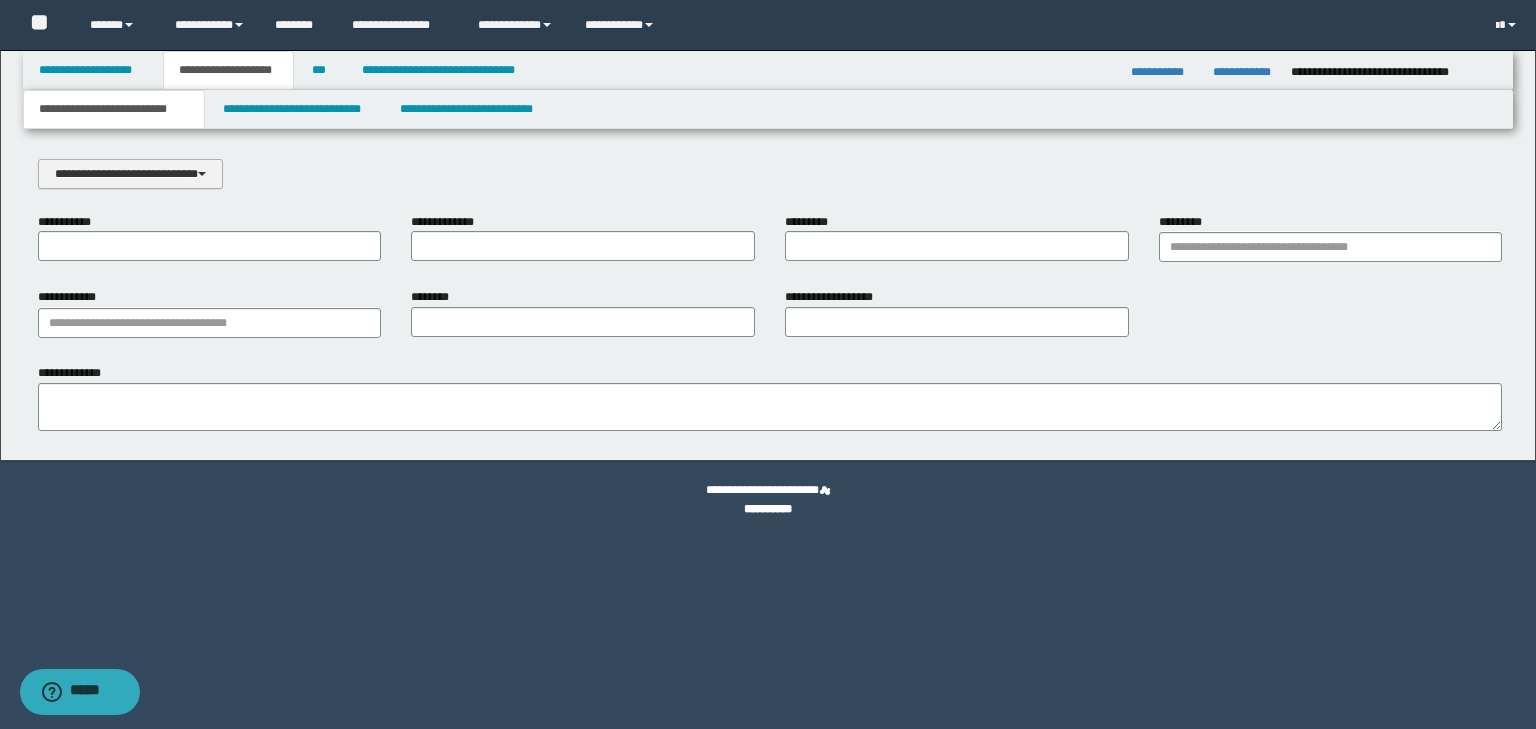 click on "**********" at bounding box center (130, 174) 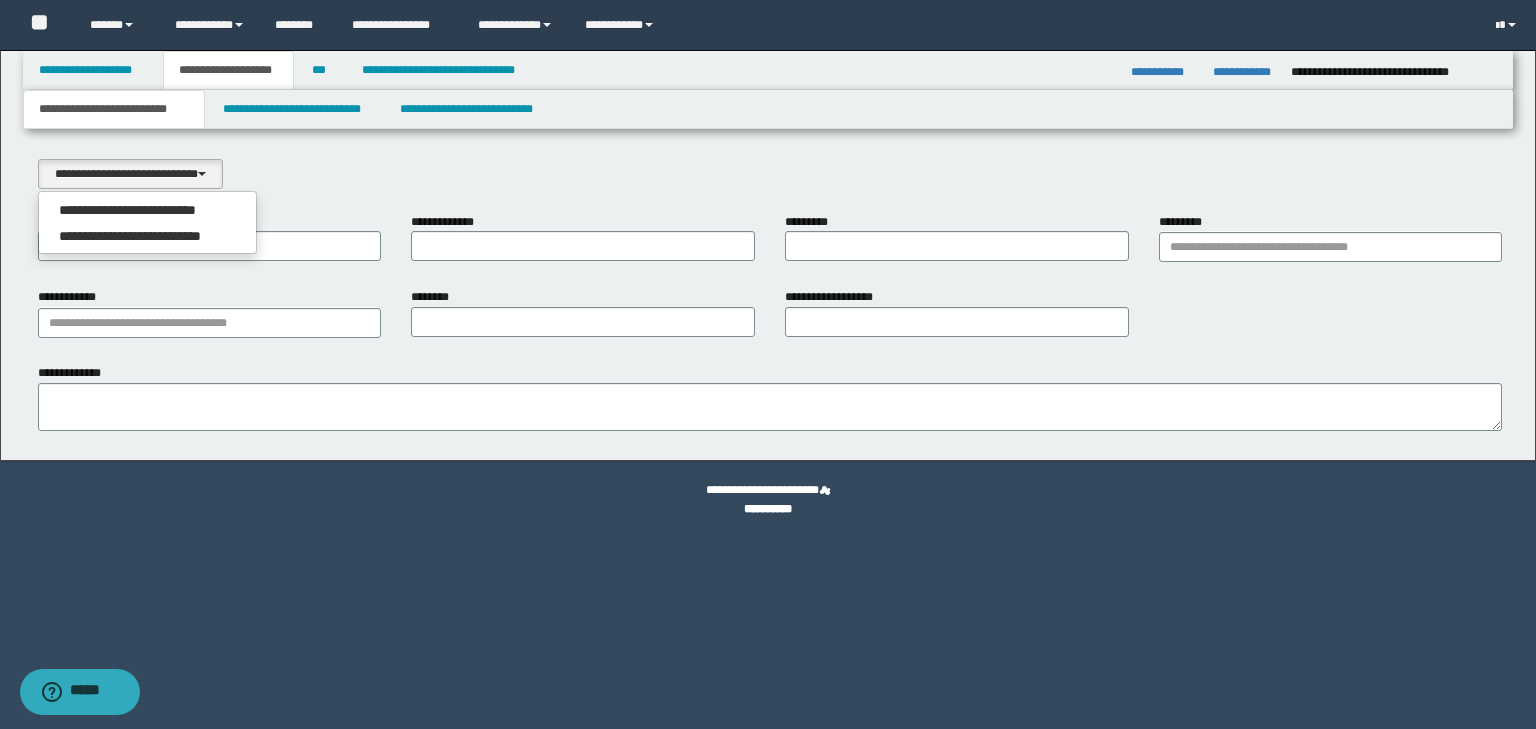 click on "**********" at bounding box center [148, 210] 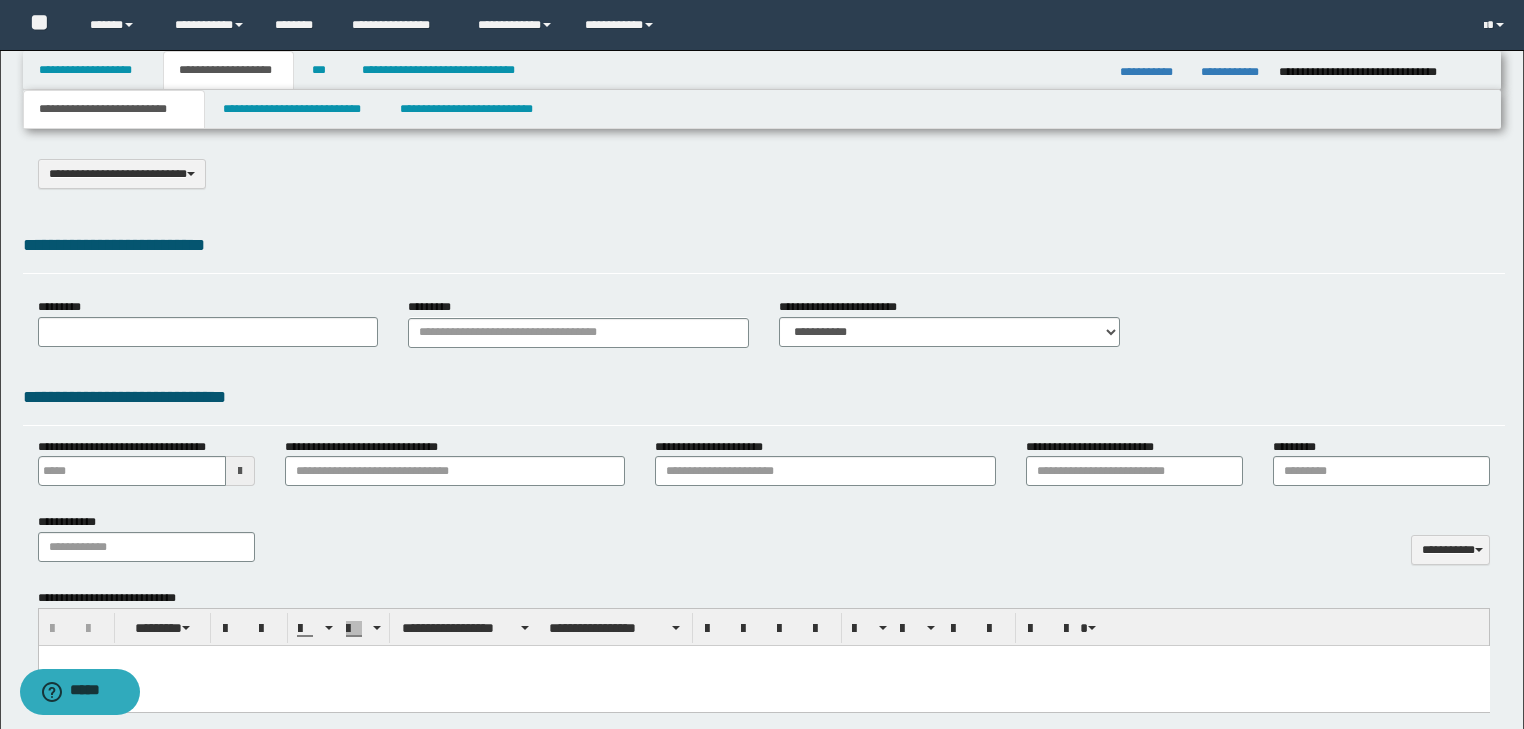 select on "*" 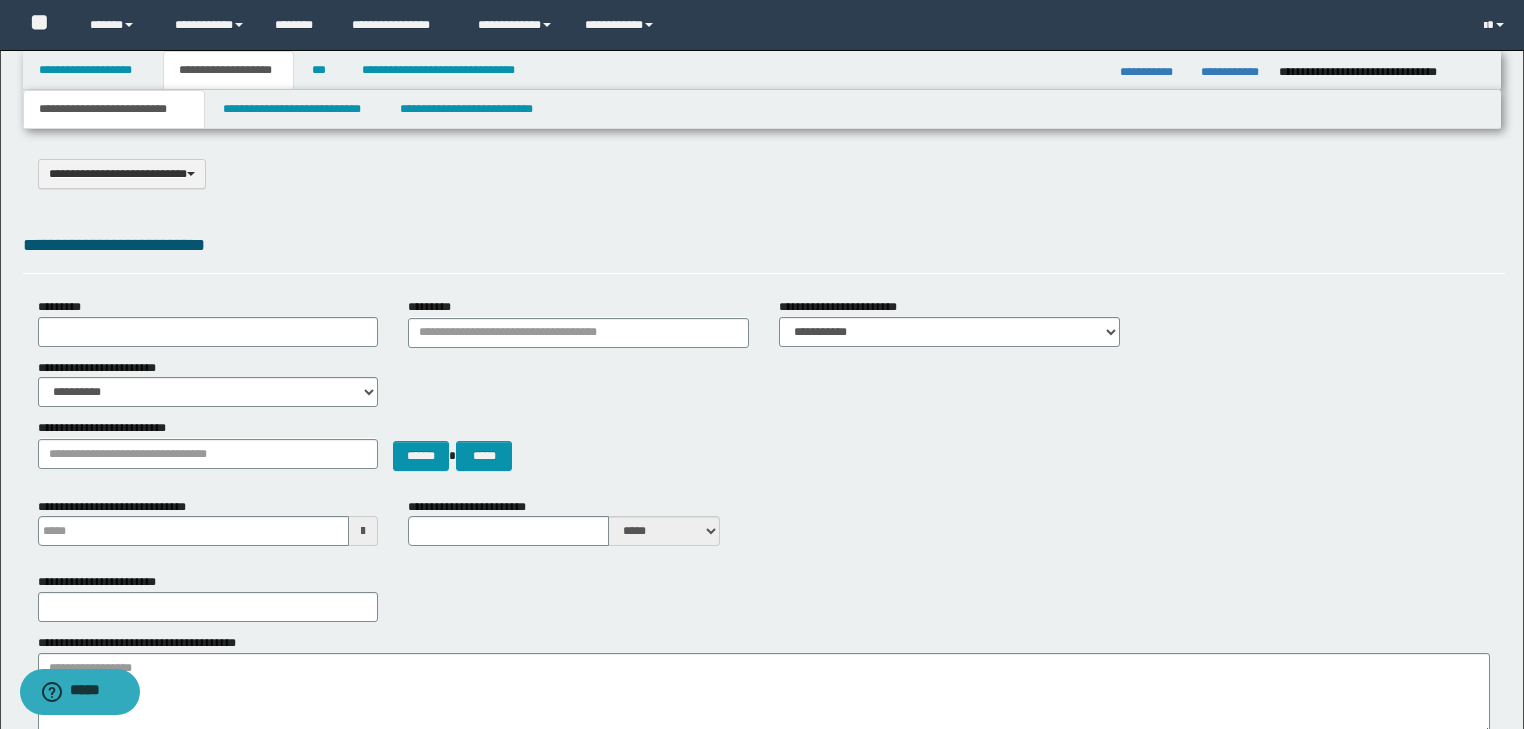 click on "**********" at bounding box center [762, 952] 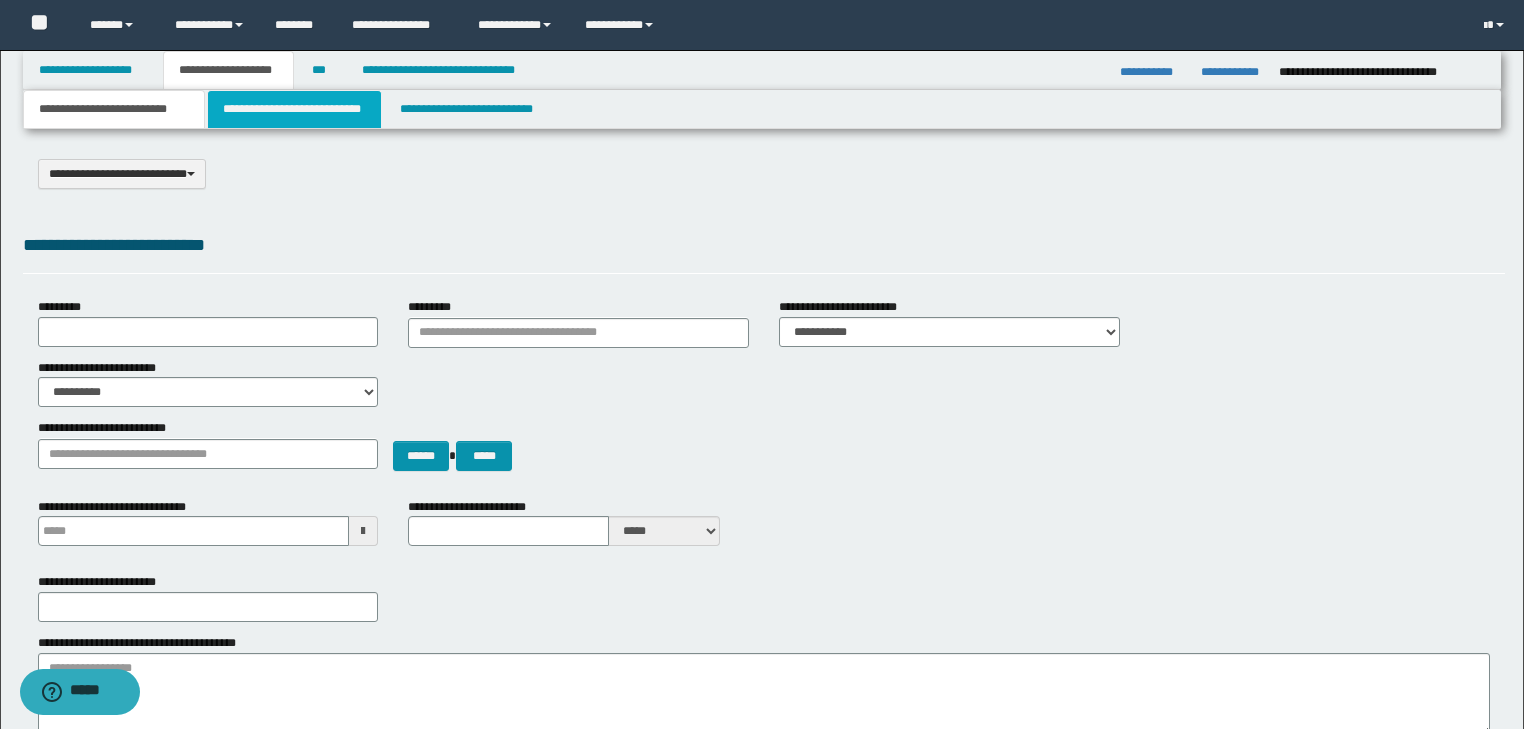 click on "**********" at bounding box center (294, 109) 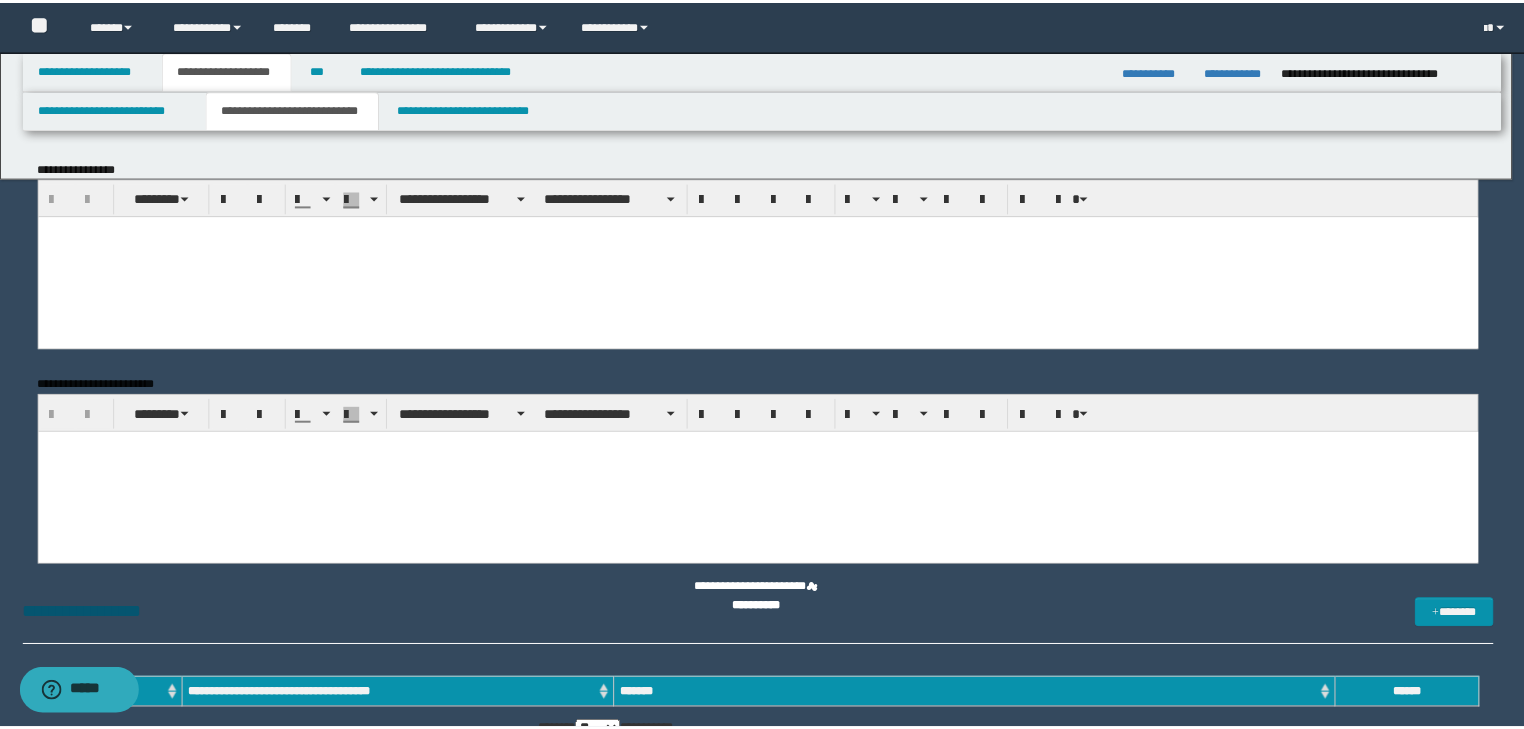 scroll, scrollTop: 0, scrollLeft: 0, axis: both 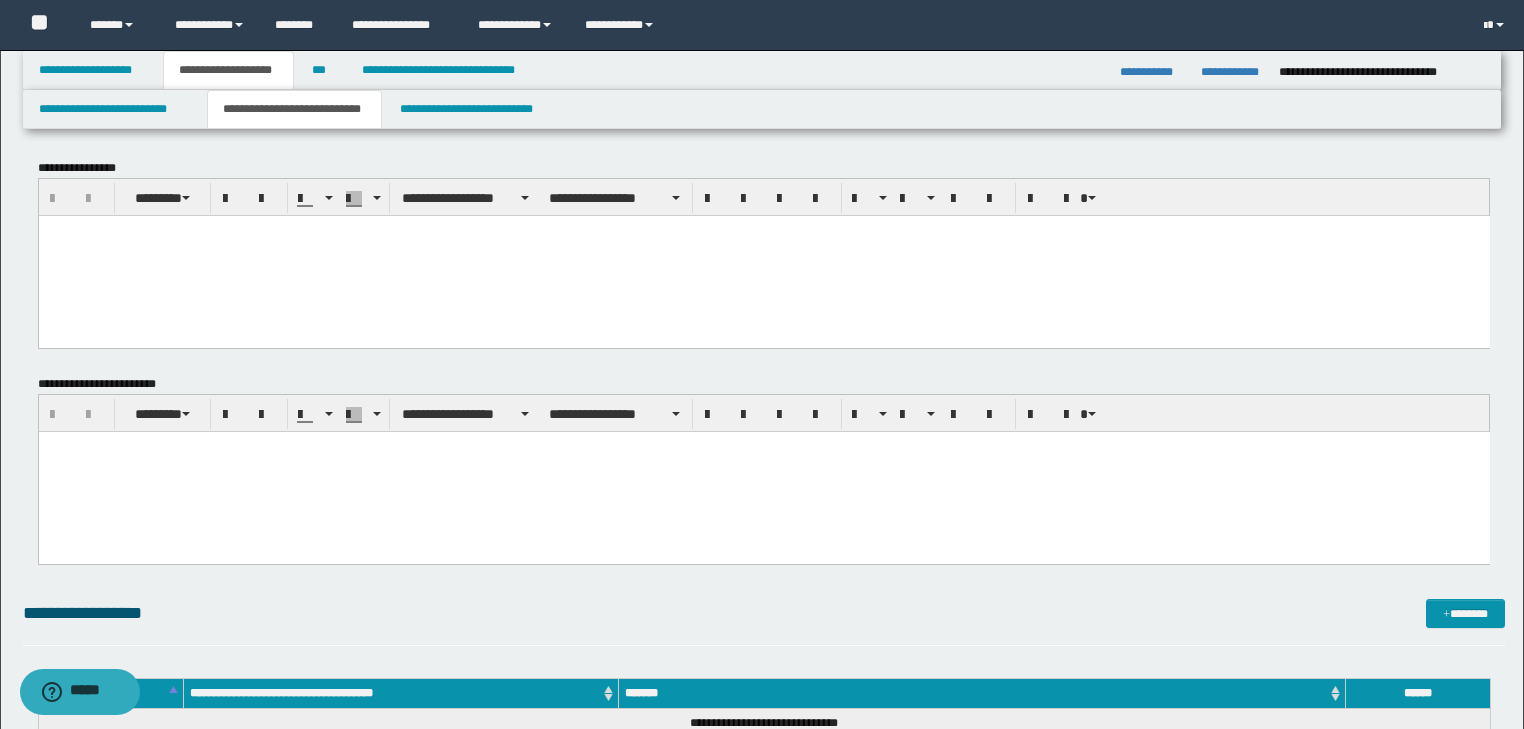 click at bounding box center [763, 255] 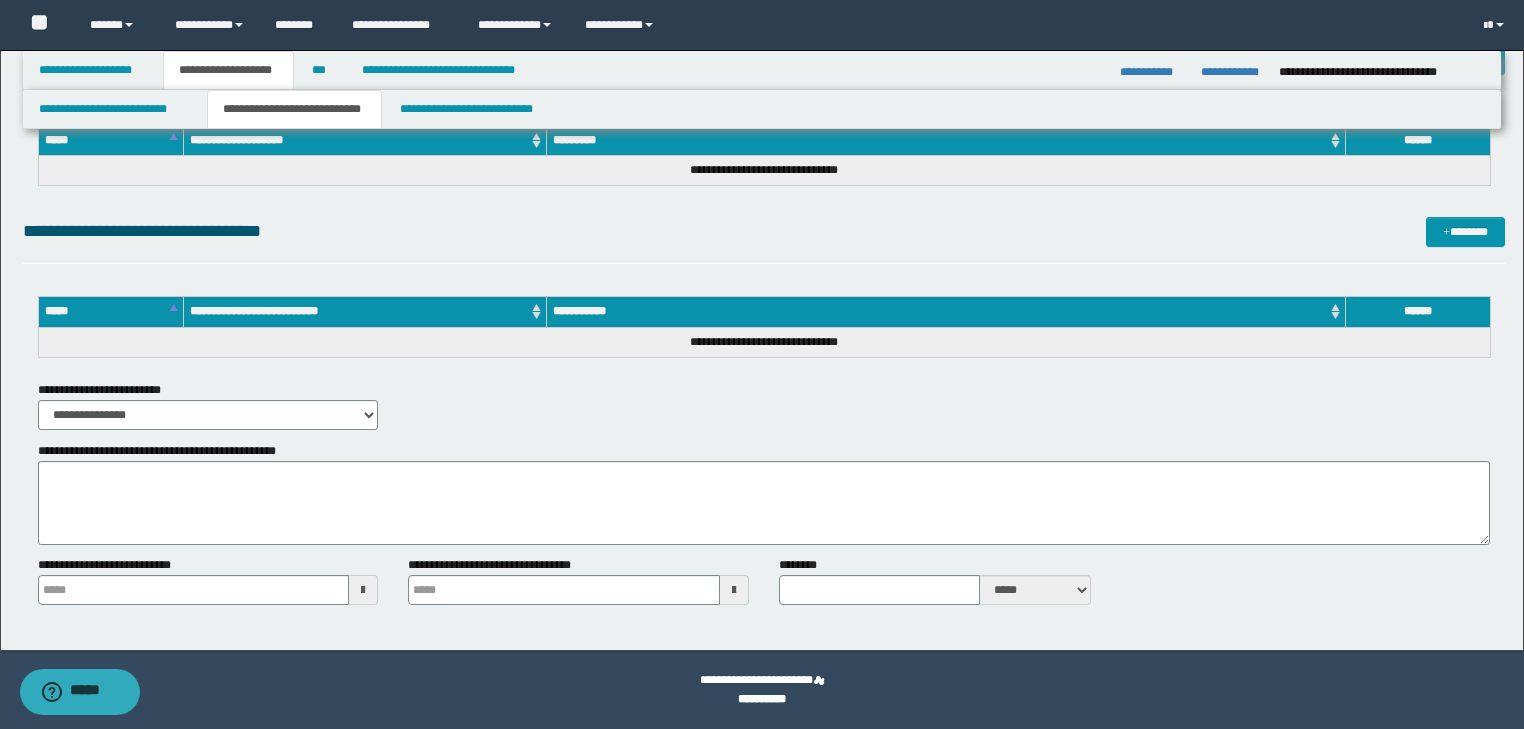 drag, startPoint x: 50, startPoint y: -1811, endPoint x: 520, endPoint y: 753, distance: 2606.7212 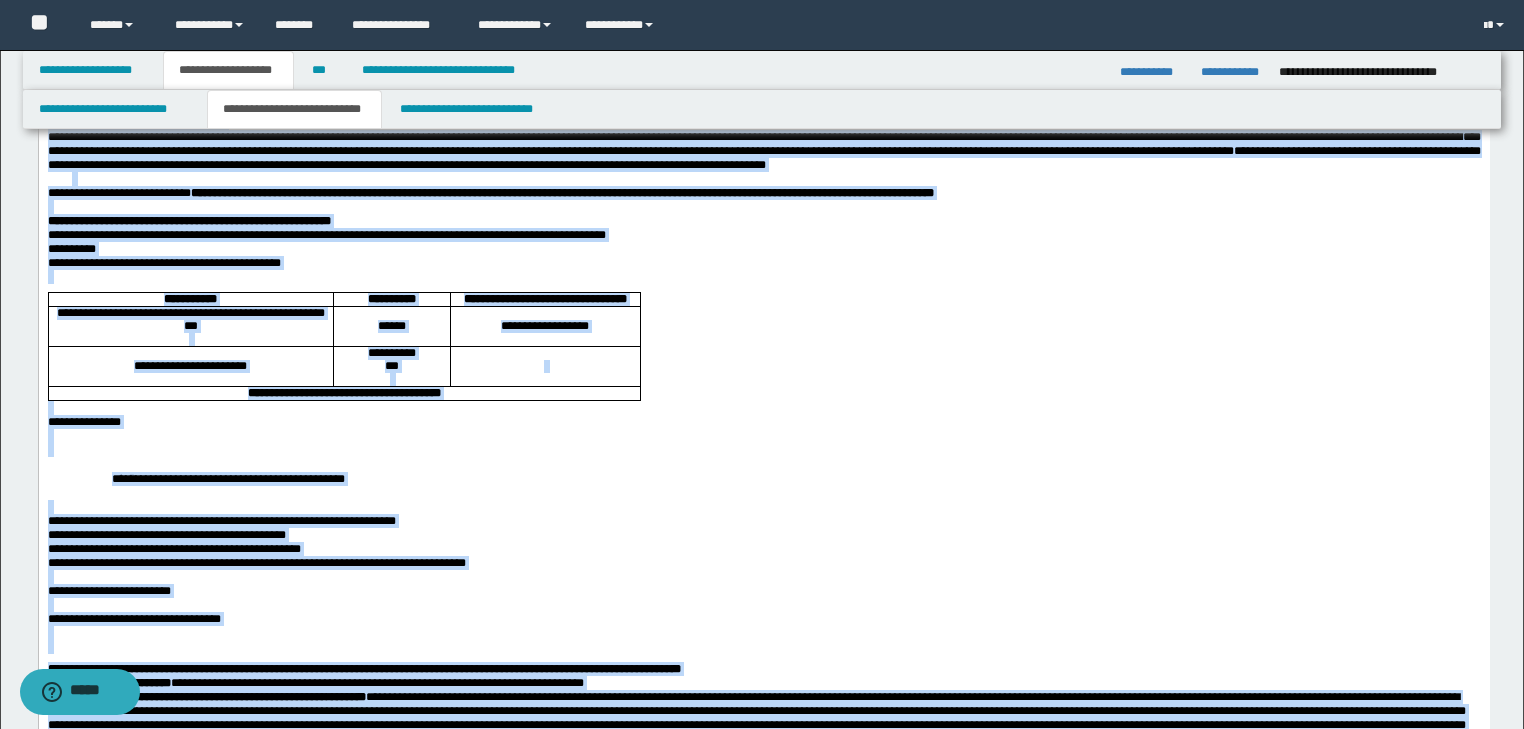 scroll, scrollTop: 0, scrollLeft: 0, axis: both 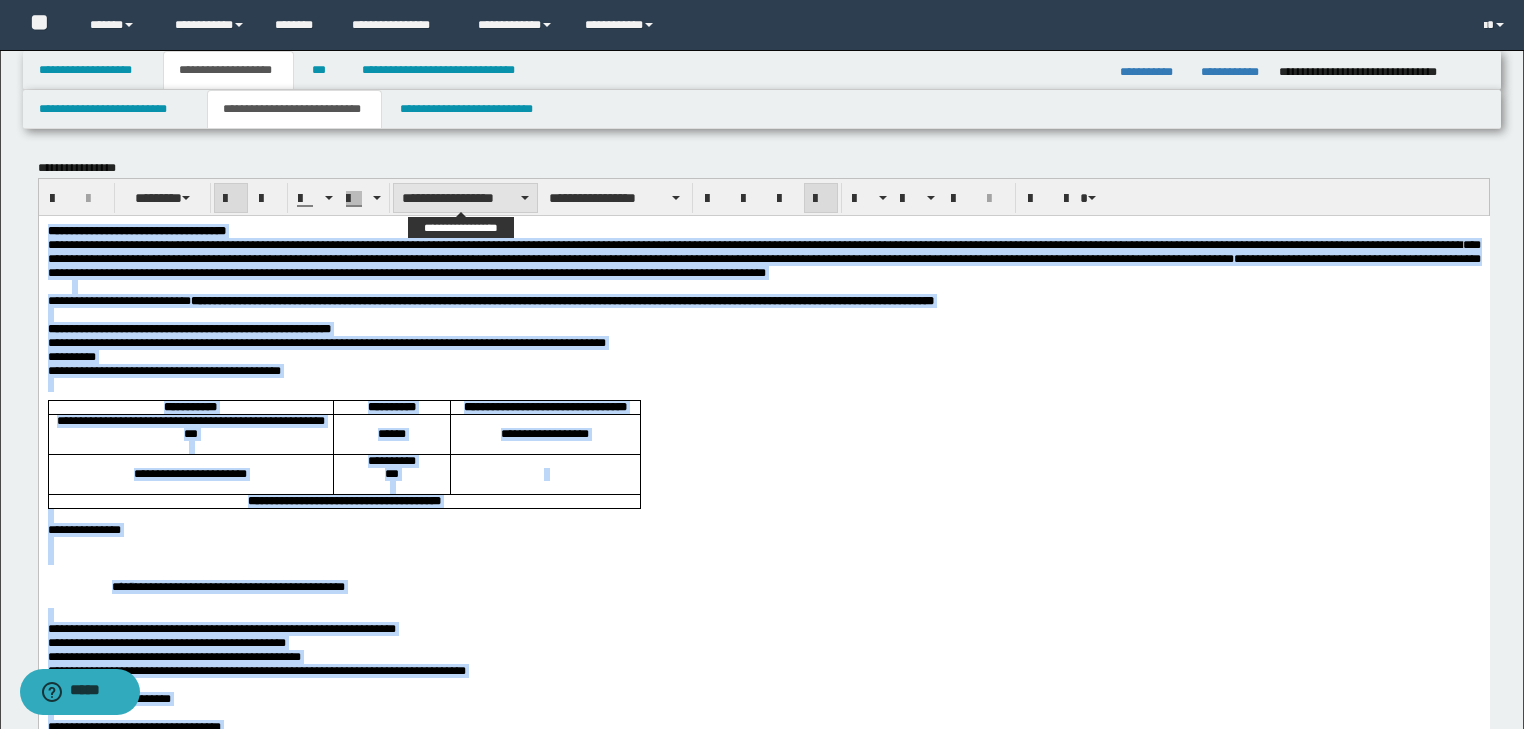 click on "**********" at bounding box center (465, 198) 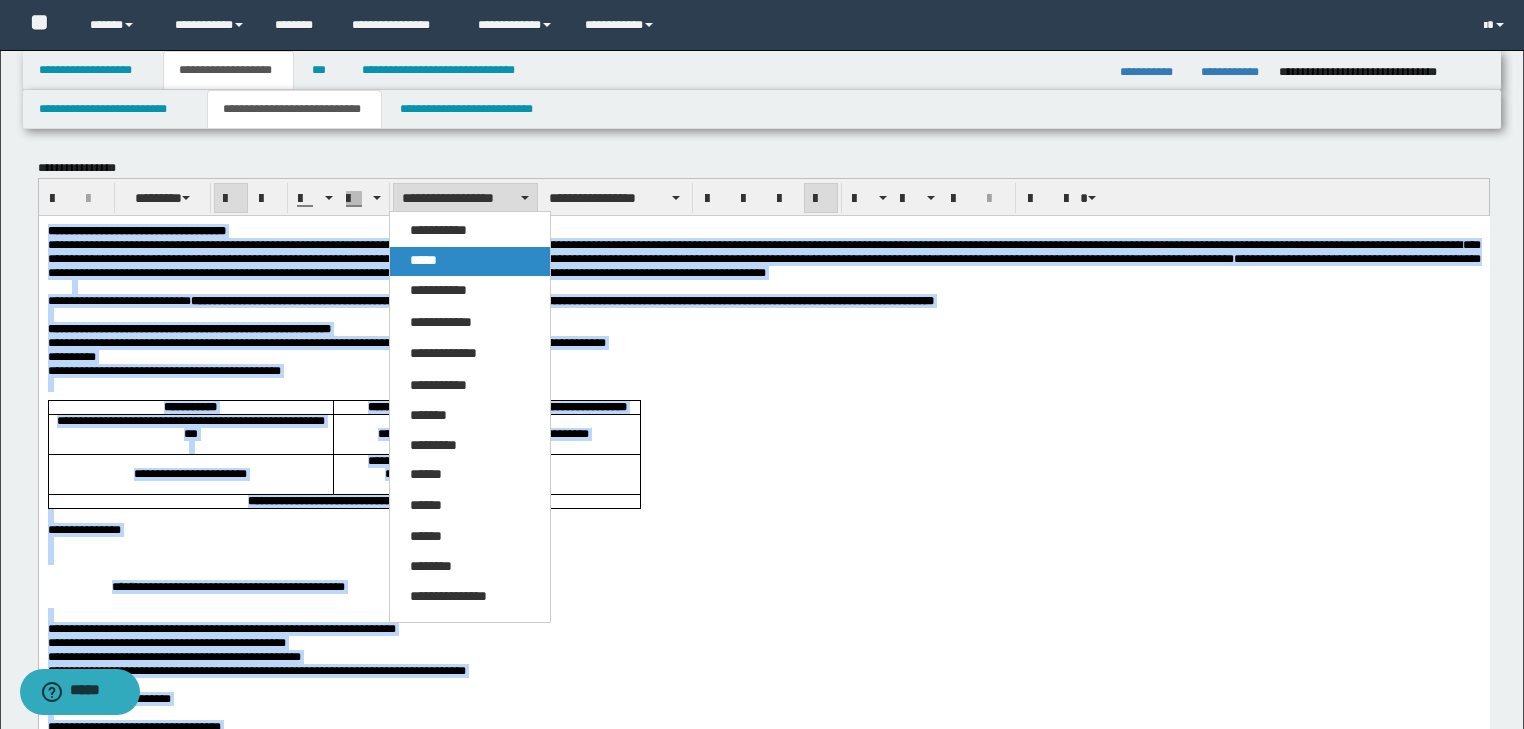 click on "*****" at bounding box center [470, 261] 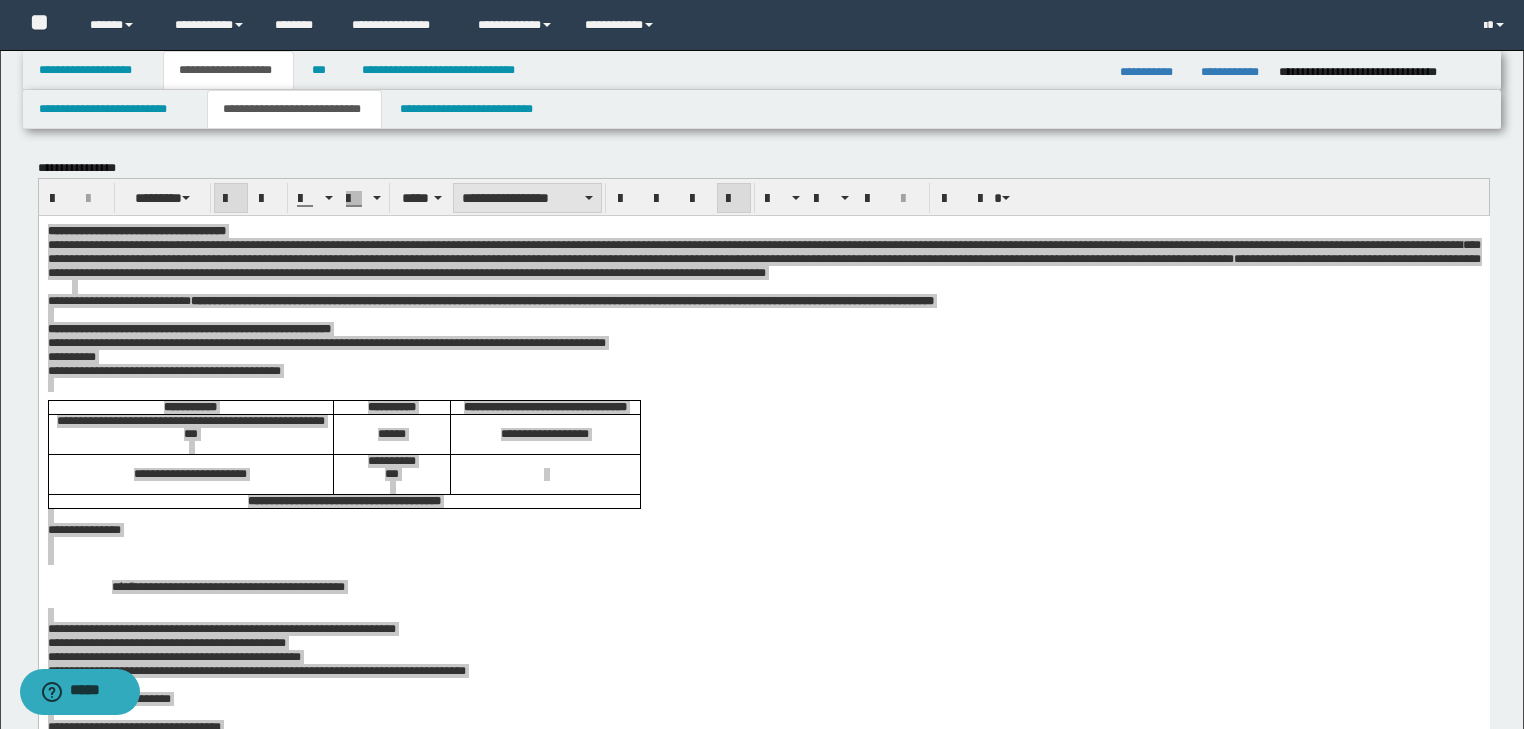click on "**********" at bounding box center (0, 0) 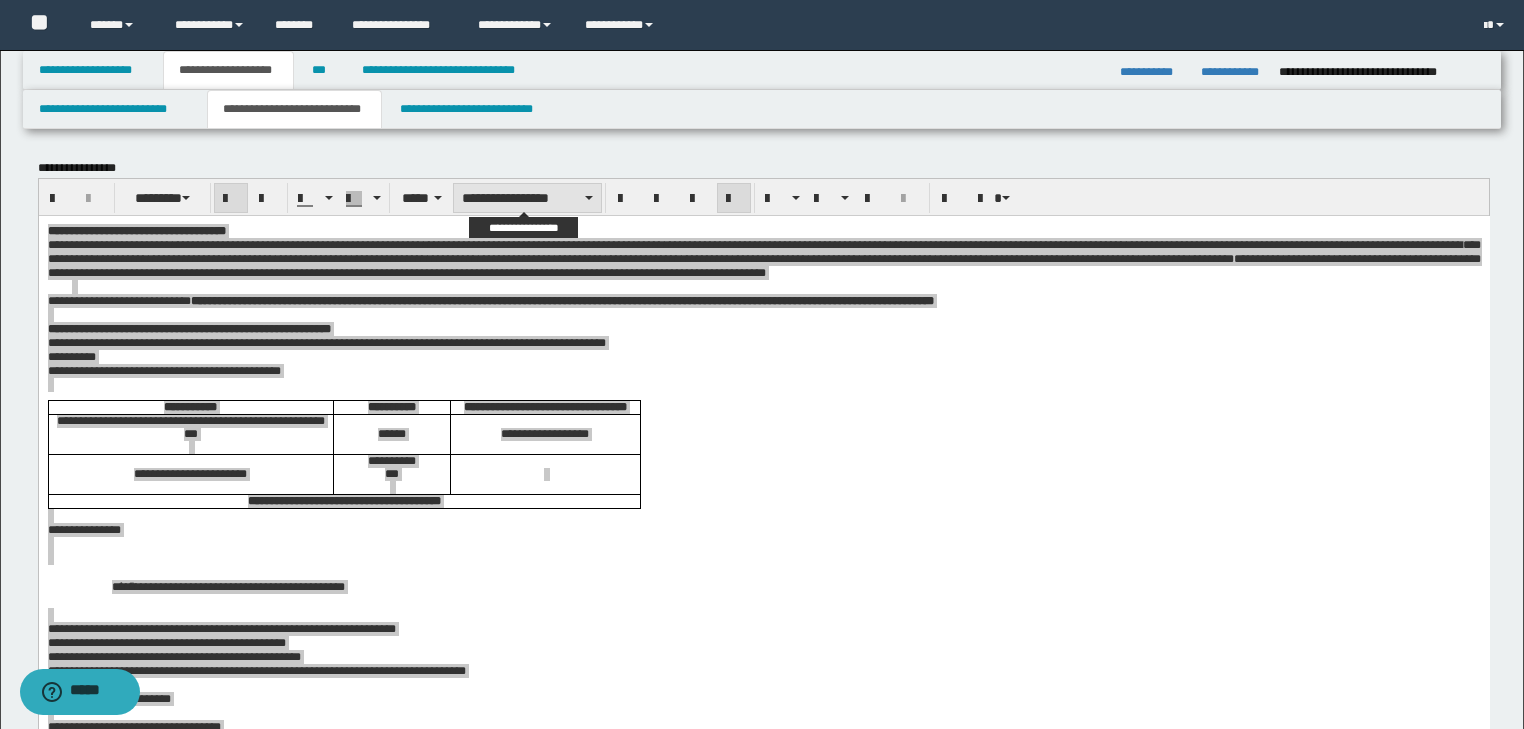 click on "**********" at bounding box center [527, 198] 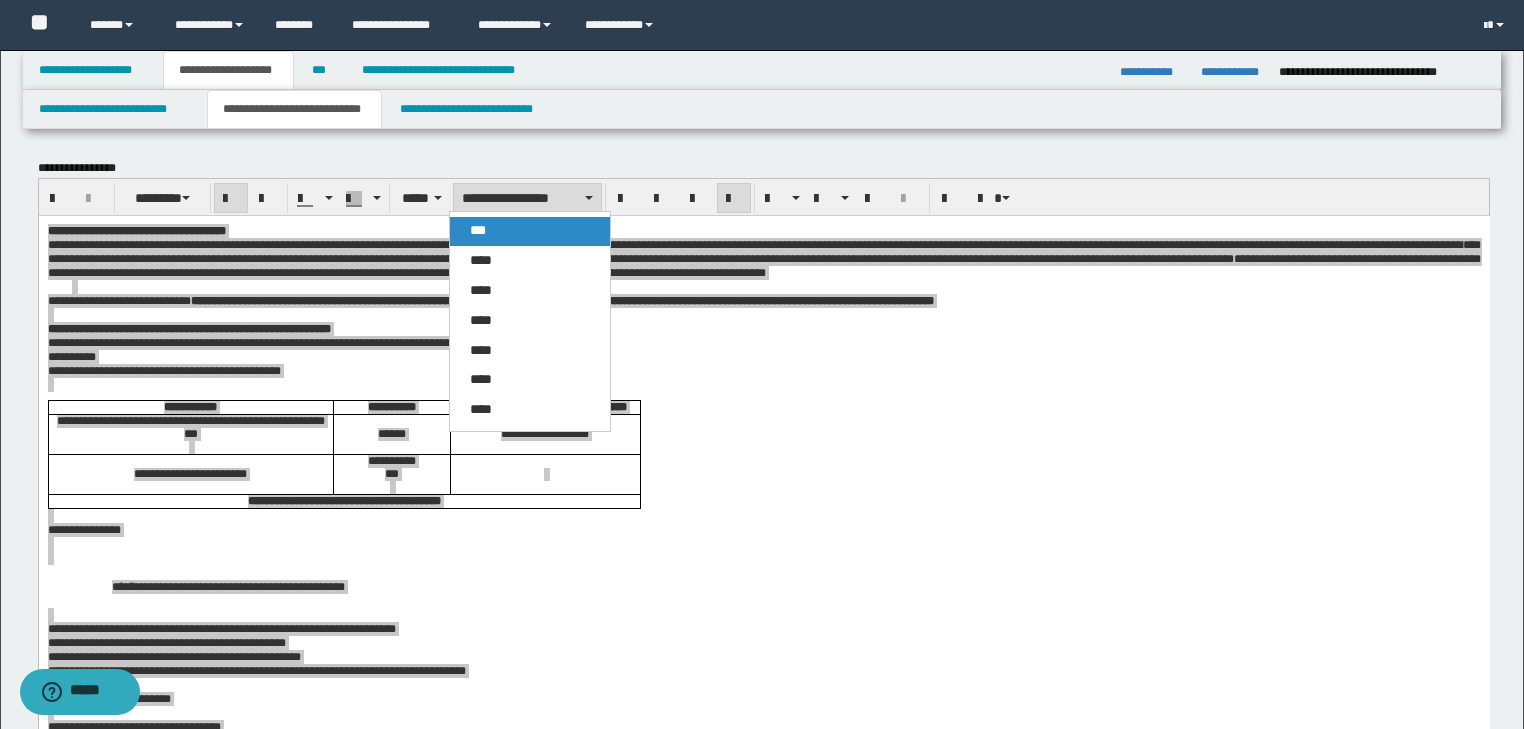 click on "***" at bounding box center [478, 230] 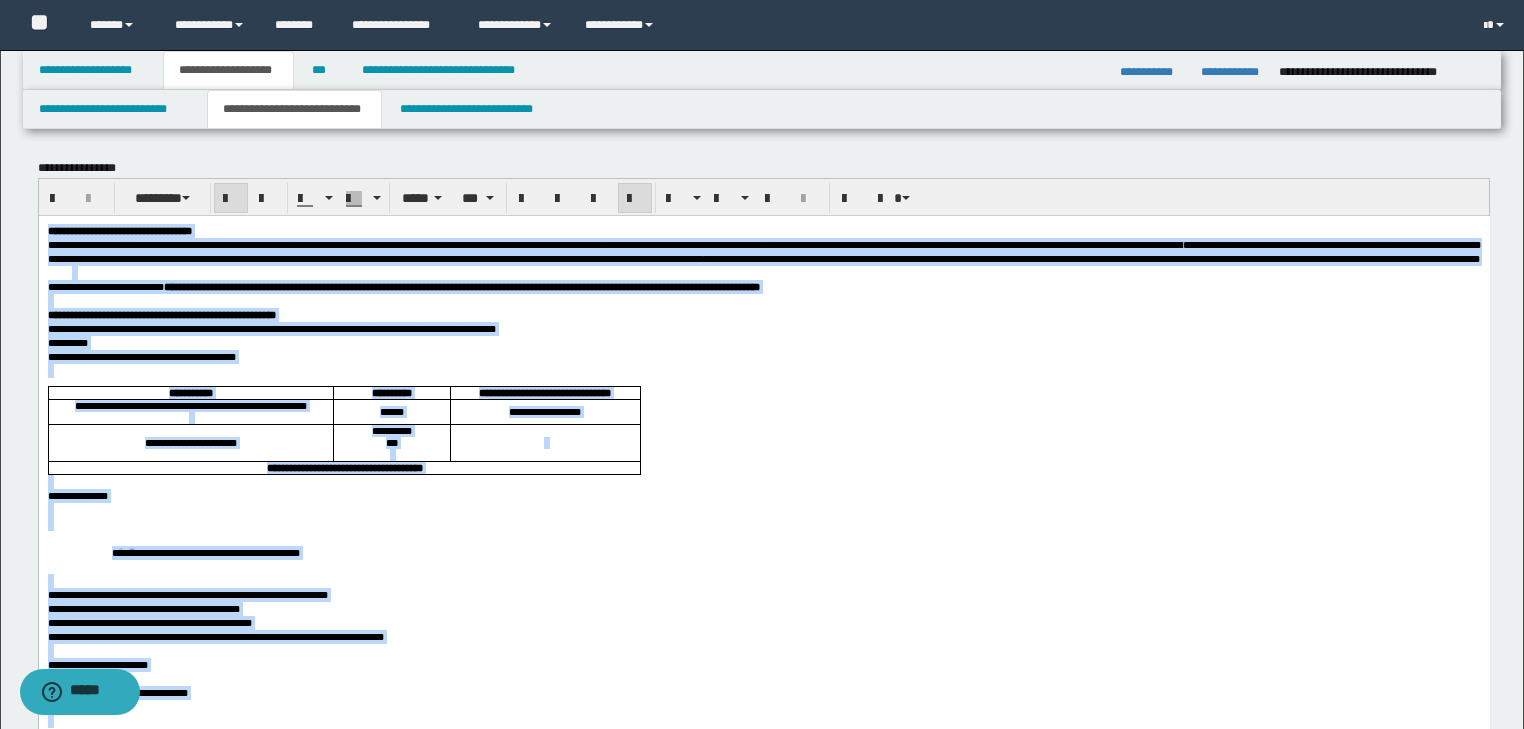 click at bounding box center (763, 300) 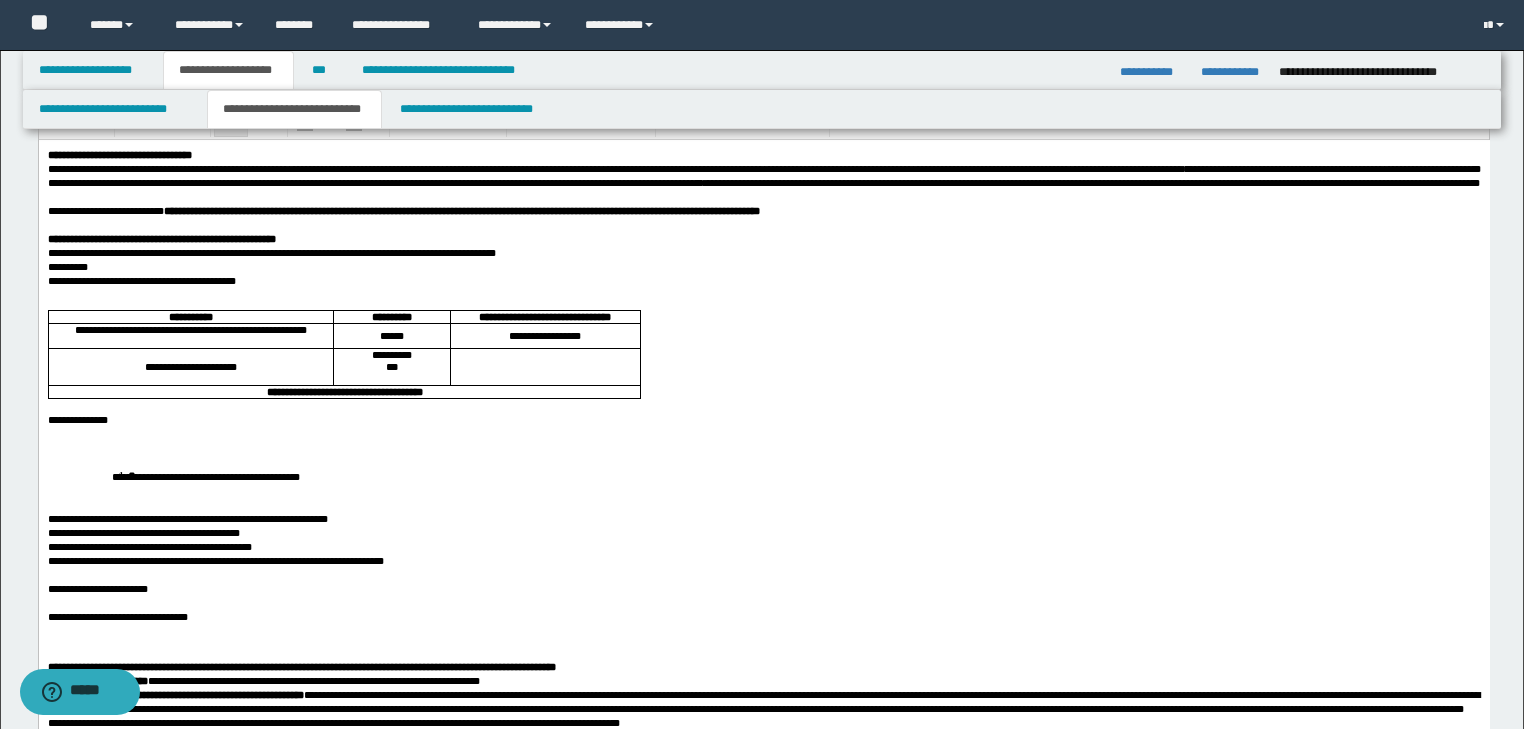 scroll, scrollTop: 160, scrollLeft: 0, axis: vertical 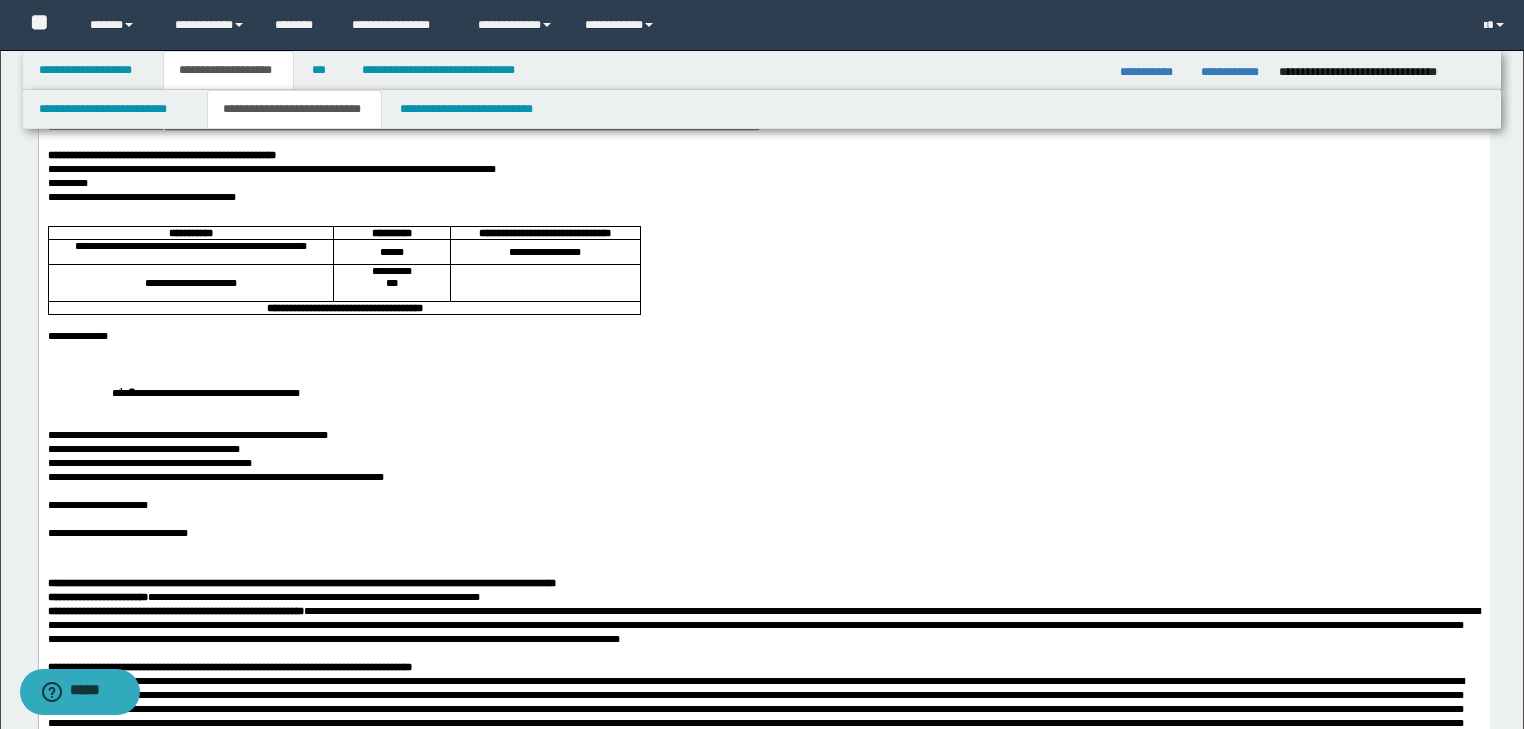 click on "**********" at bounding box center [763, 335] 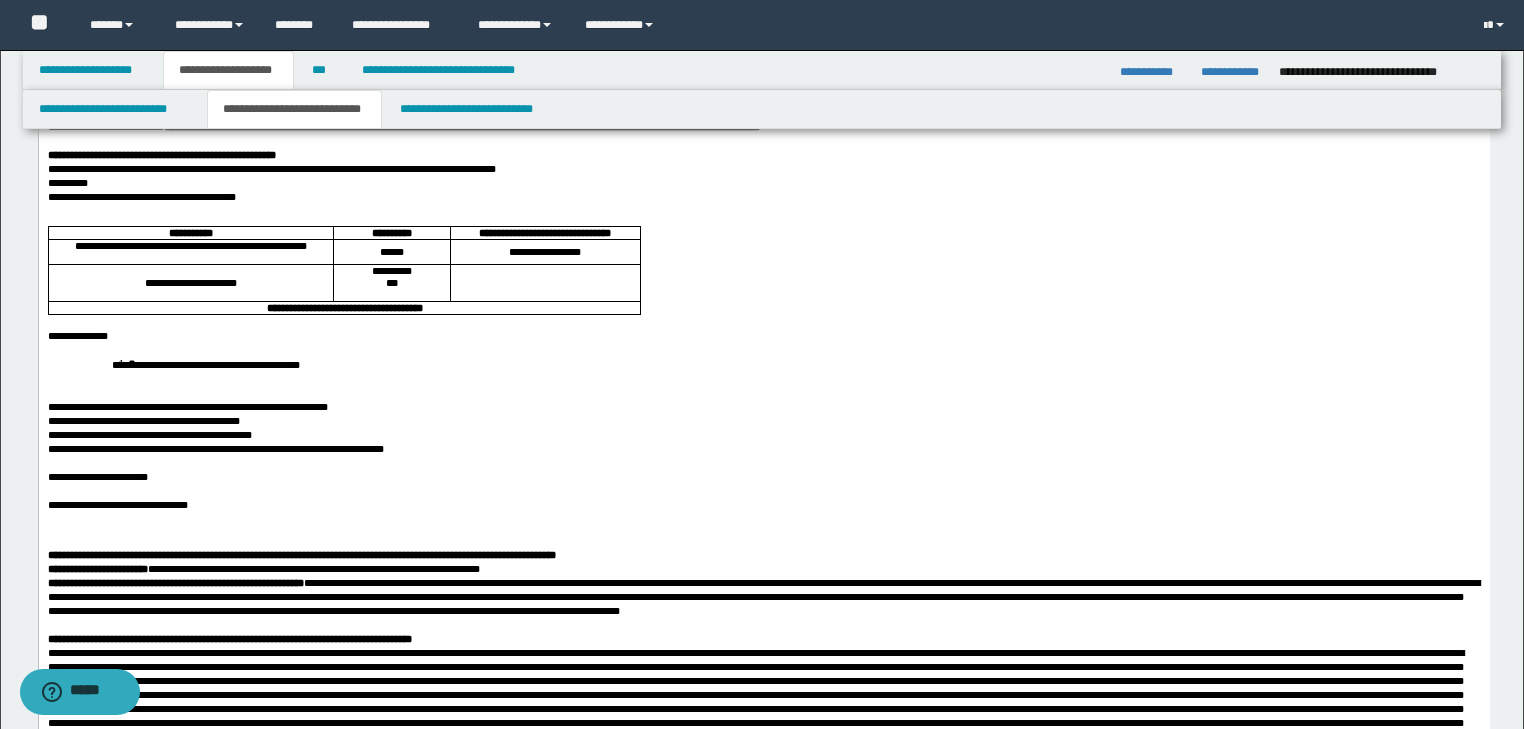 click on "**********" at bounding box center [763, 363] 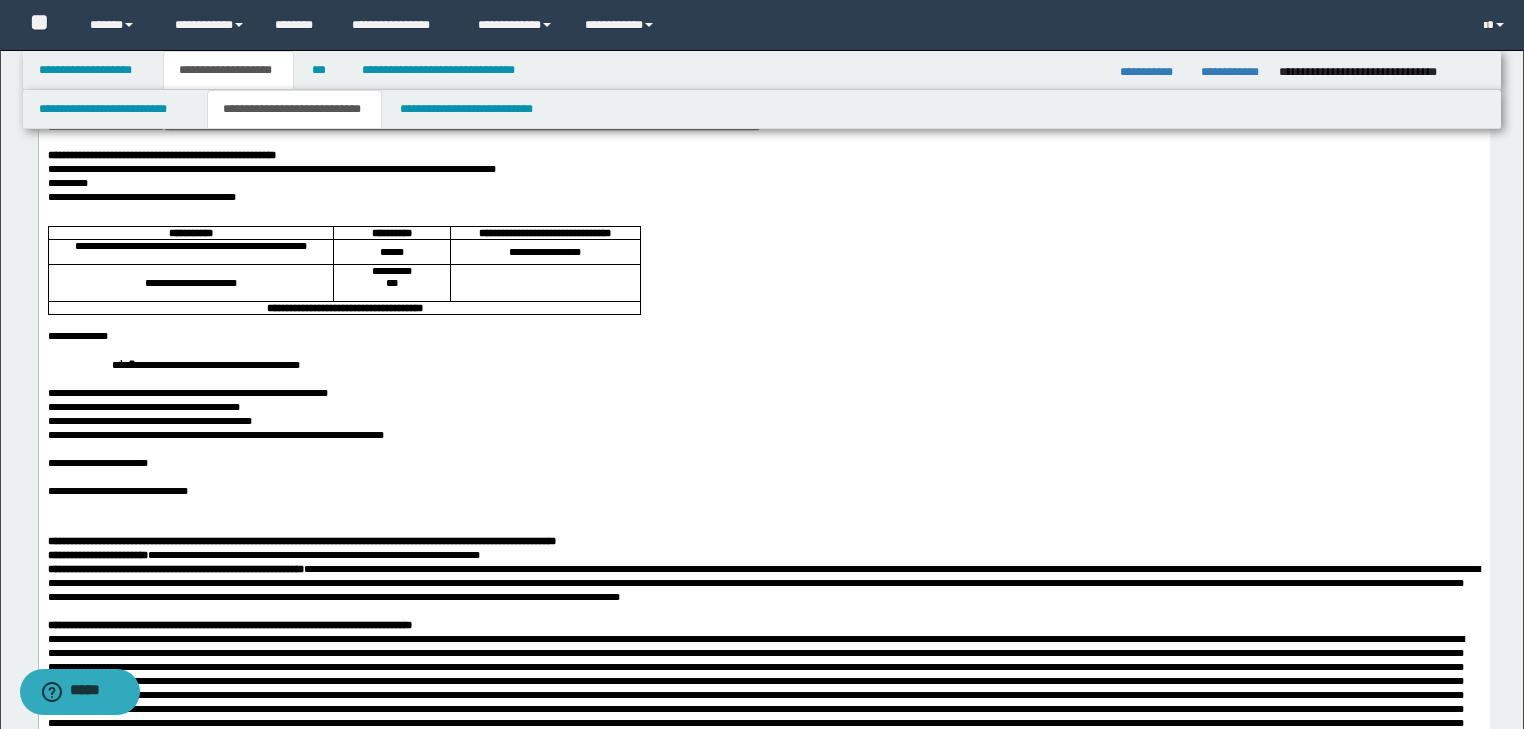 click on "**********" at bounding box center (215, 434) 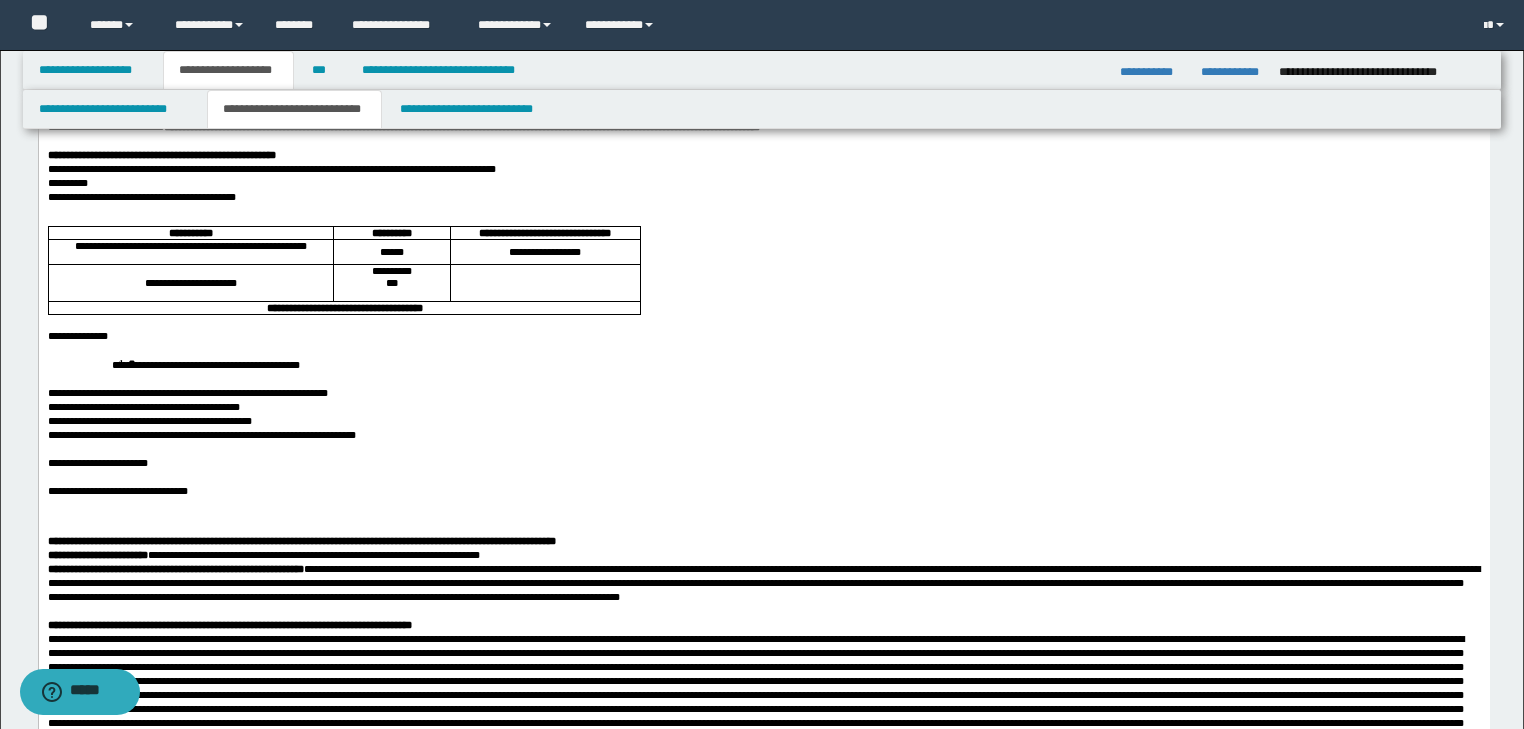 click at bounding box center (763, 504) 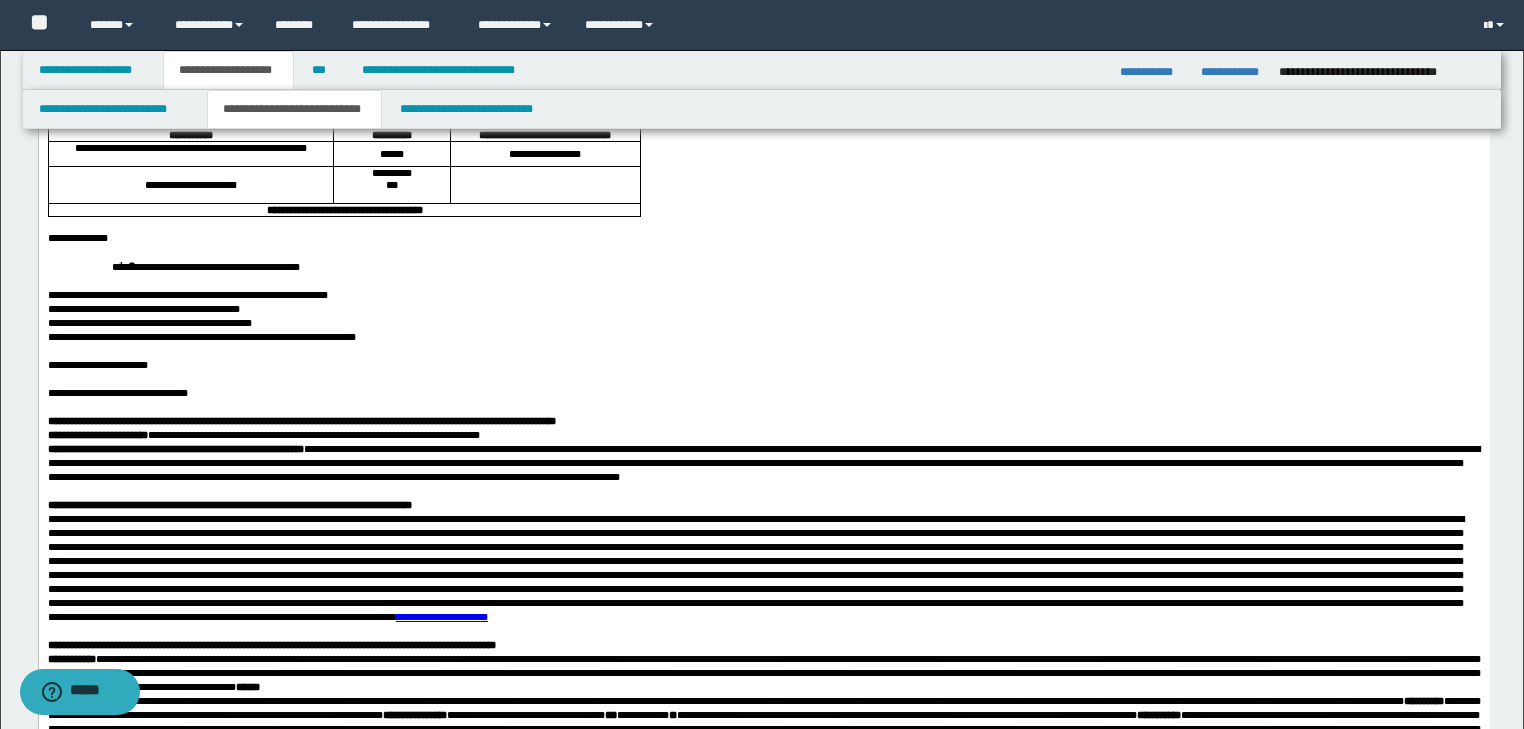 scroll, scrollTop: 400, scrollLeft: 0, axis: vertical 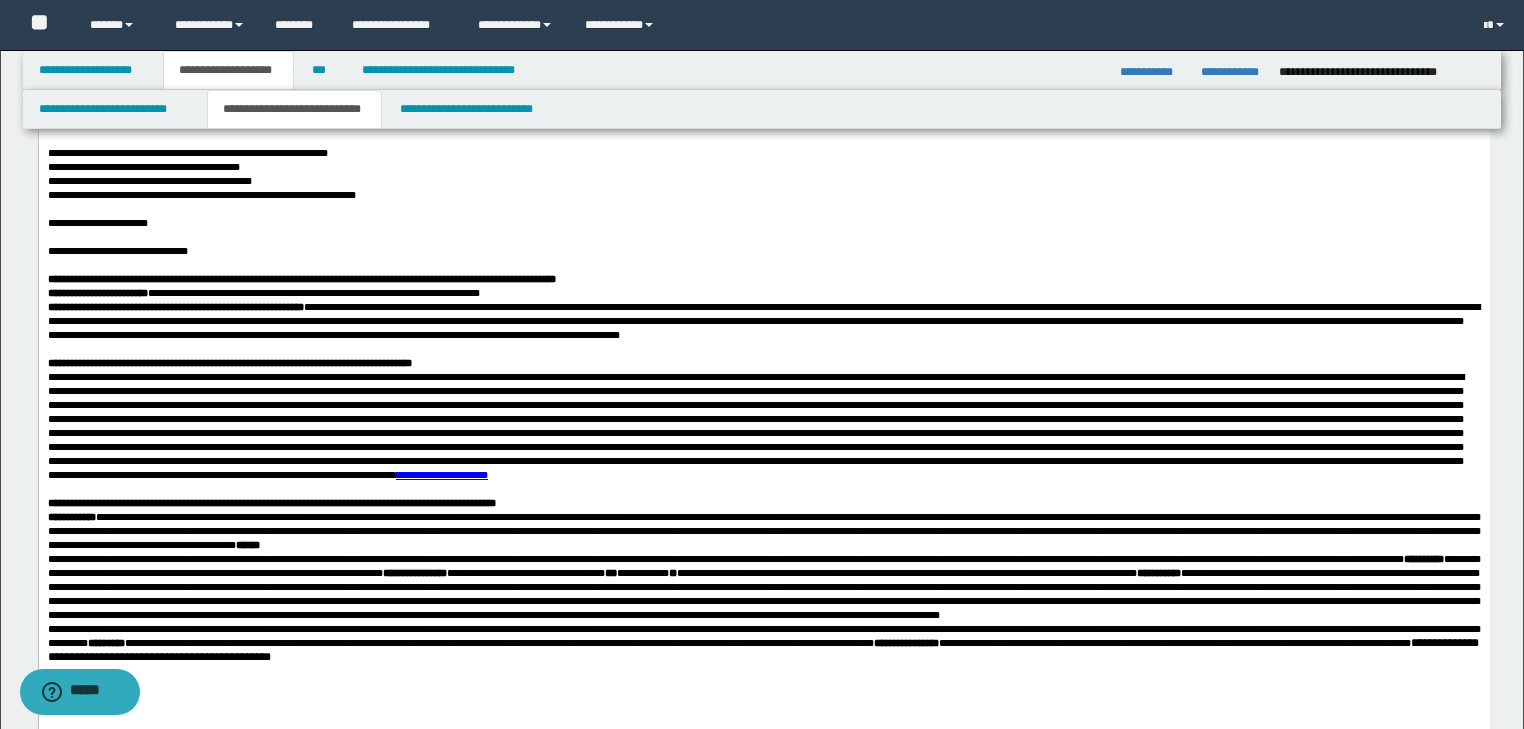 click on "**********" at bounding box center (763, 293) 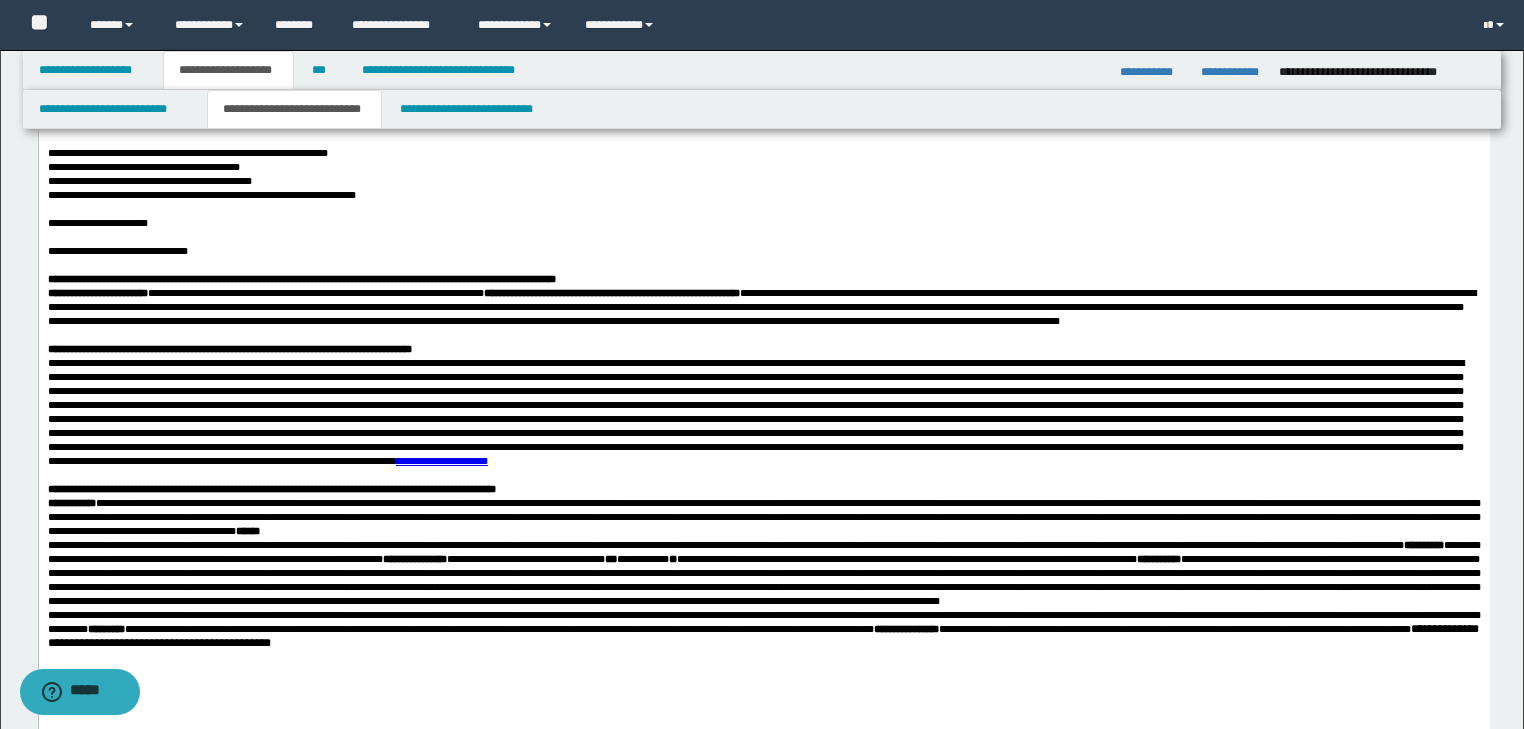 click on "**********" at bounding box center [763, 307] 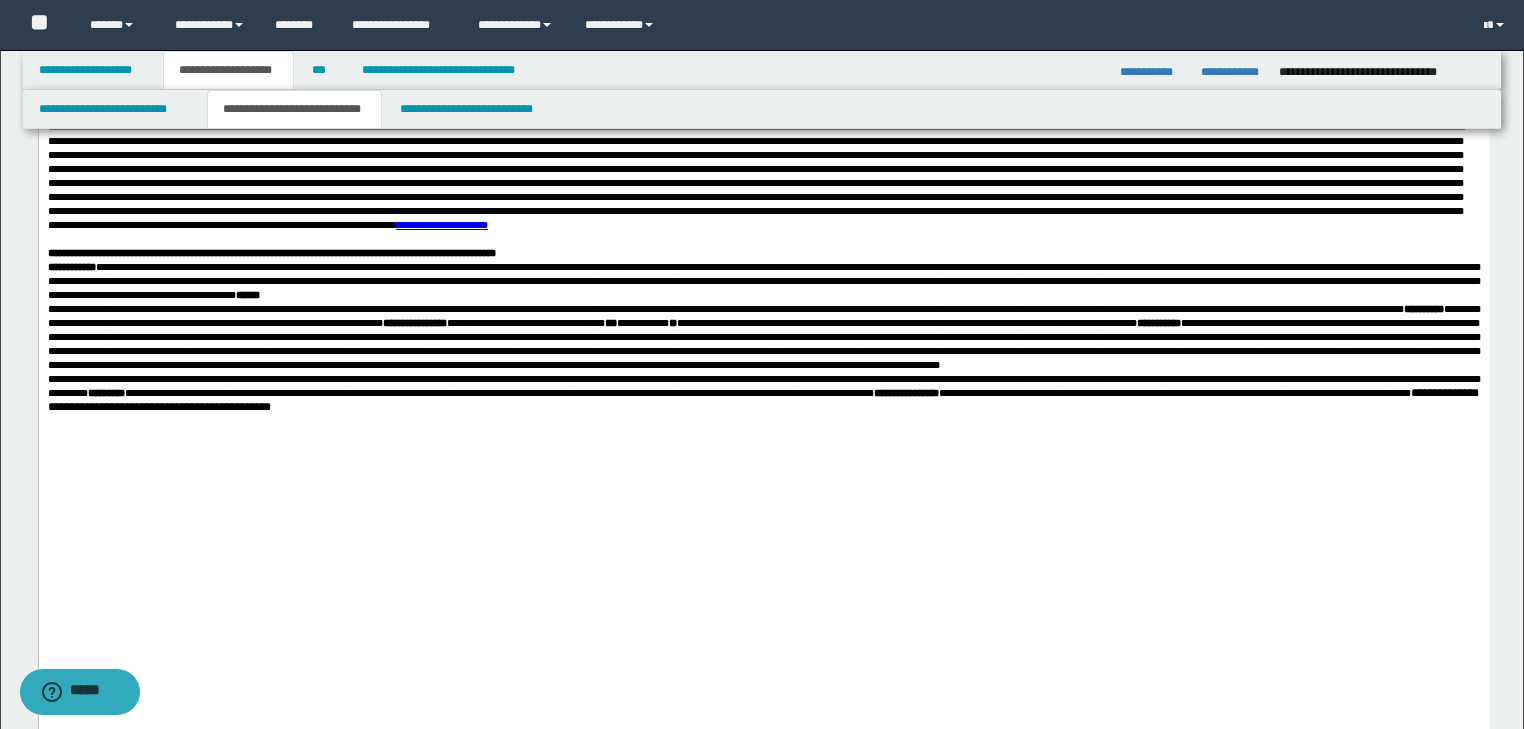 scroll, scrollTop: 640, scrollLeft: 0, axis: vertical 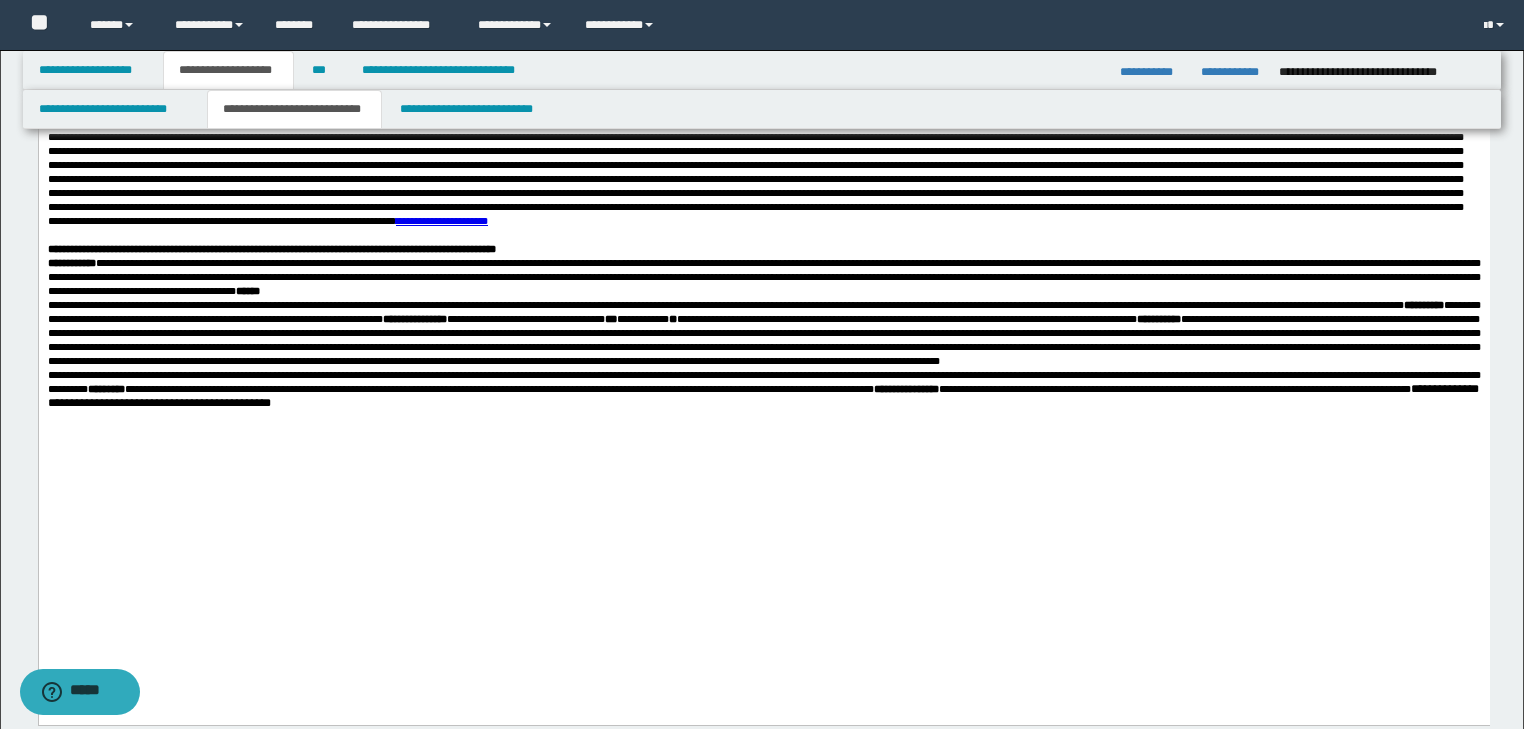 click on "**********" at bounding box center (763, 389) 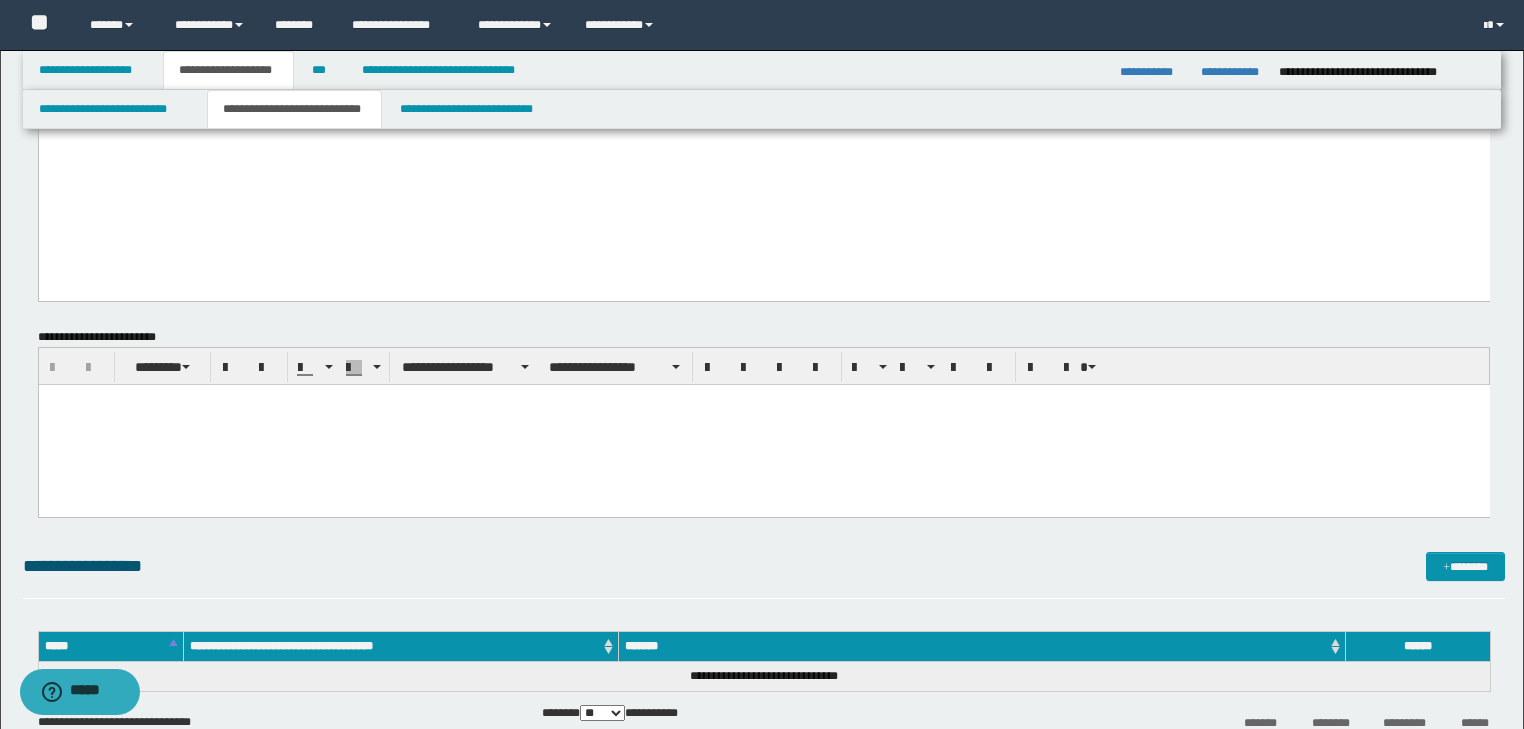 scroll, scrollTop: 640, scrollLeft: 0, axis: vertical 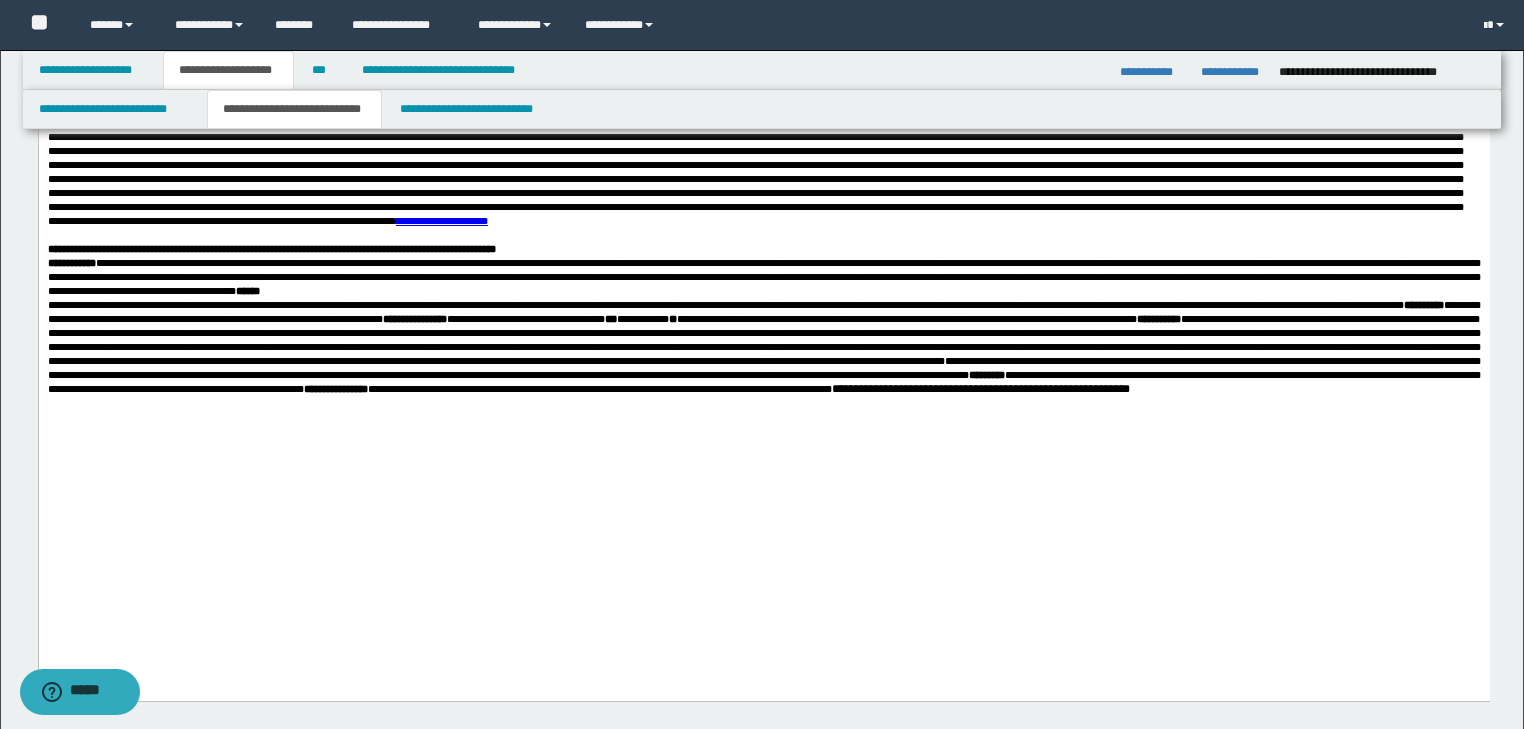 click on "**********" at bounding box center (763, 15) 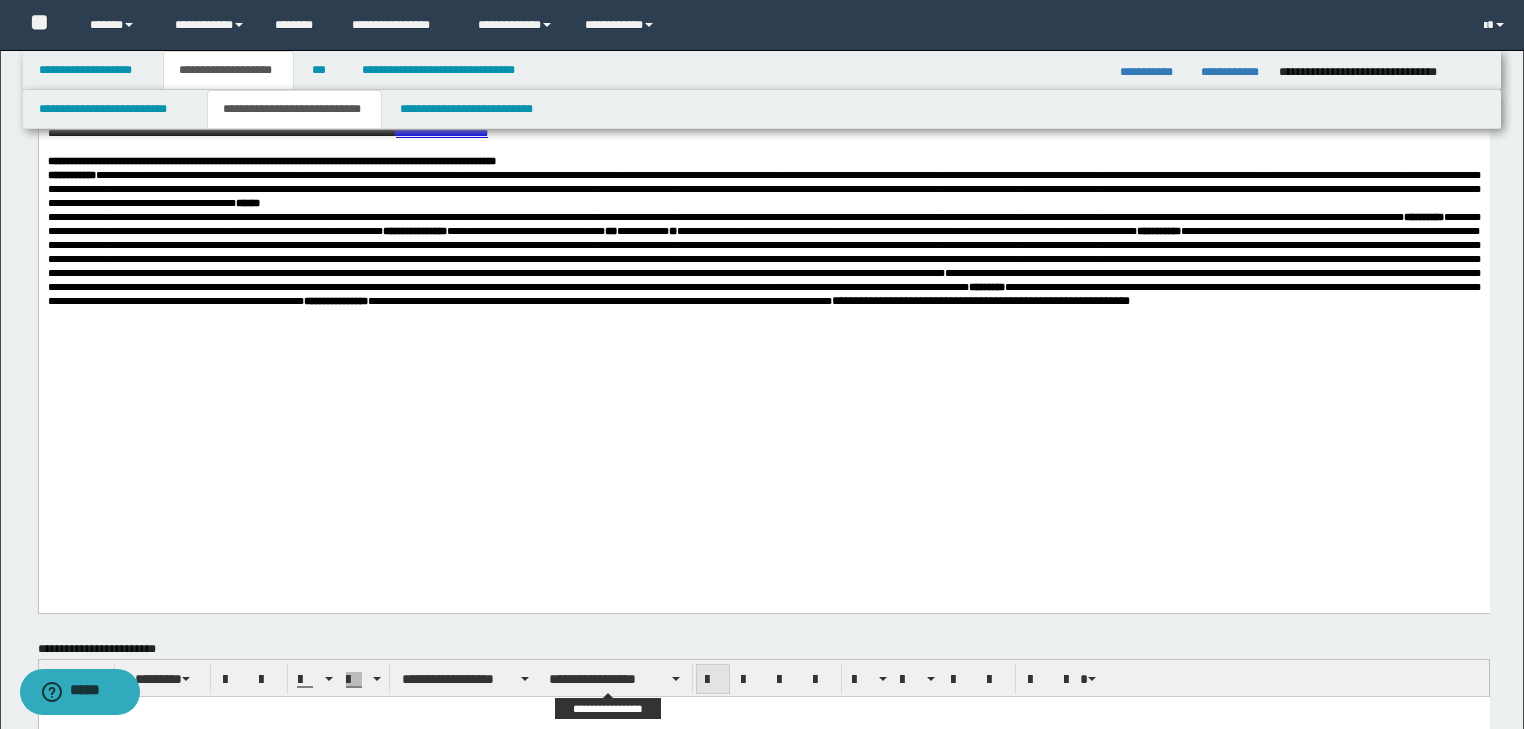 scroll, scrollTop: 880, scrollLeft: 0, axis: vertical 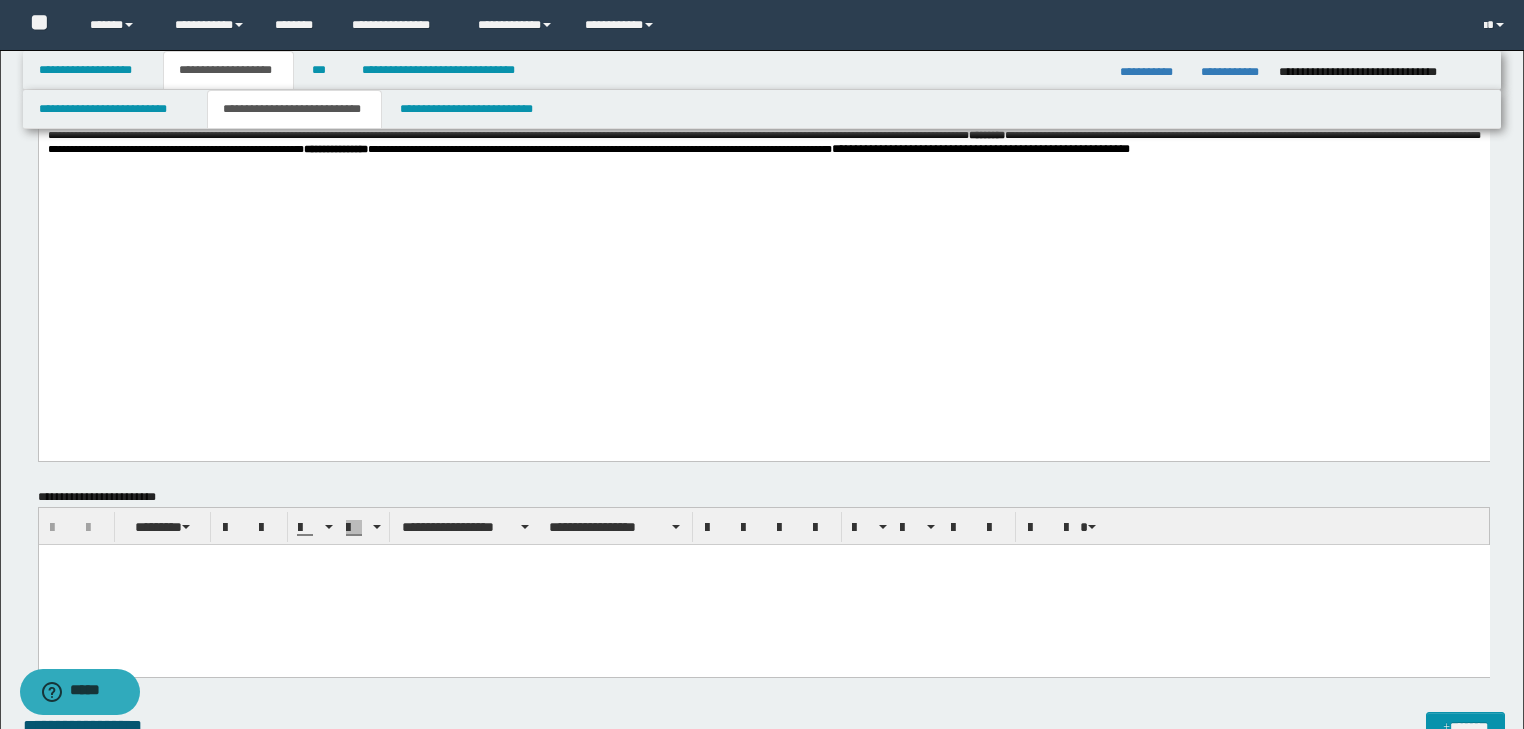 click on "**********" at bounding box center [763, 107] 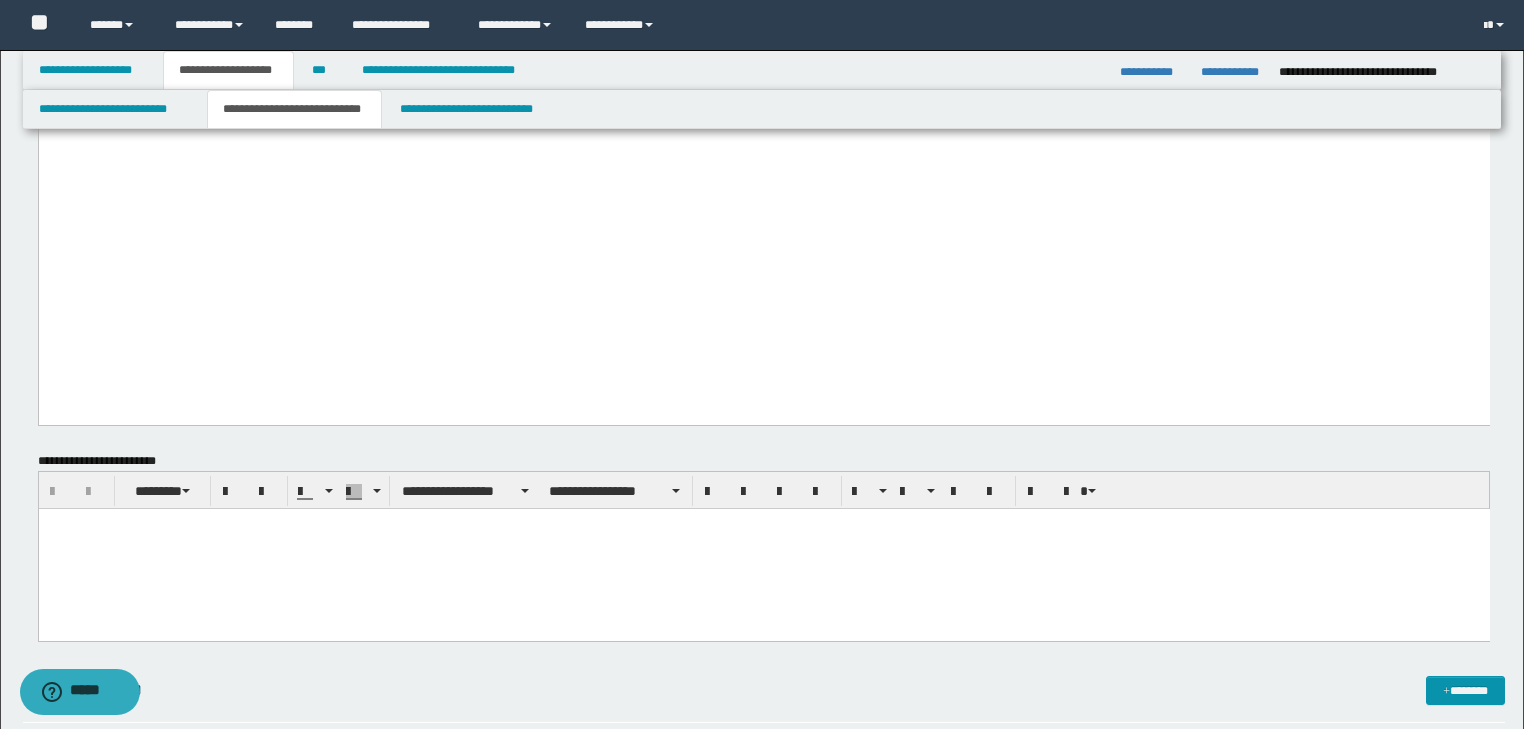 scroll, scrollTop: 1040, scrollLeft: 0, axis: vertical 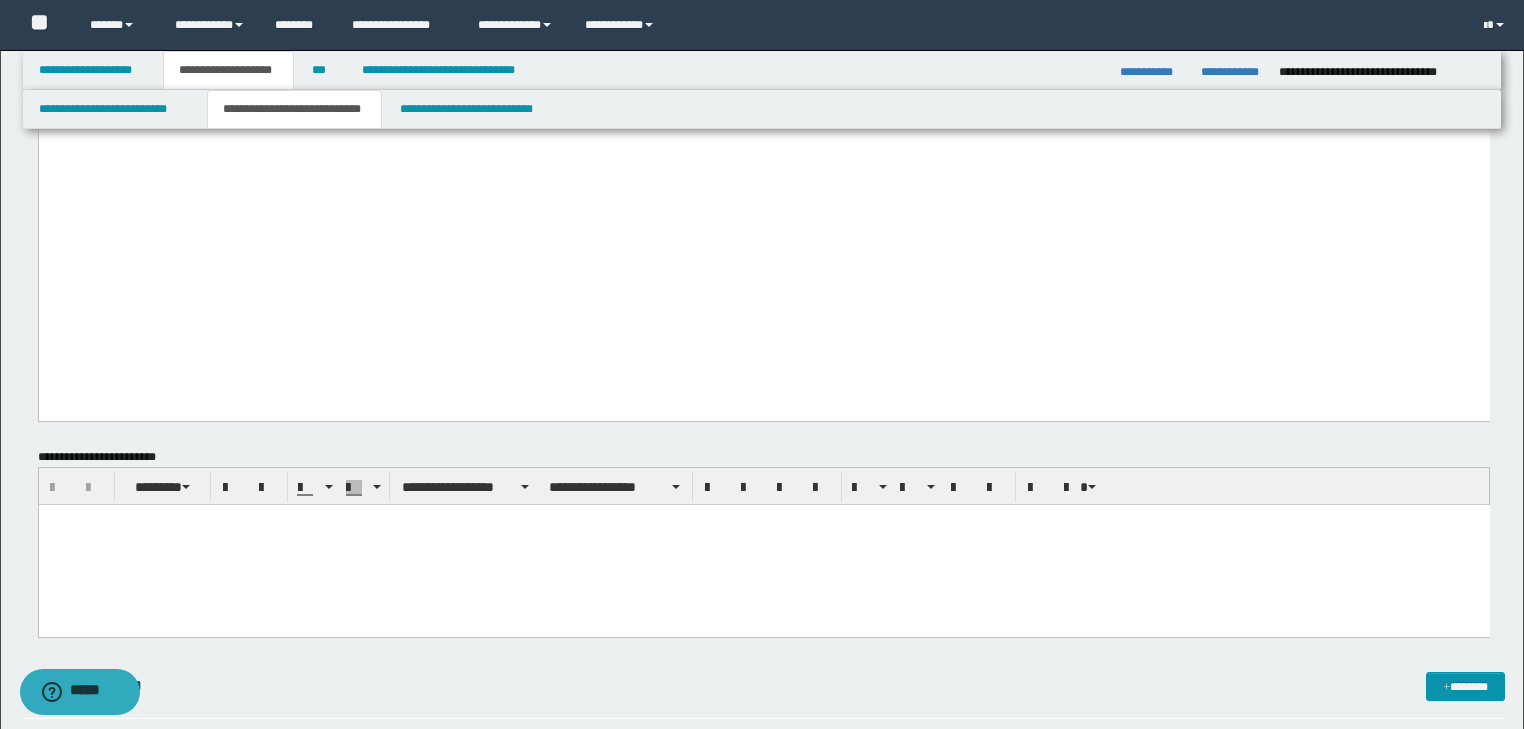click at bounding box center (763, 519) 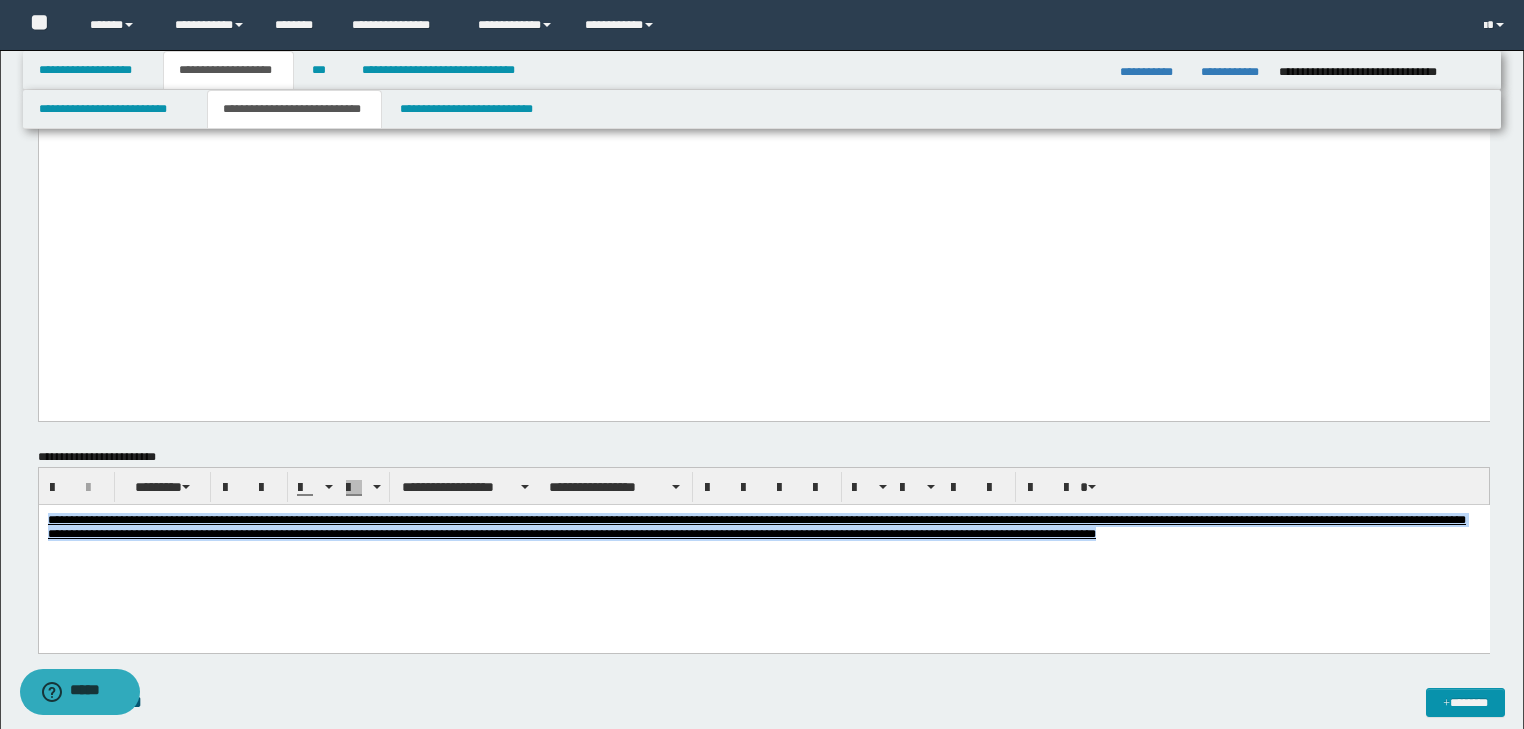 drag, startPoint x: 47, startPoint y: 519, endPoint x: 1007, endPoint y: 546, distance: 960.37964 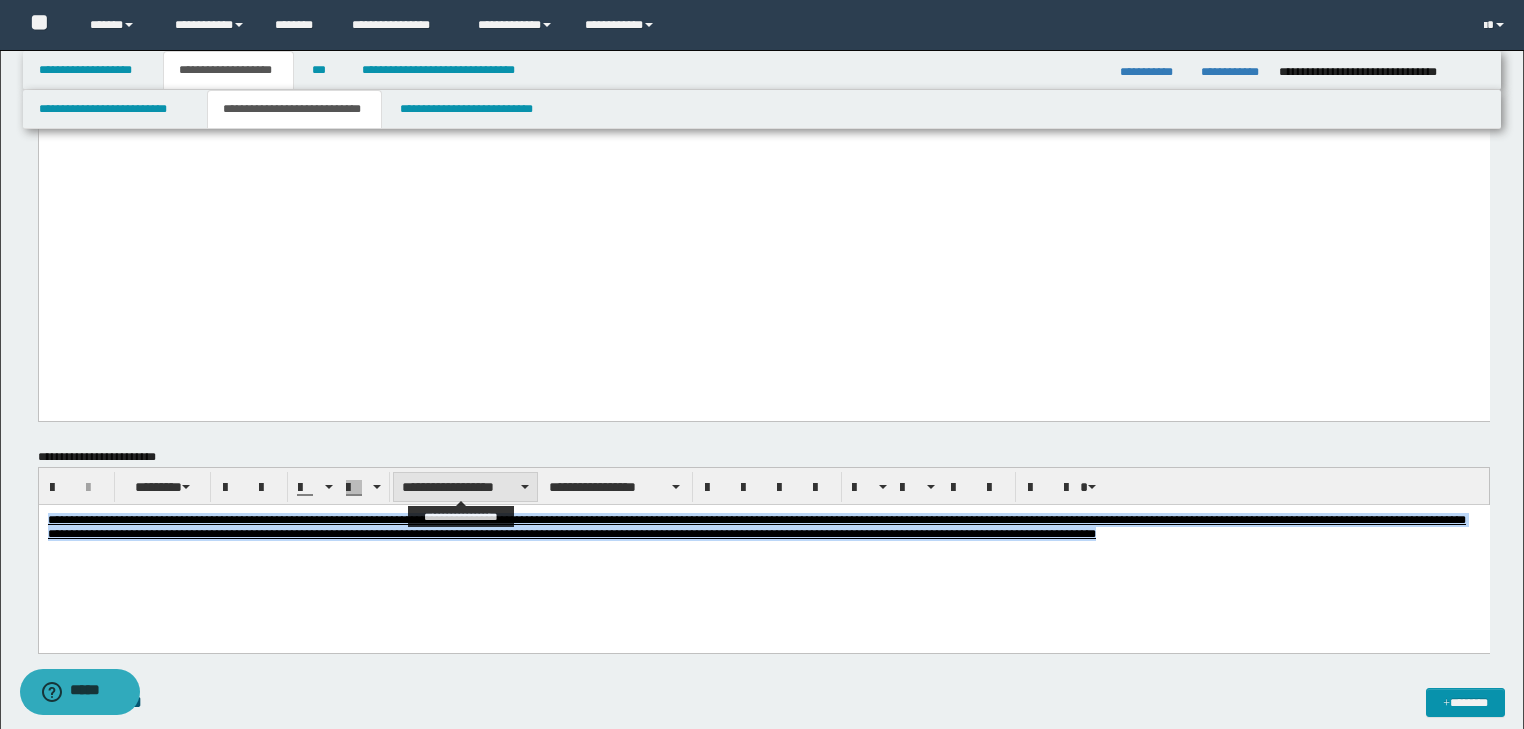 click on "**********" at bounding box center (465, 487) 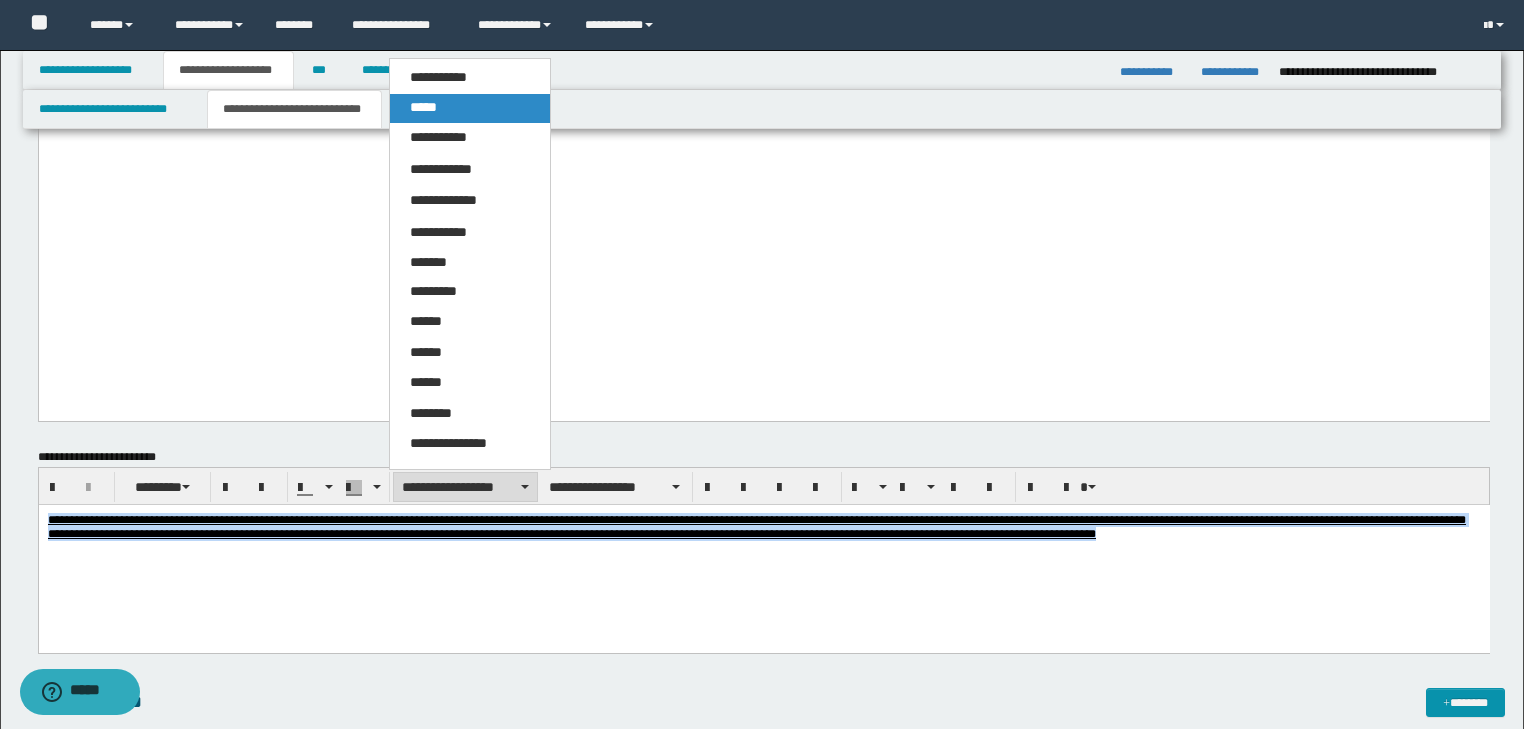 click on "*****" at bounding box center (470, 108) 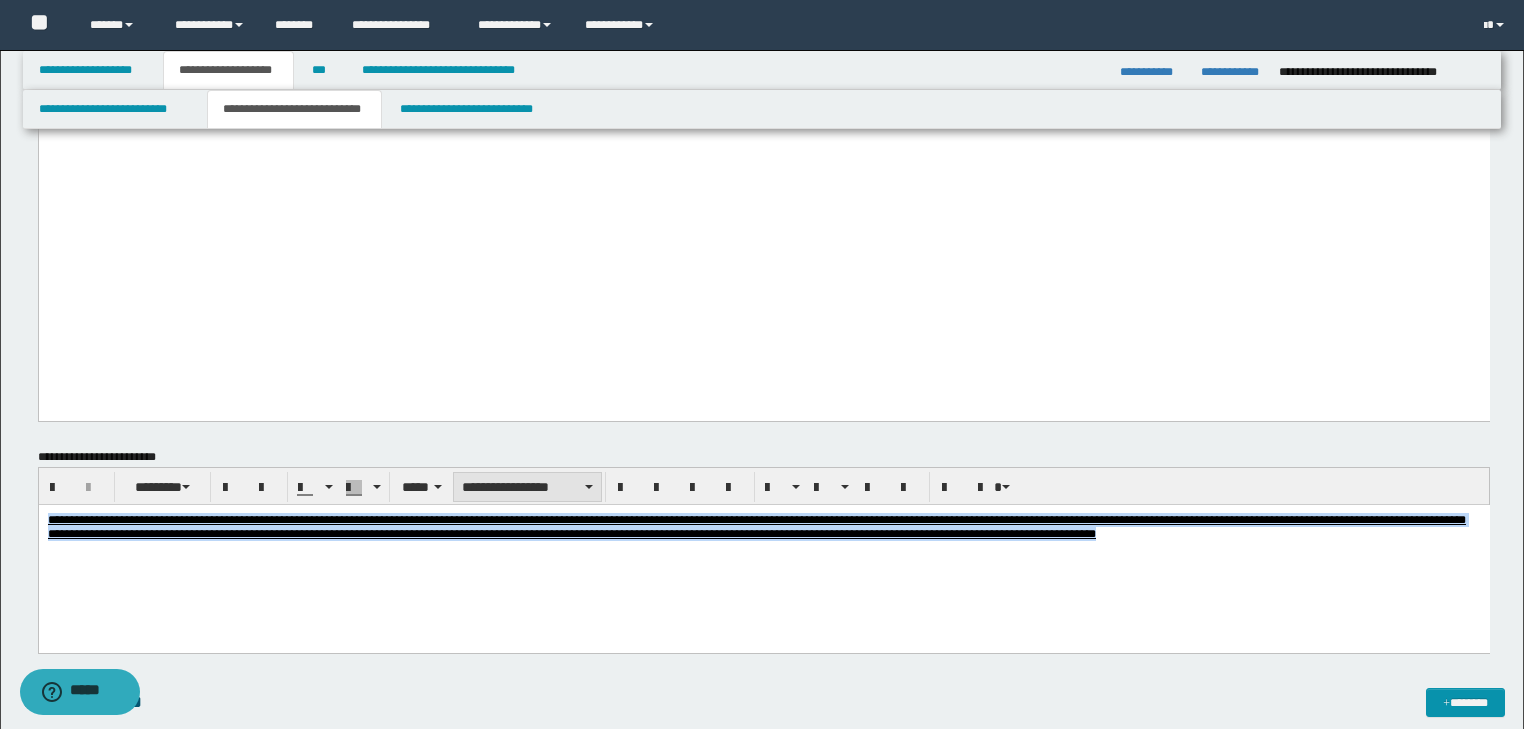 click on "**********" at bounding box center [527, 487] 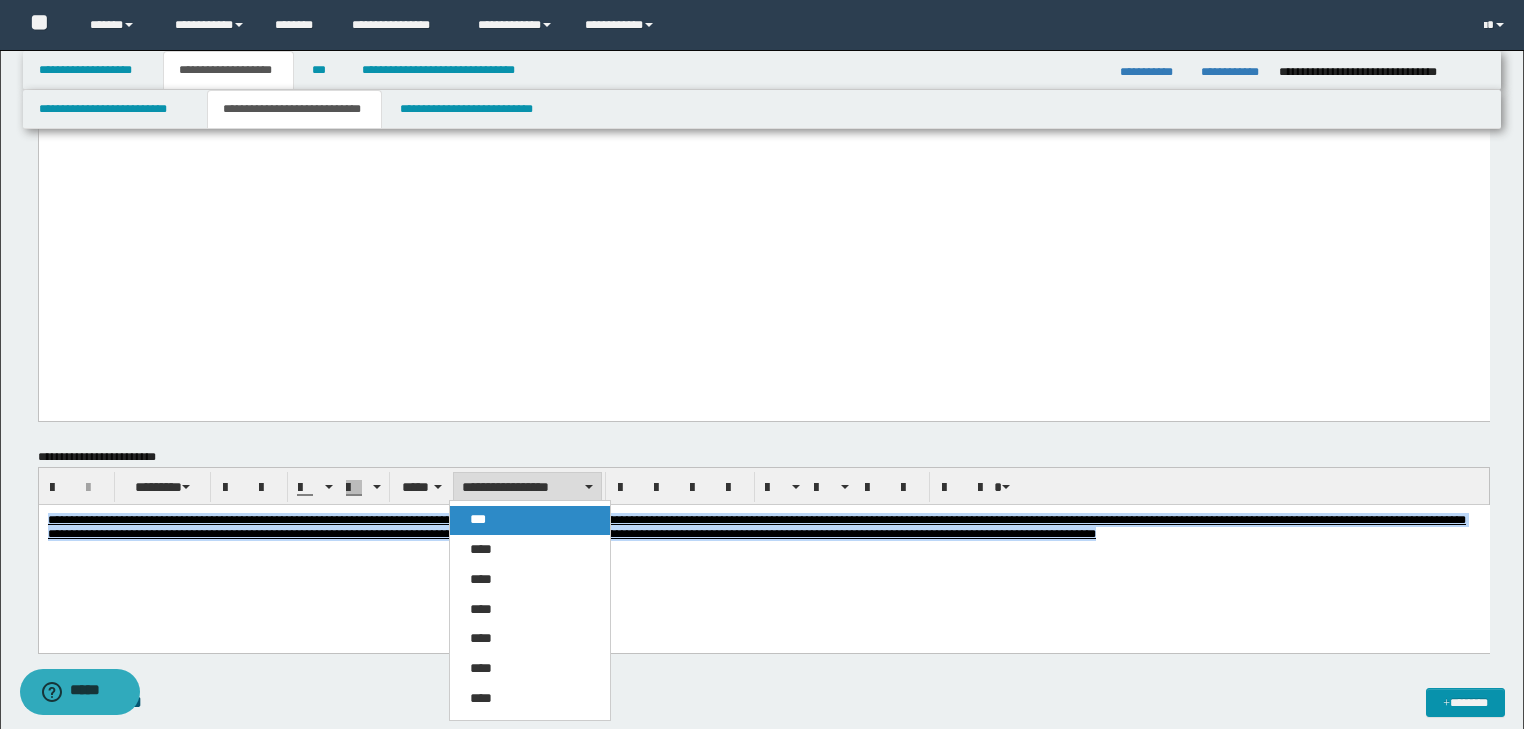 click on "***" at bounding box center [478, 519] 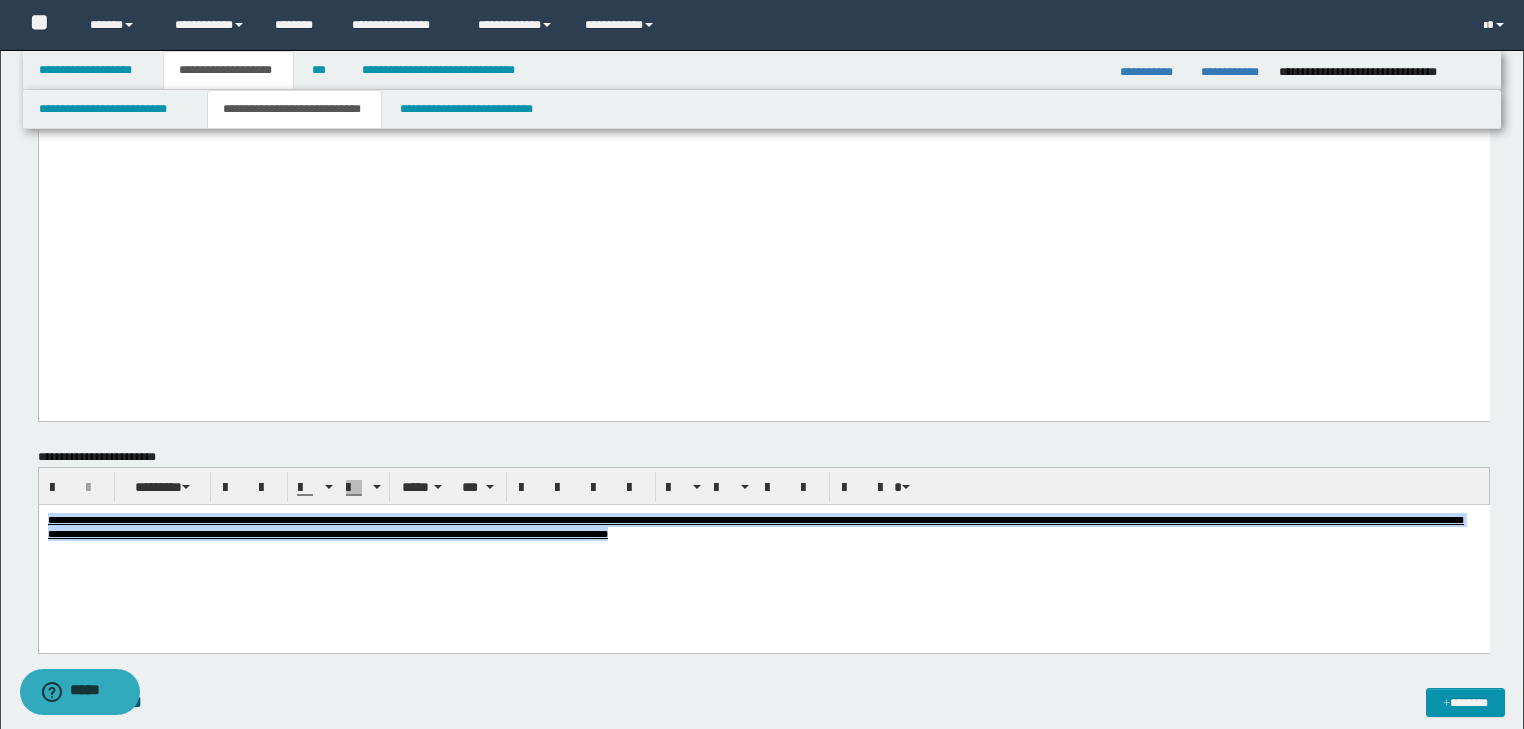 scroll, scrollTop: 1200, scrollLeft: 0, axis: vertical 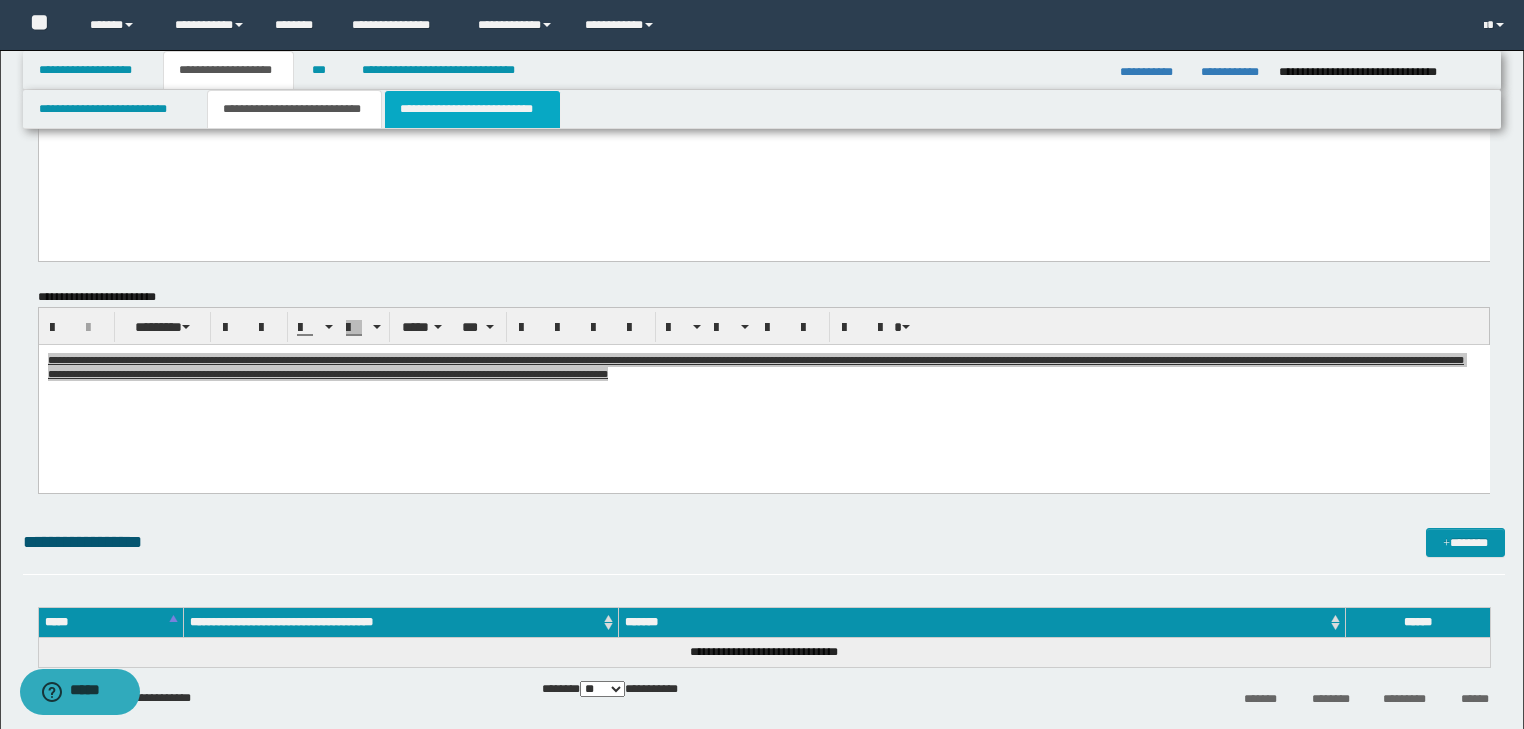 click on "**********" at bounding box center [472, 109] 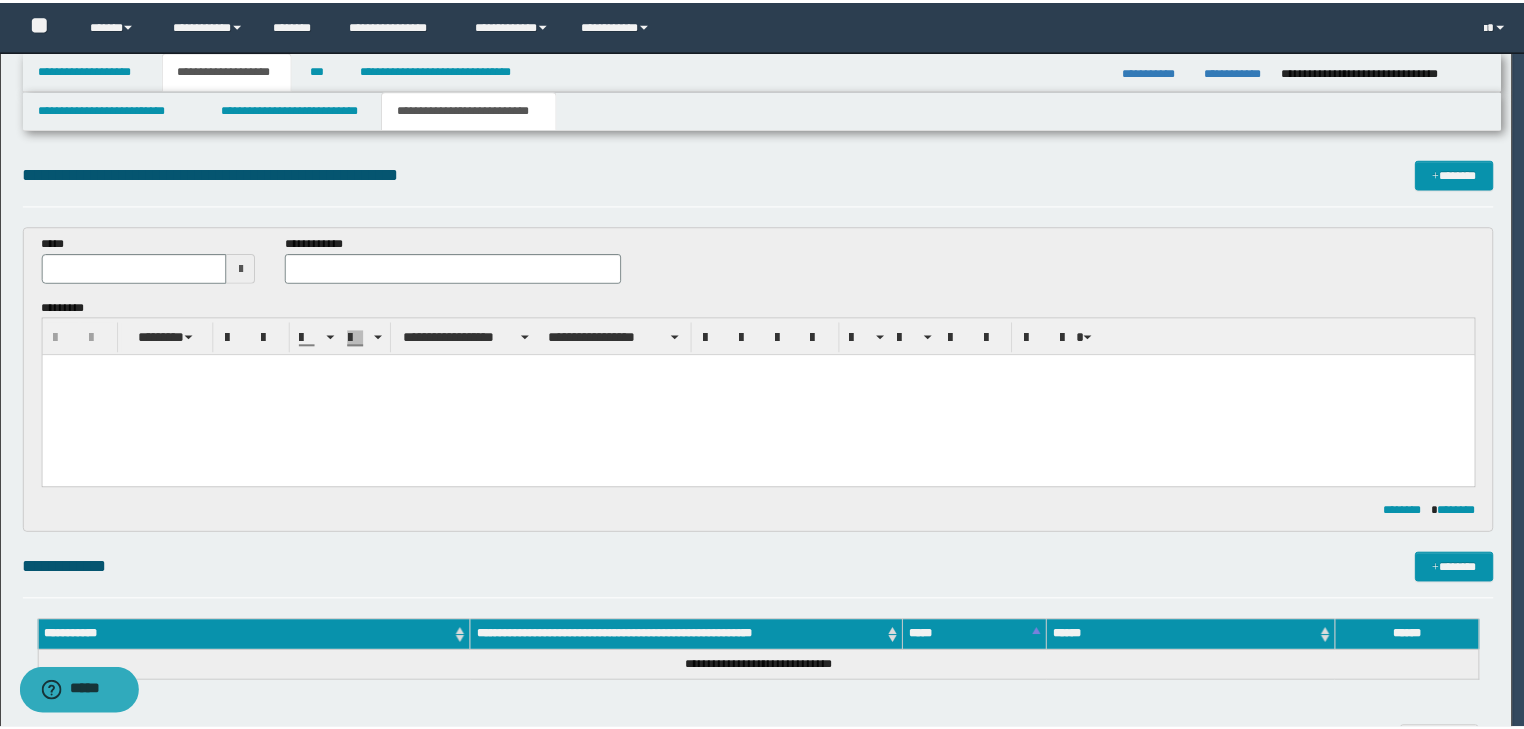 scroll, scrollTop: 0, scrollLeft: 0, axis: both 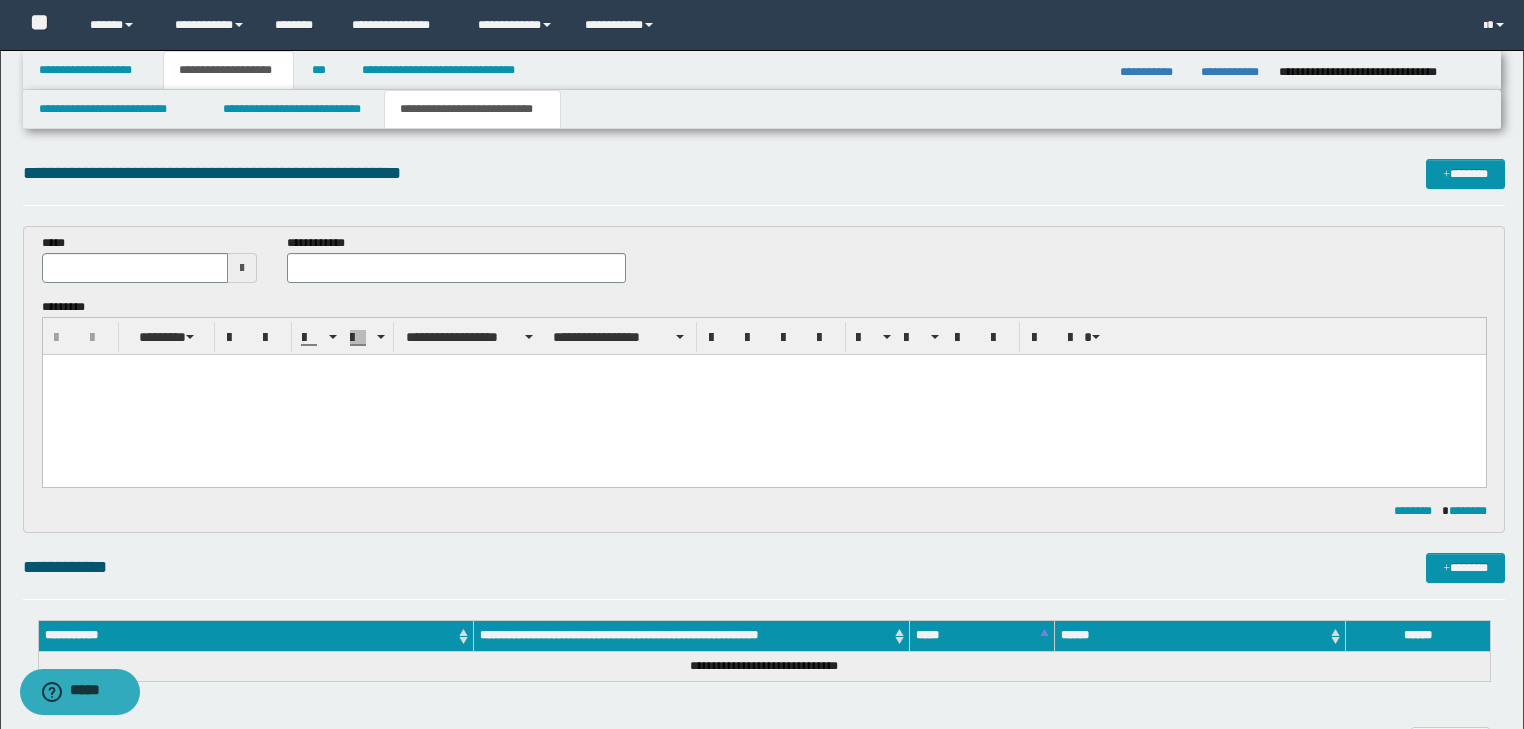 click at bounding box center [763, 369] 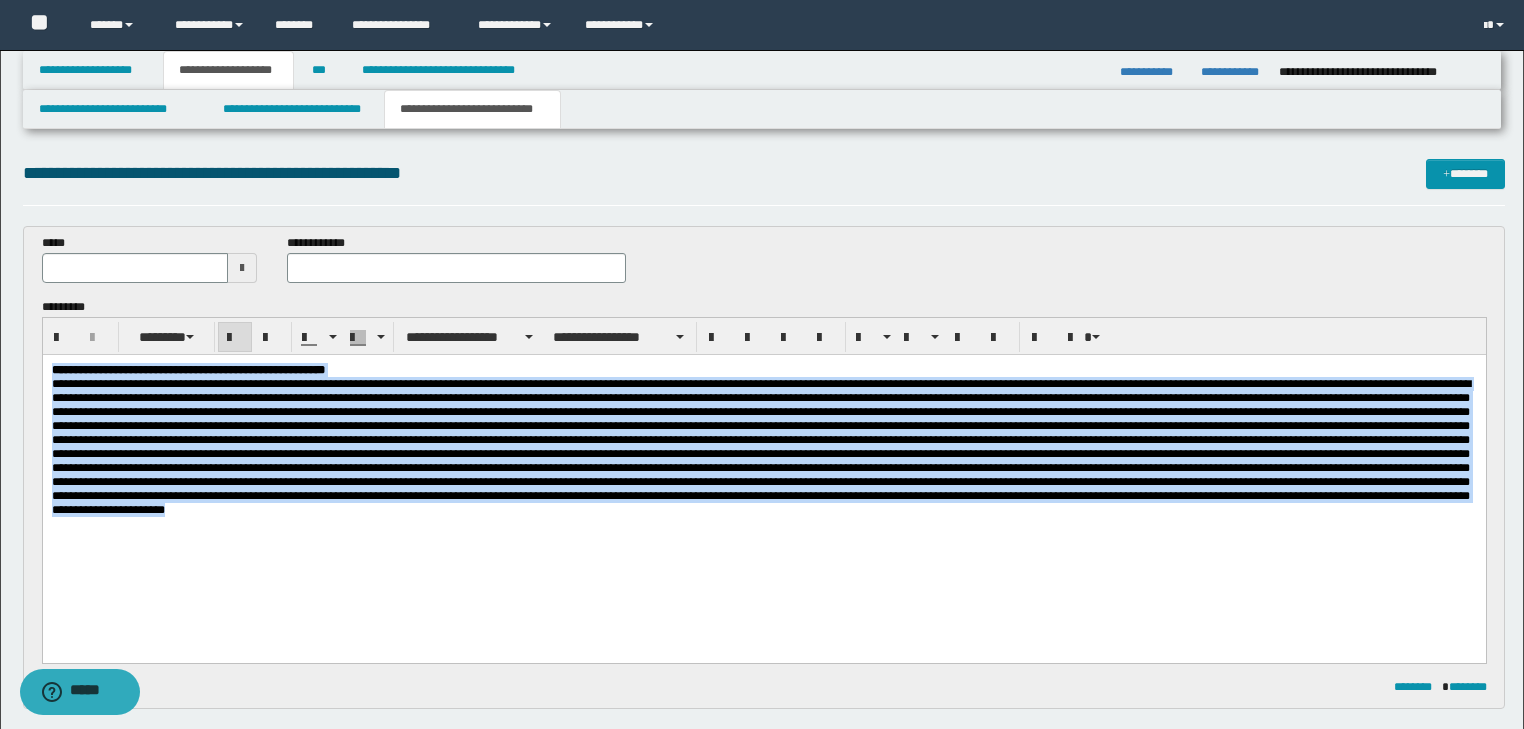 drag, startPoint x: 1294, startPoint y: 517, endPoint x: 42, endPoint y: 680, distance: 1262.566 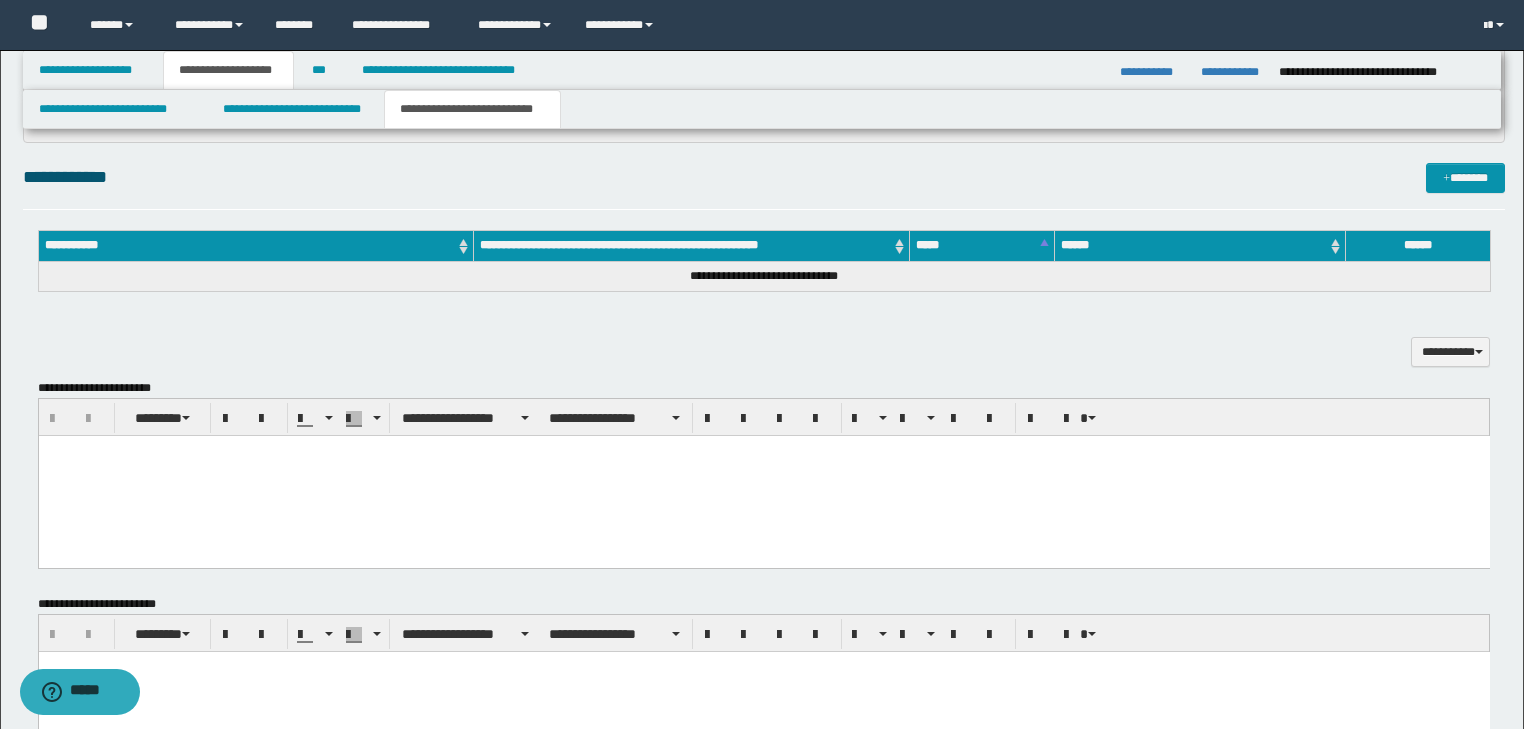 scroll, scrollTop: 400, scrollLeft: 0, axis: vertical 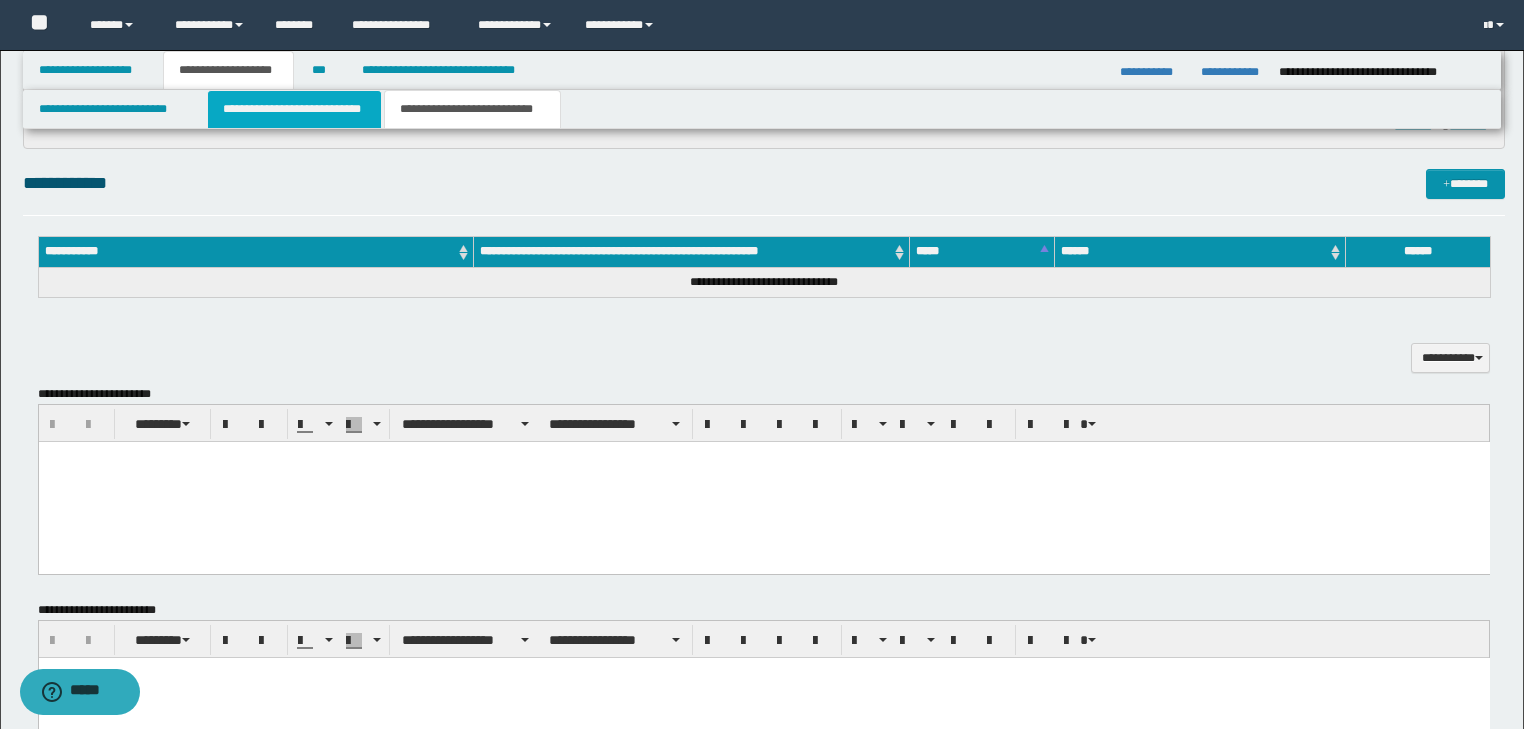click on "**********" at bounding box center [294, 109] 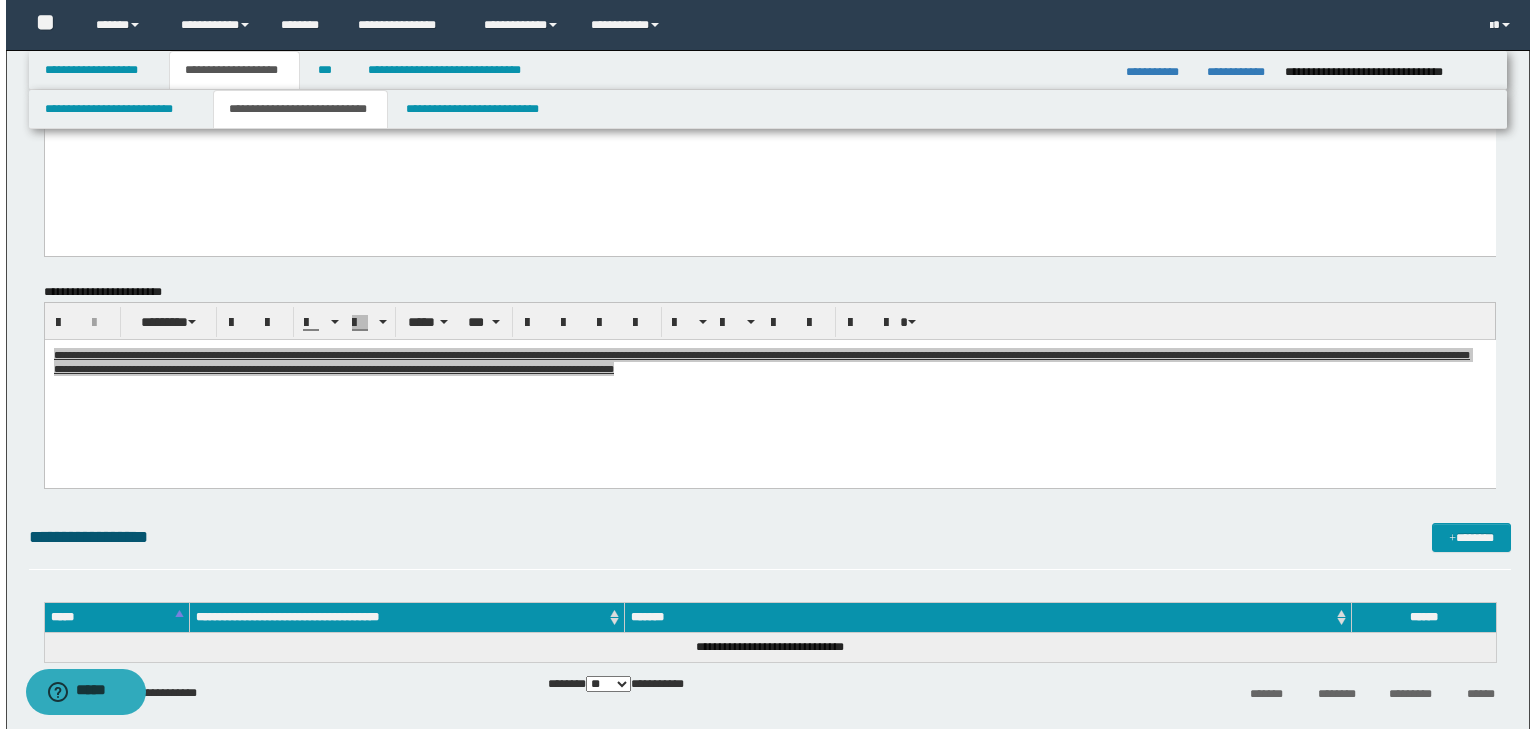 scroll, scrollTop: 1280, scrollLeft: 0, axis: vertical 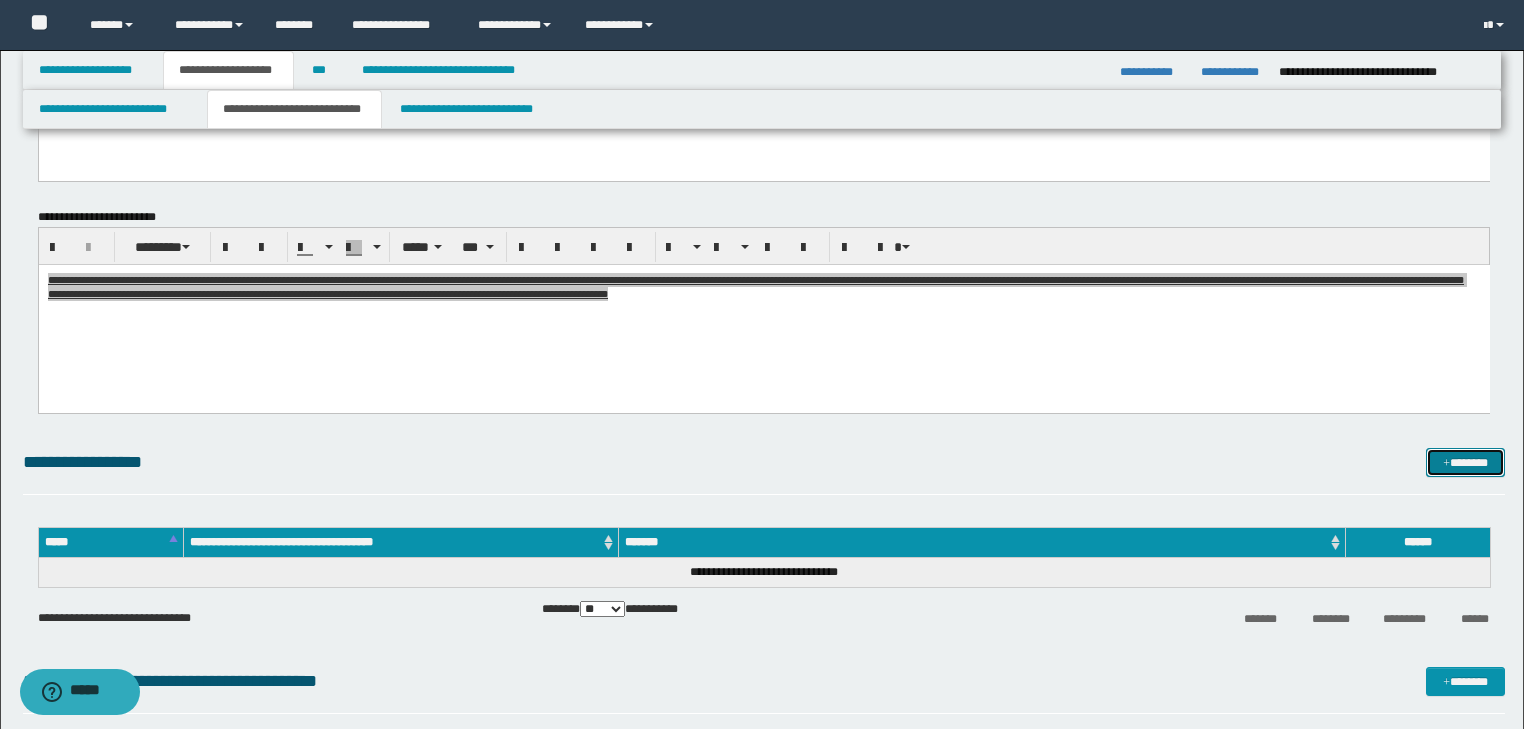 click on "*******" at bounding box center (1465, 463) 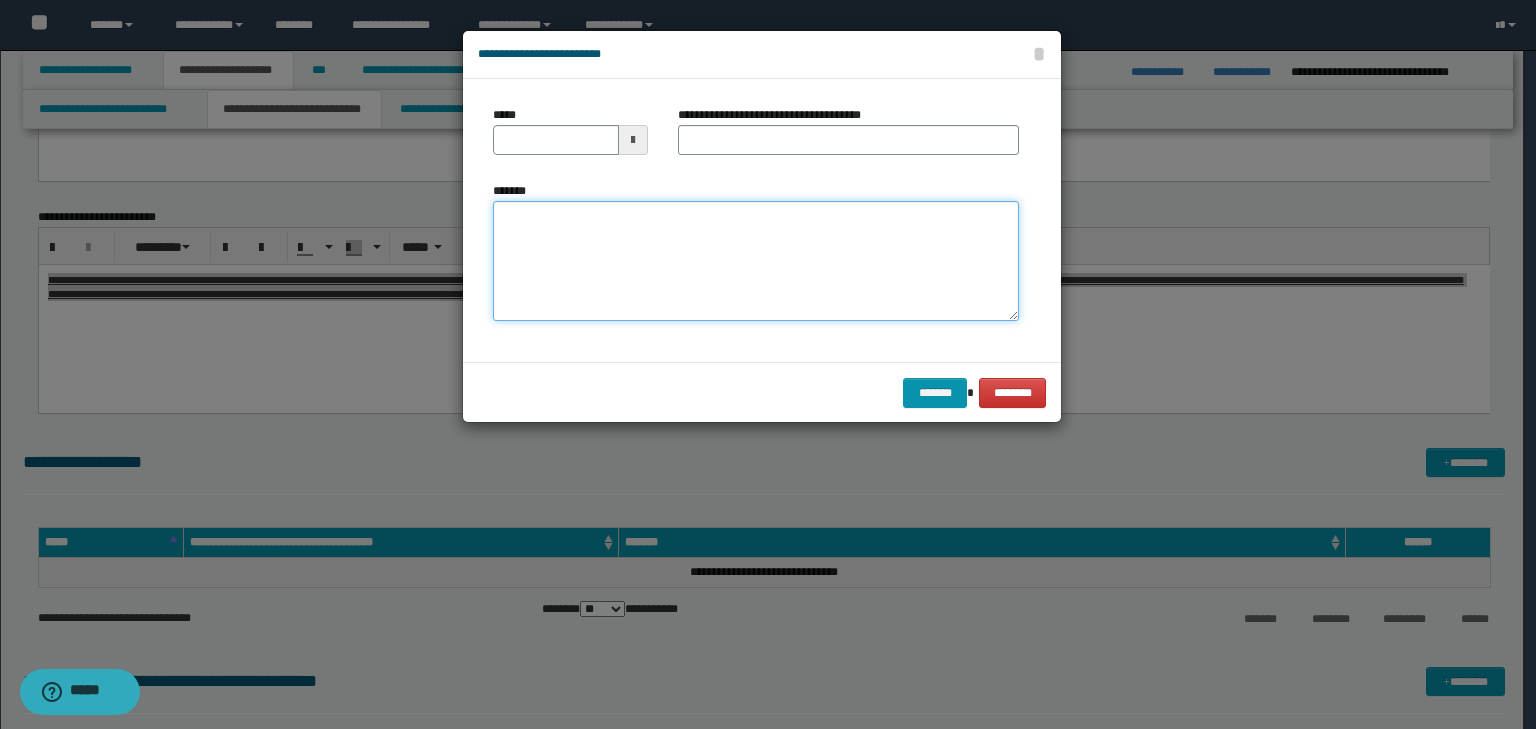 click on "*******" at bounding box center [756, 261] 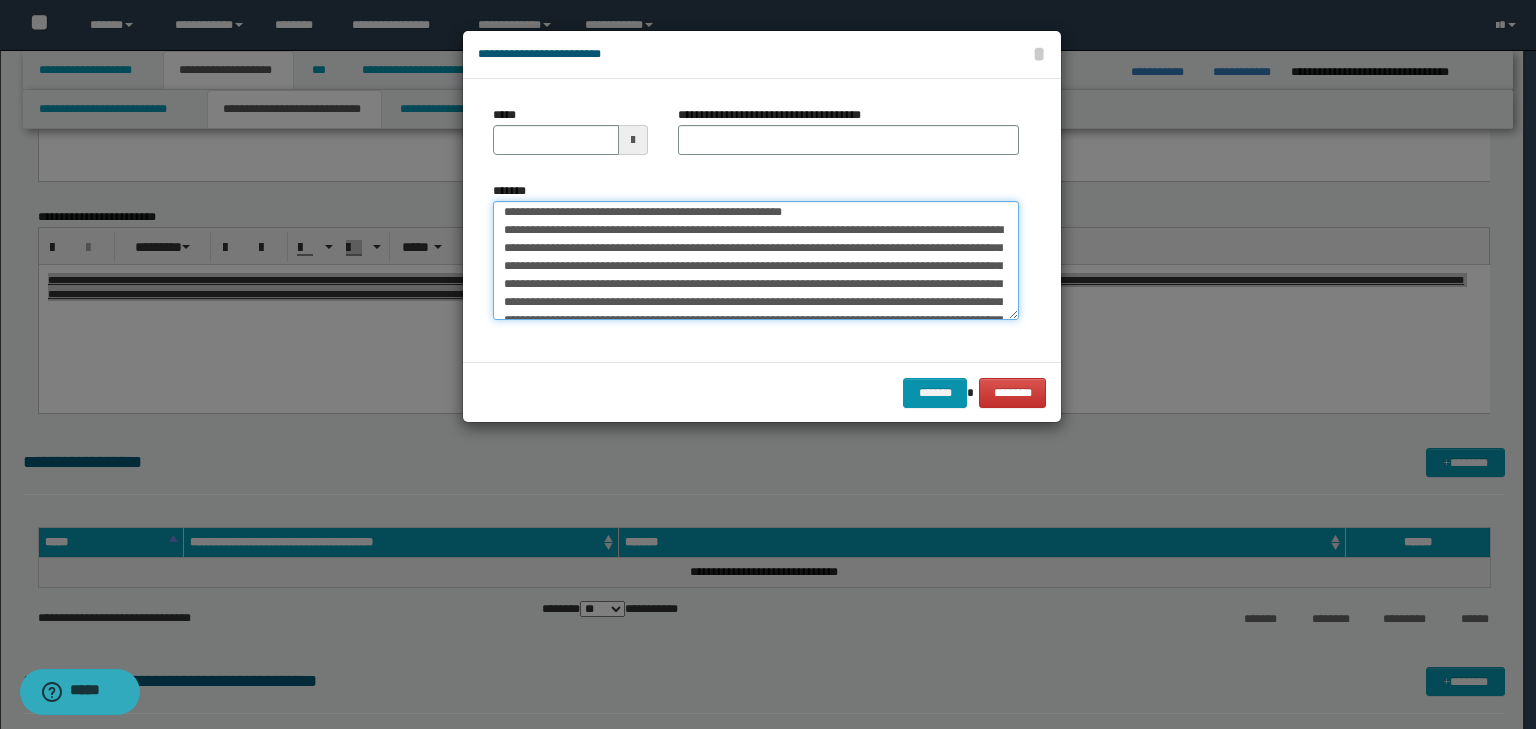 scroll, scrollTop: 0, scrollLeft: 0, axis: both 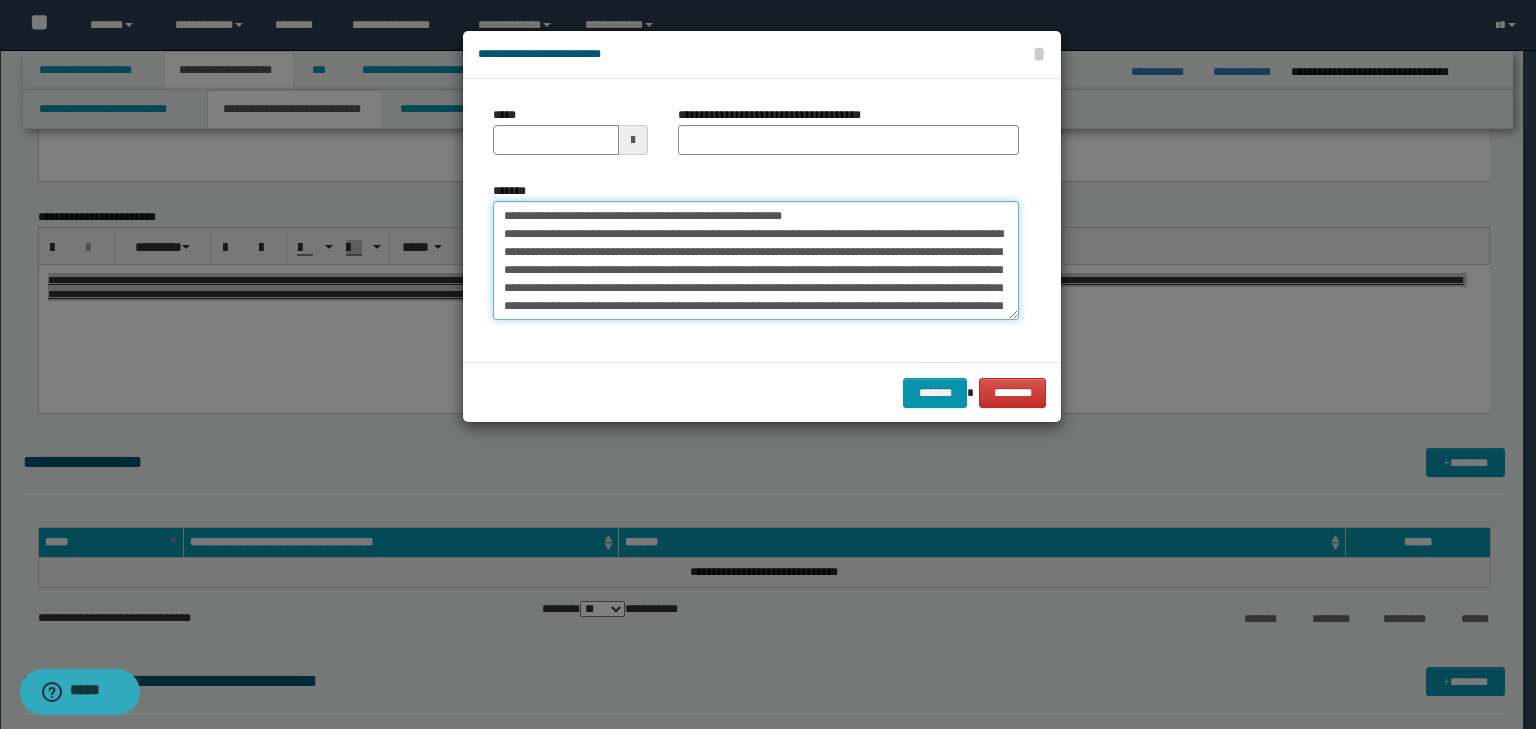 drag, startPoint x: 569, startPoint y: 212, endPoint x: 464, endPoint y: 215, distance: 105.04285 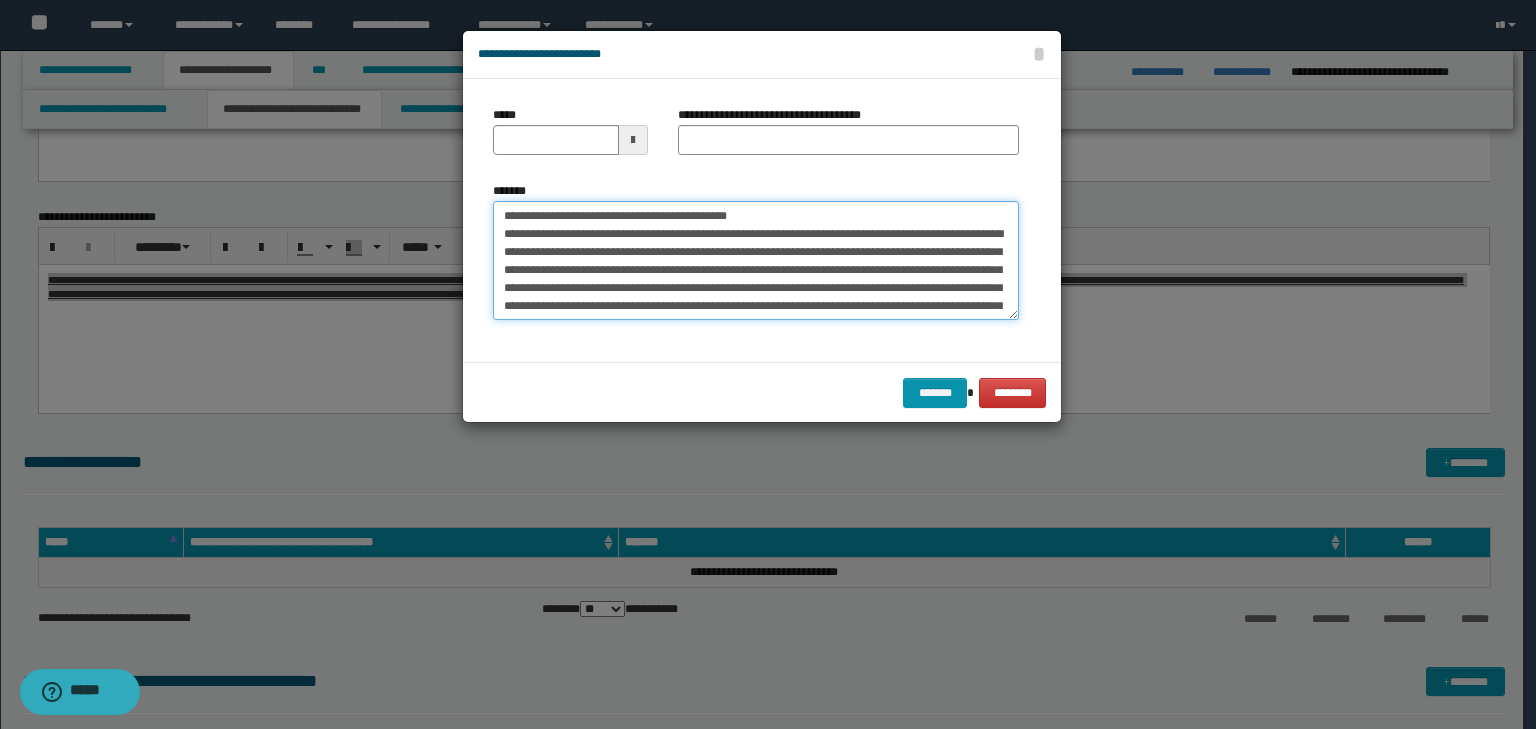 type 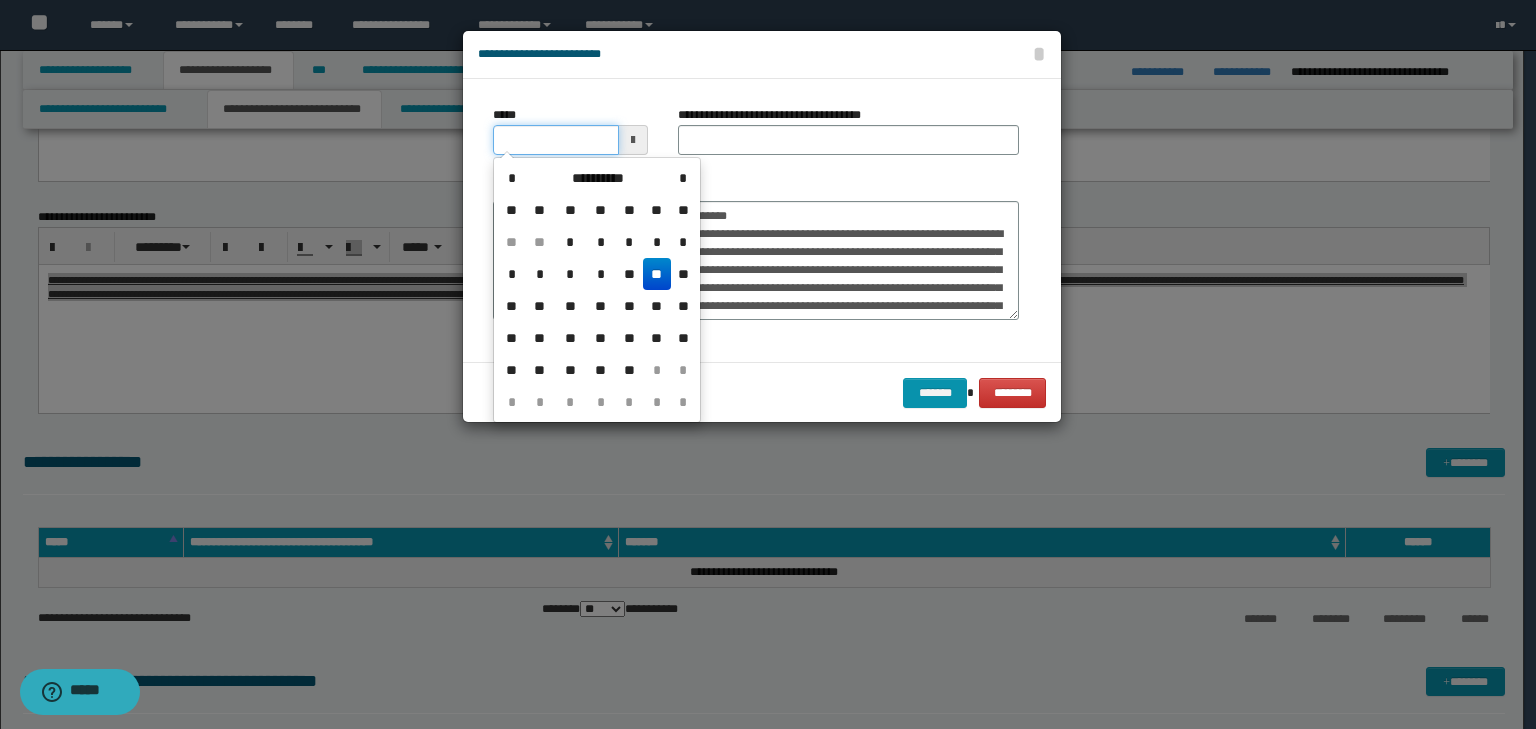 click on "*****" at bounding box center [556, 140] 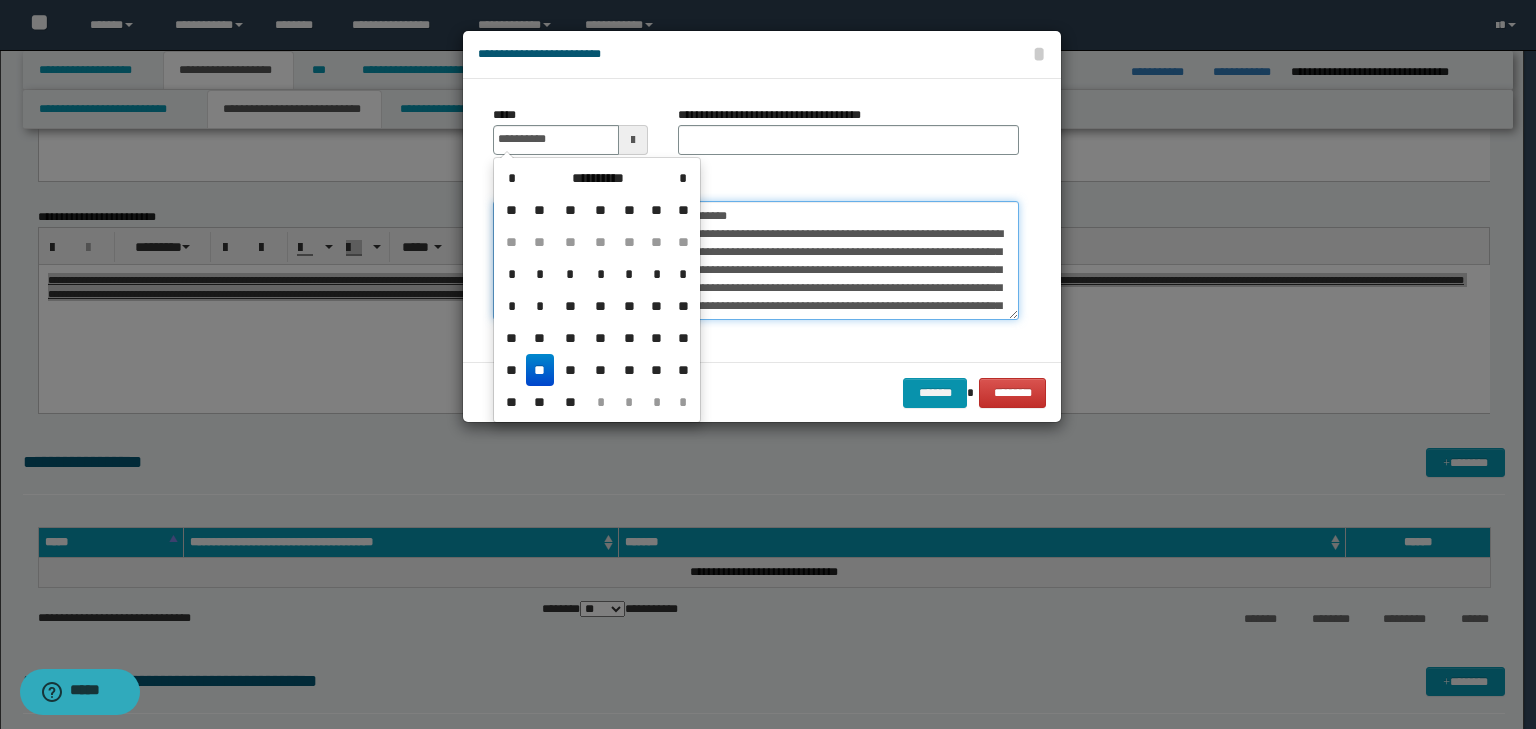 type on "**********" 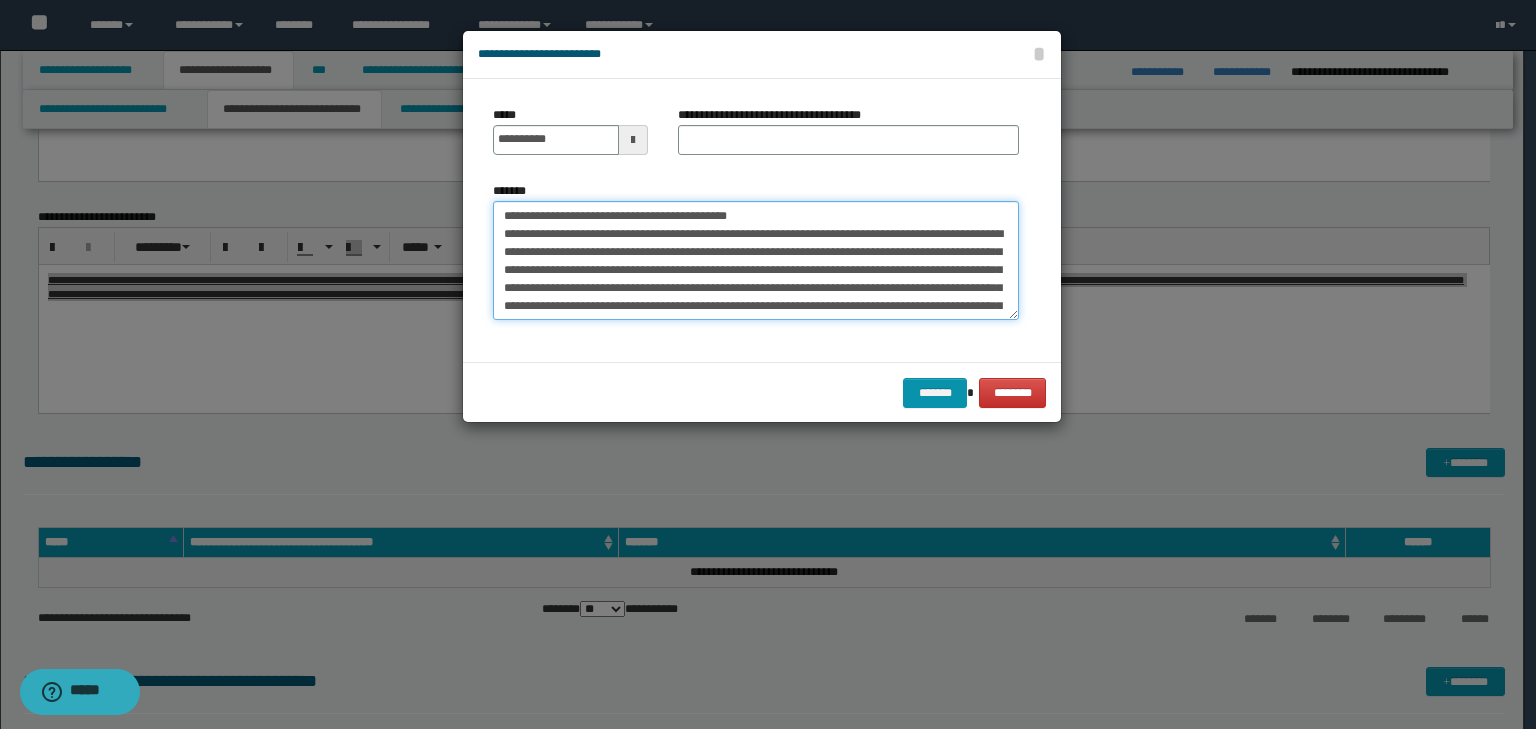 drag, startPoint x: 785, startPoint y: 215, endPoint x: 385, endPoint y: 214, distance: 400.00125 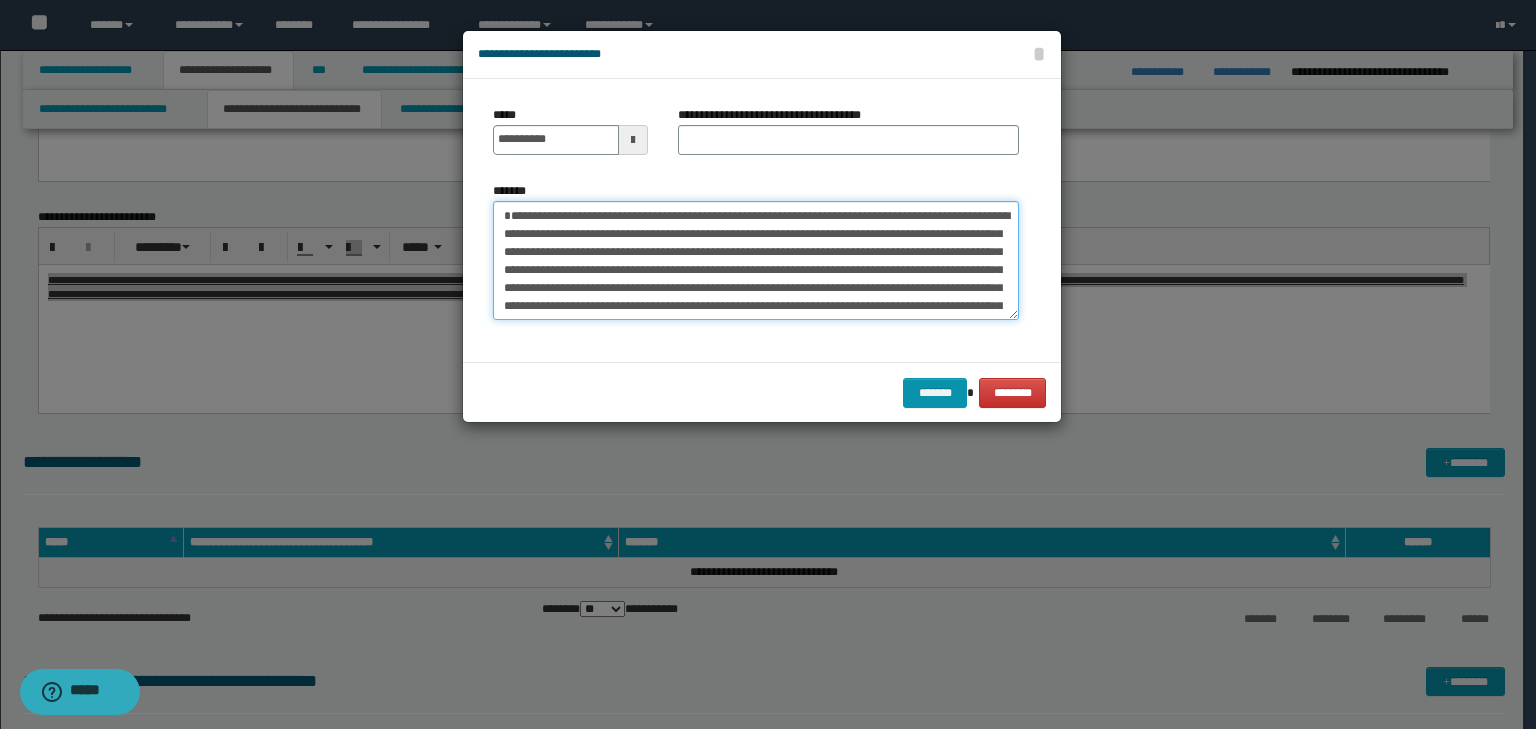 type on "**********" 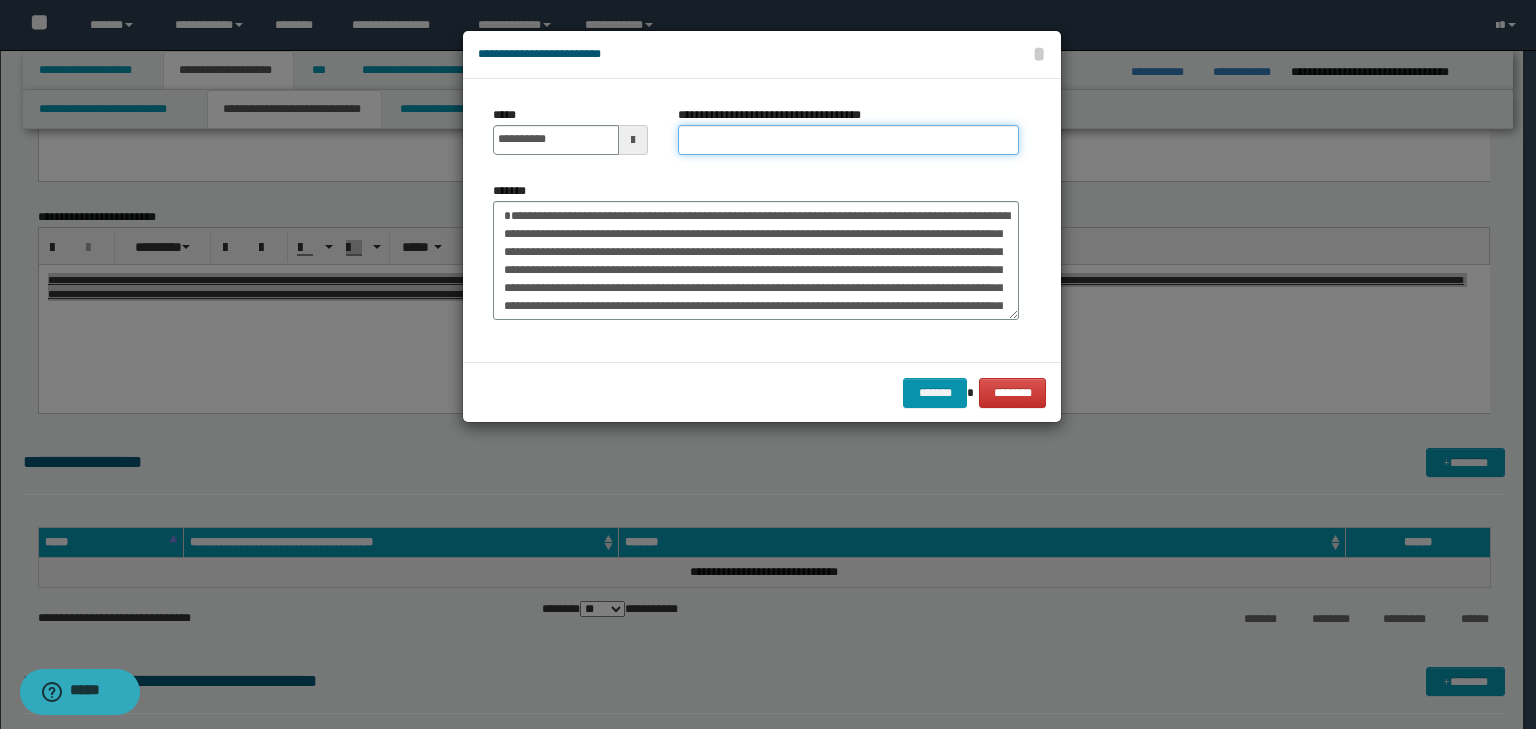 click on "**********" at bounding box center (756, 220) 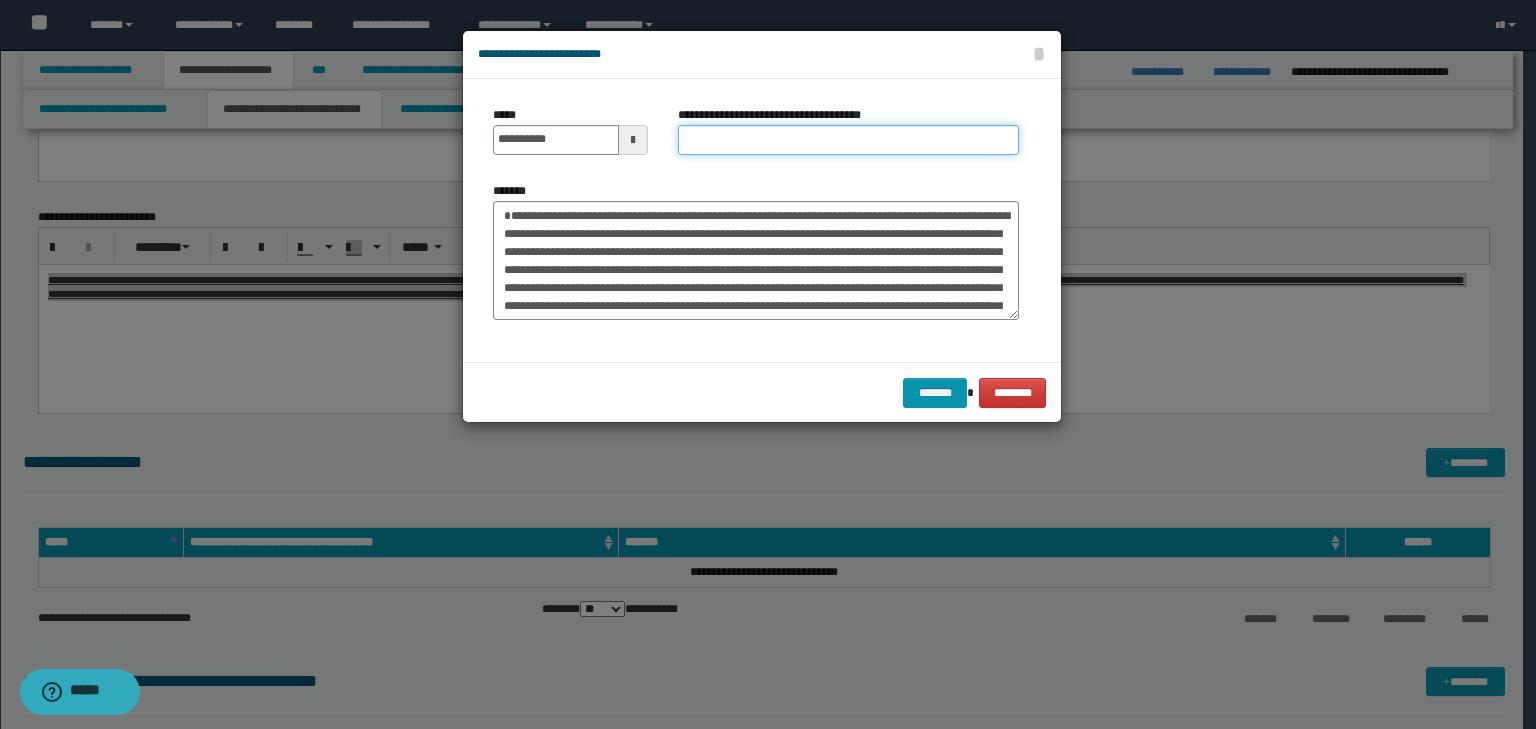 paste on "**********" 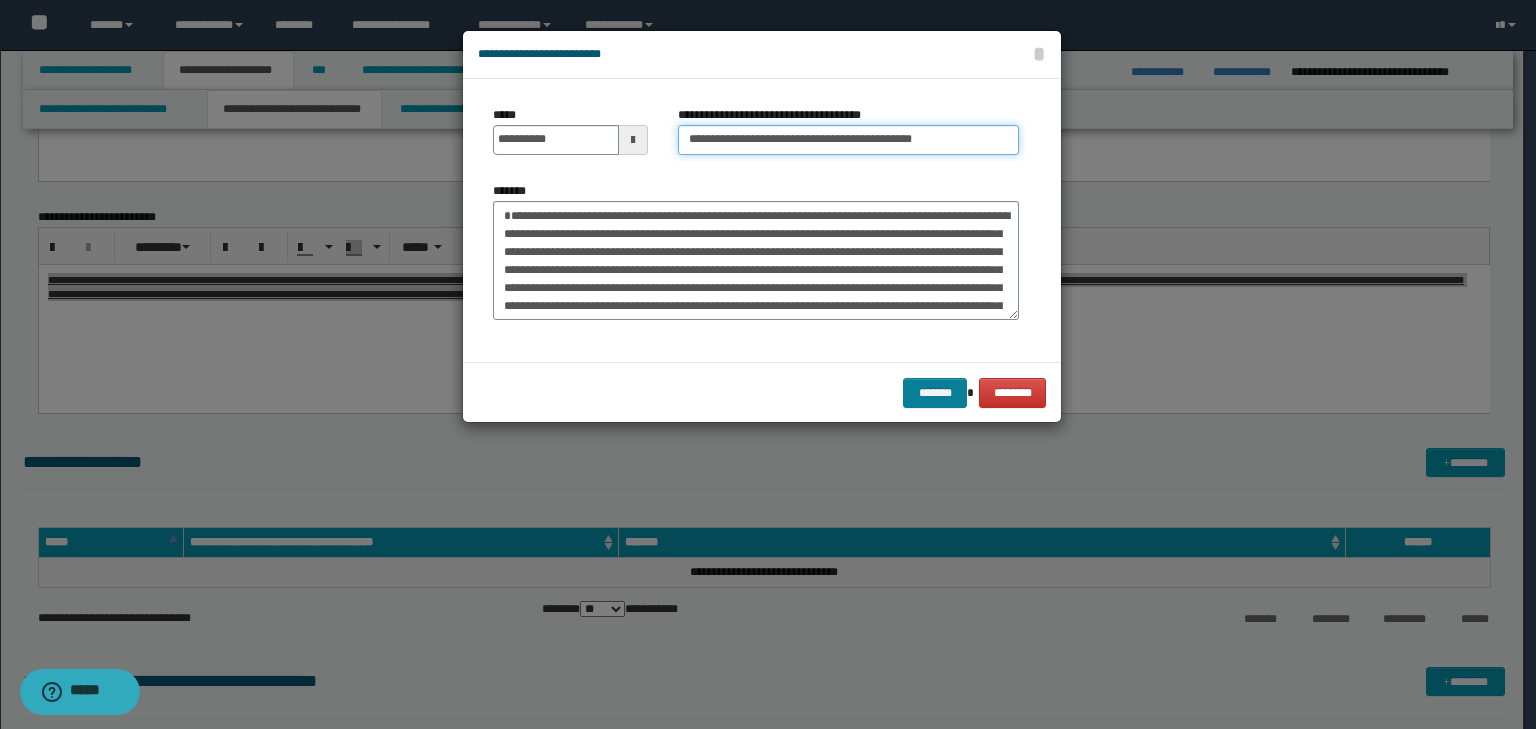 type on "**********" 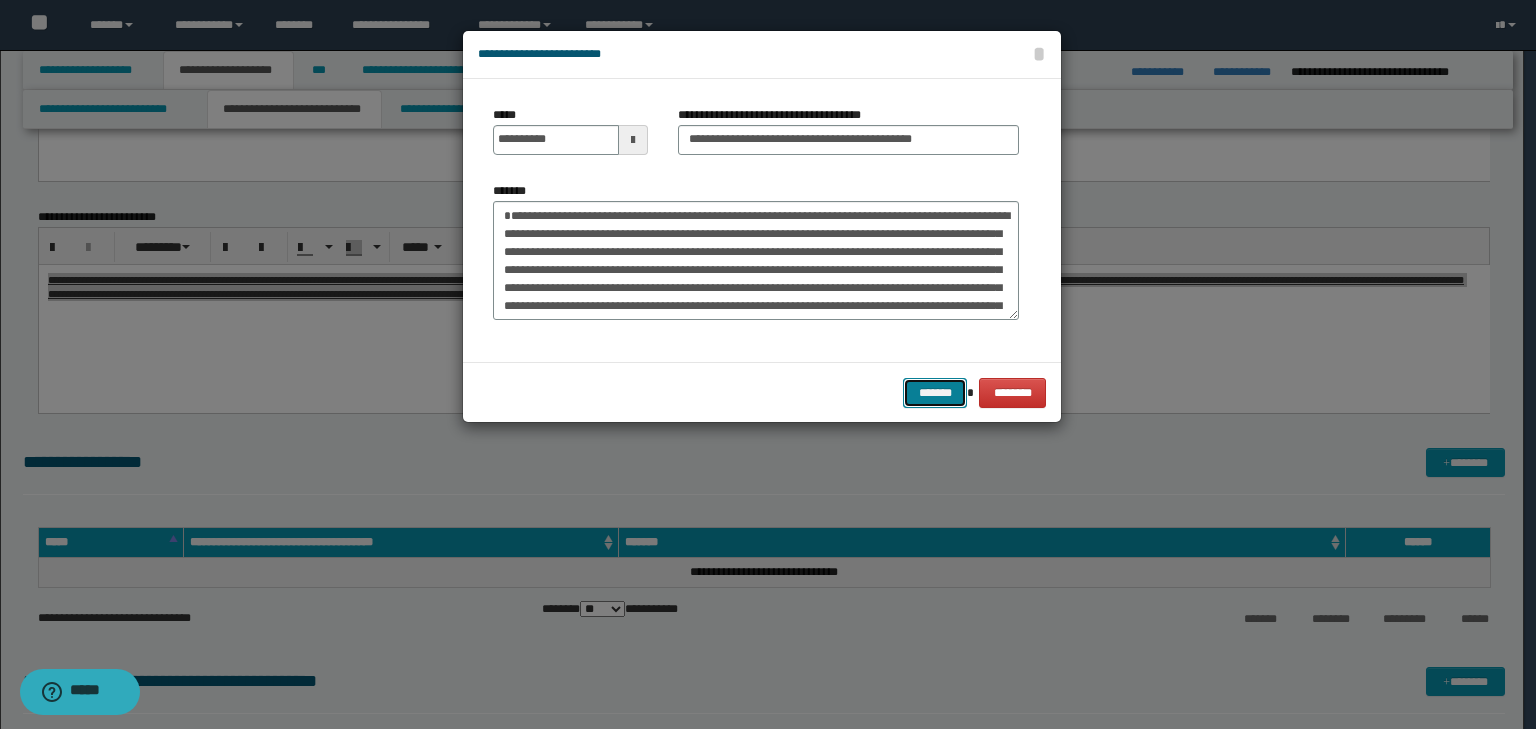 click on "*******" at bounding box center [935, 393] 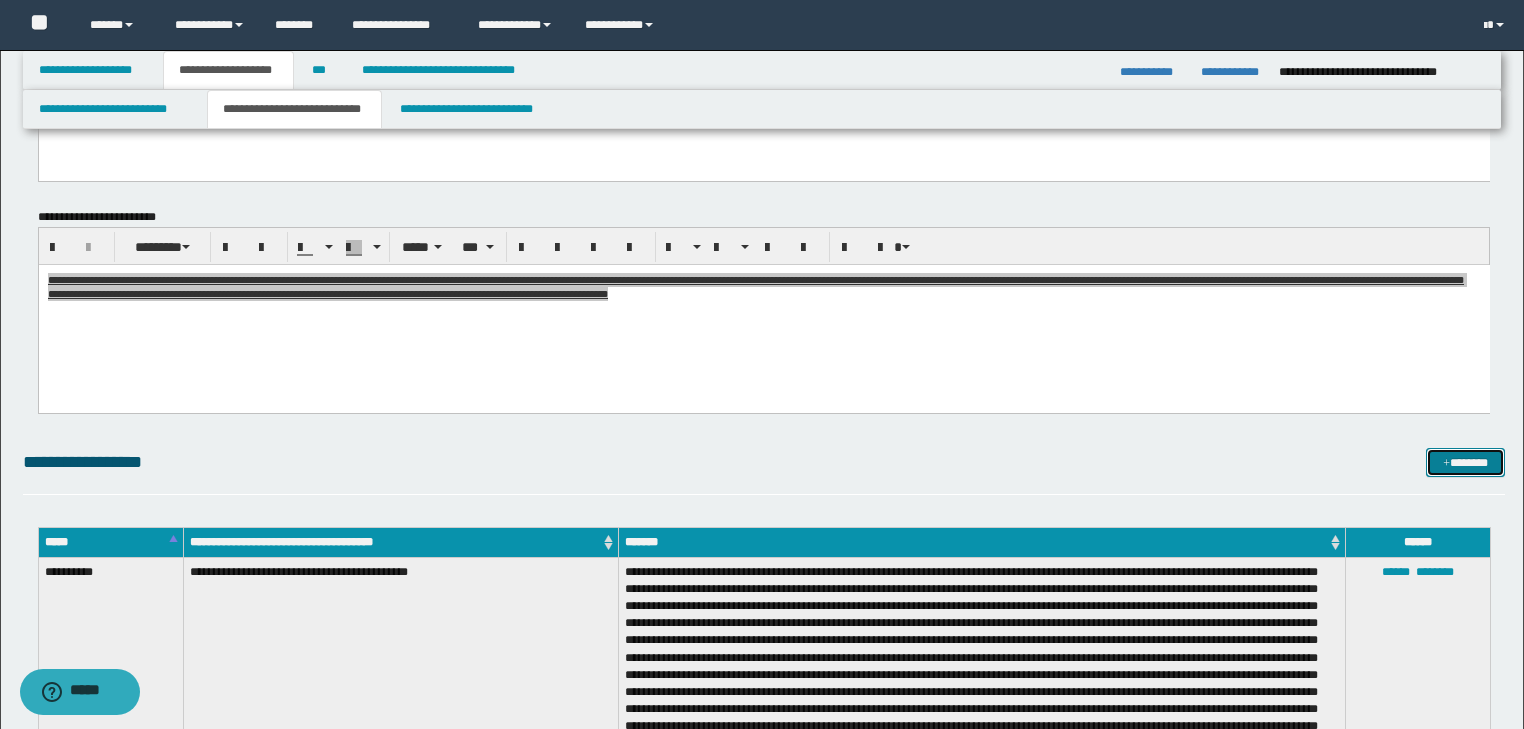 click on "*******" at bounding box center [1465, 463] 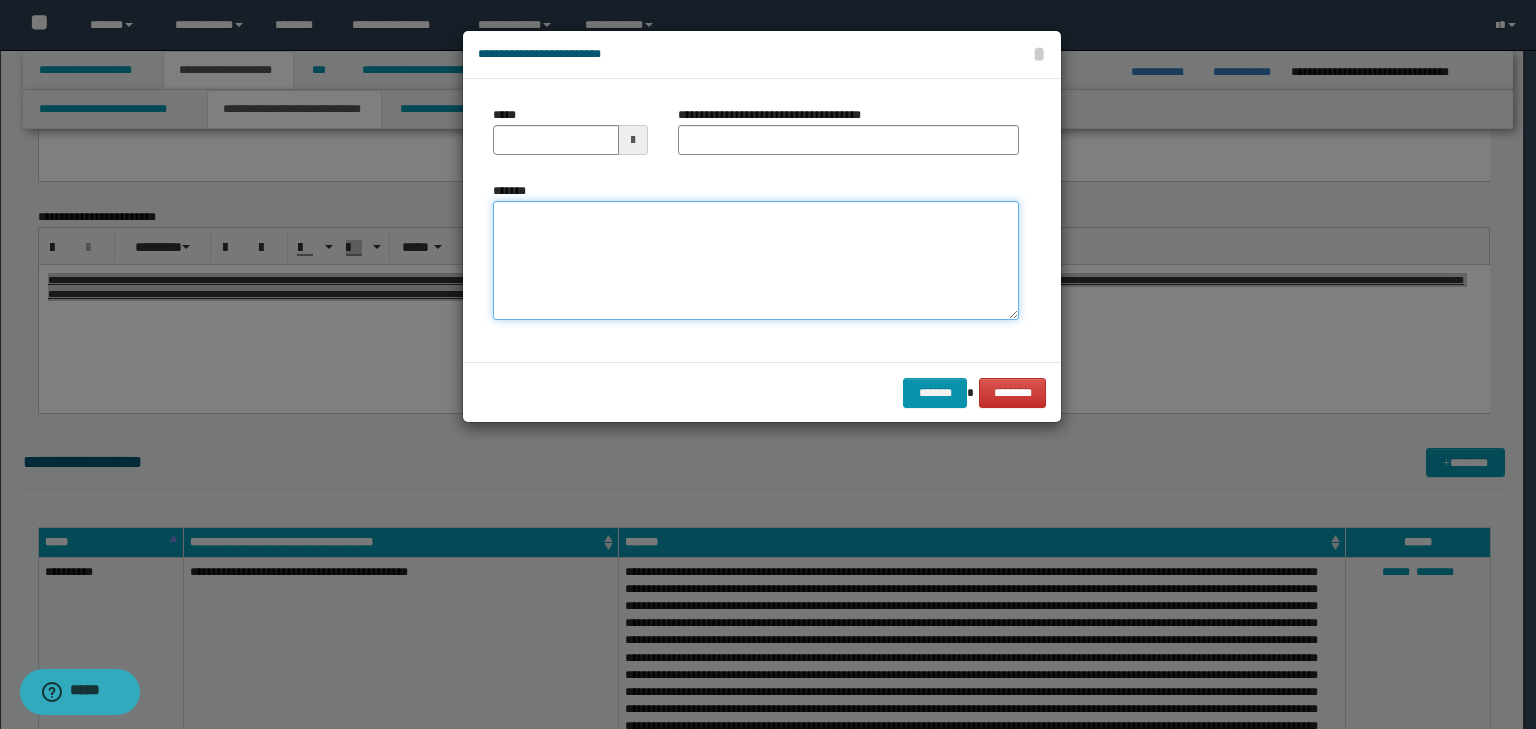 click on "*******" at bounding box center [756, 261] 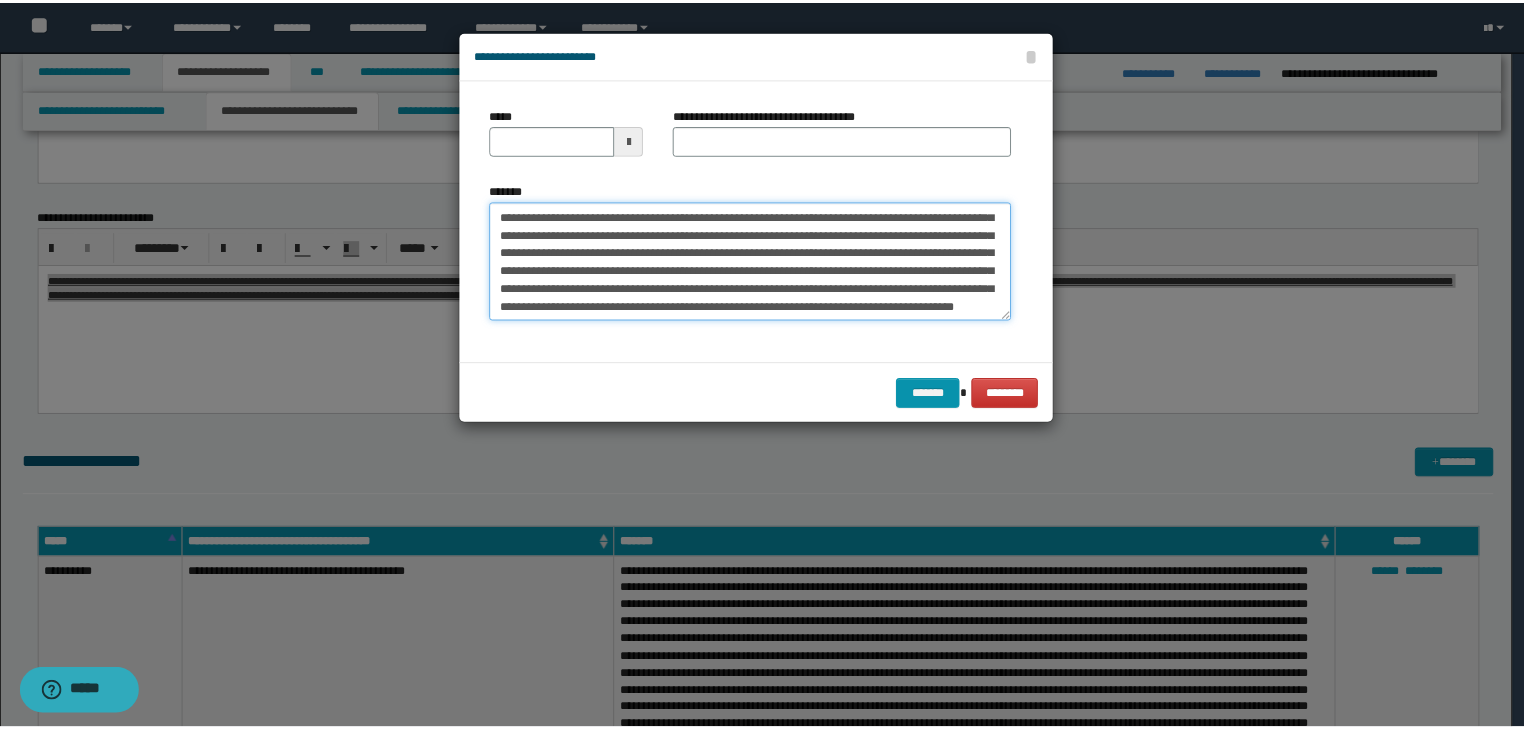 scroll, scrollTop: 0, scrollLeft: 0, axis: both 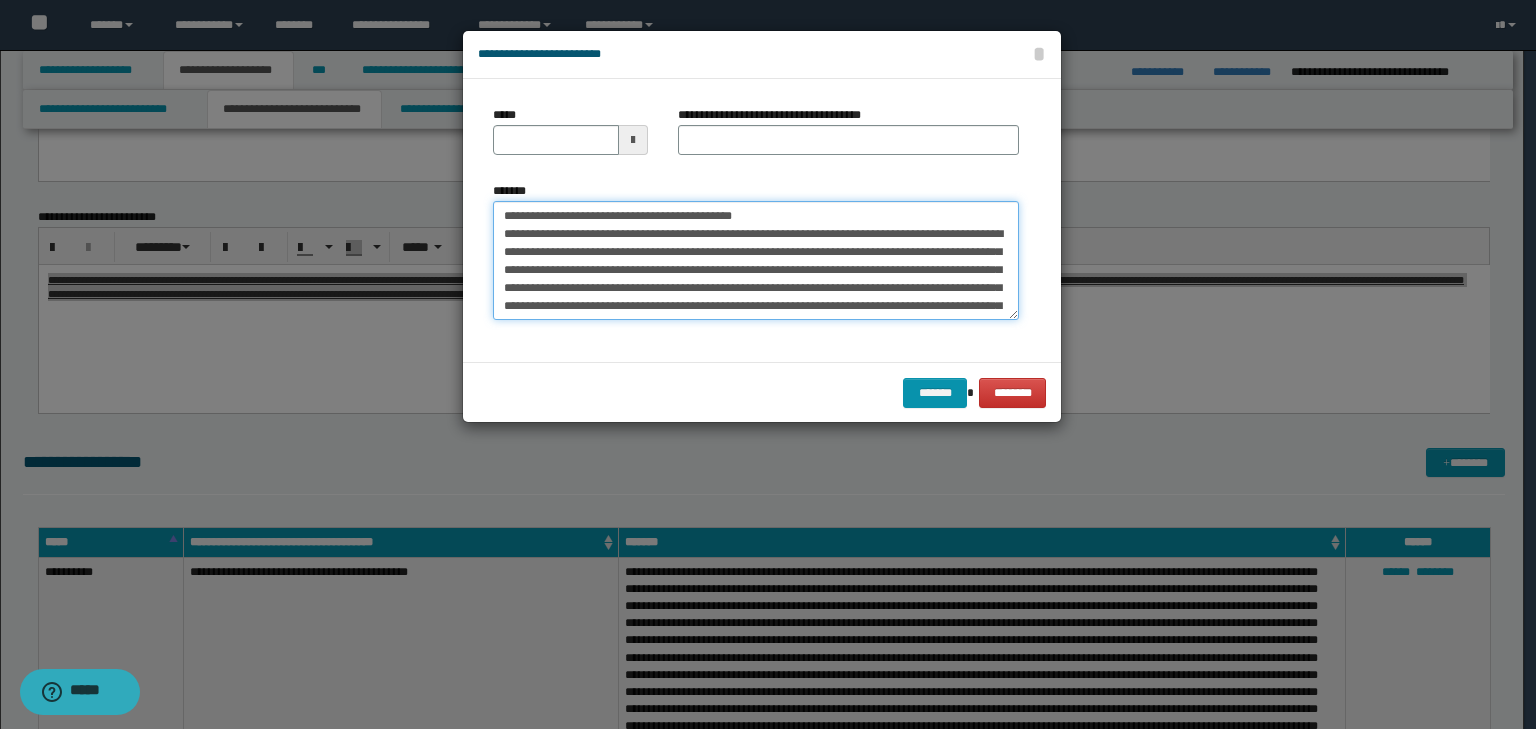 drag, startPoint x: 564, startPoint y: 212, endPoint x: 456, endPoint y: 206, distance: 108.16654 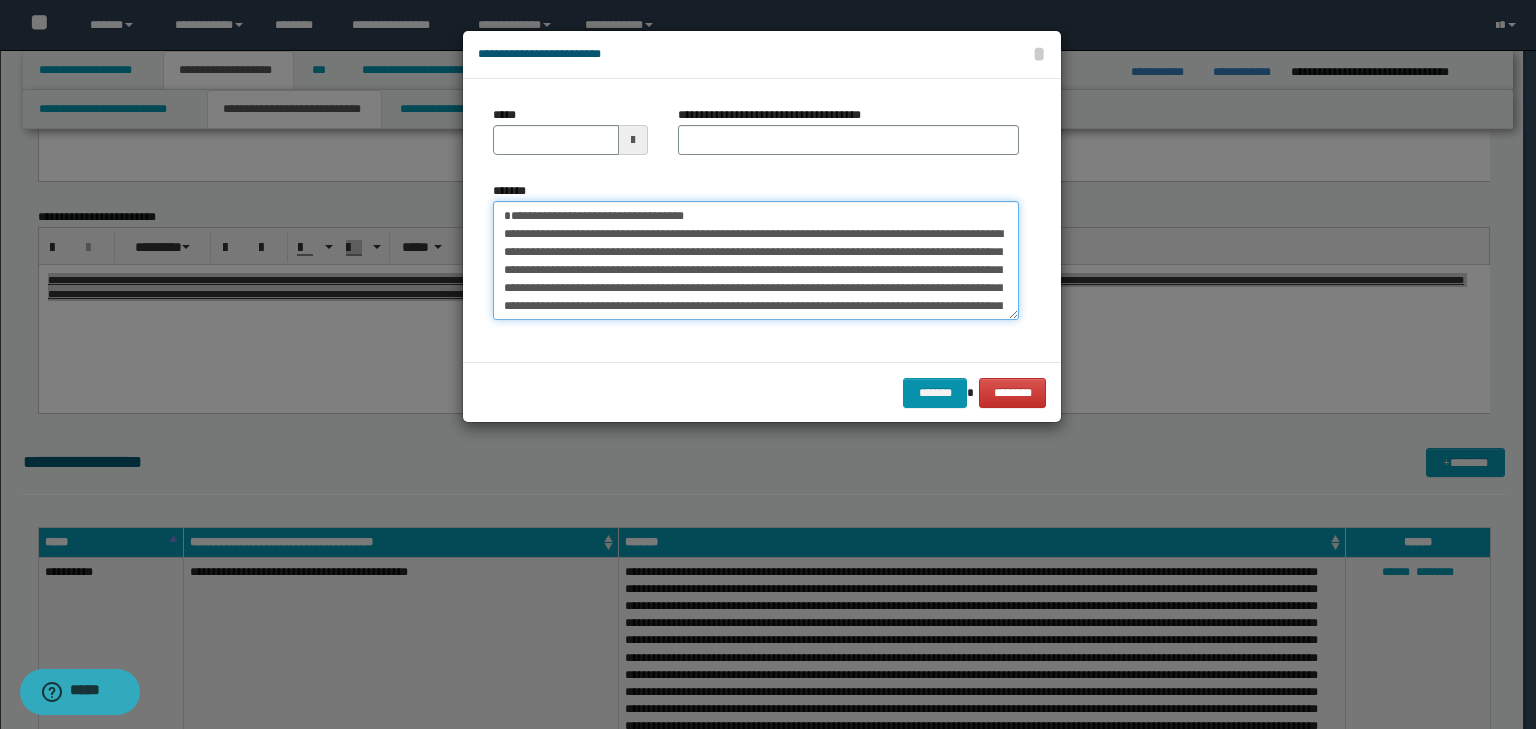 type 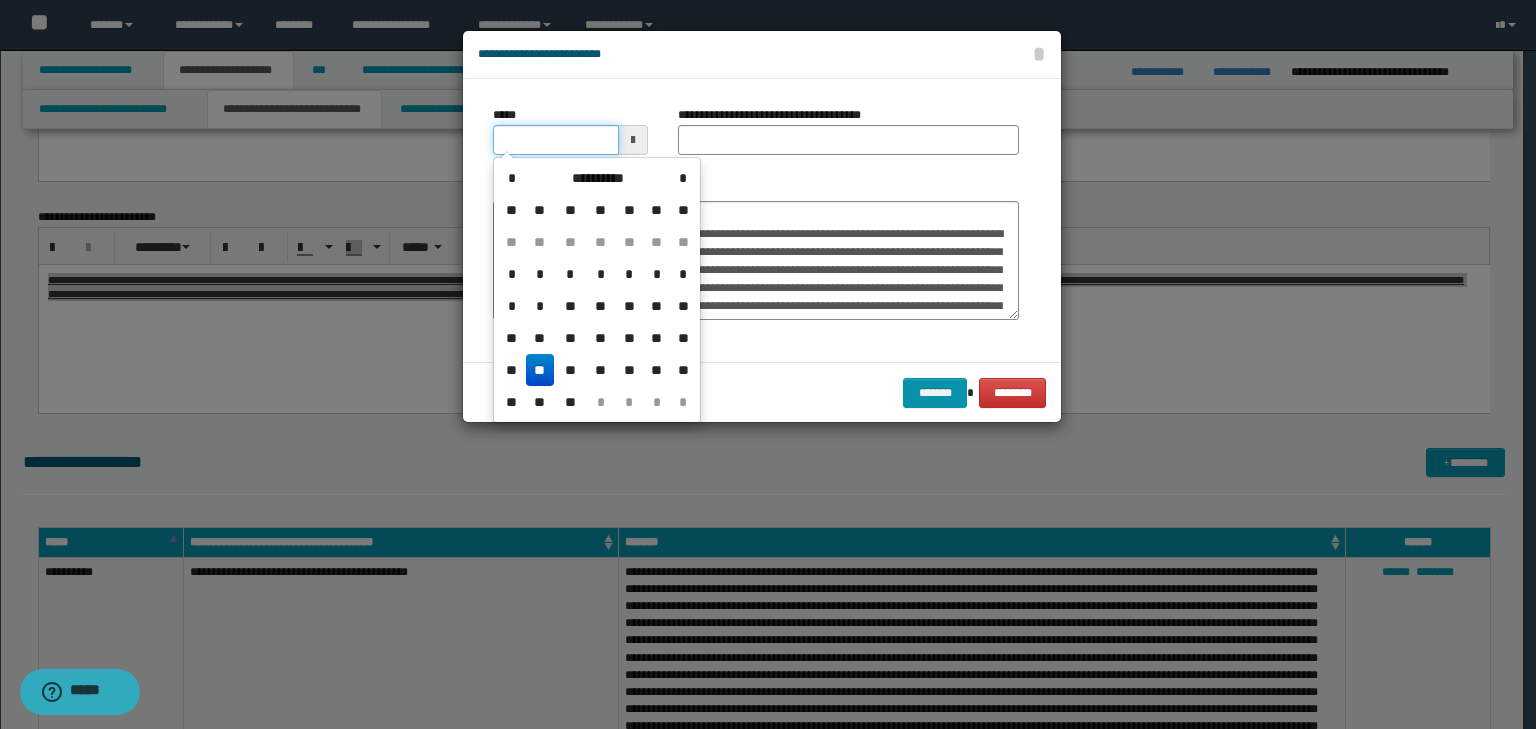 click on "*****" at bounding box center [556, 140] 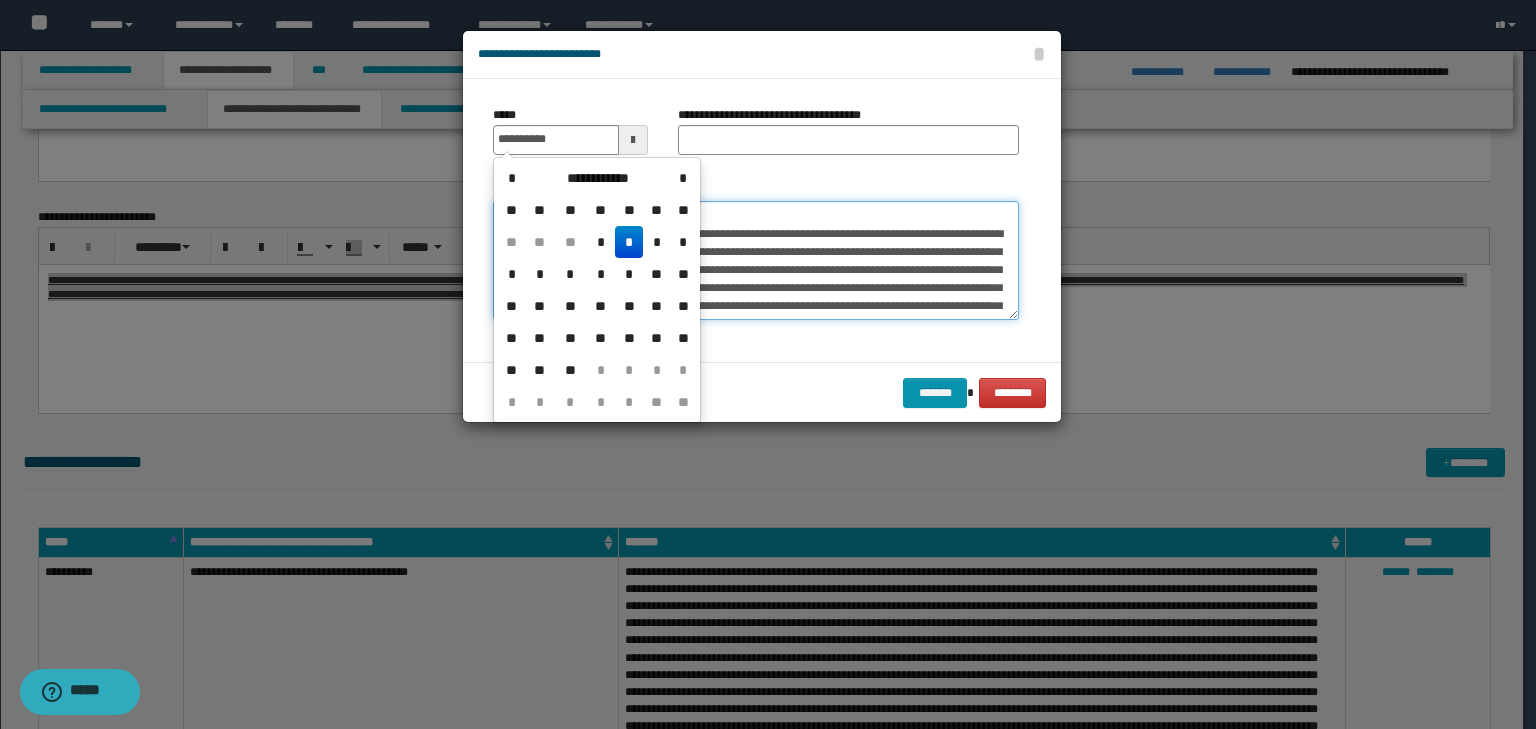 type on "**********" 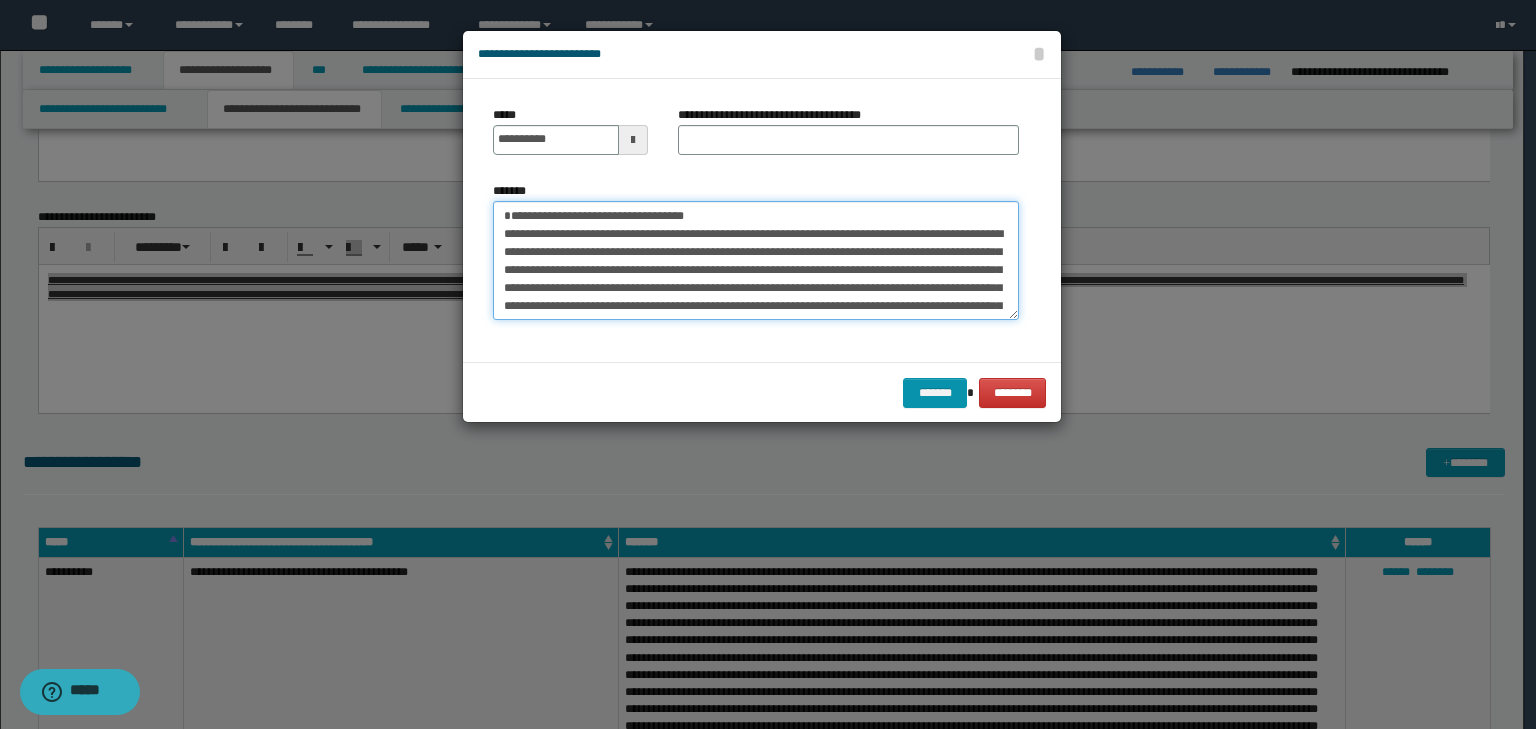 drag, startPoint x: 769, startPoint y: 218, endPoint x: 254, endPoint y: 181, distance: 516.3274 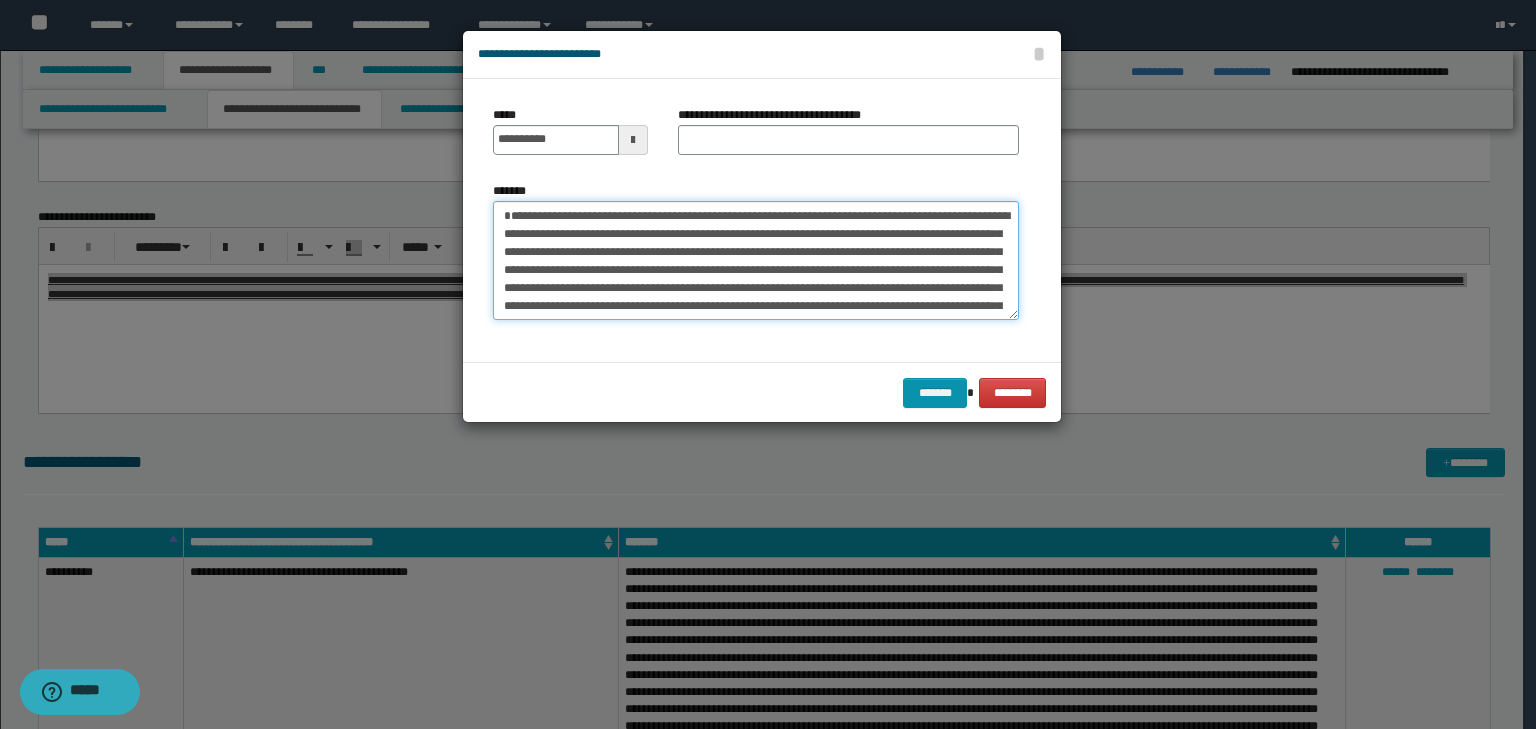 type on "**********" 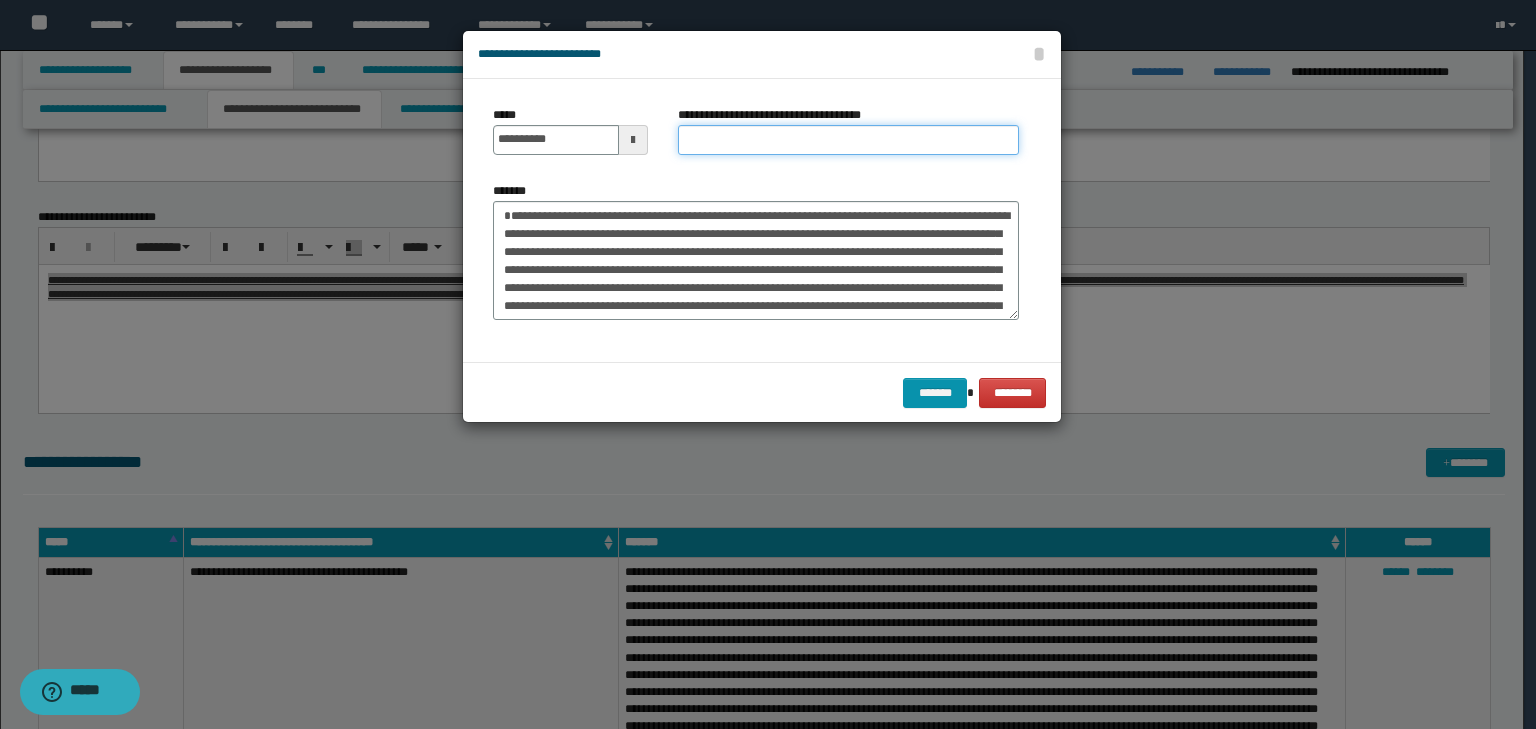click on "**********" at bounding box center (848, 140) 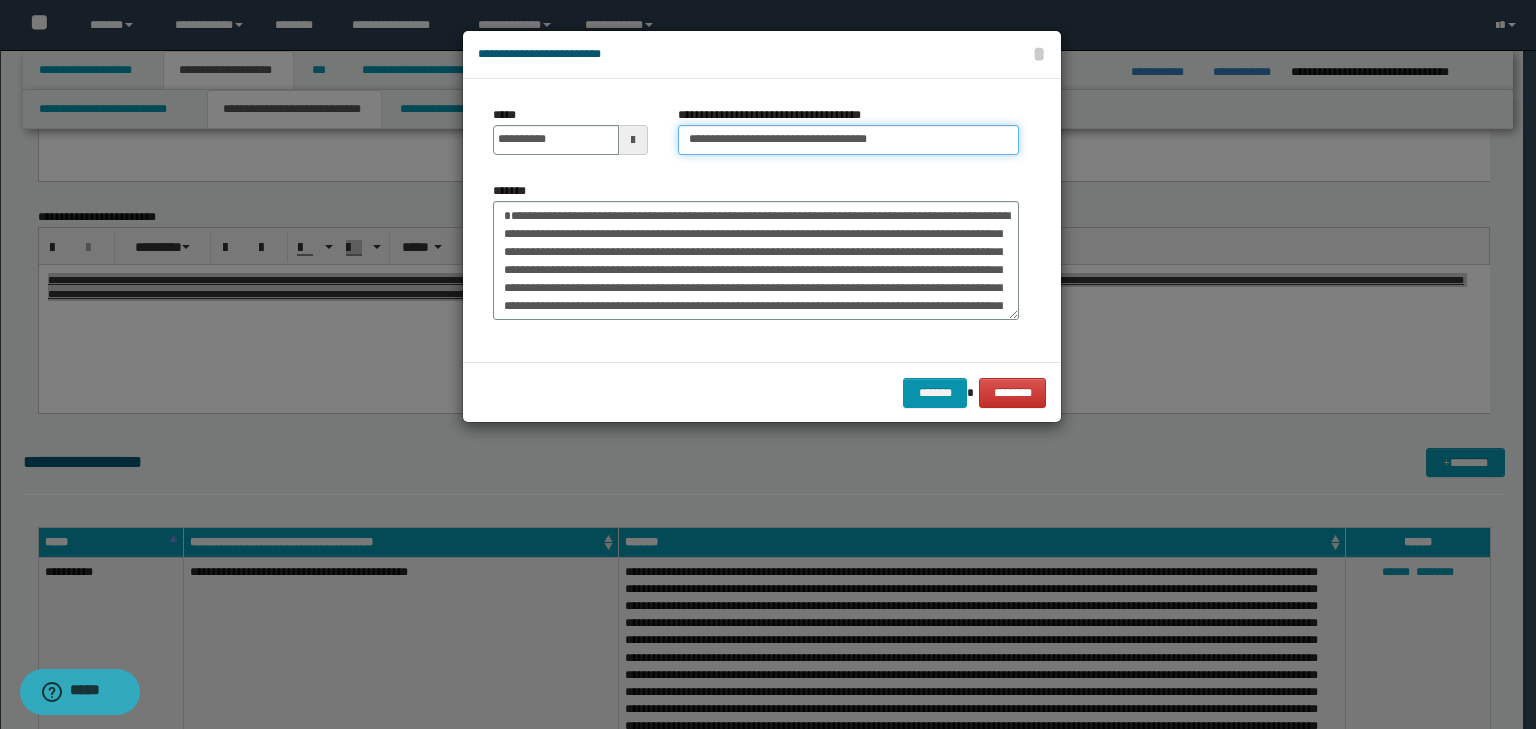 type on "**********" 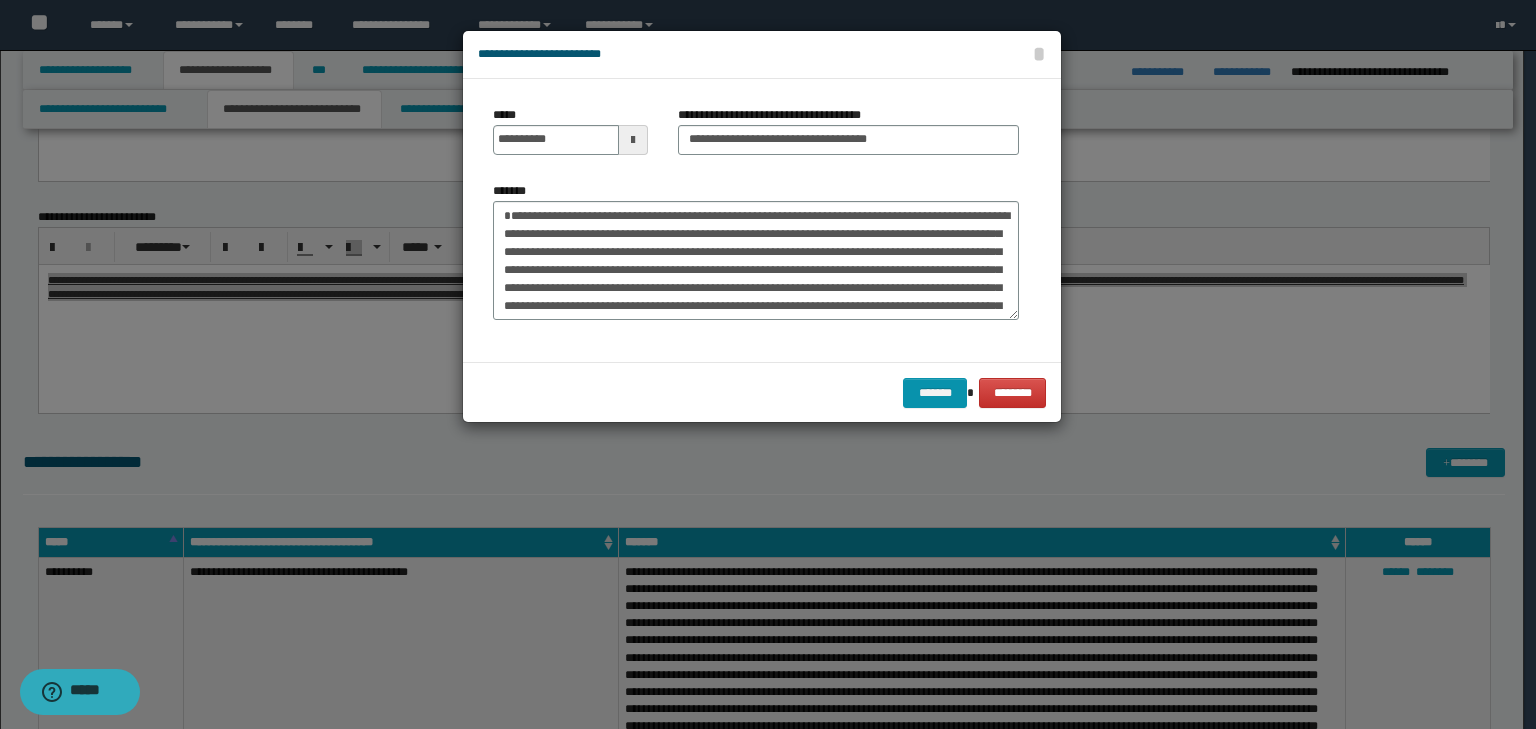 click on "*******
********" at bounding box center [762, 392] 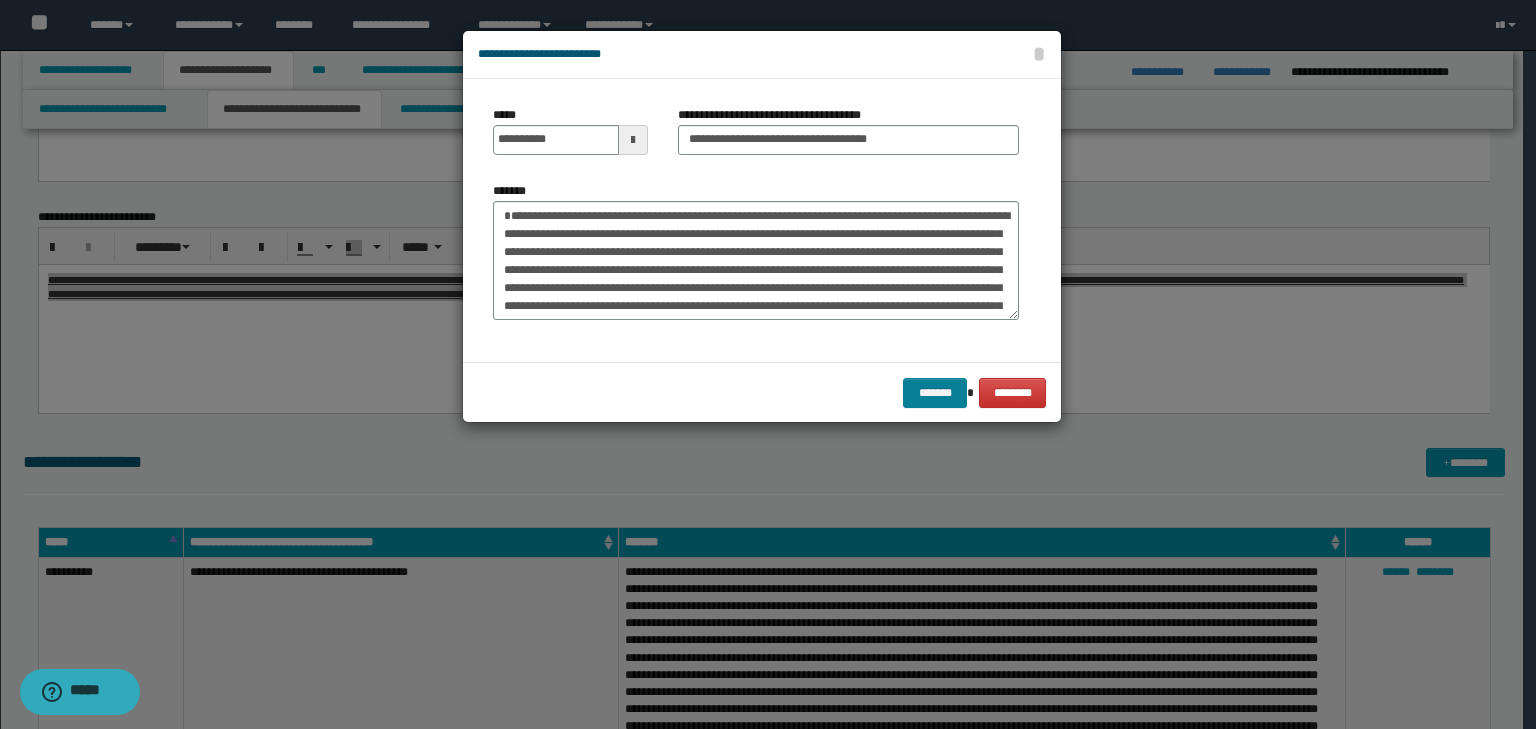 click on "*******
********" at bounding box center [762, 392] 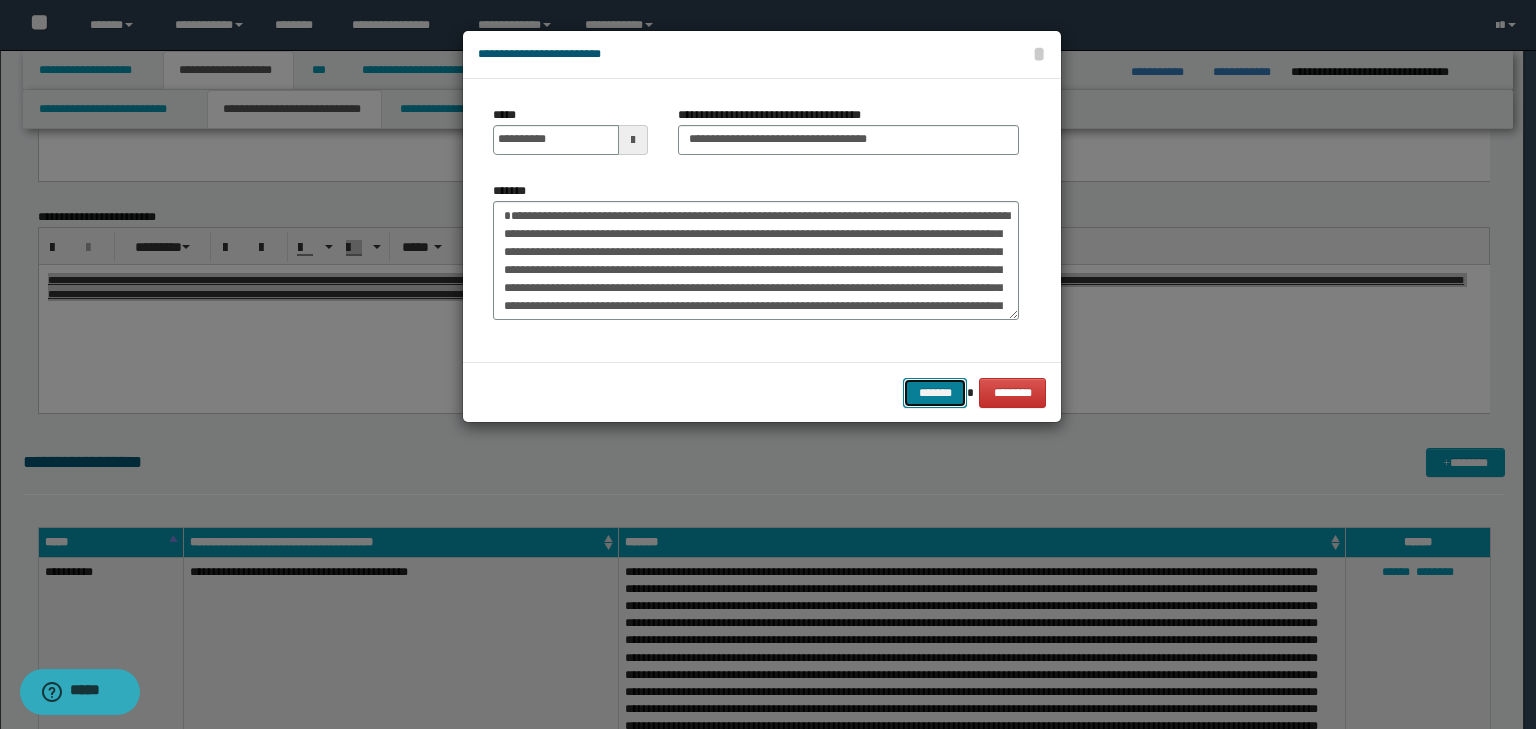 click on "*******" at bounding box center (935, 393) 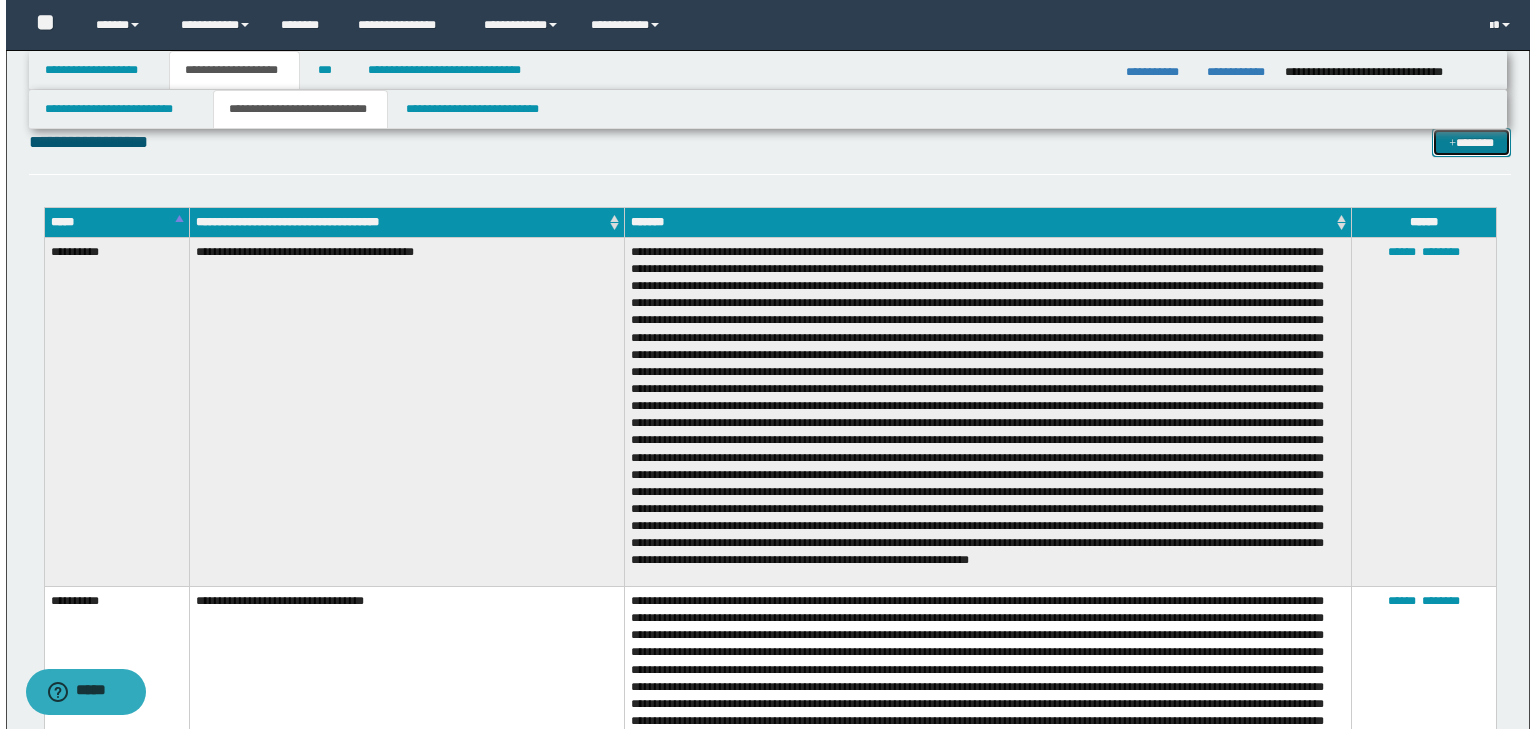 scroll, scrollTop: 1360, scrollLeft: 0, axis: vertical 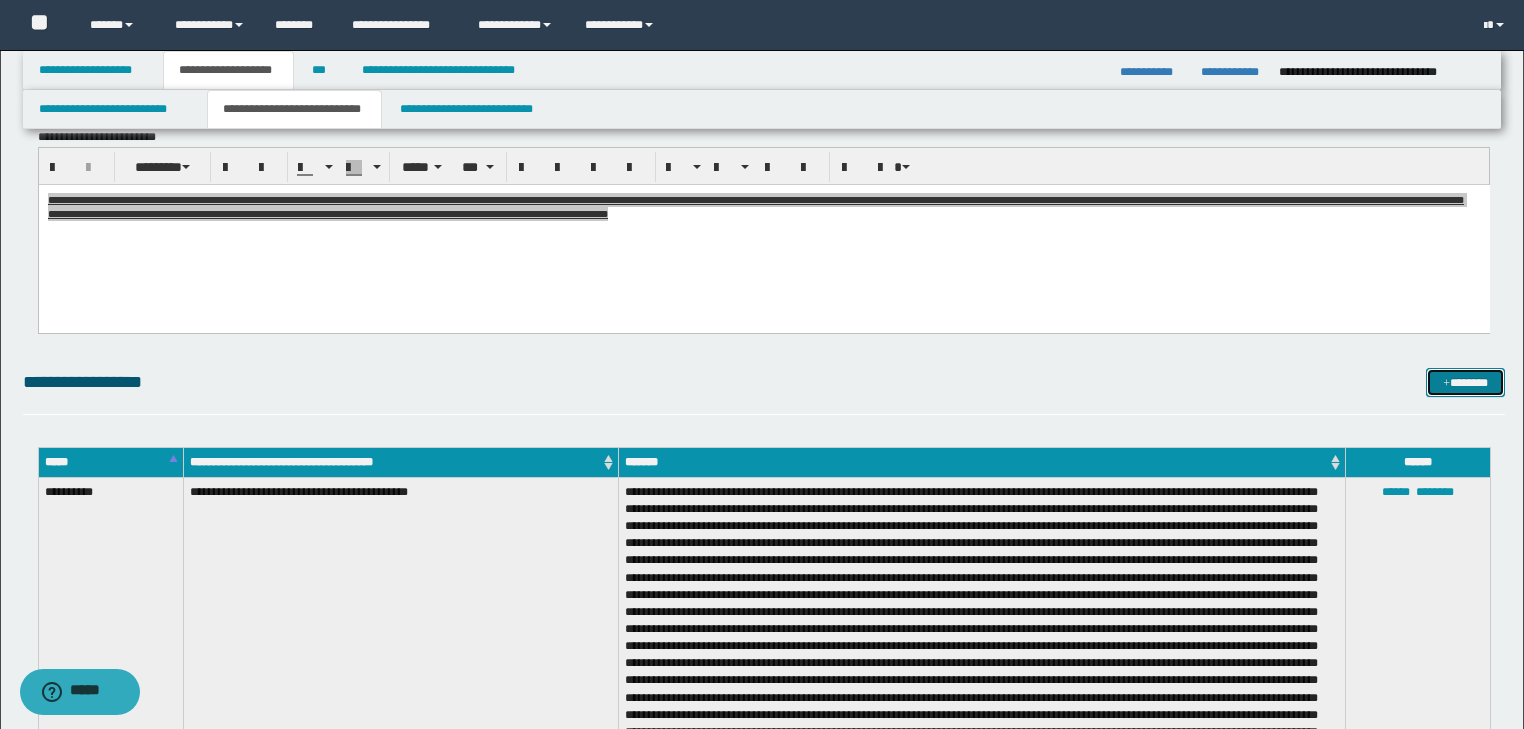 click at bounding box center [1446, 384] 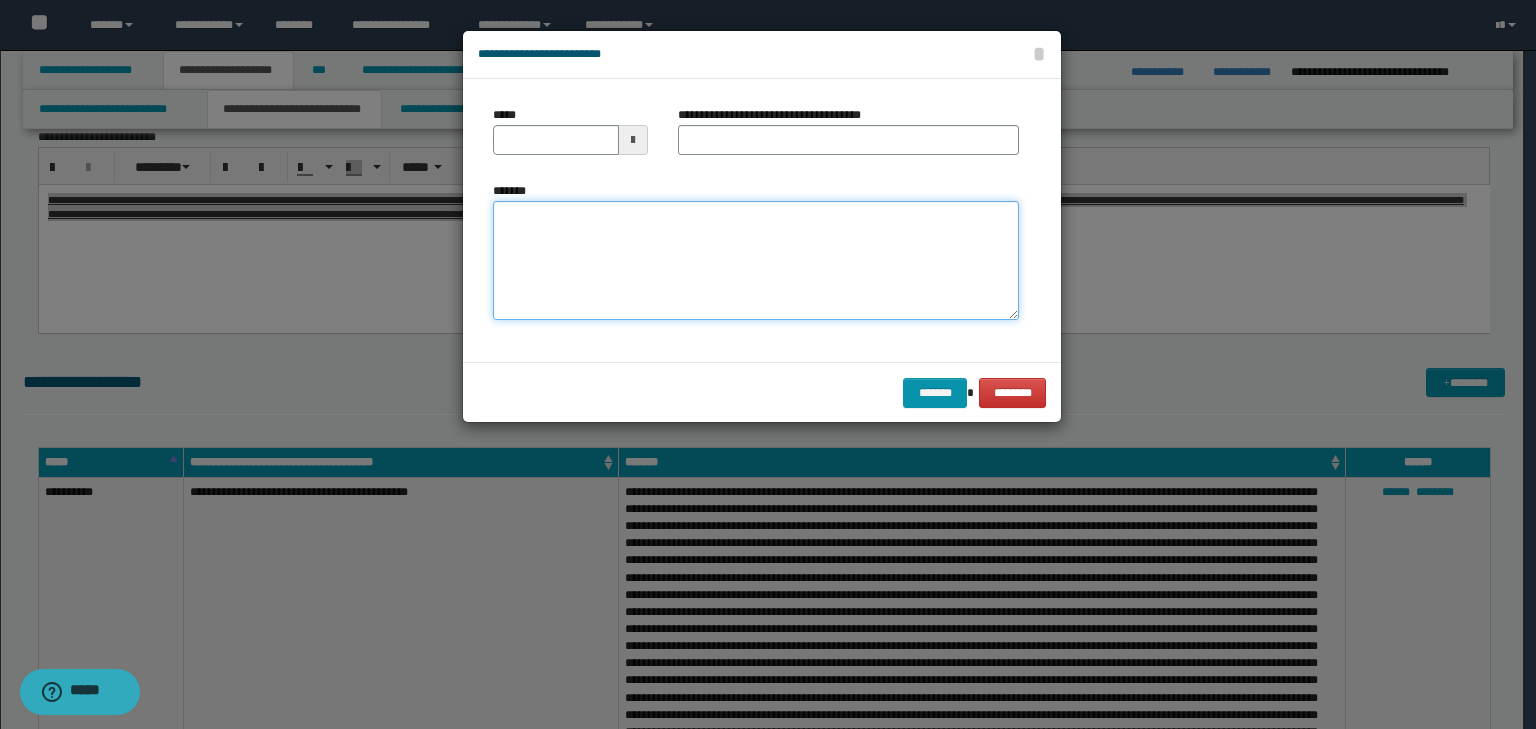 click on "*******" at bounding box center [756, 261] 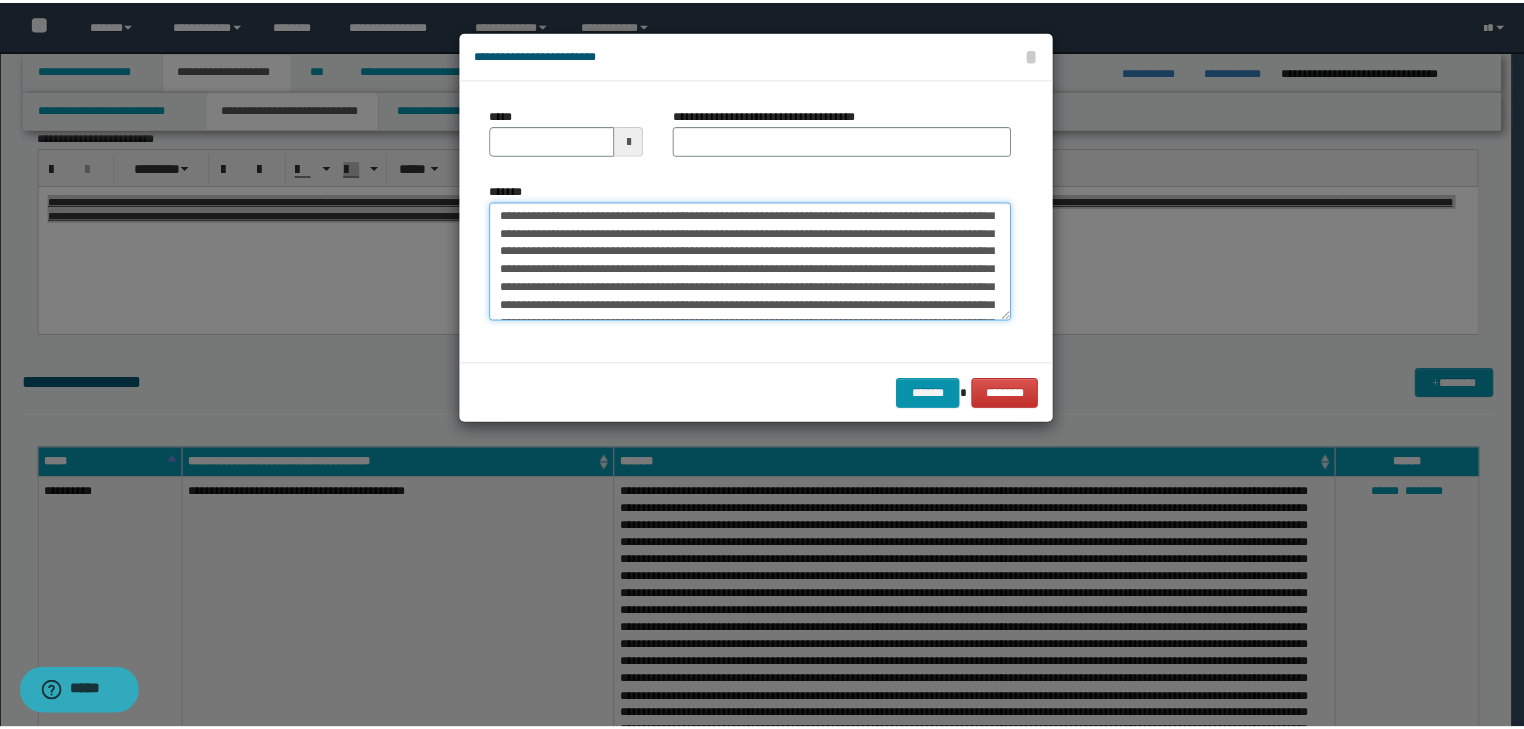 scroll, scrollTop: 0, scrollLeft: 0, axis: both 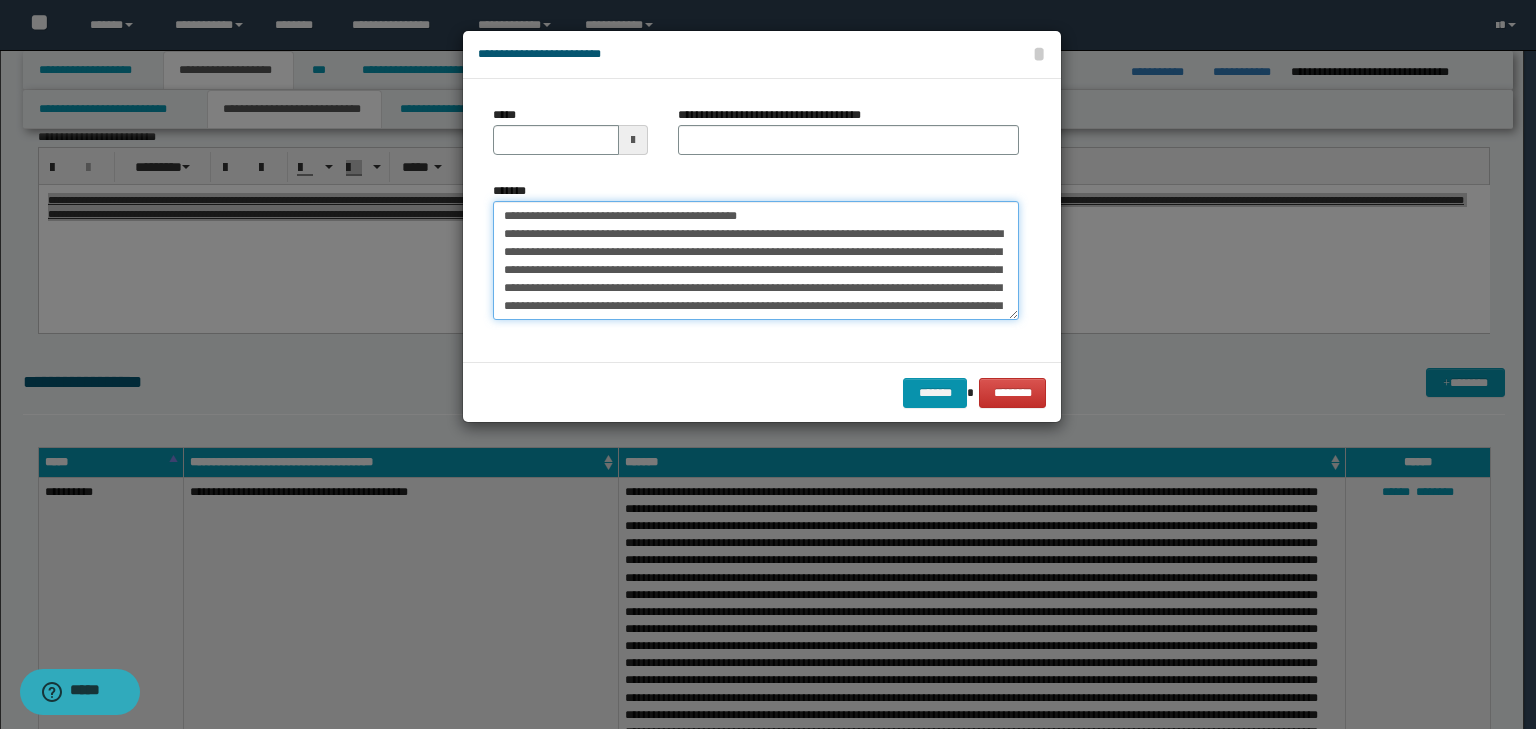 drag, startPoint x: 564, startPoint y: 207, endPoint x: 467, endPoint y: 207, distance: 97 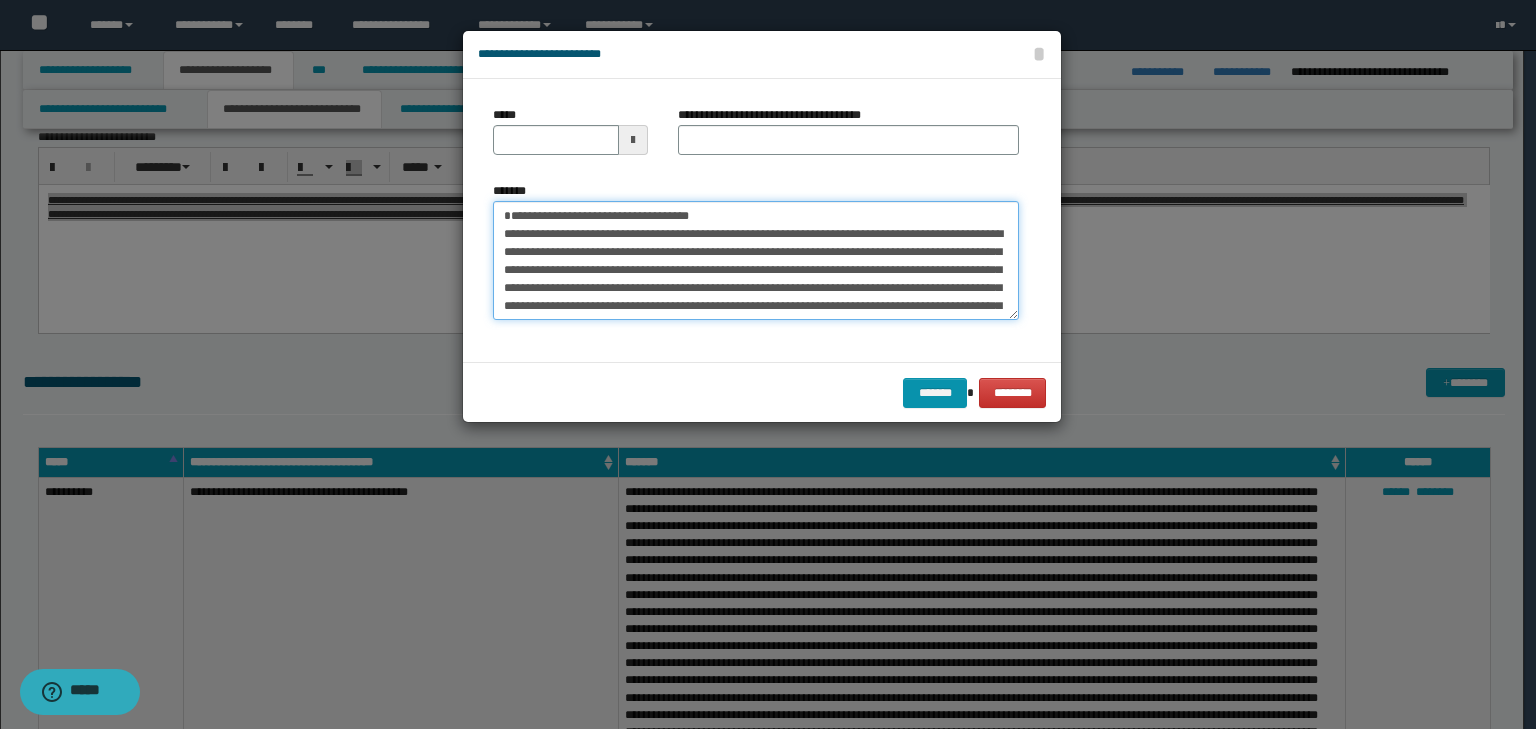 type 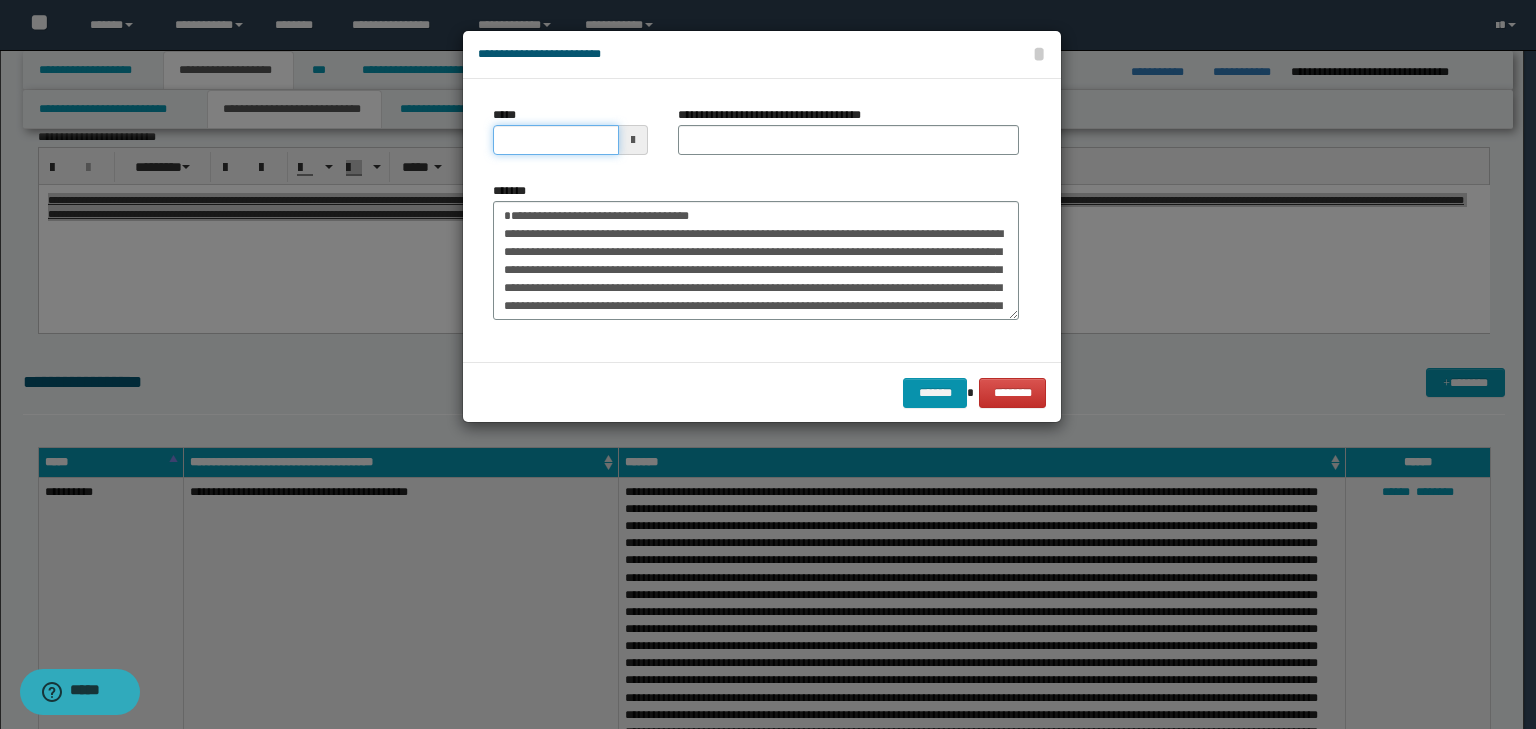 click on "*****" at bounding box center [556, 140] 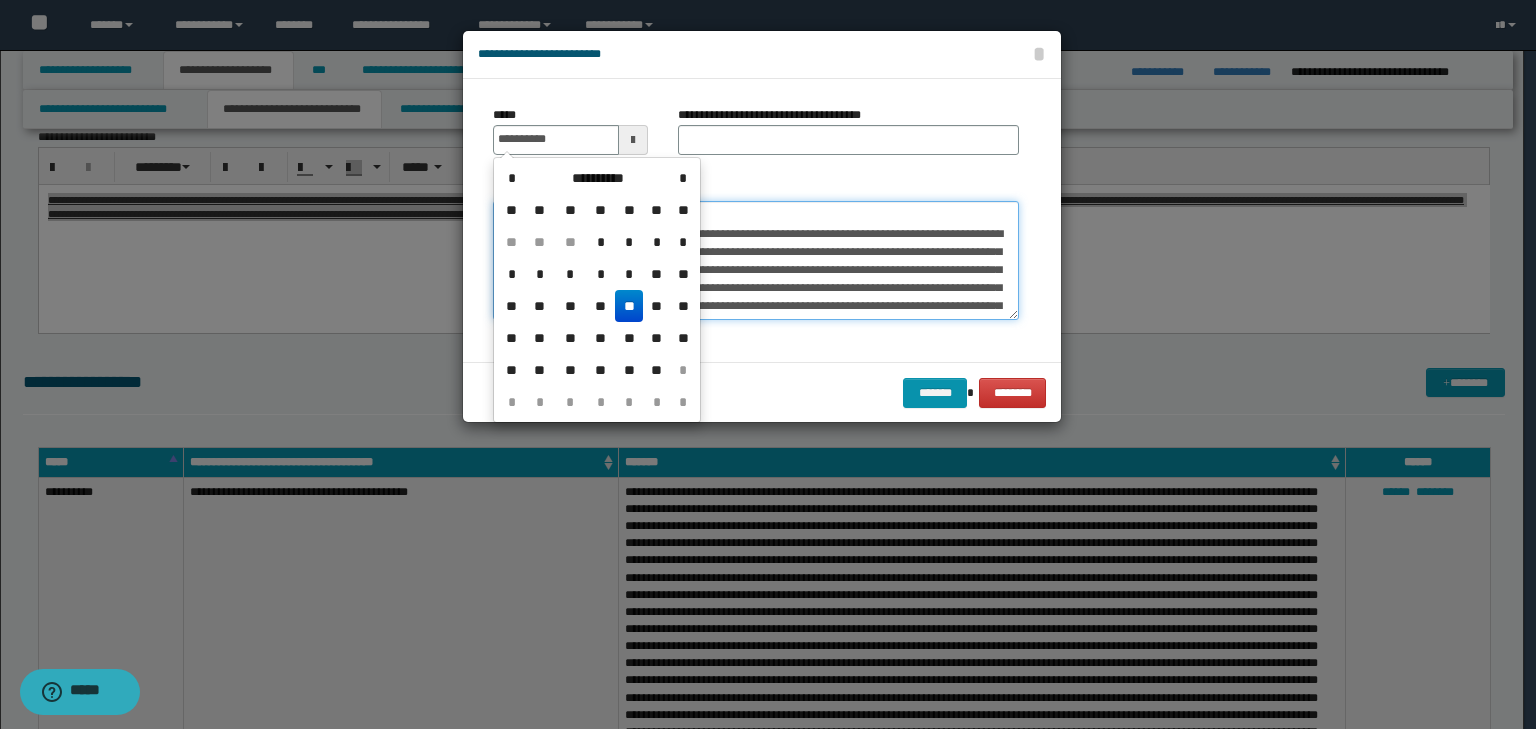 type on "**********" 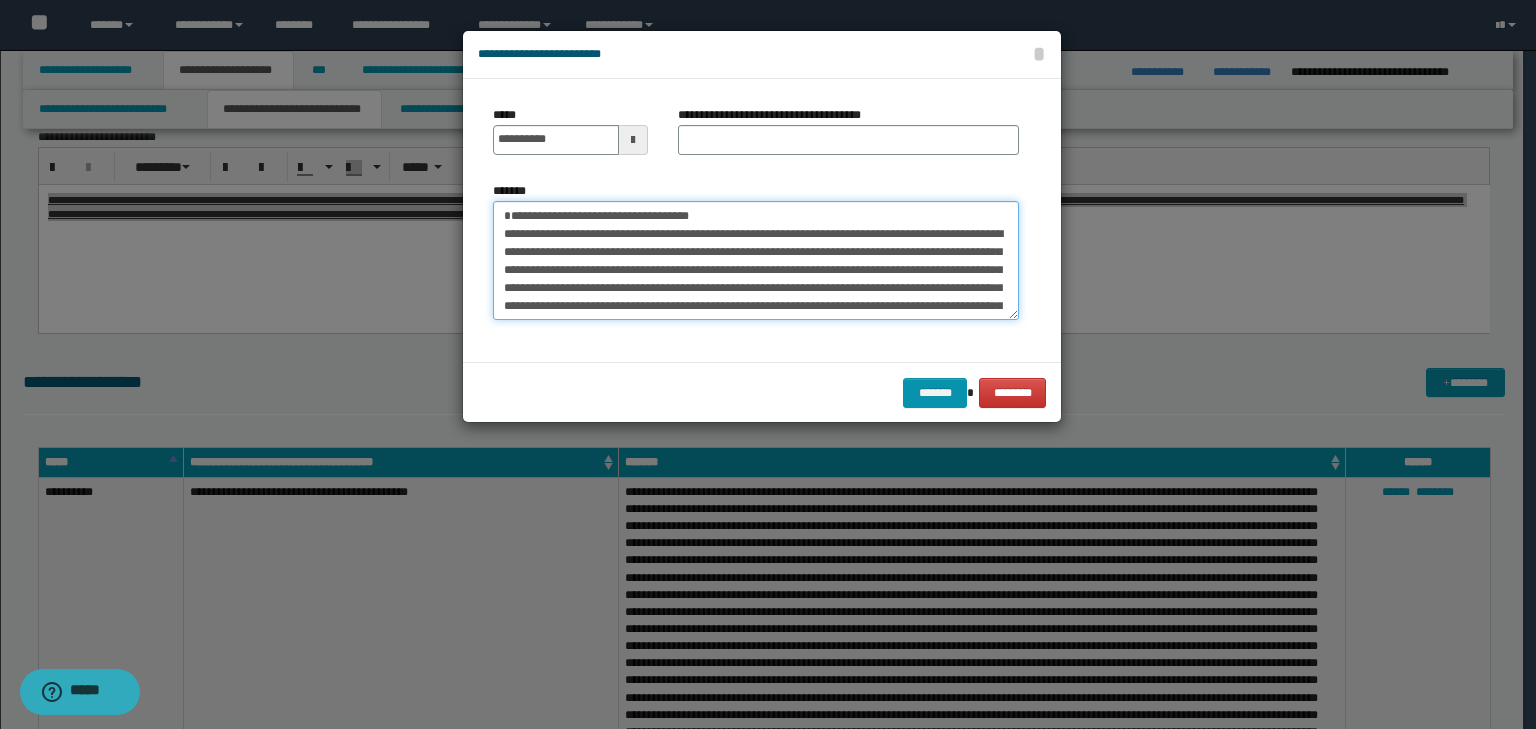 drag, startPoint x: 723, startPoint y: 204, endPoint x: 328, endPoint y: 211, distance: 395.062 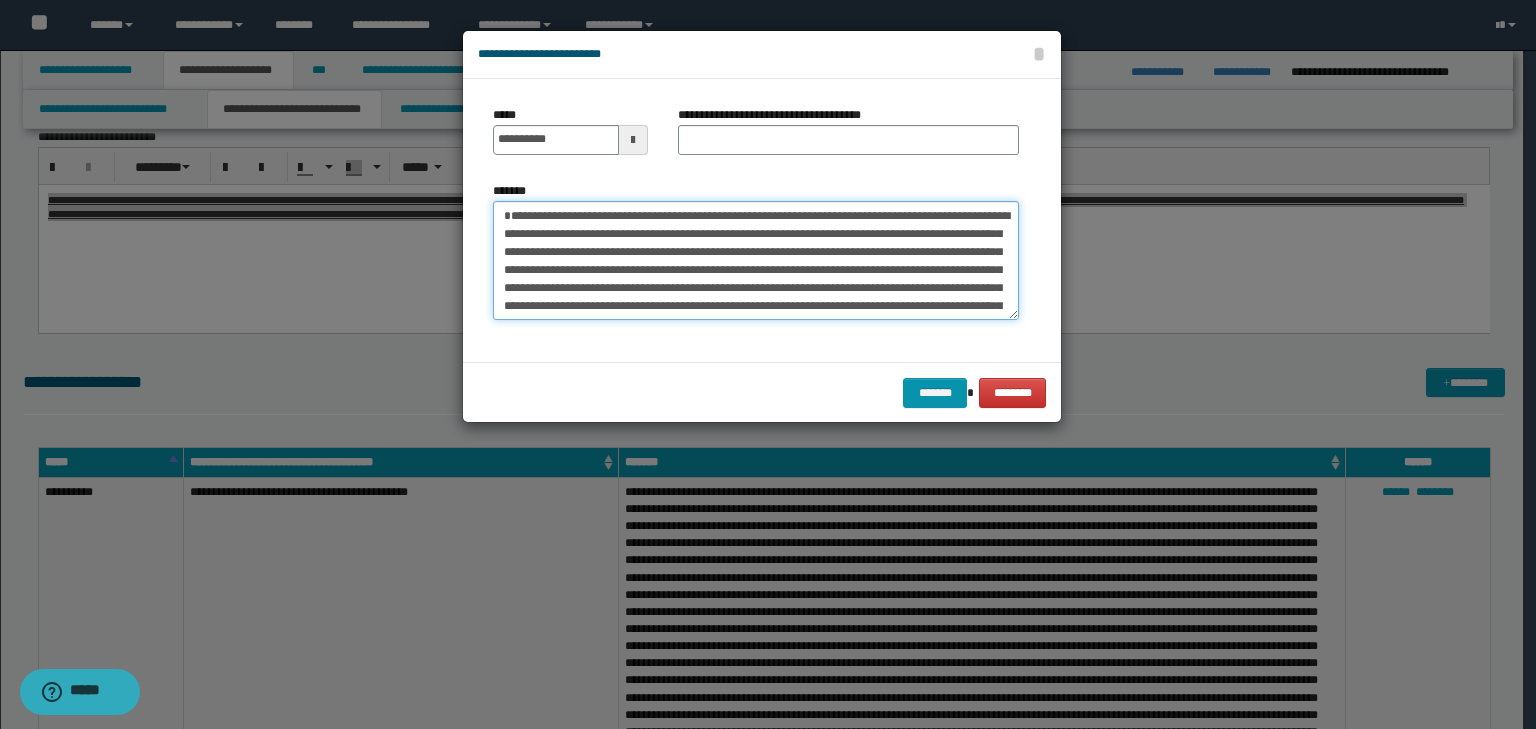 type on "**********" 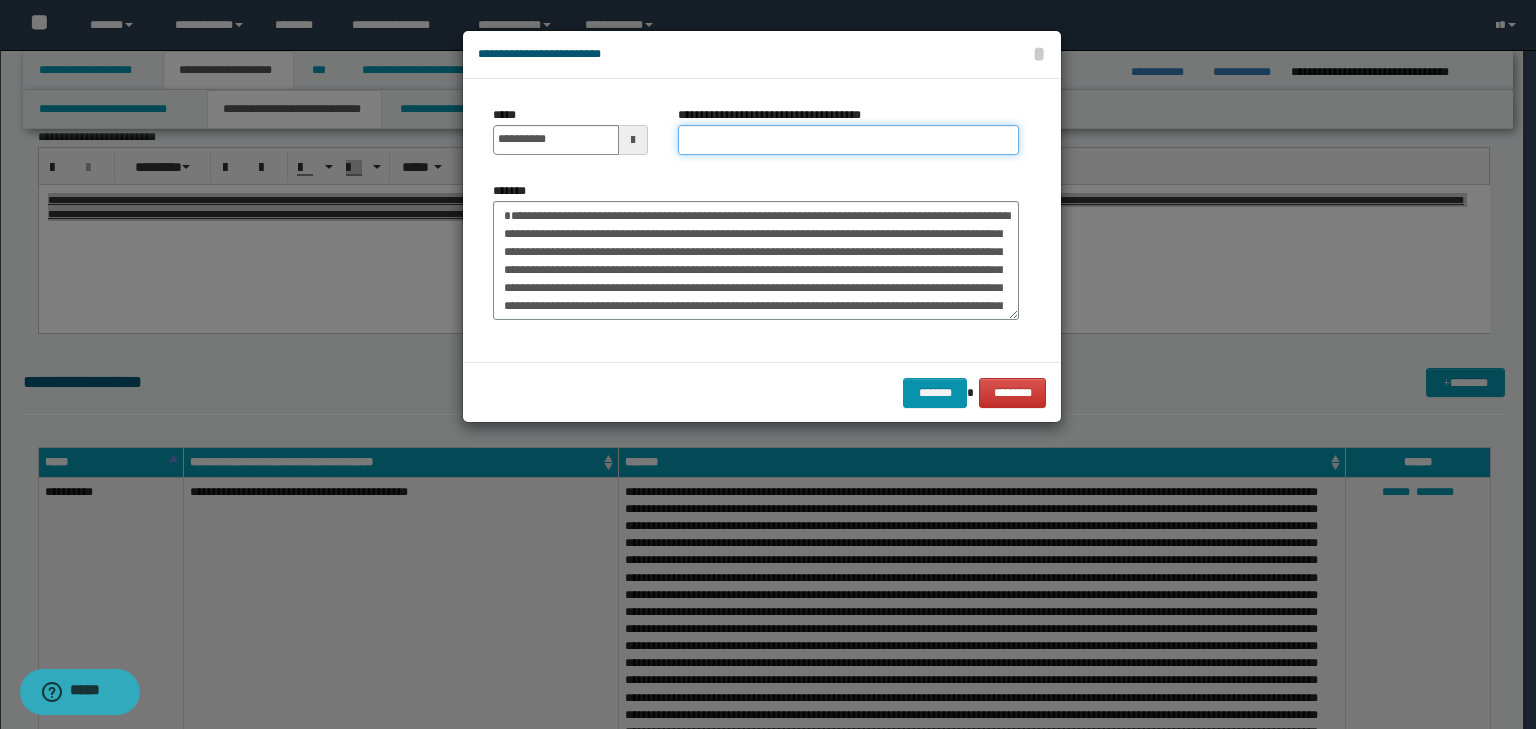 click on "**********" at bounding box center [848, 140] 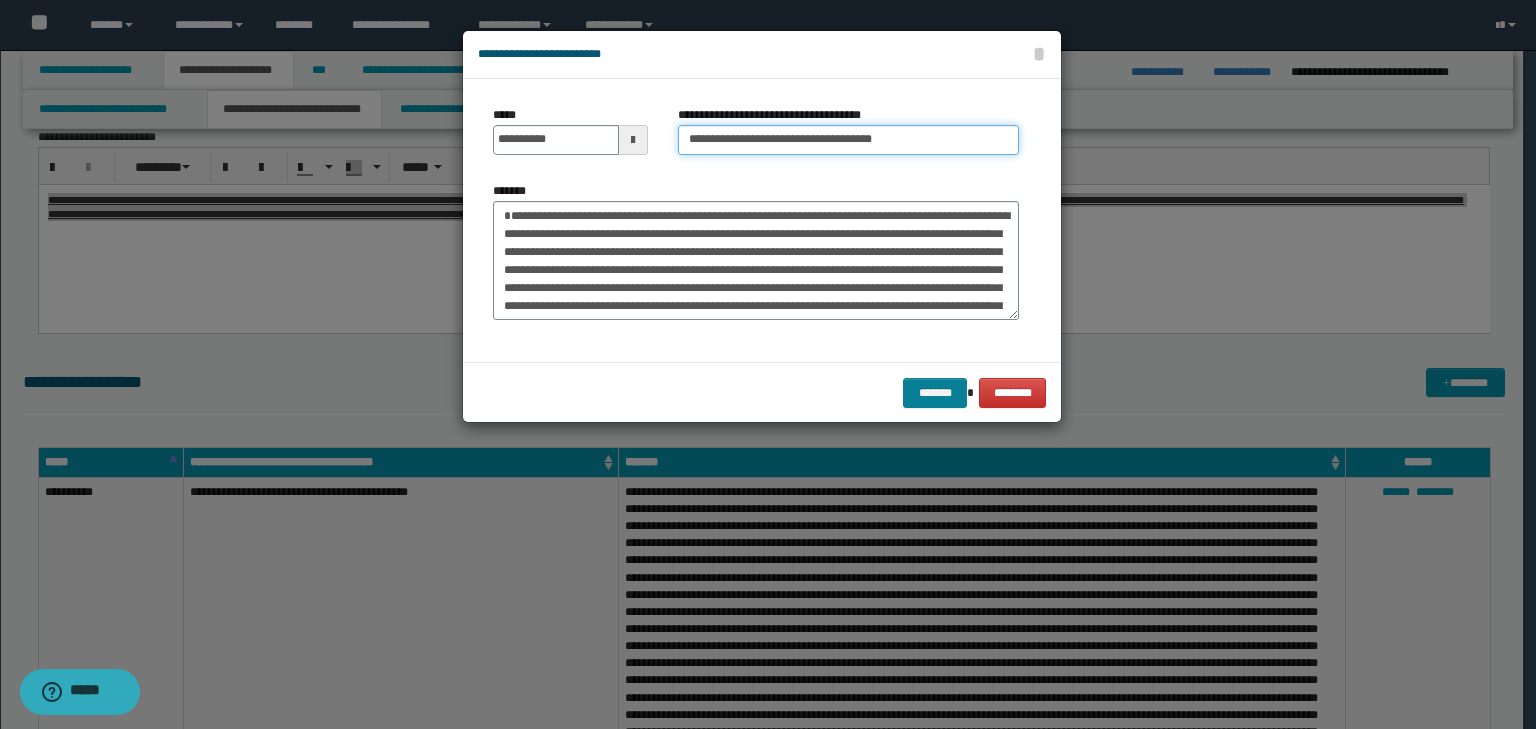 type on "**********" 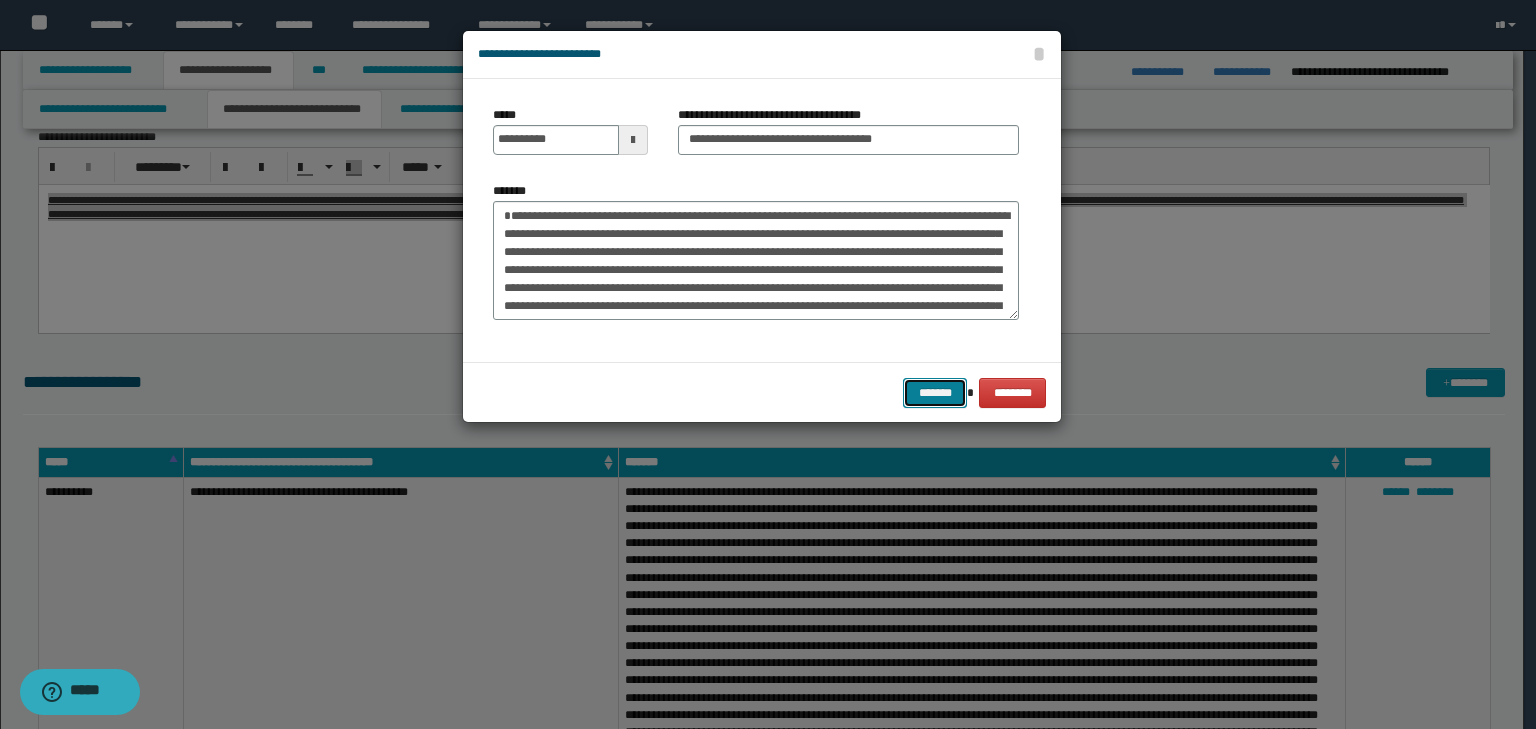 click on "*******" at bounding box center (935, 393) 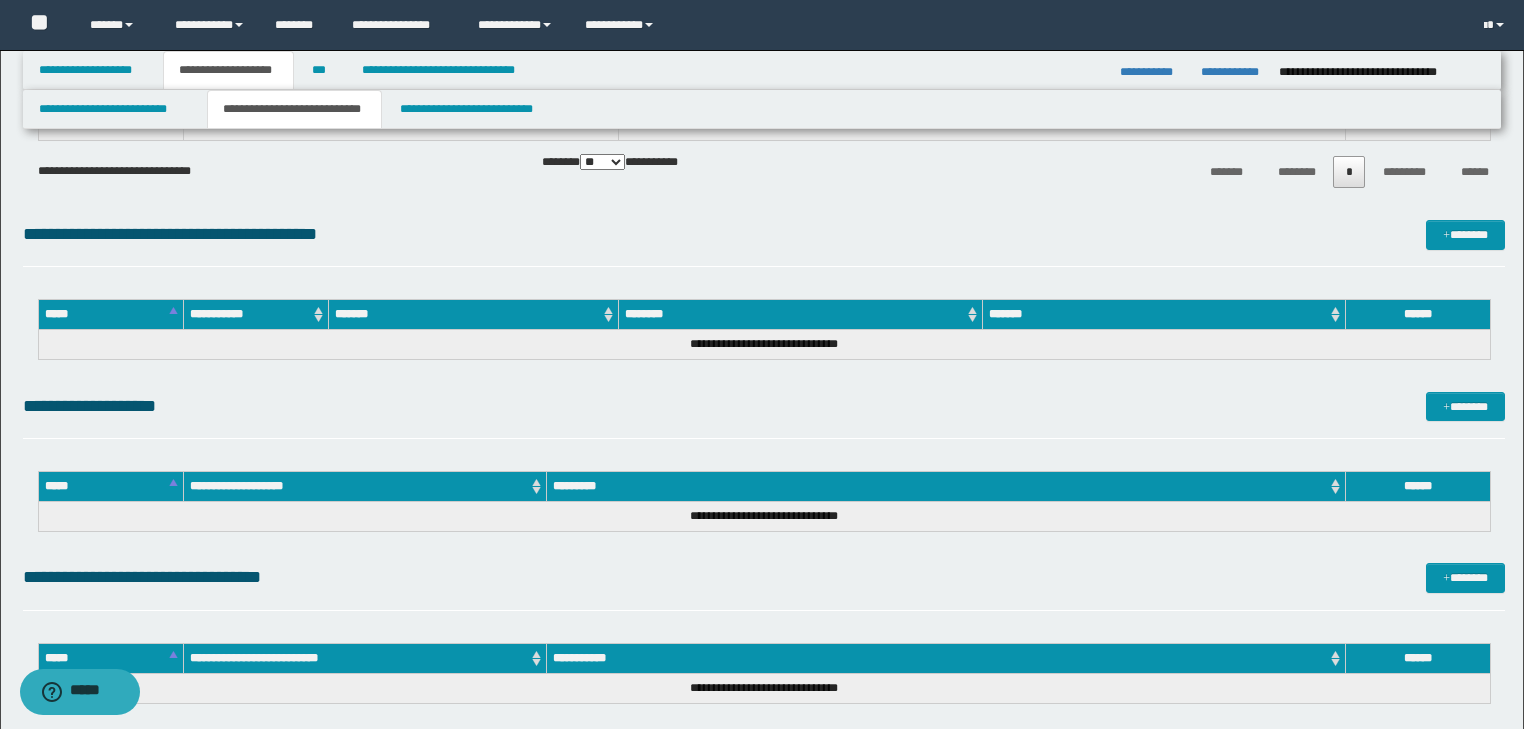 scroll, scrollTop: 2400, scrollLeft: 0, axis: vertical 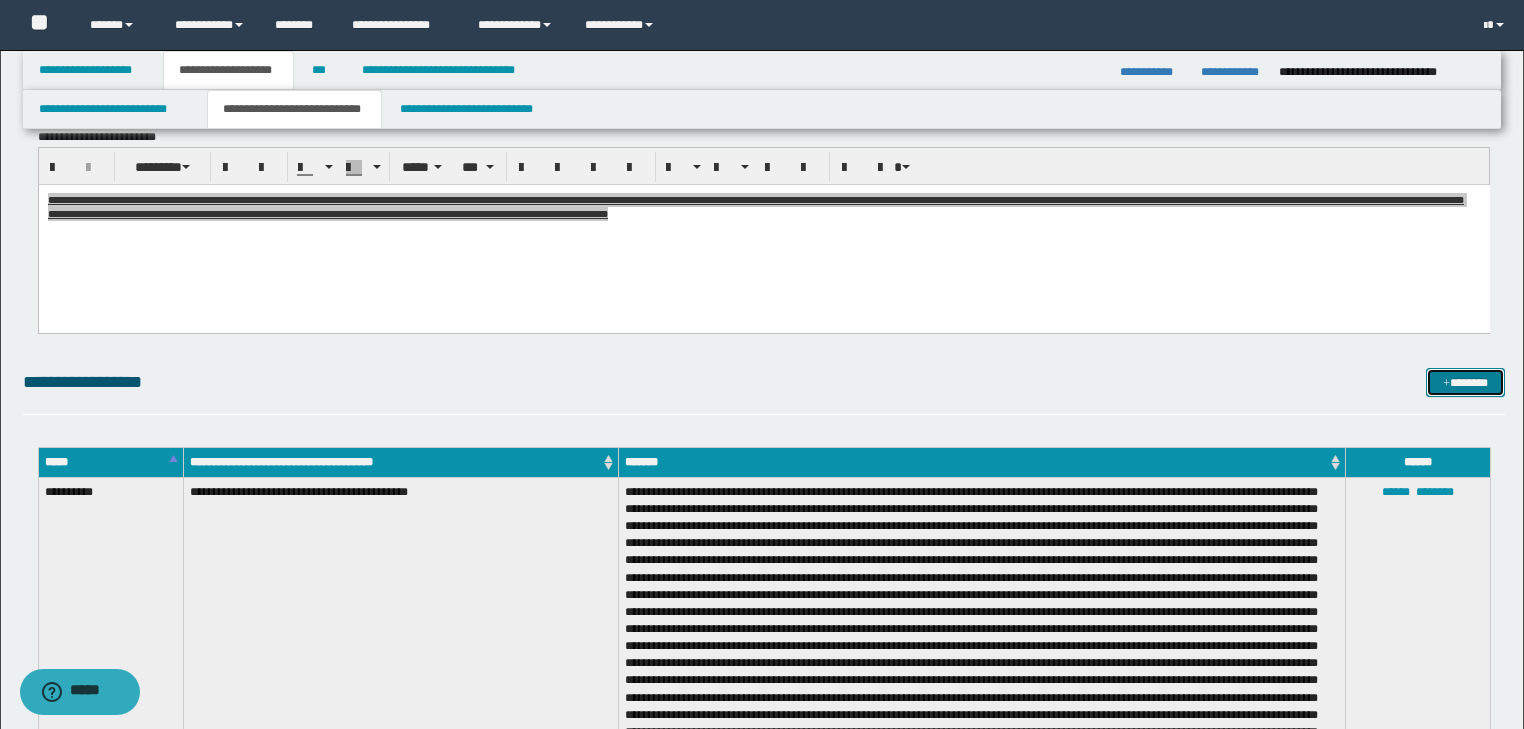 click at bounding box center [1446, 384] 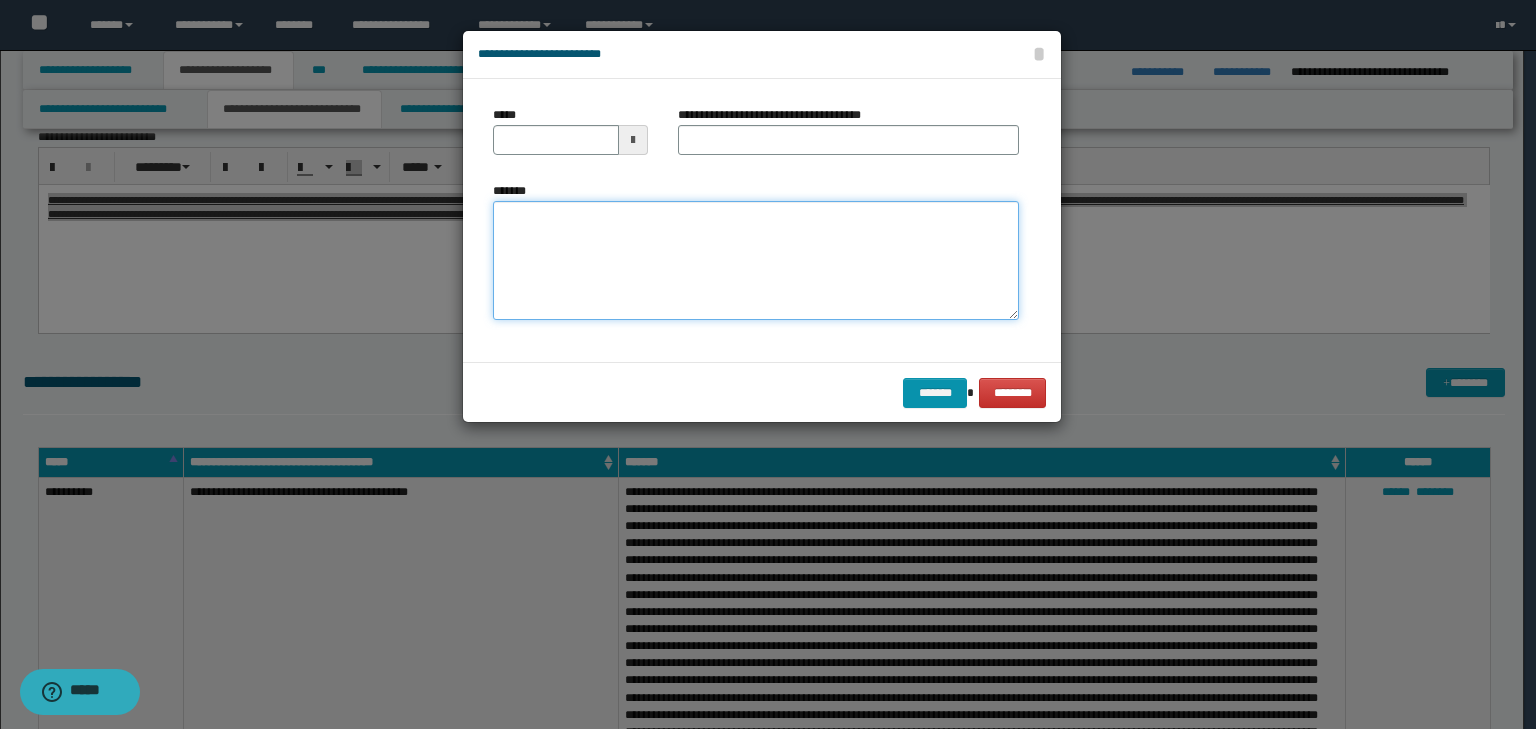 click on "*******" at bounding box center (756, 261) 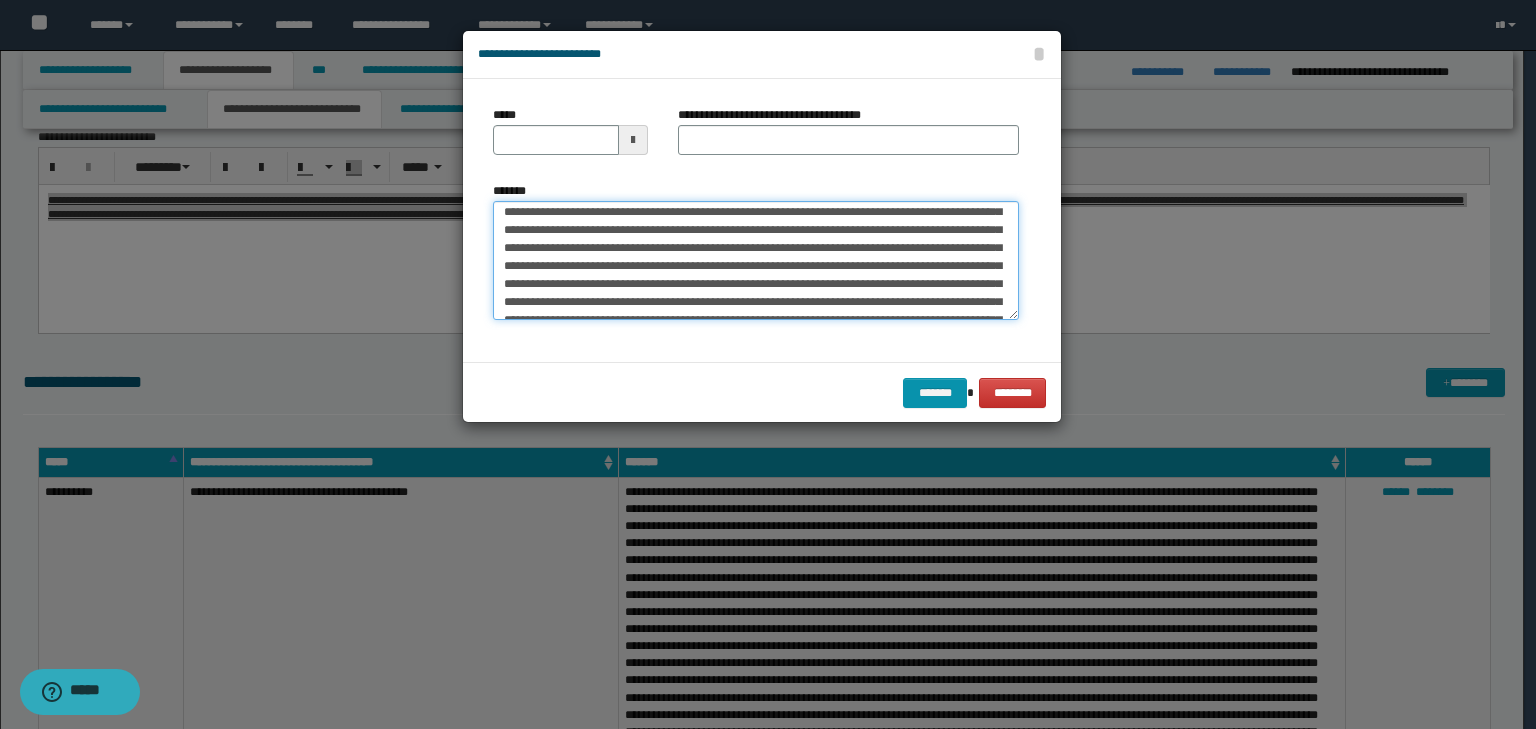 scroll, scrollTop: 0, scrollLeft: 0, axis: both 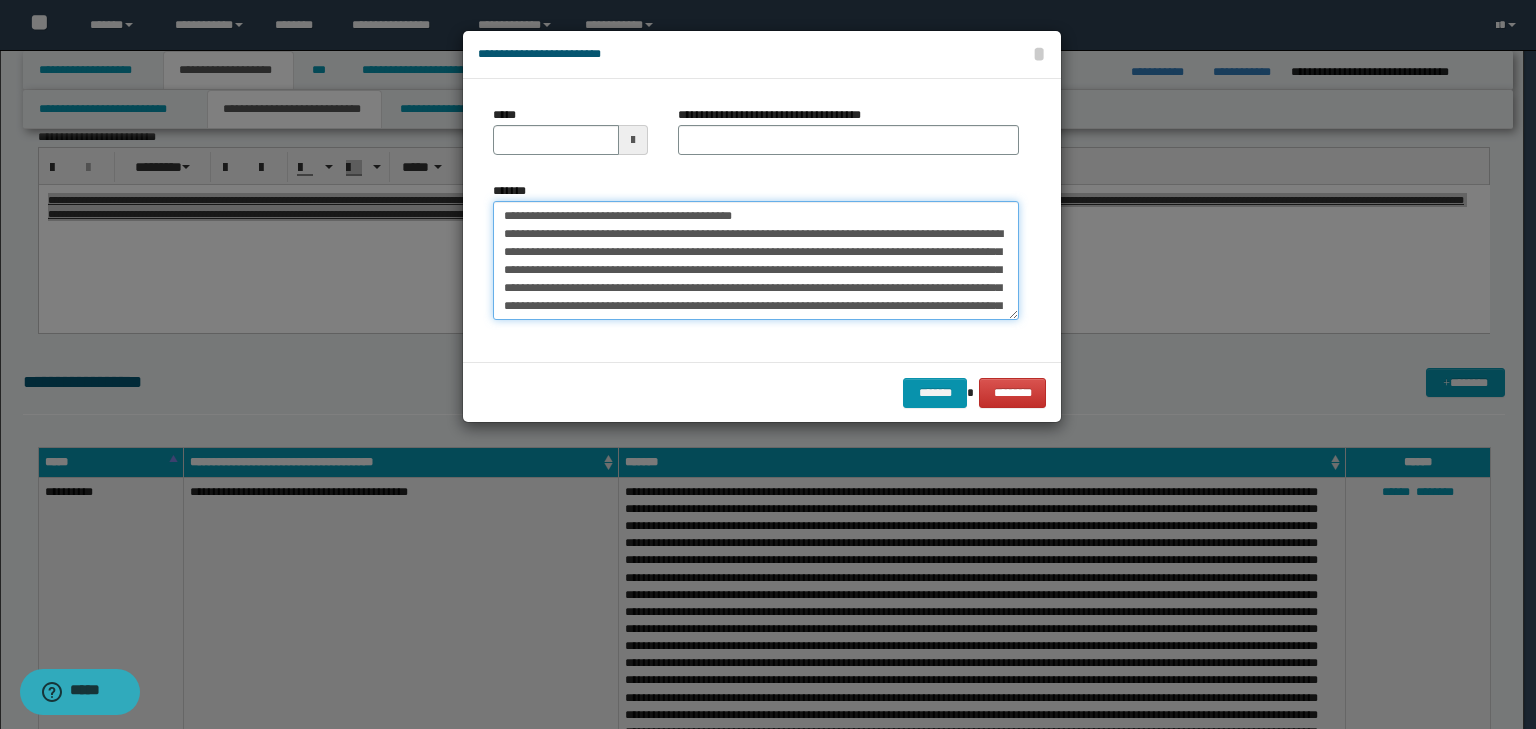 drag, startPoint x: 565, startPoint y: 212, endPoint x: 361, endPoint y: 156, distance: 211.54669 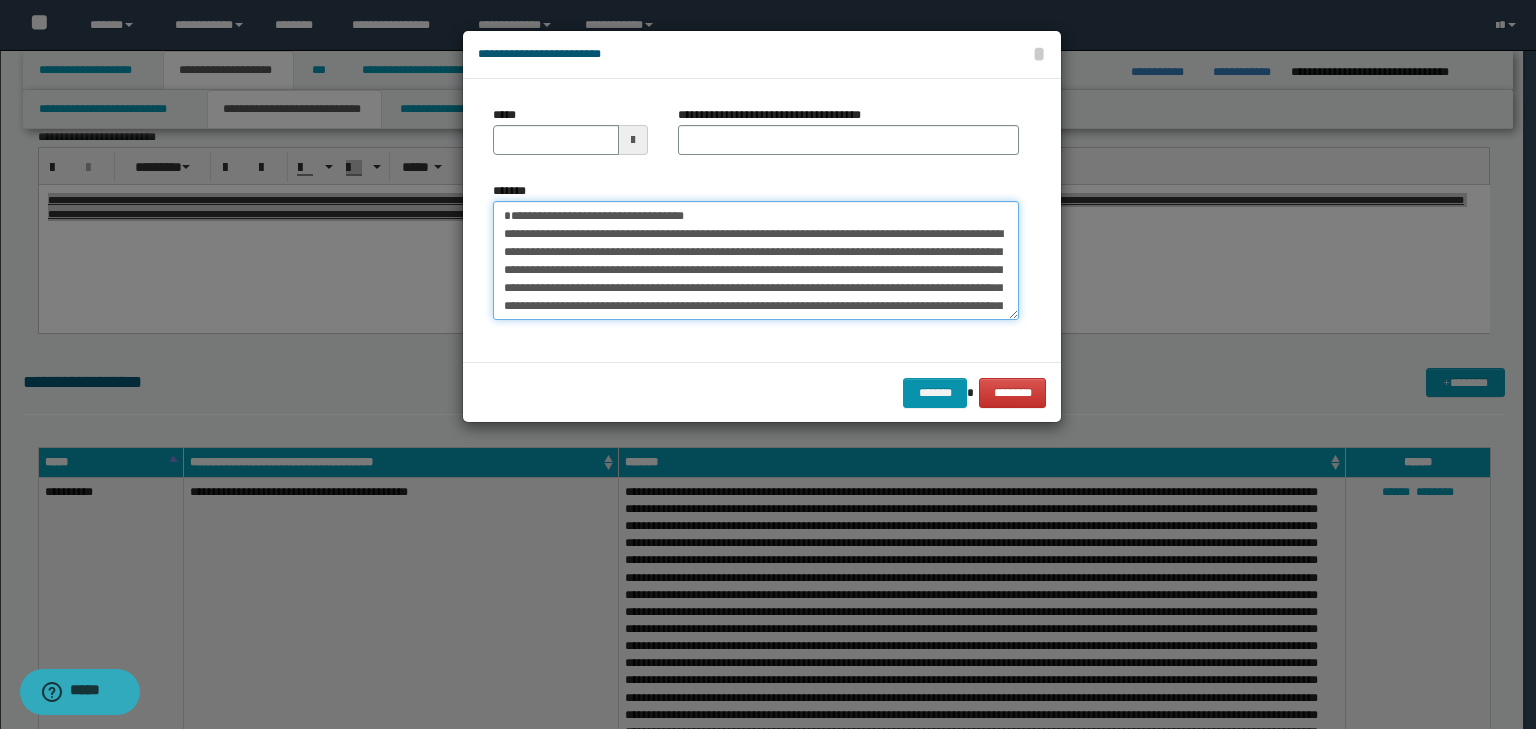 type 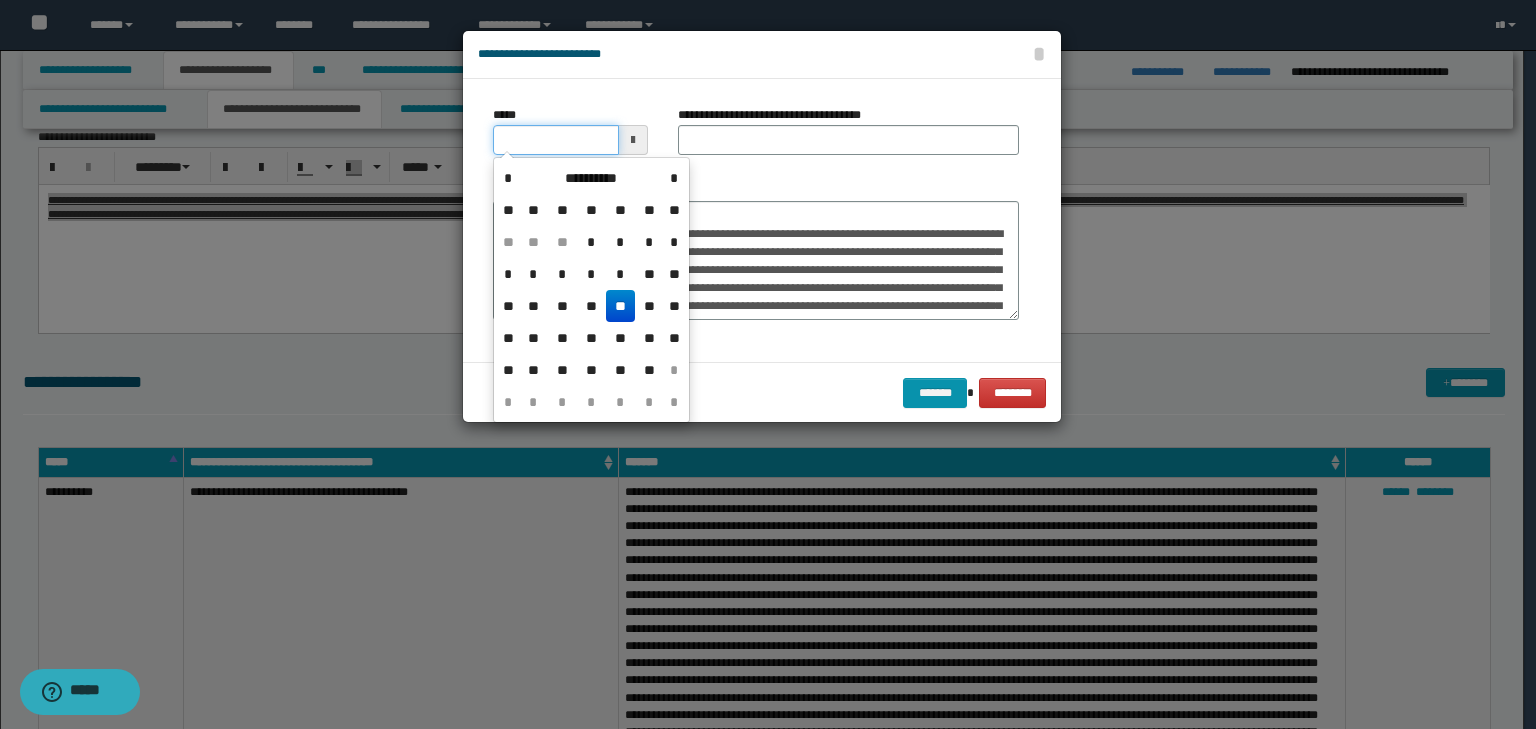 click on "*****" at bounding box center (556, 140) 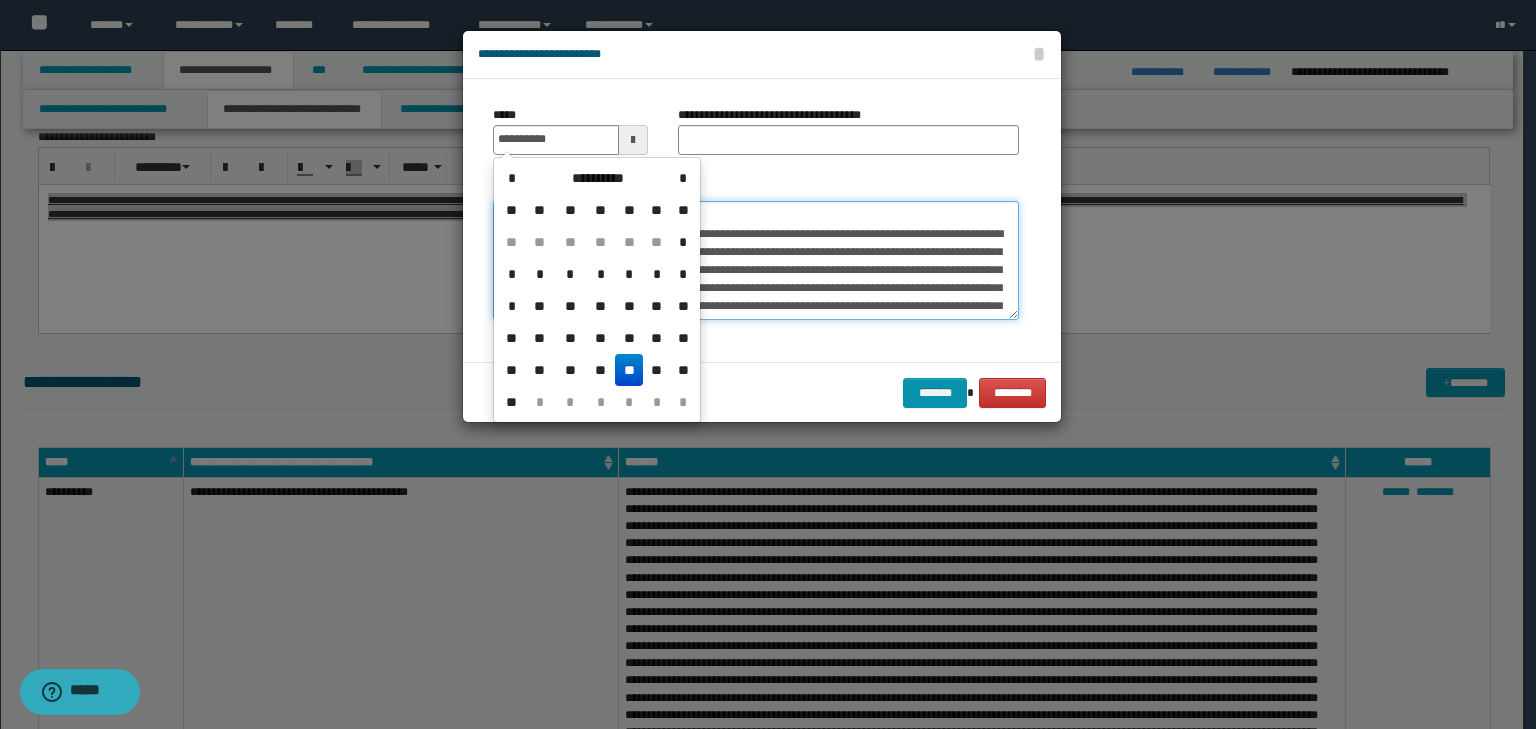 type on "**********" 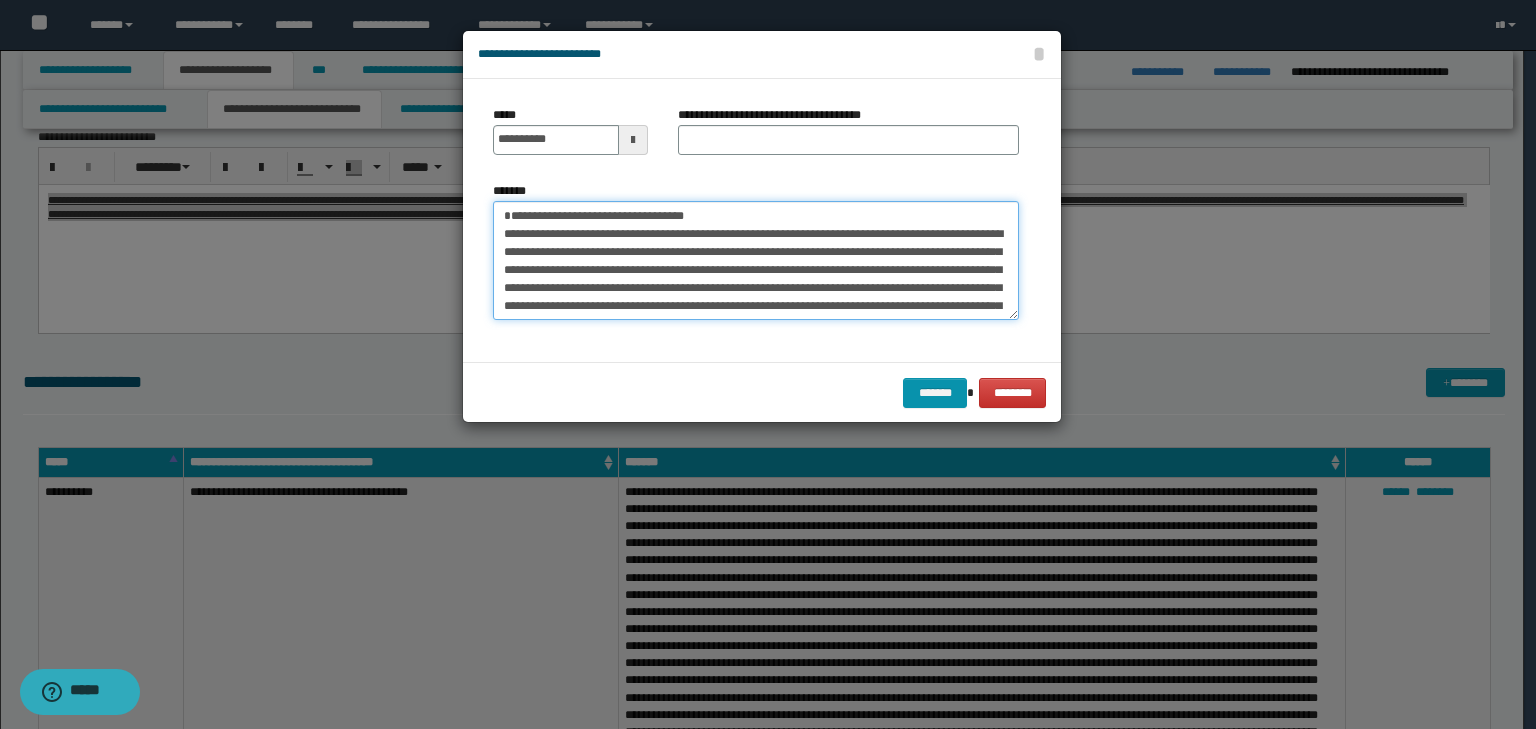 drag, startPoint x: 722, startPoint y: 208, endPoint x: 238, endPoint y: 173, distance: 485.26385 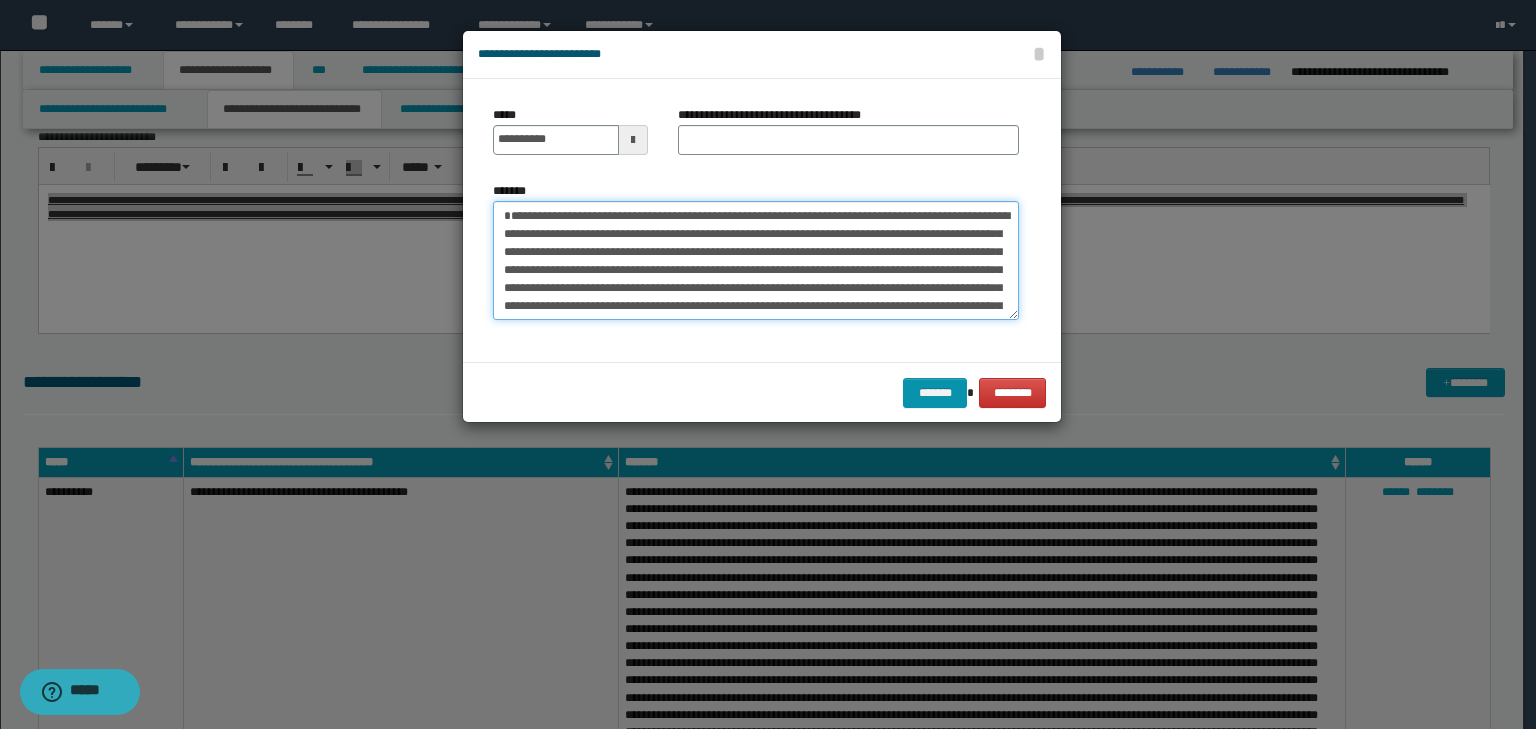 type on "**********" 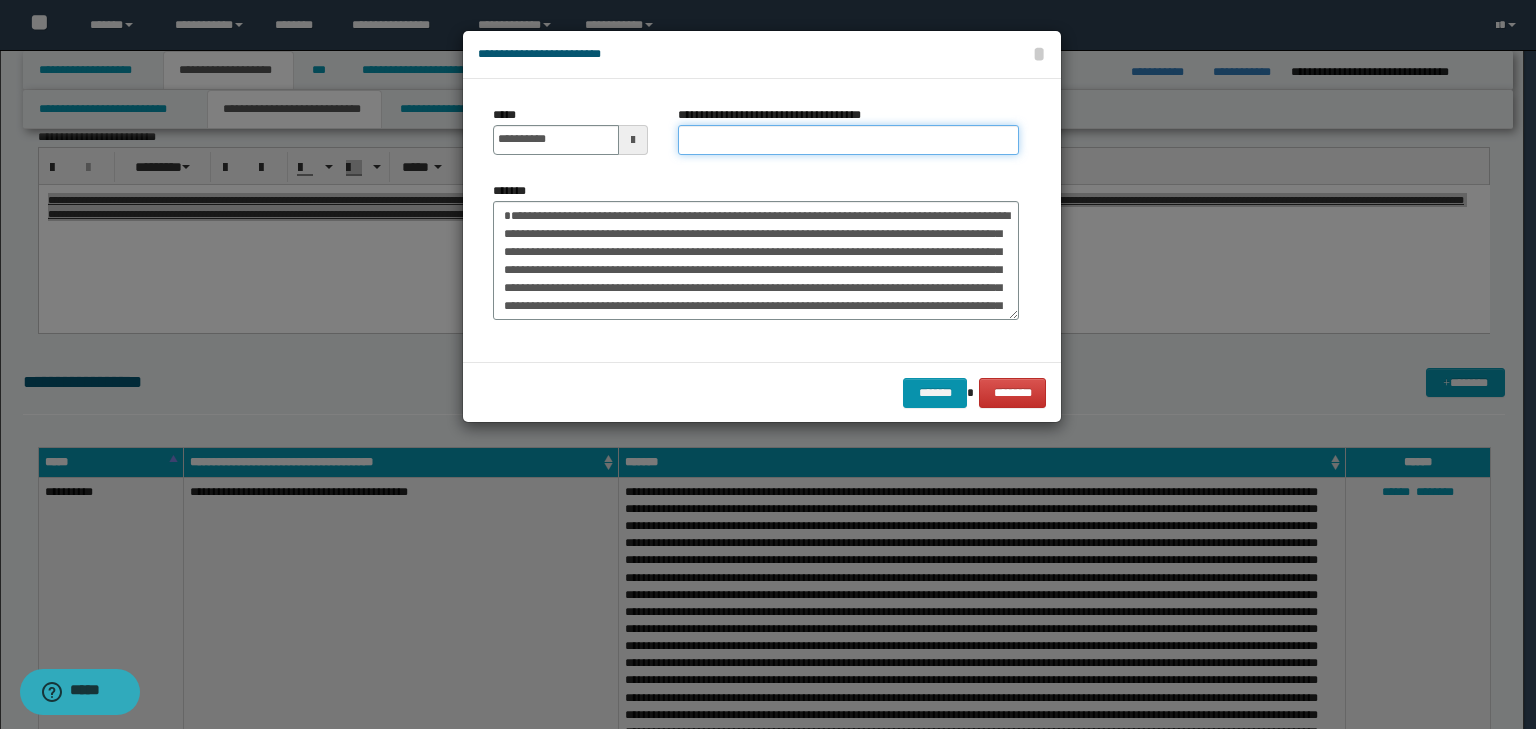 click on "**********" at bounding box center [848, 140] 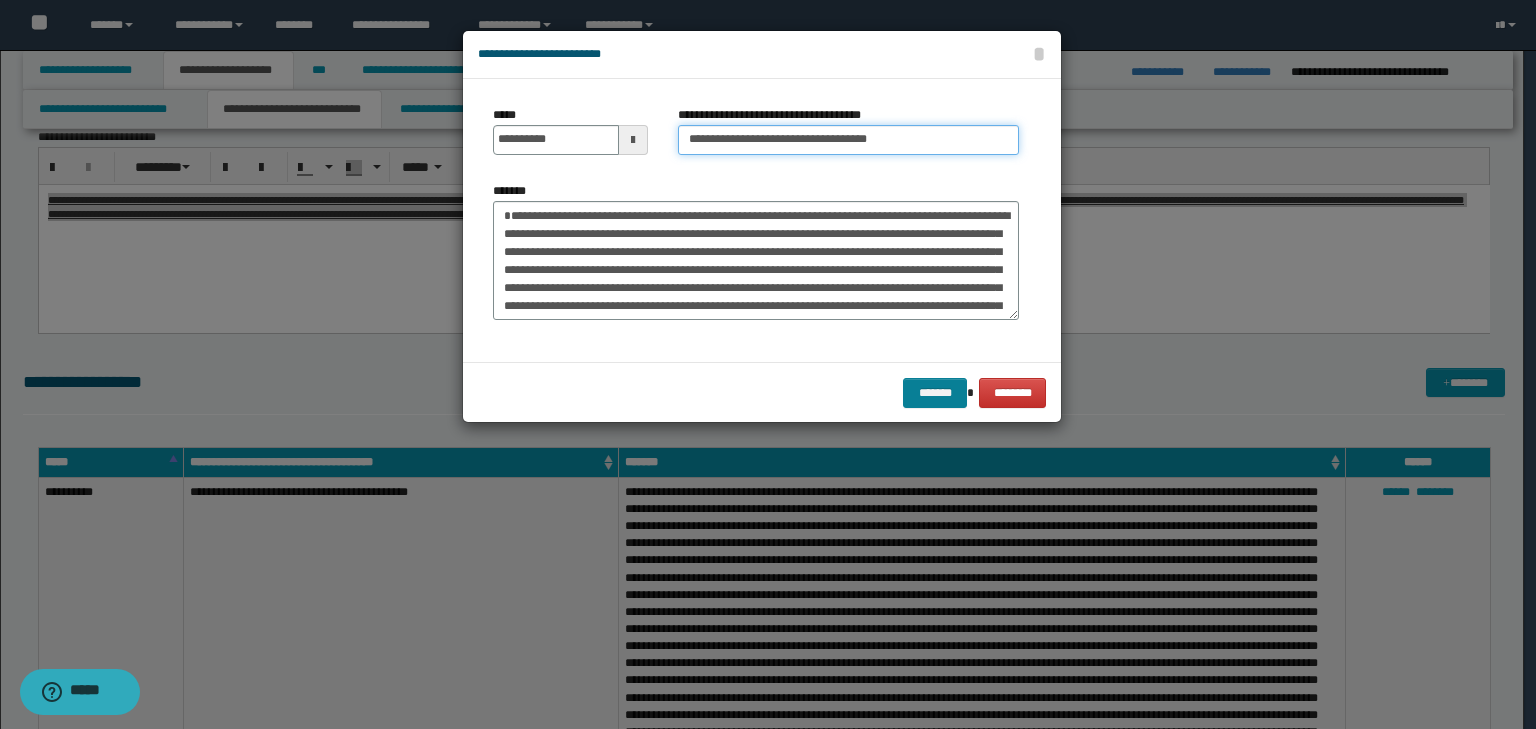 type on "**********" 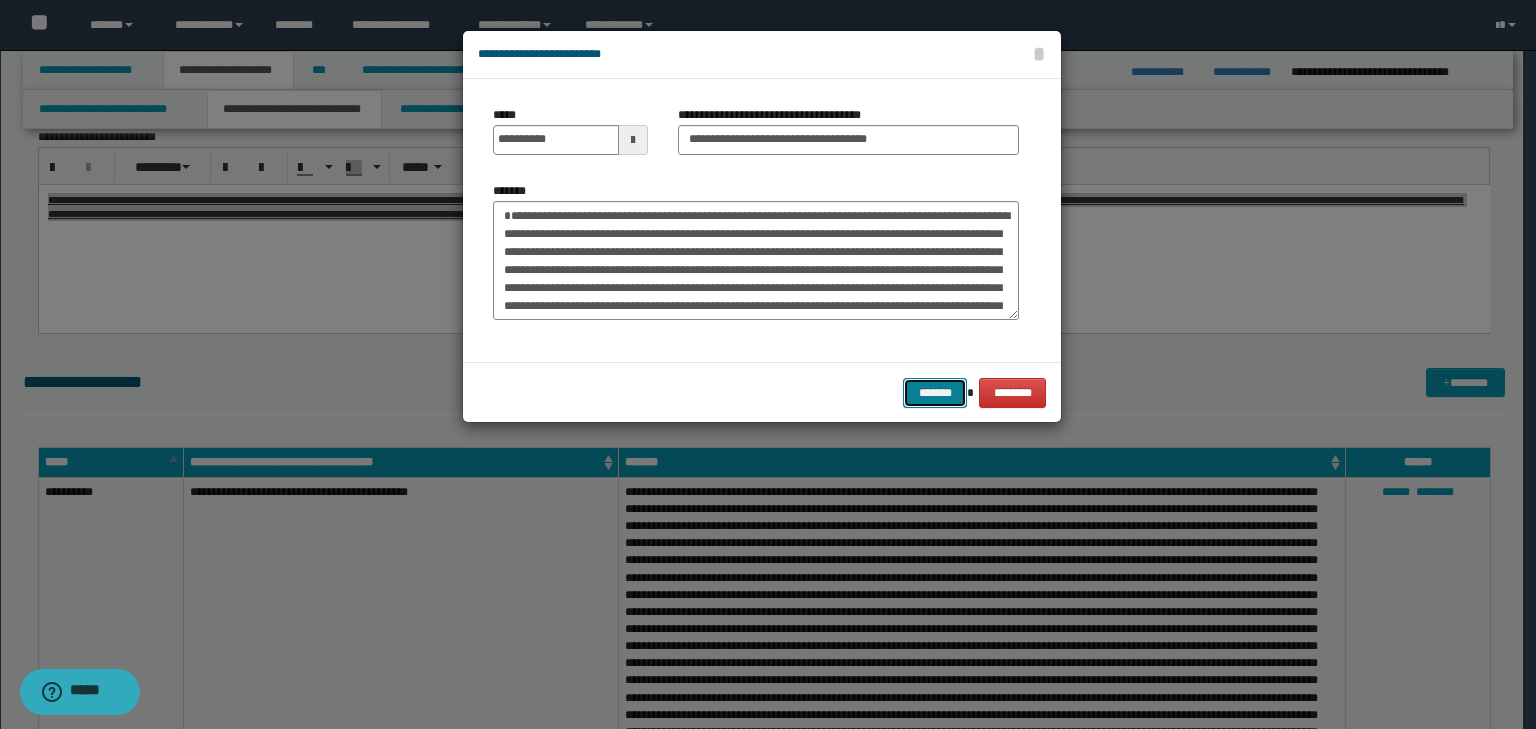 click on "*******" at bounding box center [935, 393] 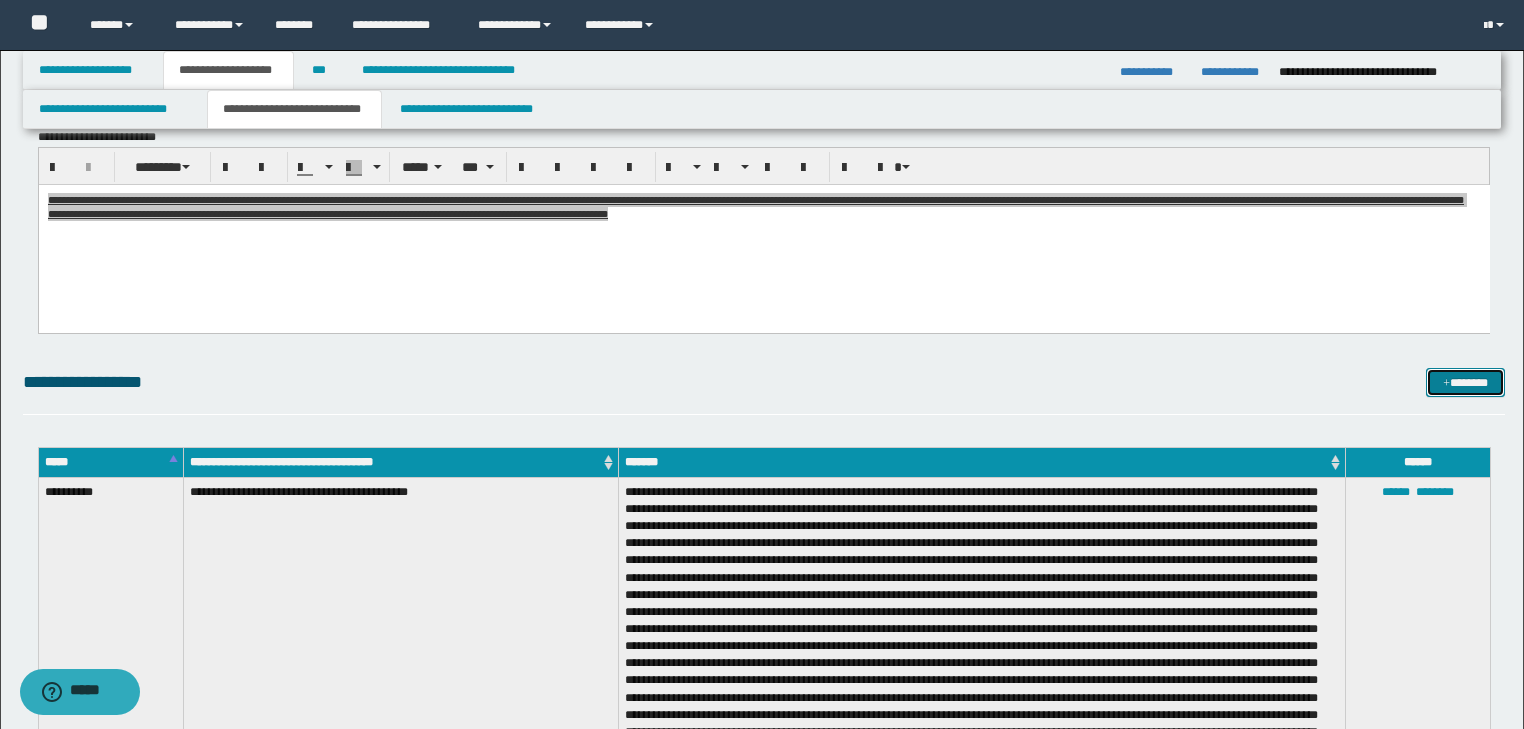 click on "*******" at bounding box center (1465, 383) 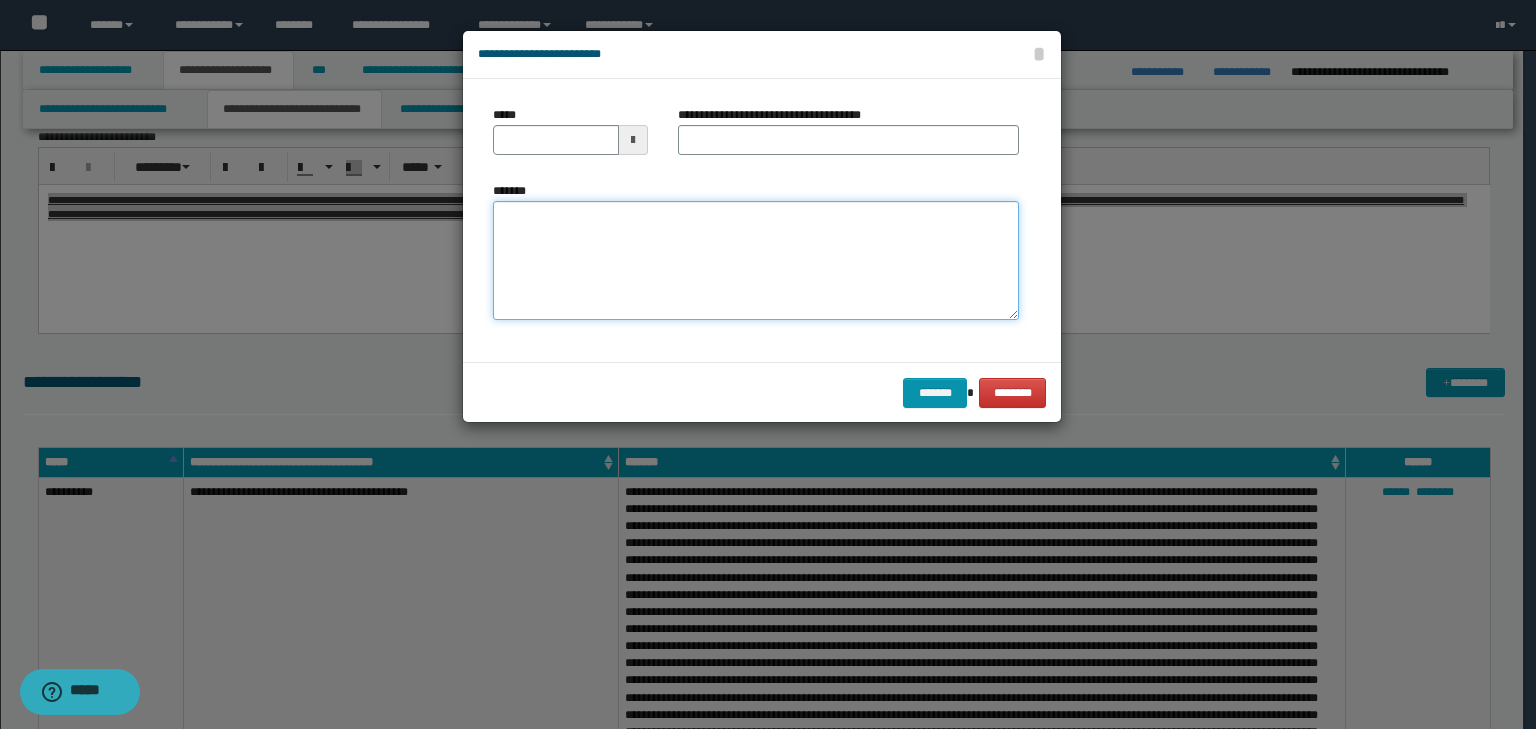 click on "*******" at bounding box center [756, 261] 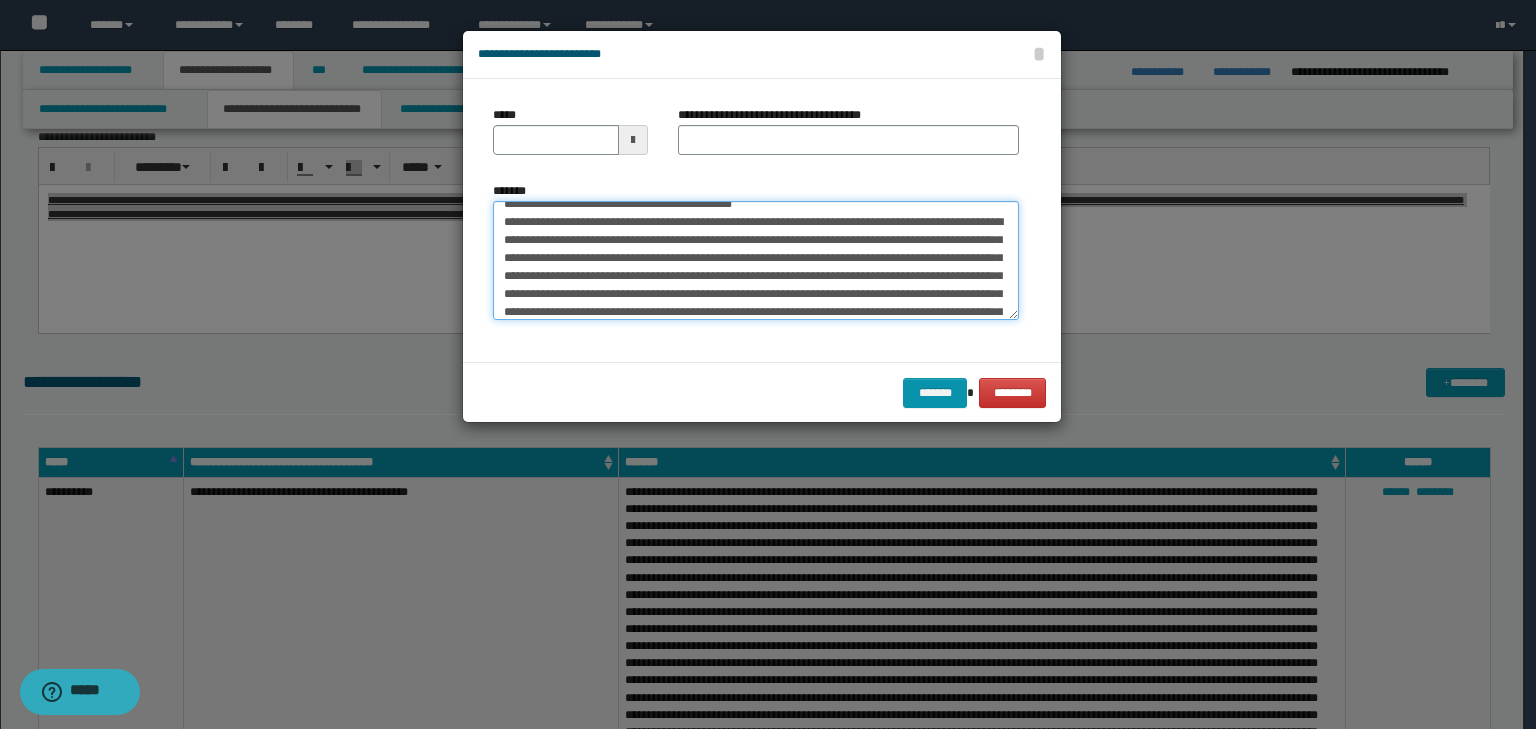 scroll, scrollTop: 0, scrollLeft: 0, axis: both 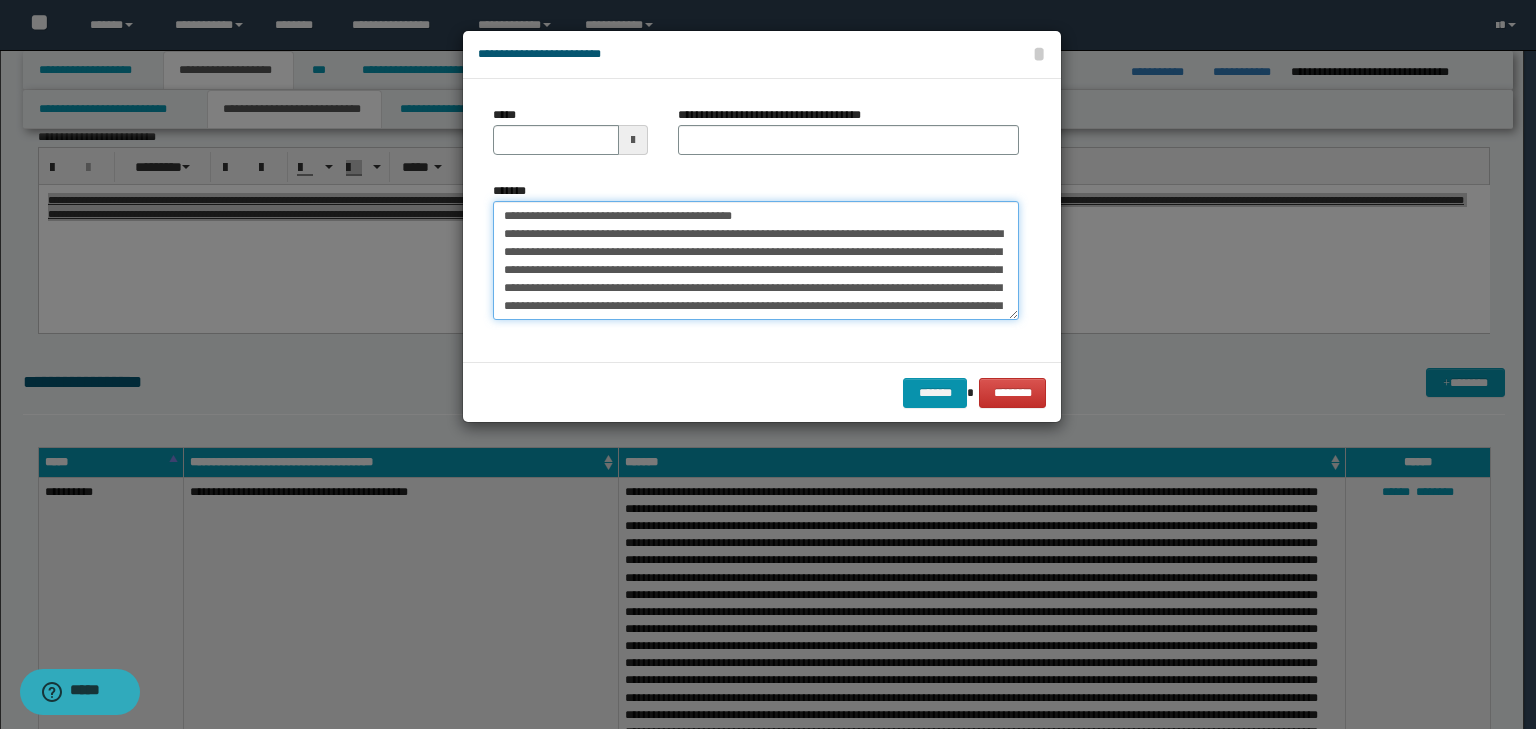 drag, startPoint x: 563, startPoint y: 208, endPoint x: 480, endPoint y: 208, distance: 83 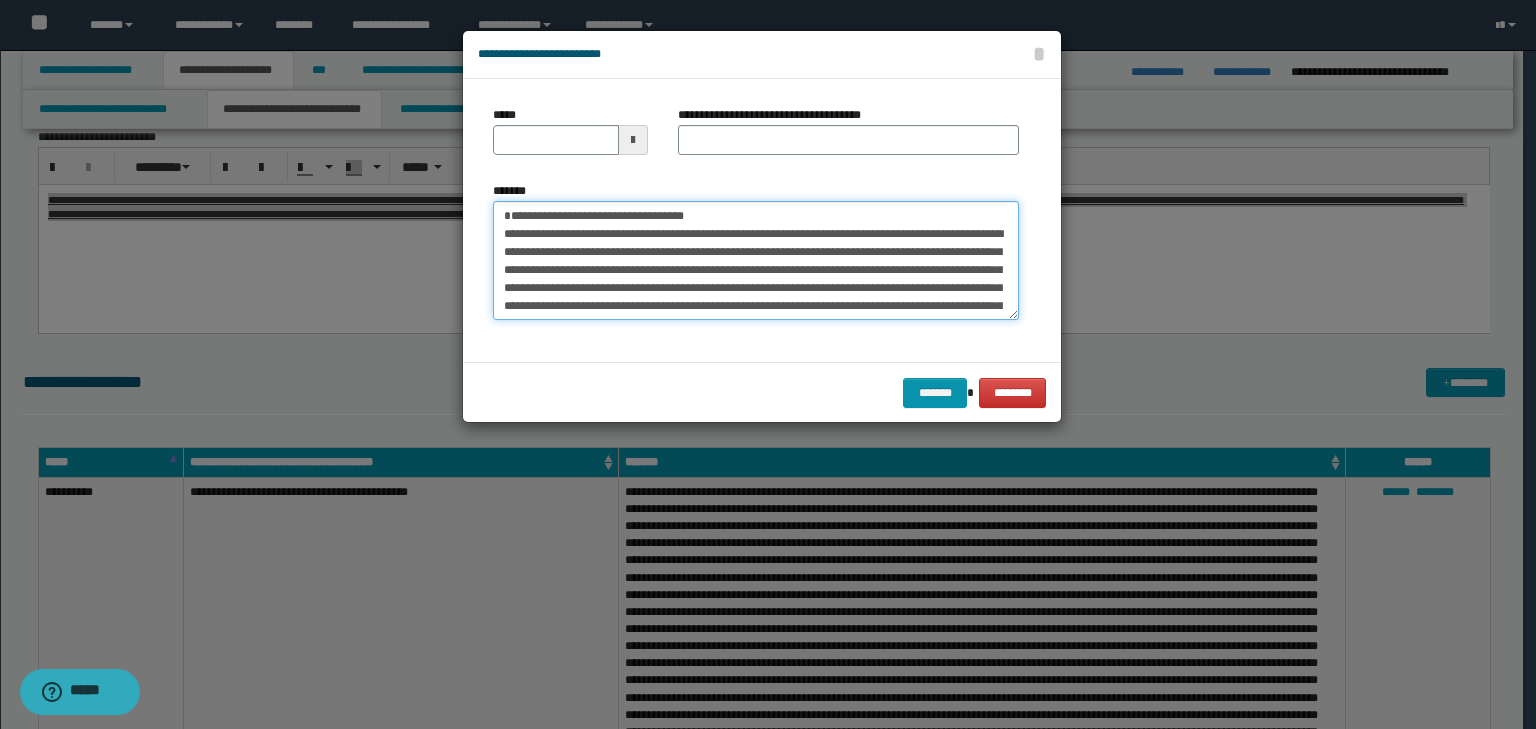 type 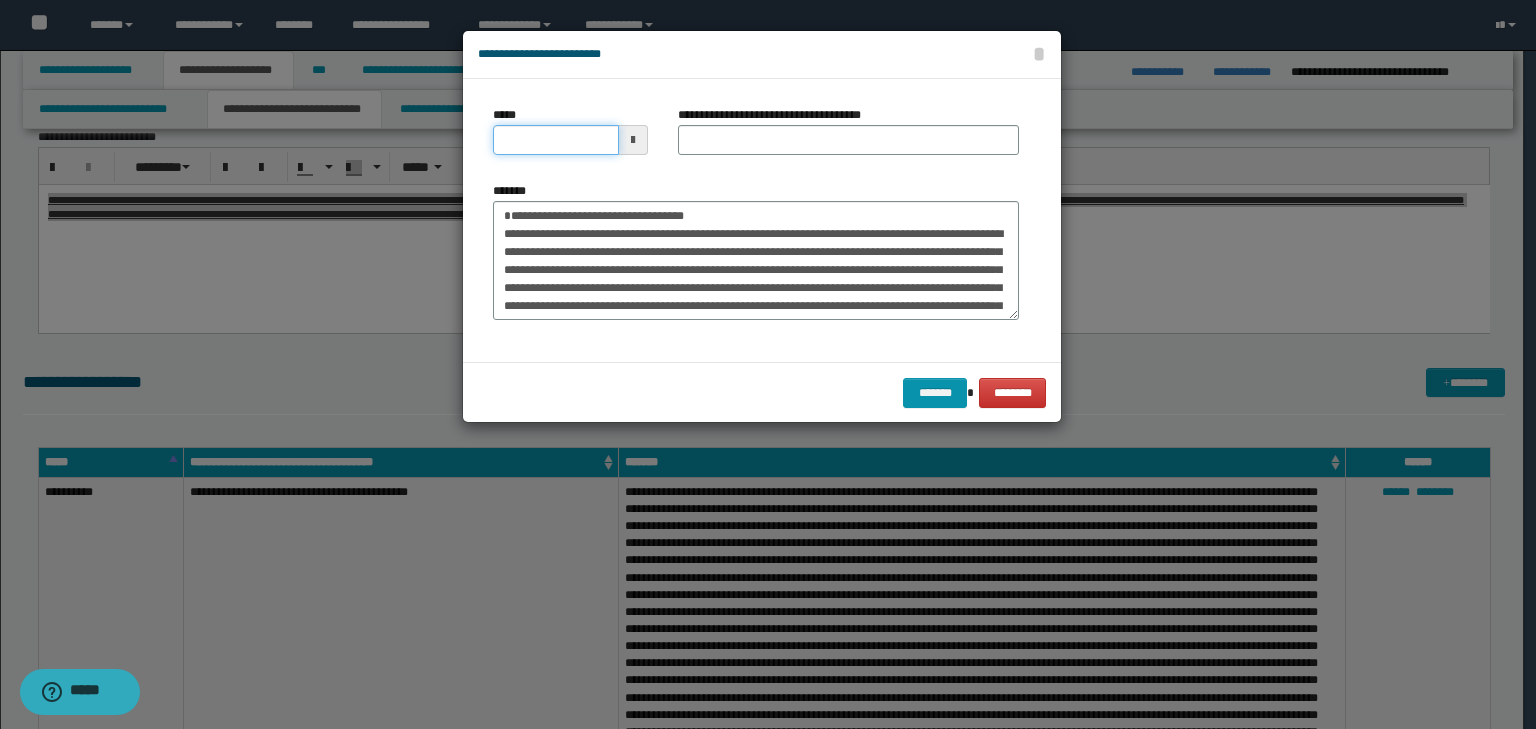 click on "*****" at bounding box center [556, 140] 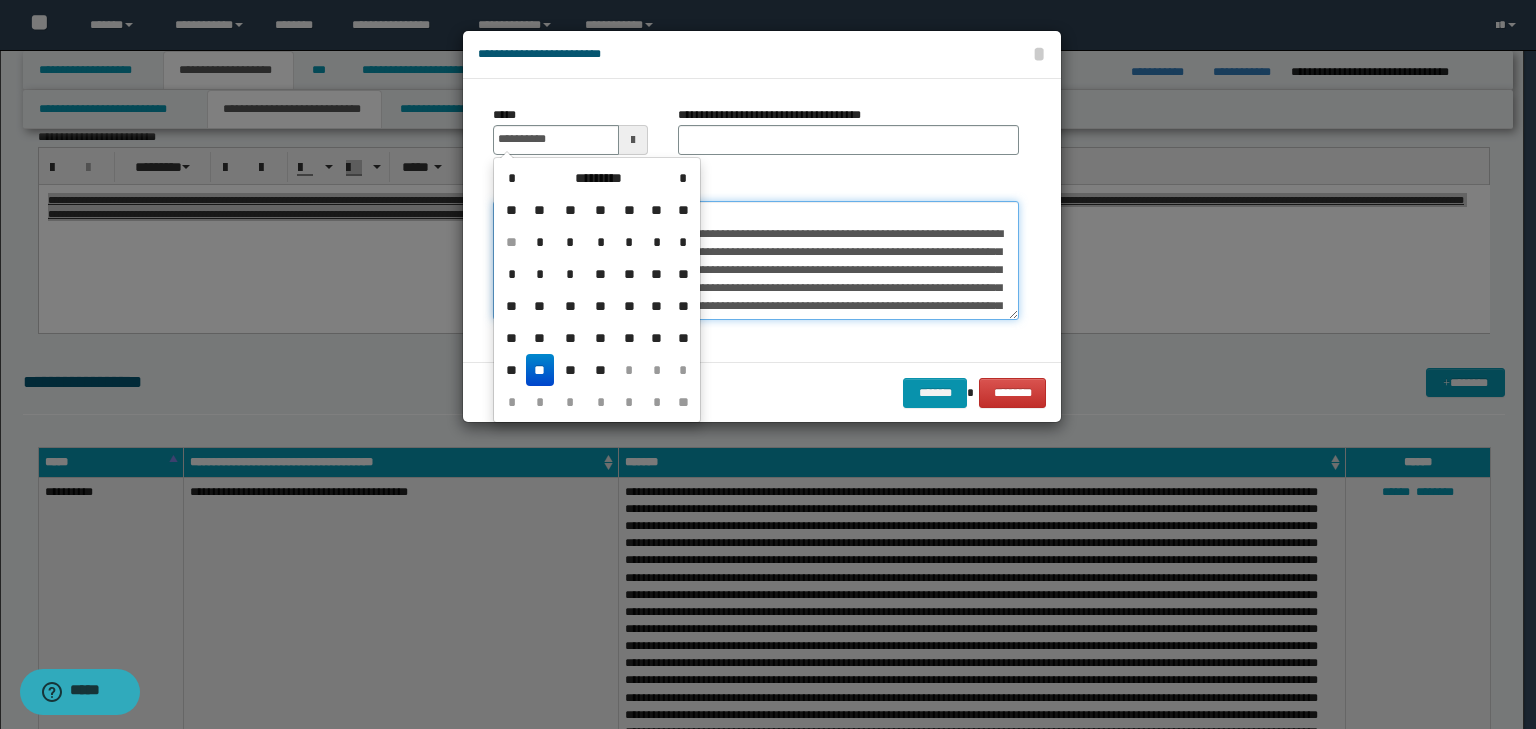 type on "**********" 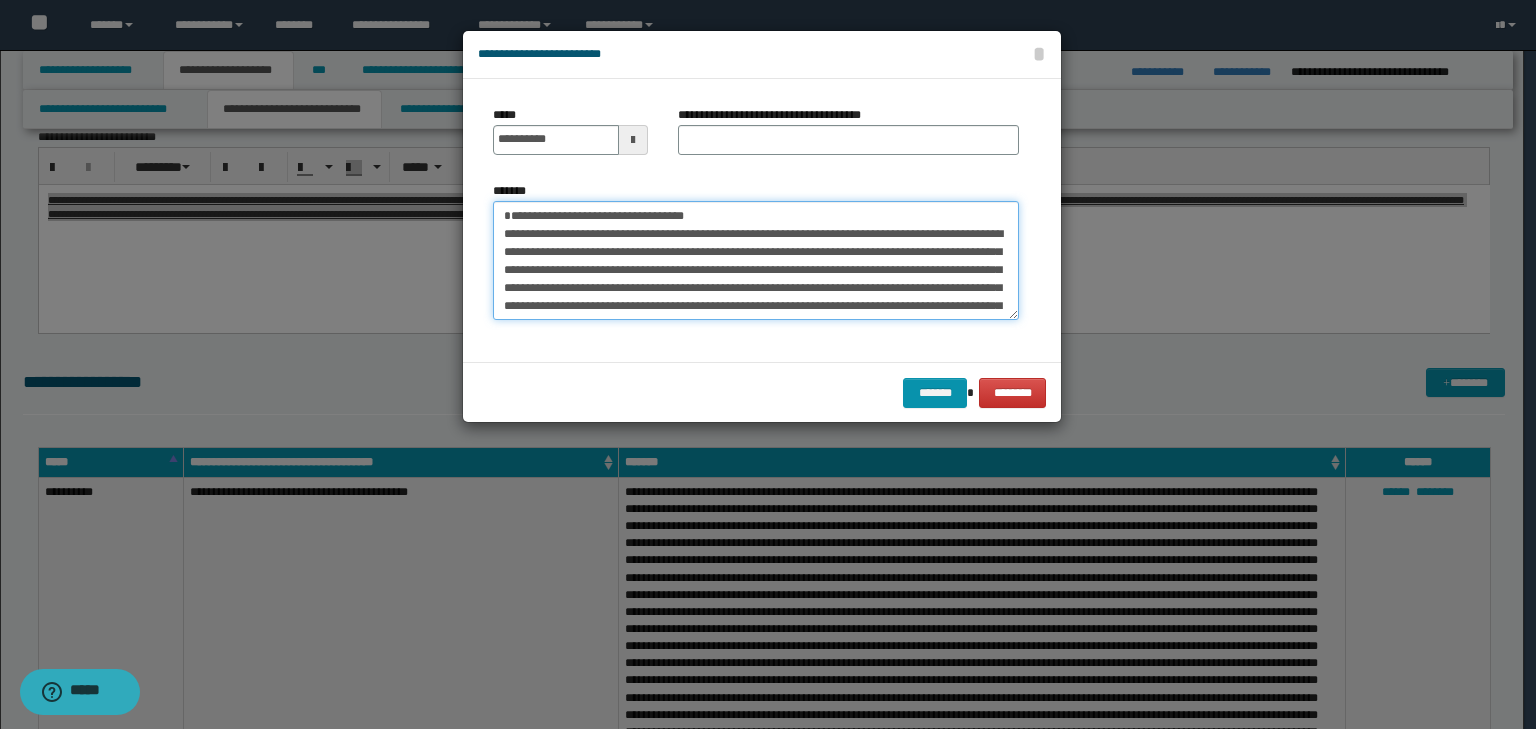 drag, startPoint x: 721, startPoint y: 219, endPoint x: 318, endPoint y: 184, distance: 404.517 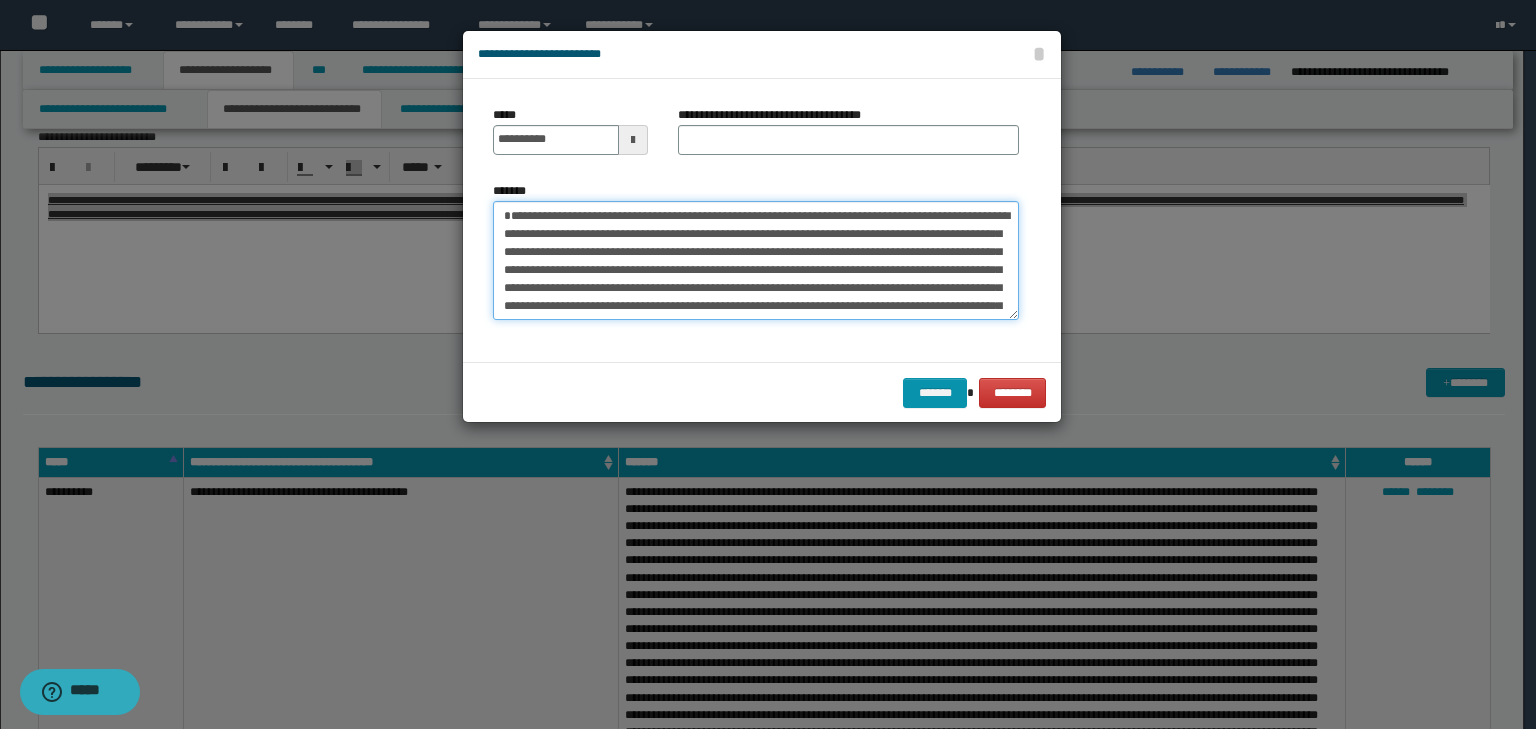 type on "**********" 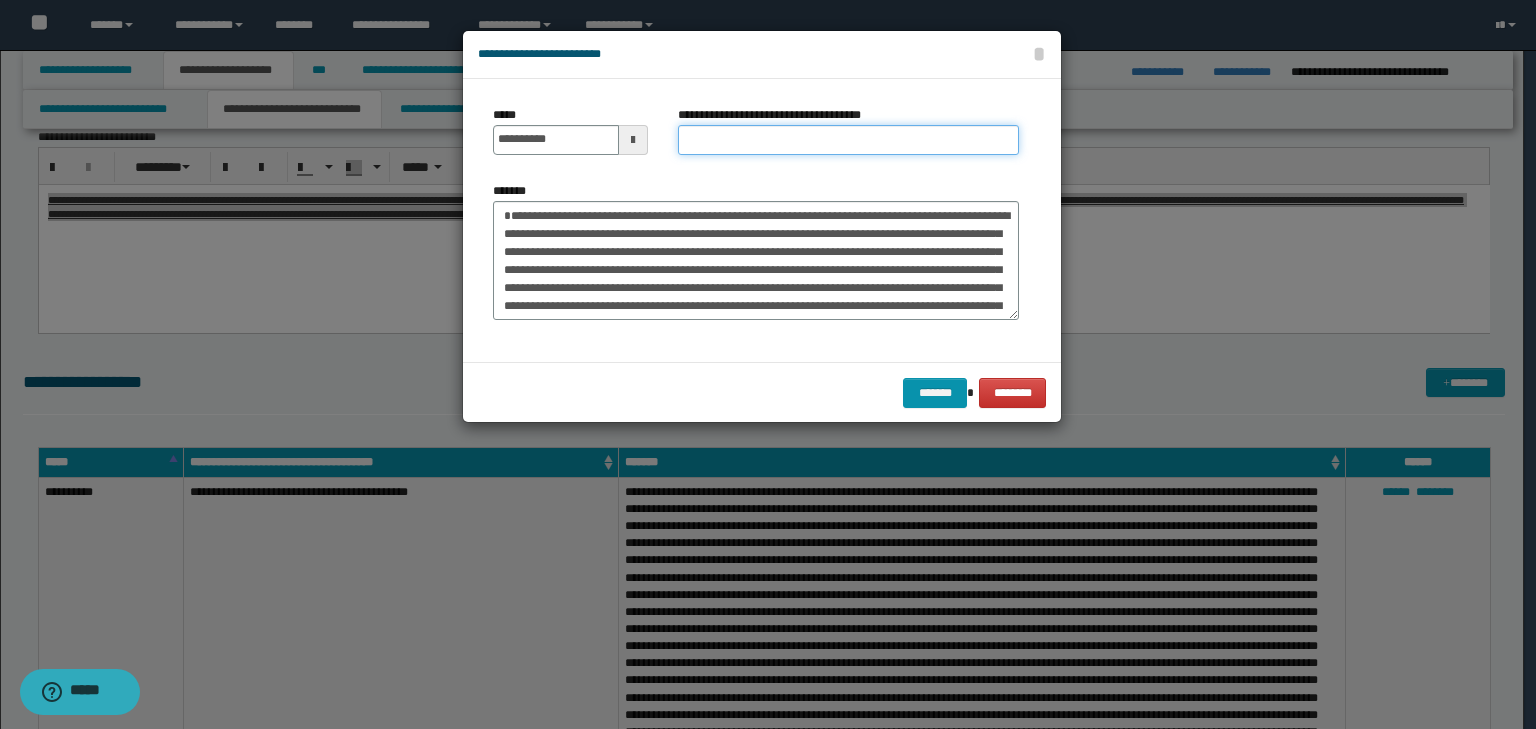 click on "**********" at bounding box center (848, 140) 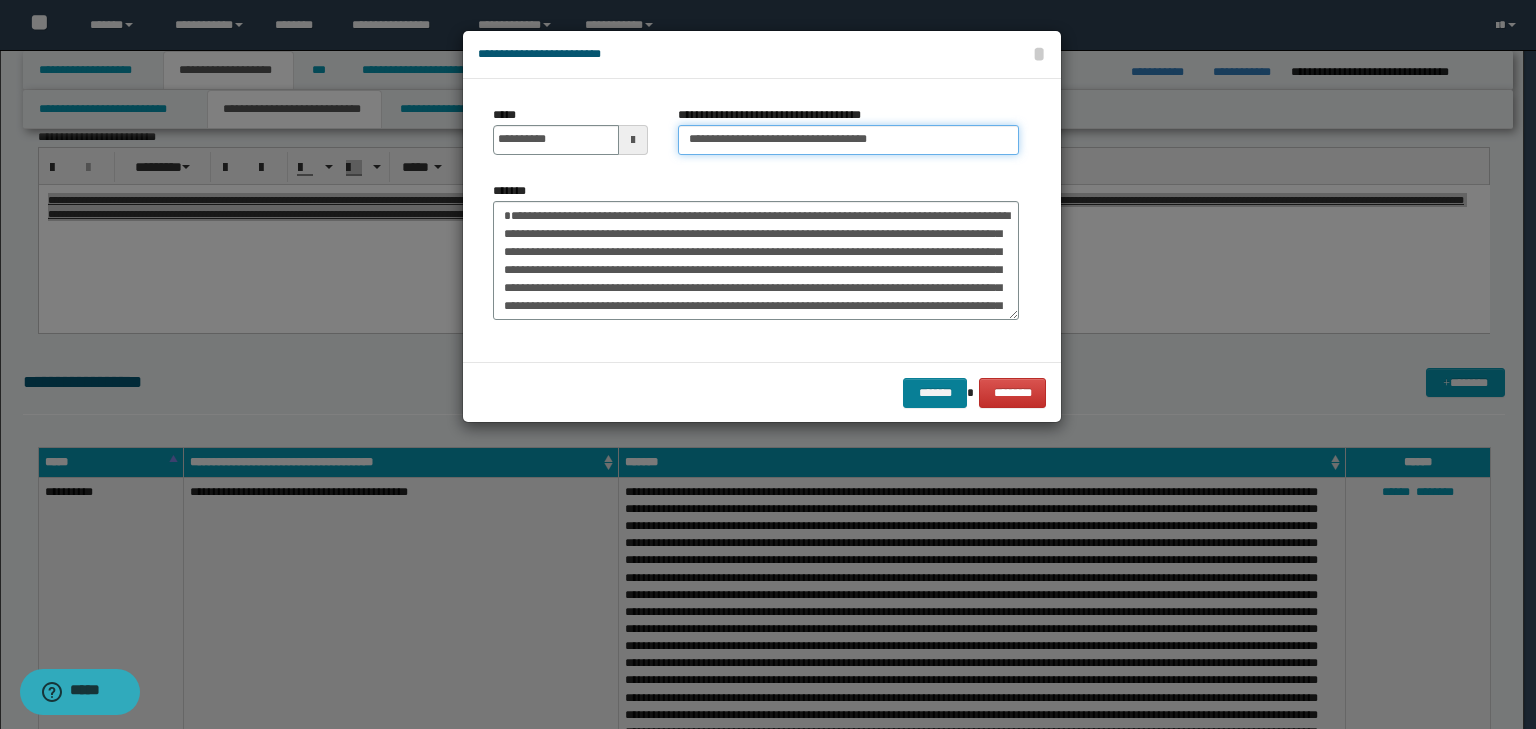 type on "**********" 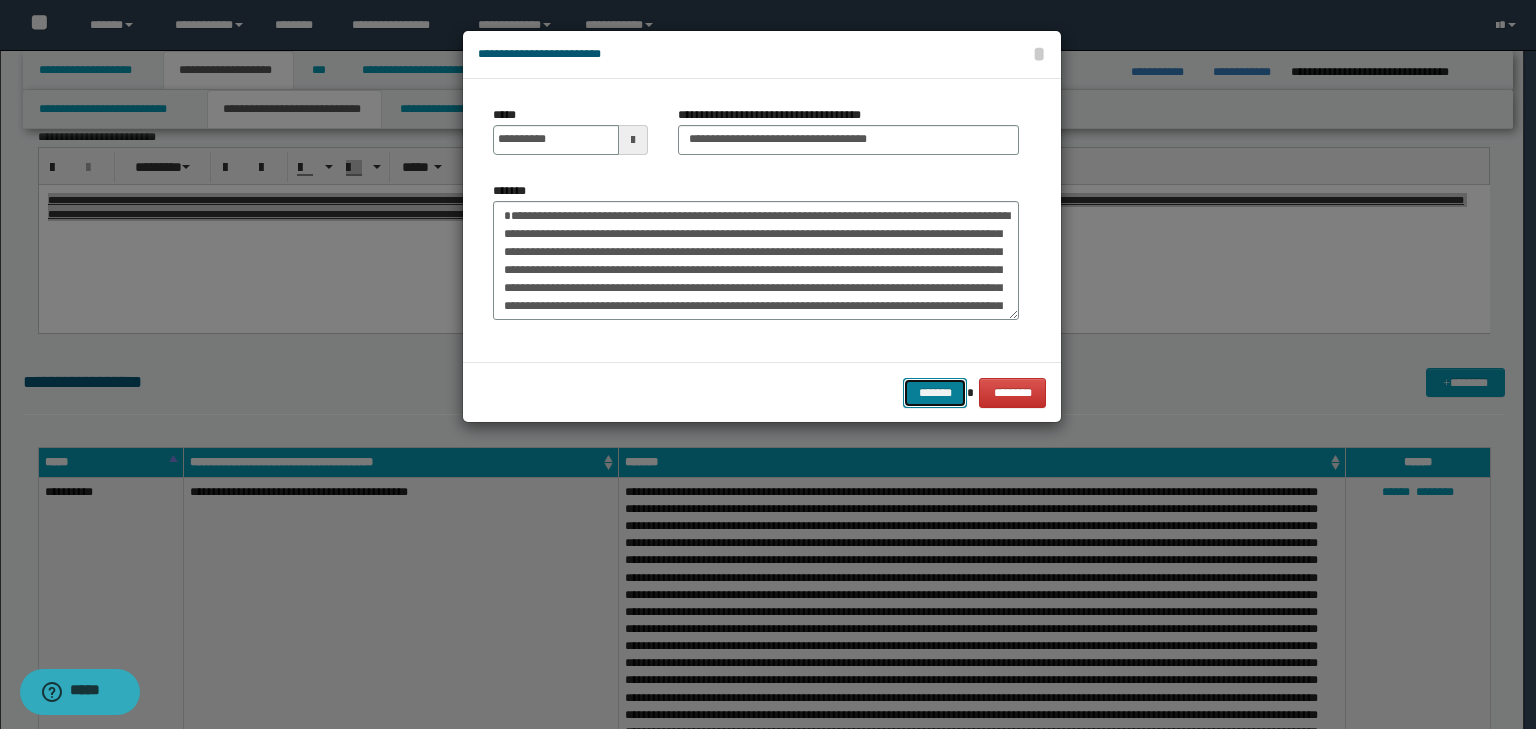 click on "*******" at bounding box center [935, 393] 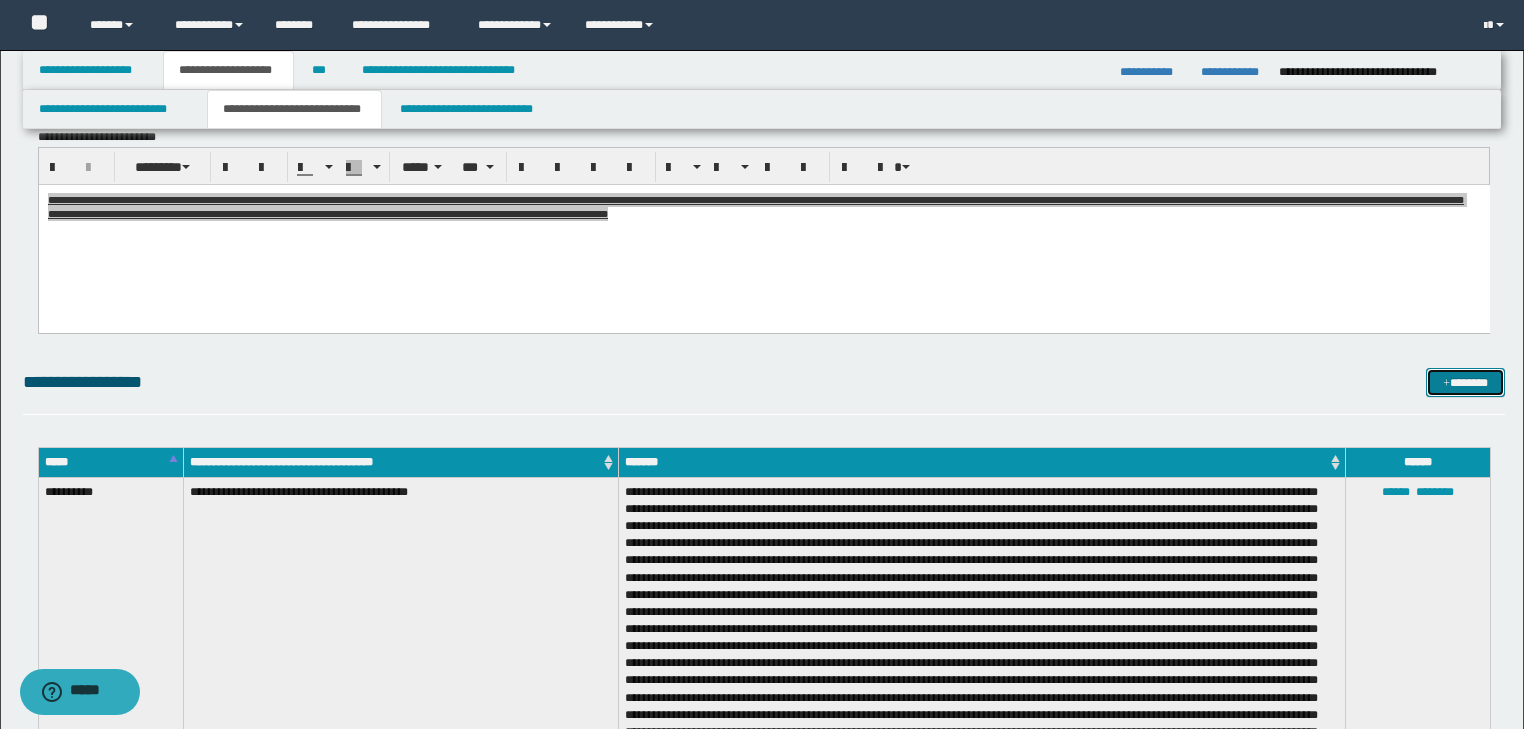 click at bounding box center (1446, 384) 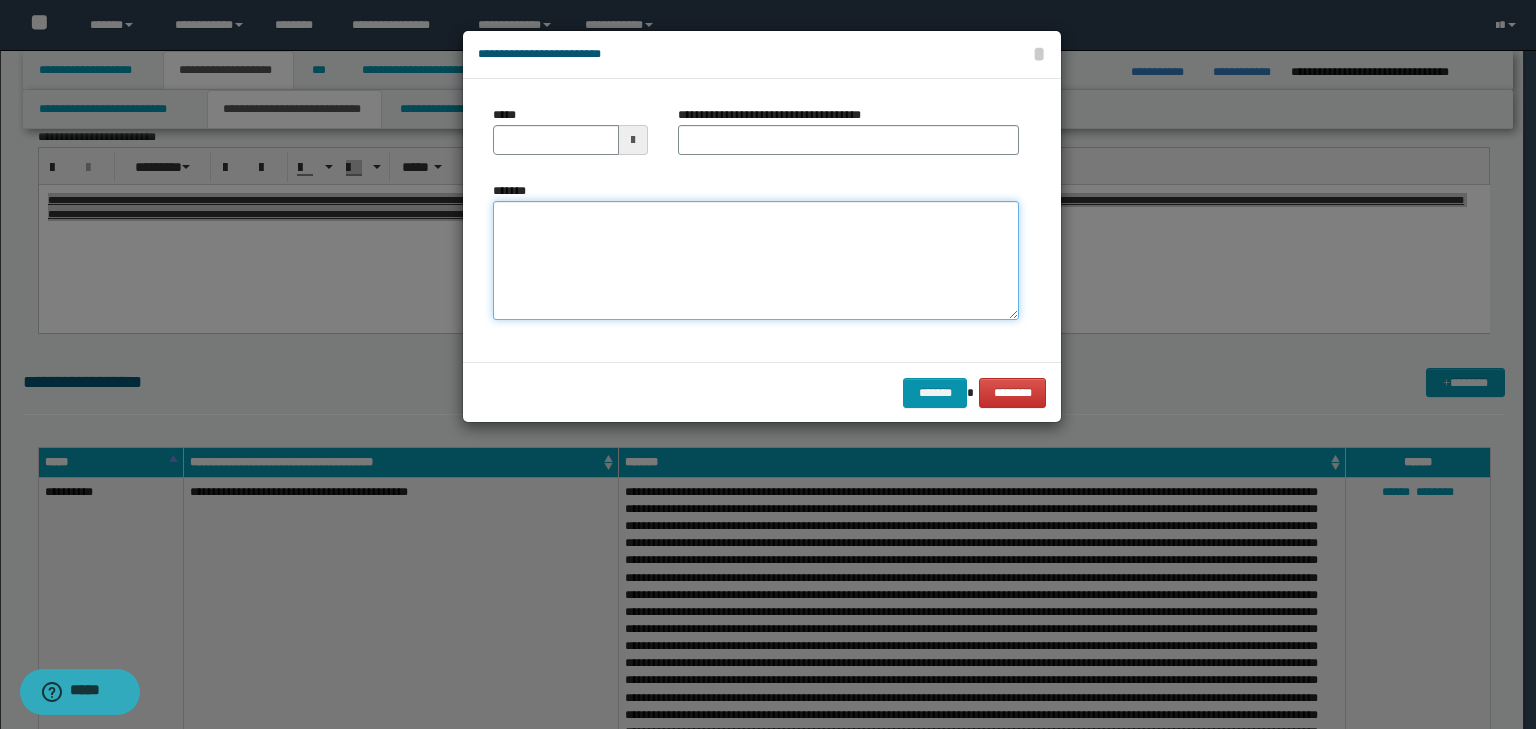 click on "*******" at bounding box center [756, 261] 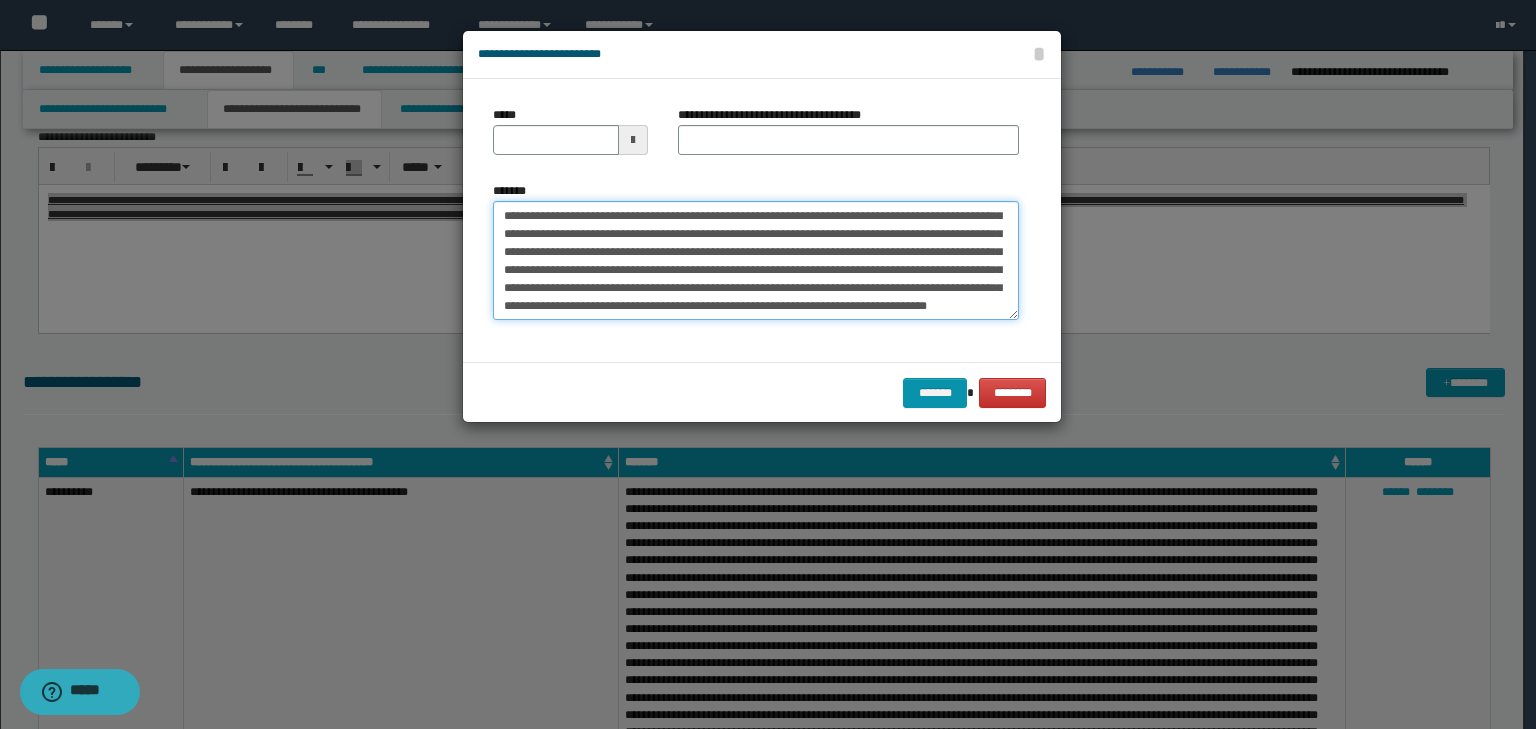 scroll, scrollTop: 0, scrollLeft: 0, axis: both 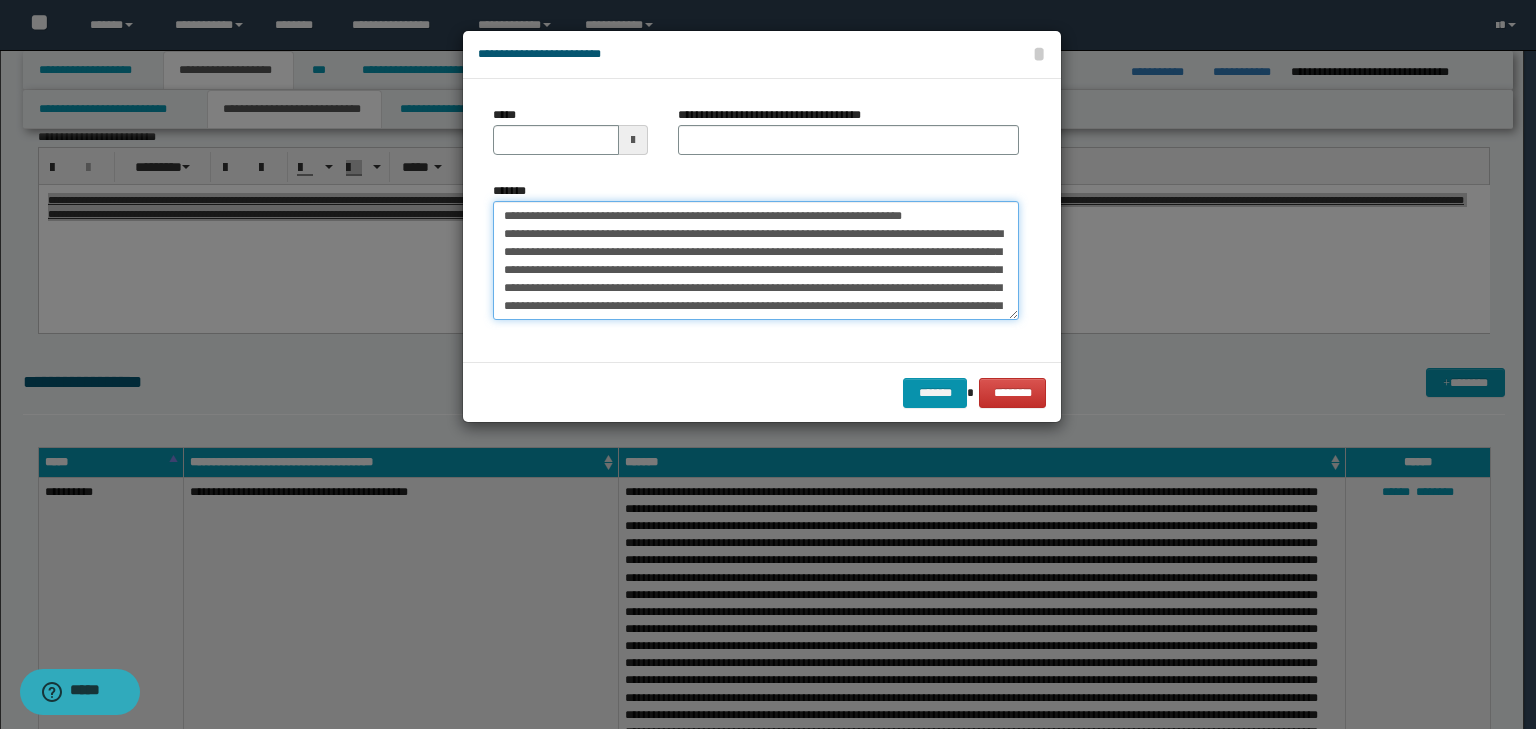 drag, startPoint x: 564, startPoint y: 213, endPoint x: 445, endPoint y: 184, distance: 122.48265 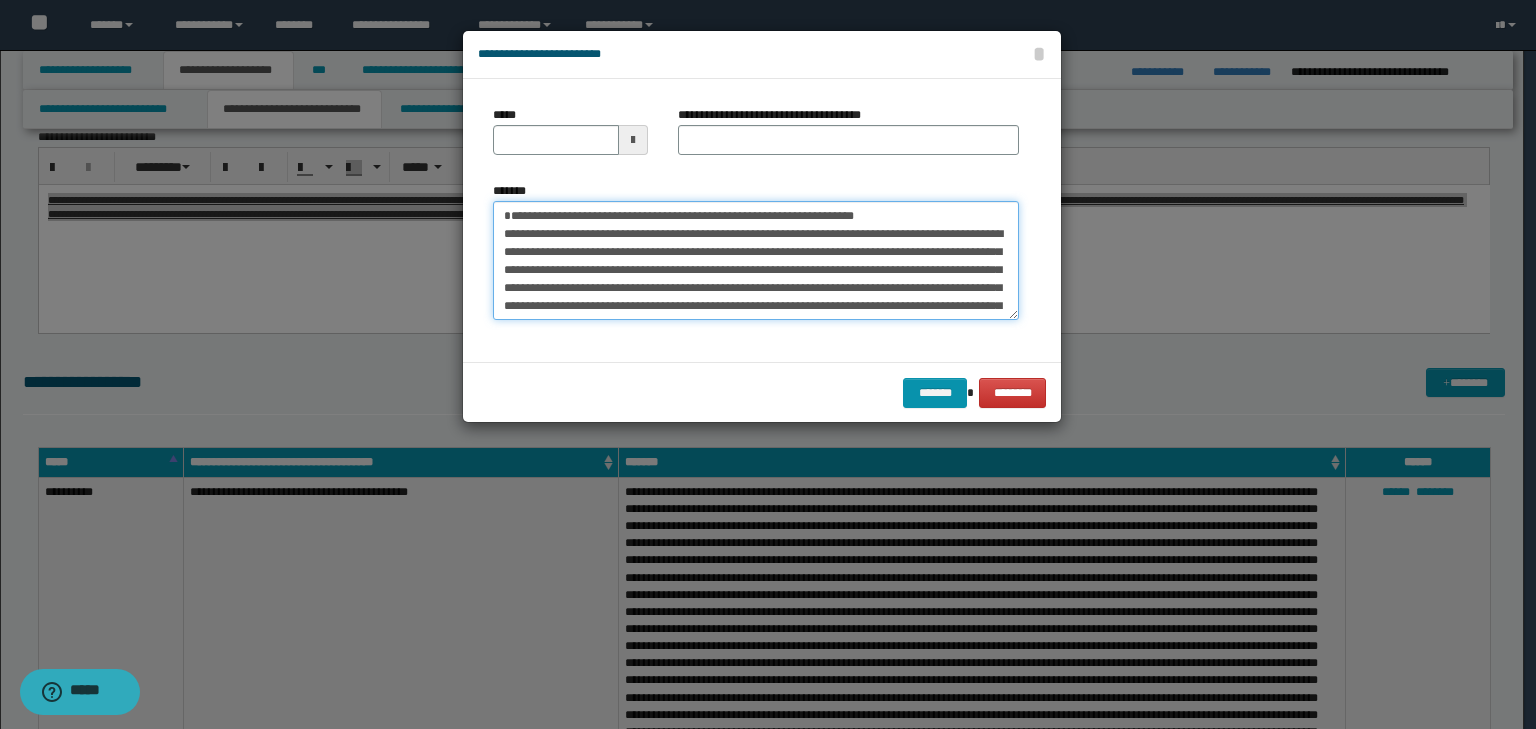 type on "**********" 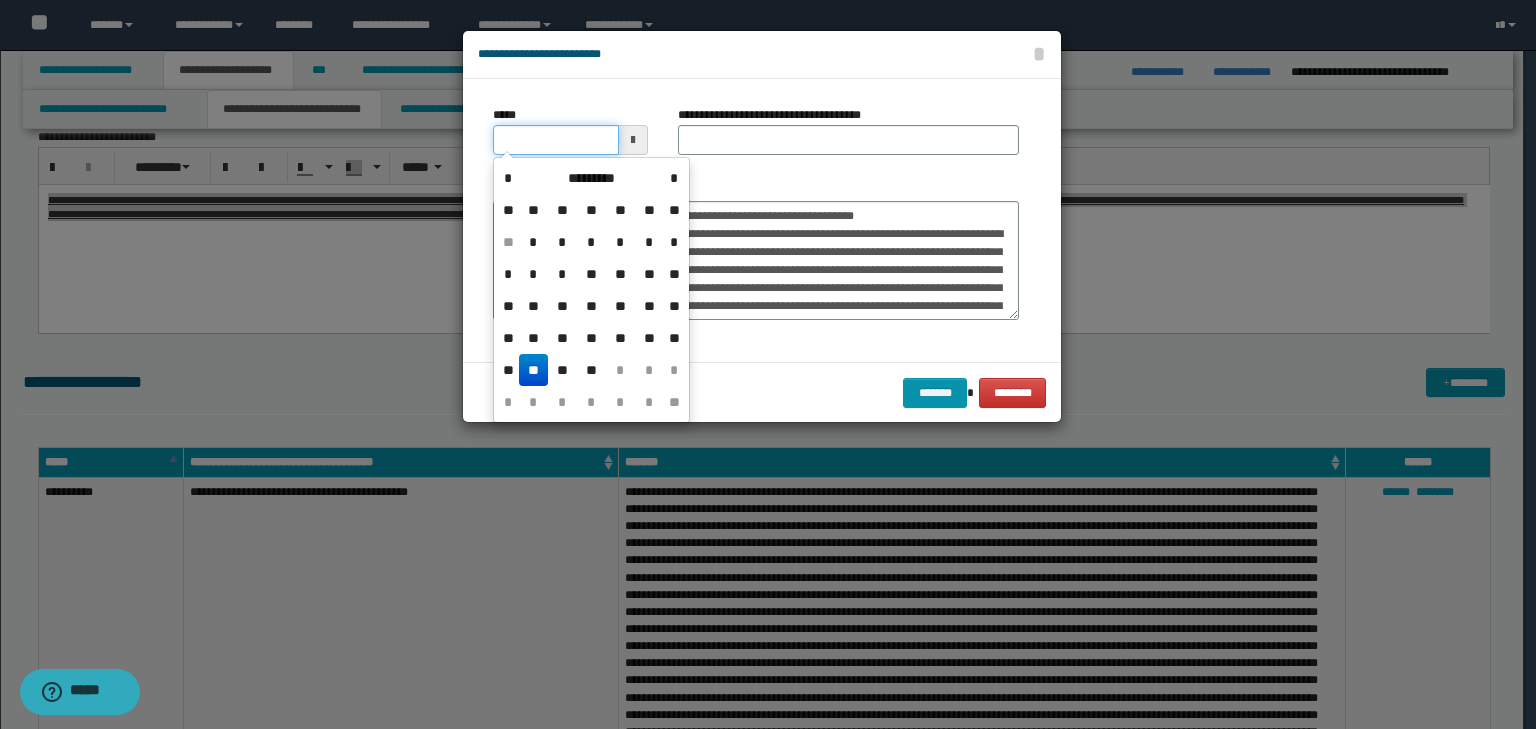 click on "*****" at bounding box center (556, 140) 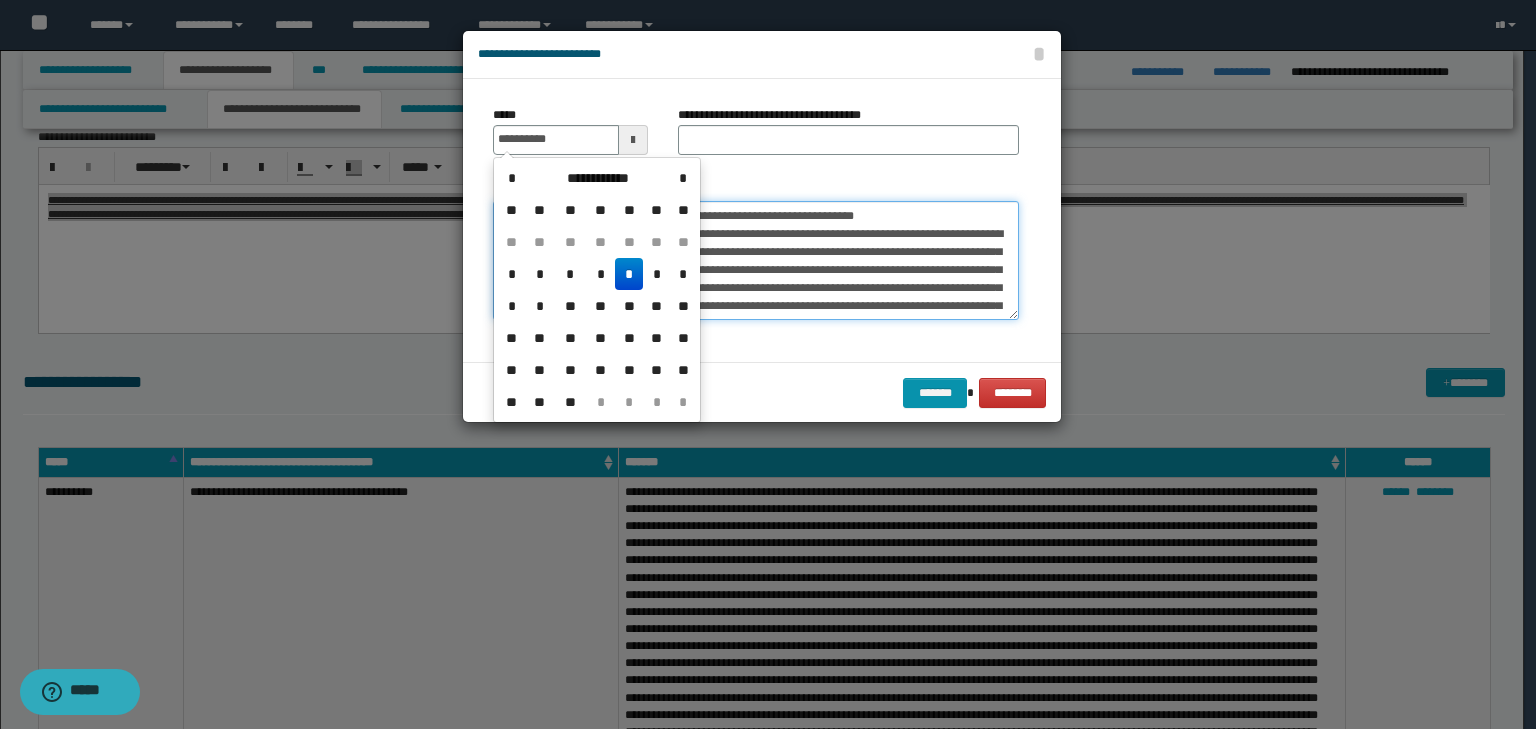 type on "**********" 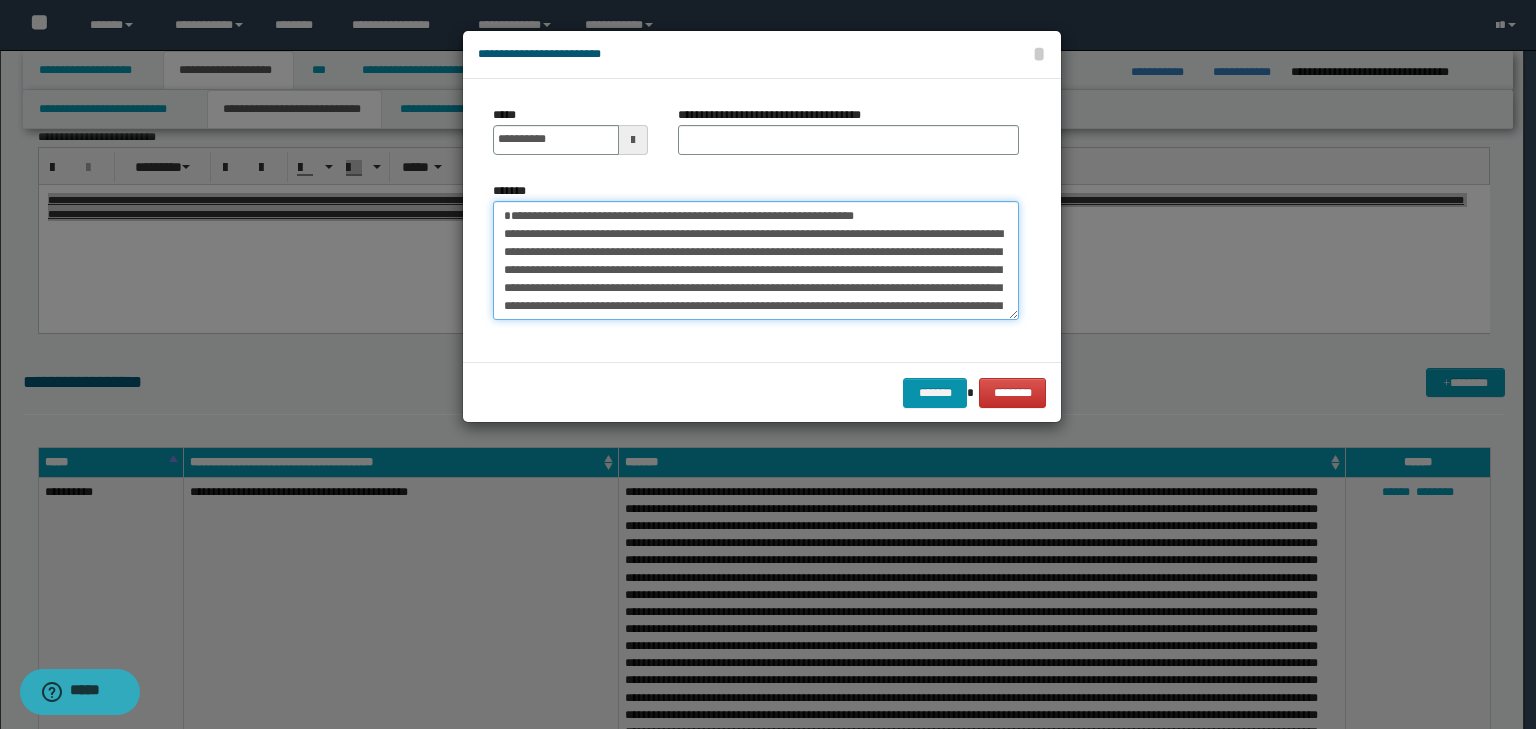 drag, startPoint x: 959, startPoint y: 211, endPoint x: 316, endPoint y: 159, distance: 645.09924 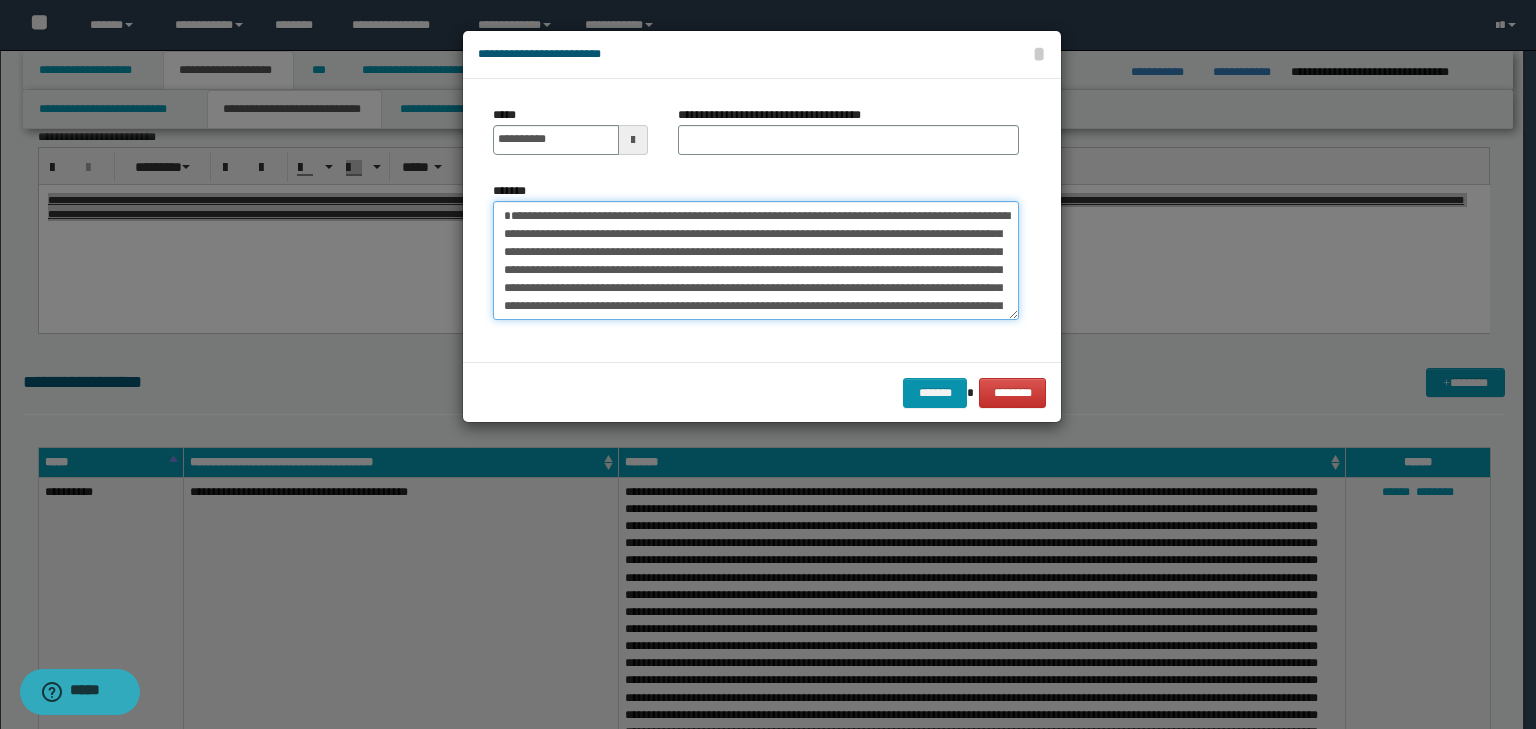 type on "**********" 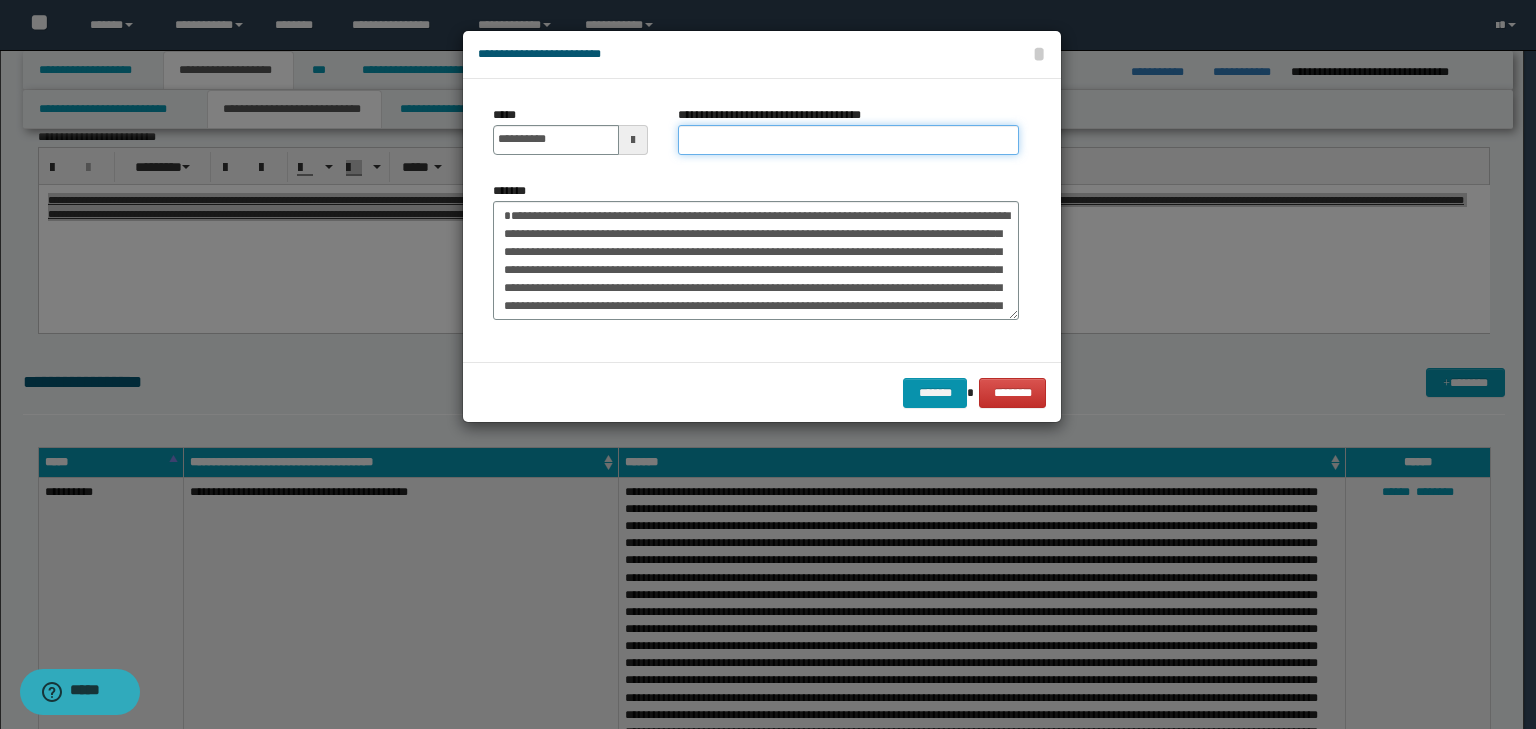click on "**********" at bounding box center [848, 140] 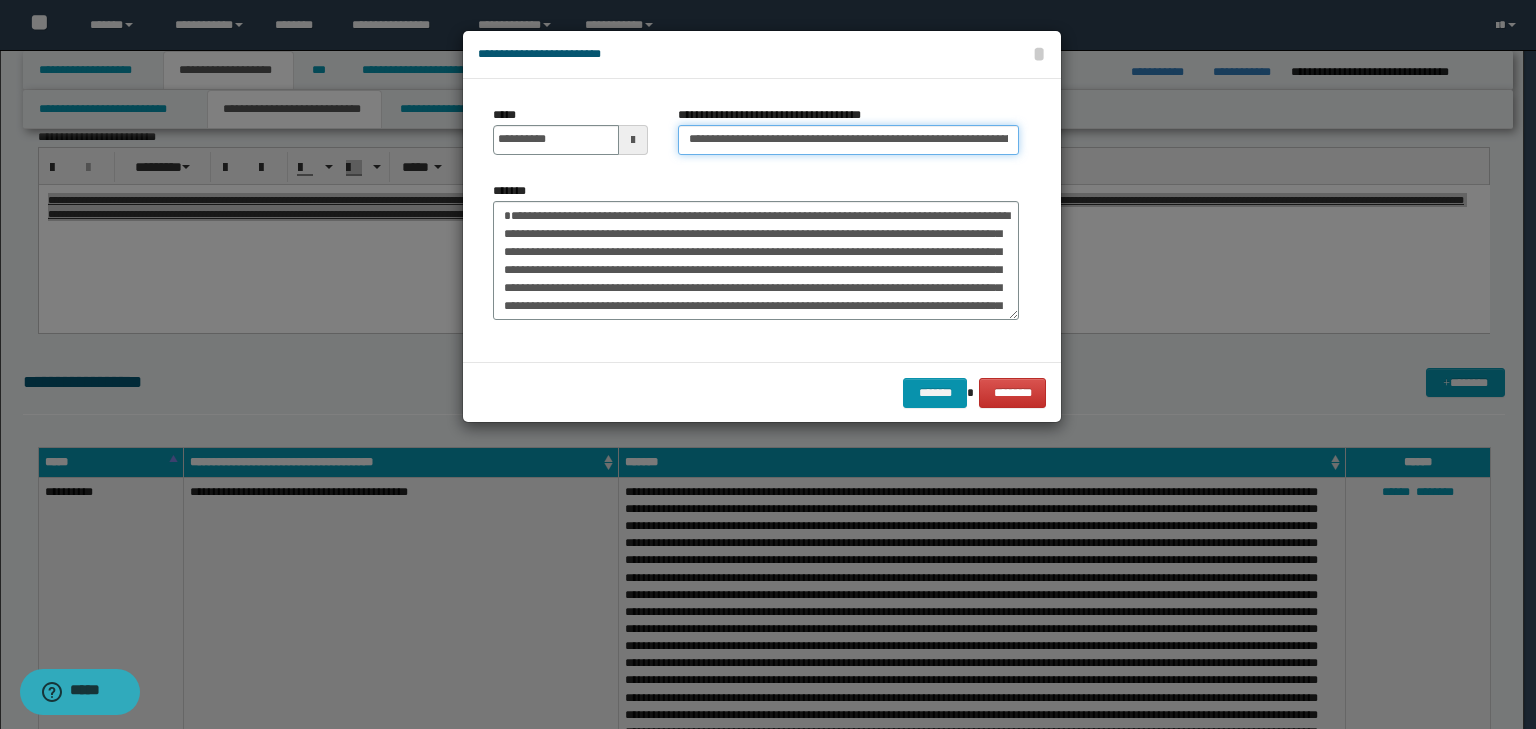 scroll, scrollTop: 0, scrollLeft: 119, axis: horizontal 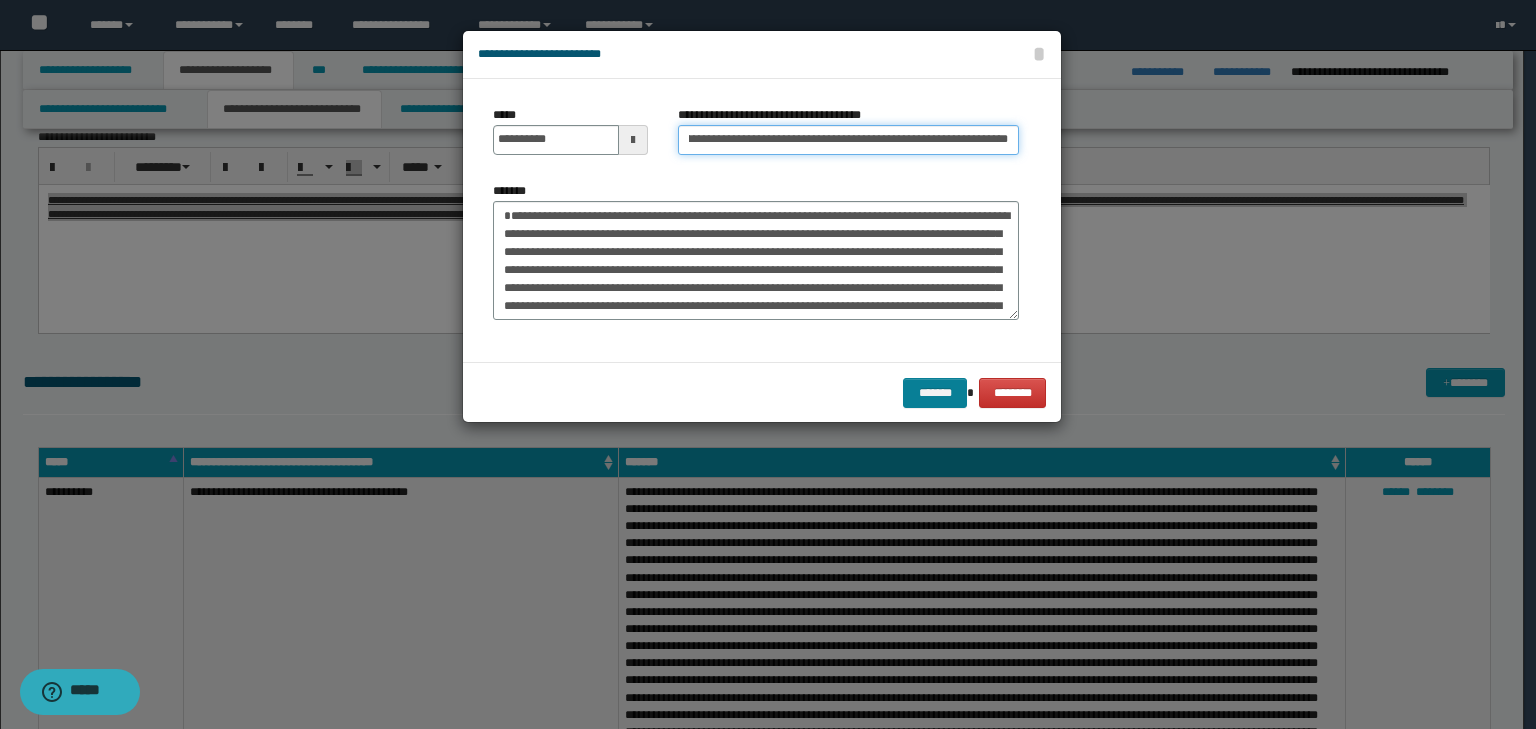type on "**********" 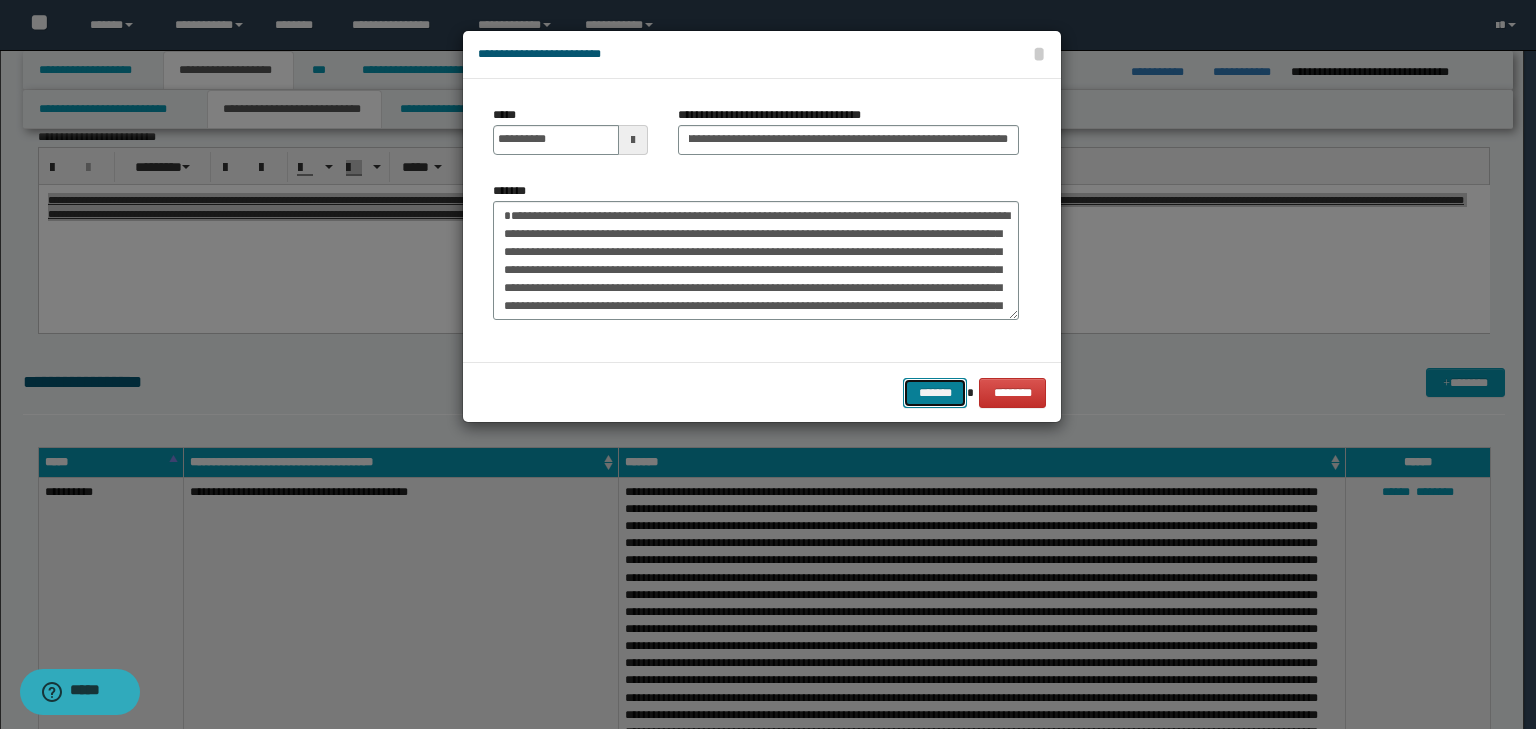 click on "*******" at bounding box center (935, 393) 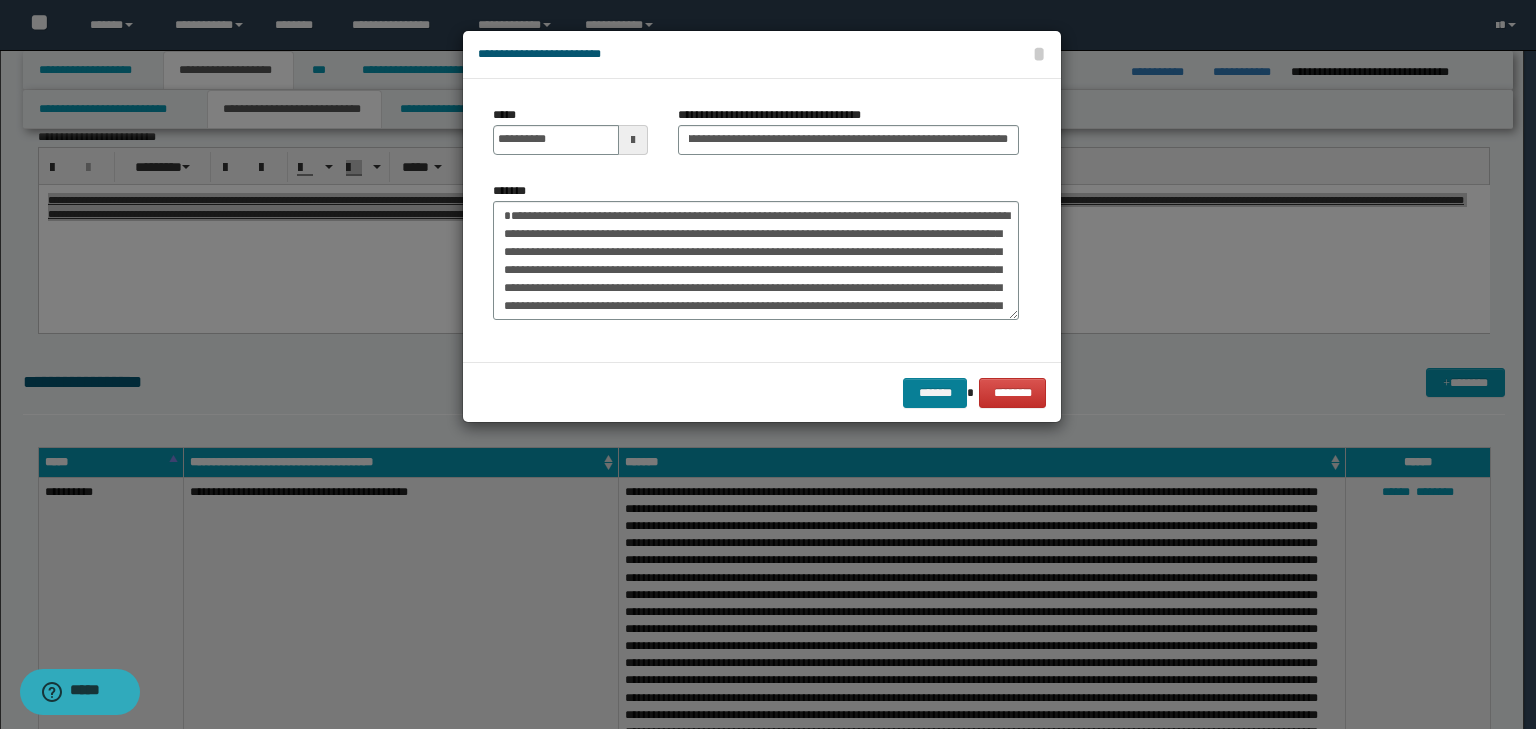 scroll, scrollTop: 0, scrollLeft: 0, axis: both 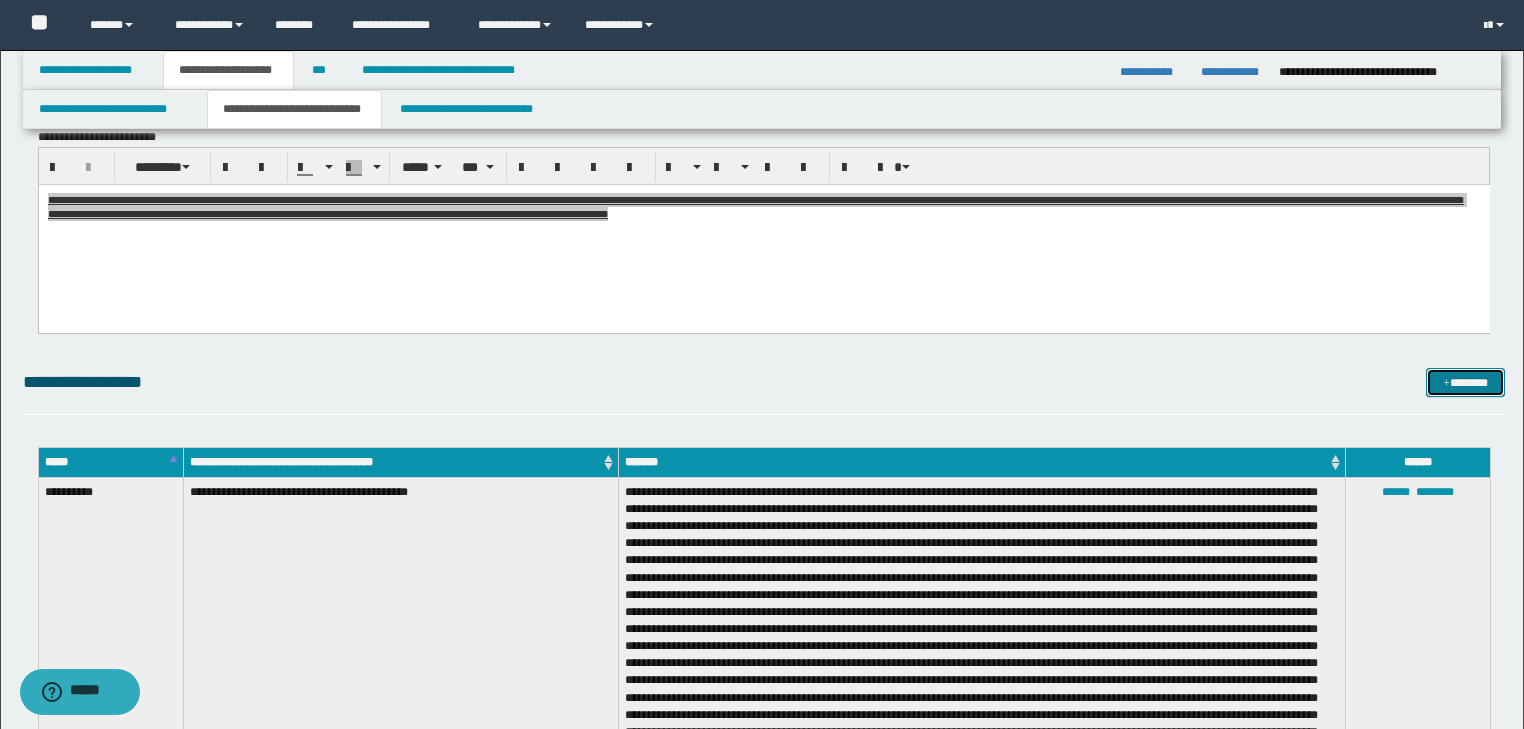 click on "*******" at bounding box center (1465, 383) 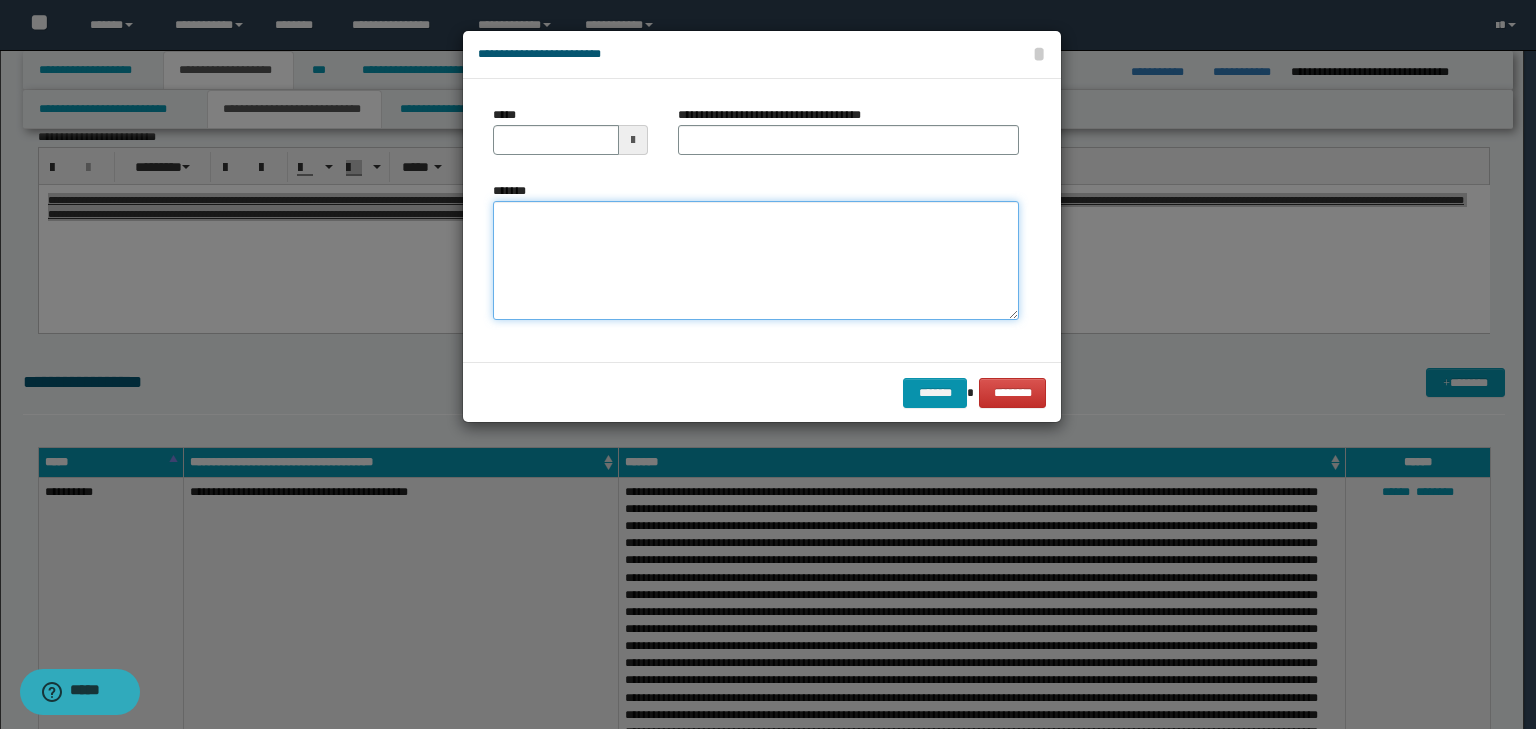 click on "*******" at bounding box center [756, 261] 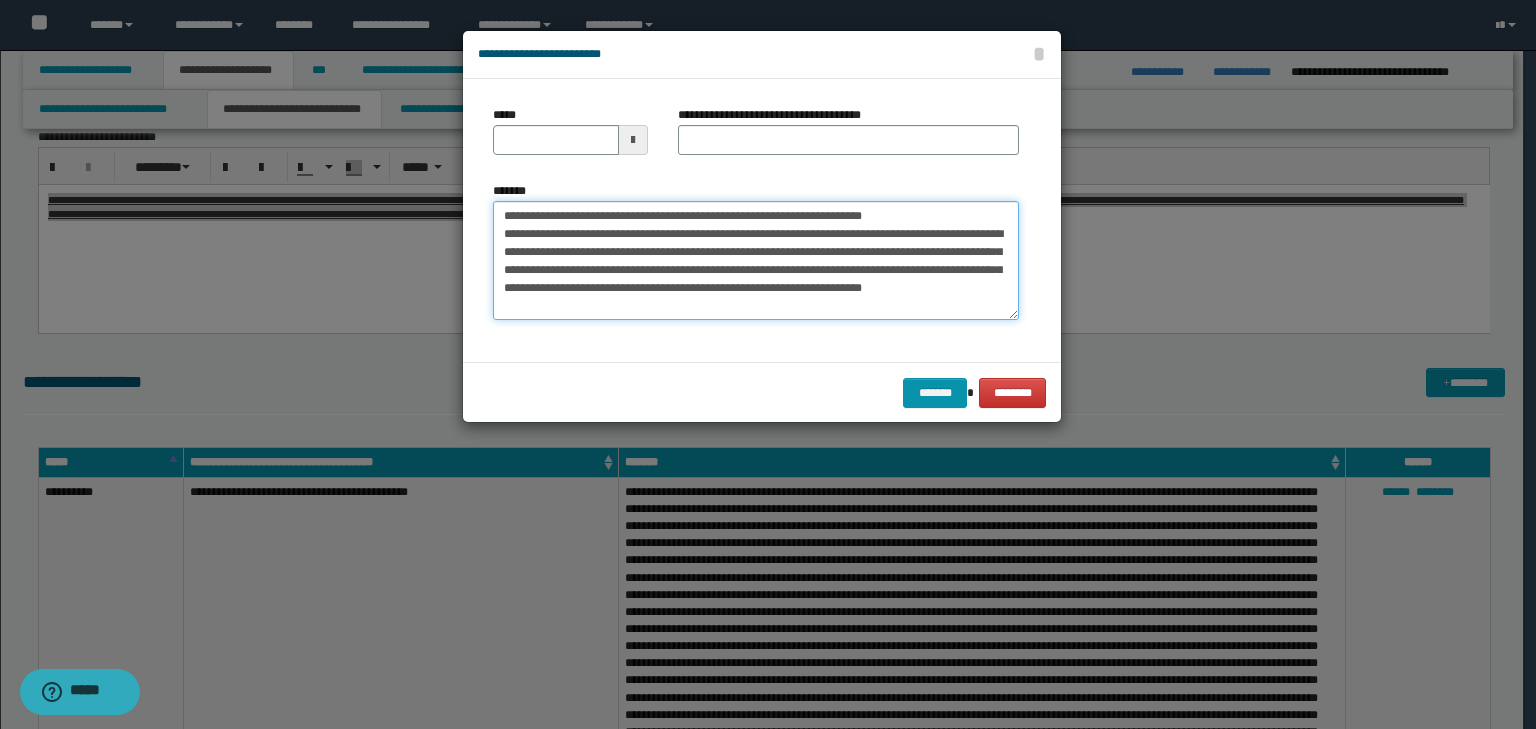 drag, startPoint x: 562, startPoint y: 210, endPoint x: 432, endPoint y: 192, distance: 131.24023 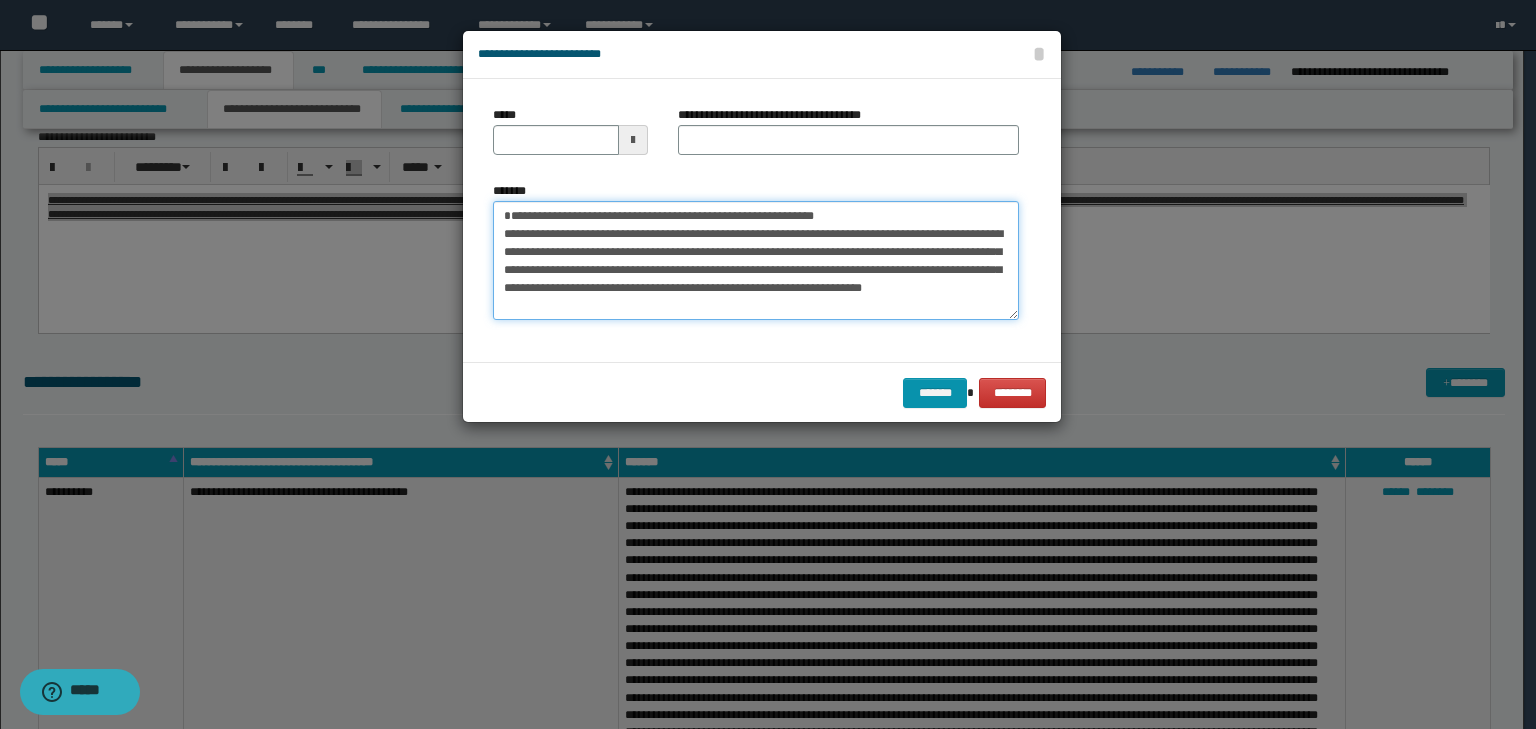 type 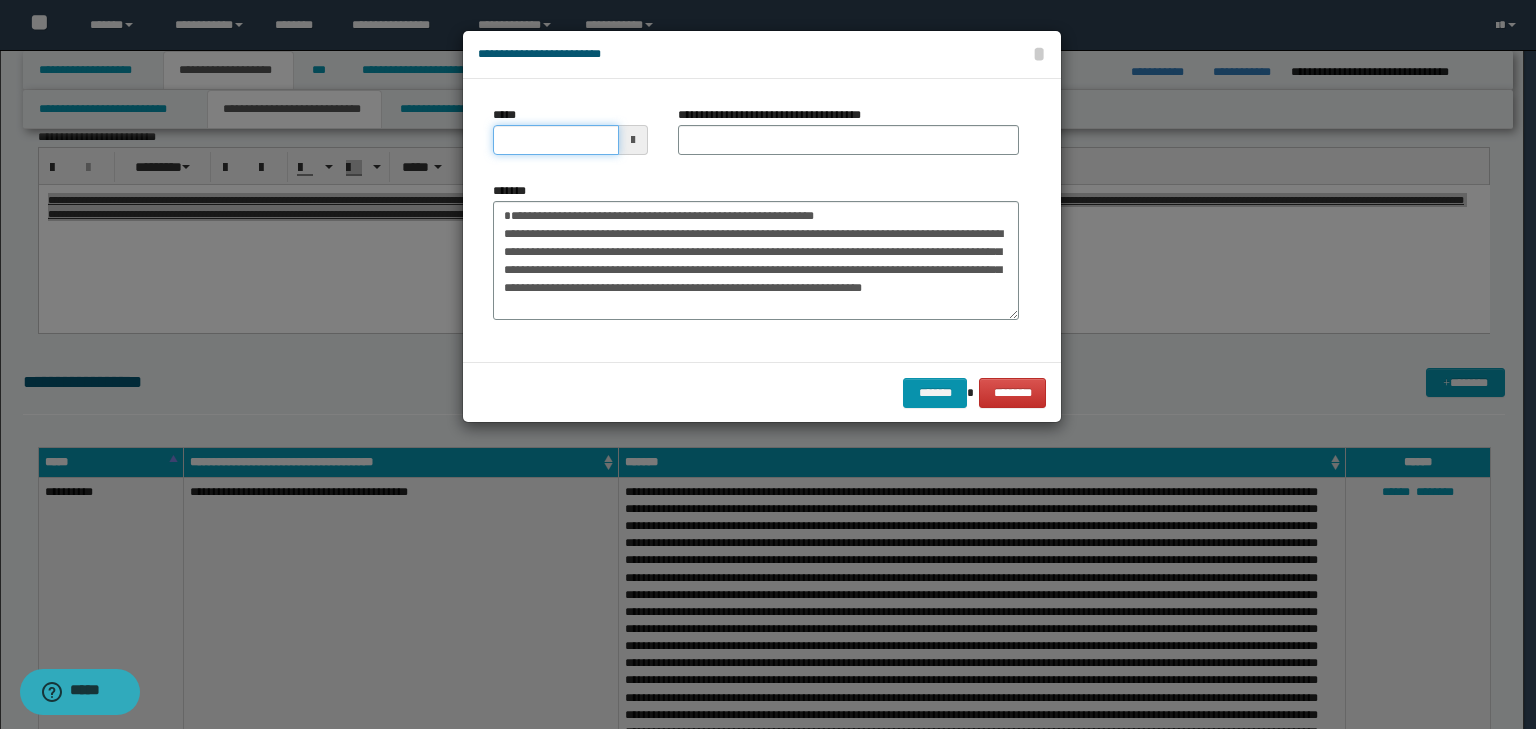 click on "*****" at bounding box center (556, 140) 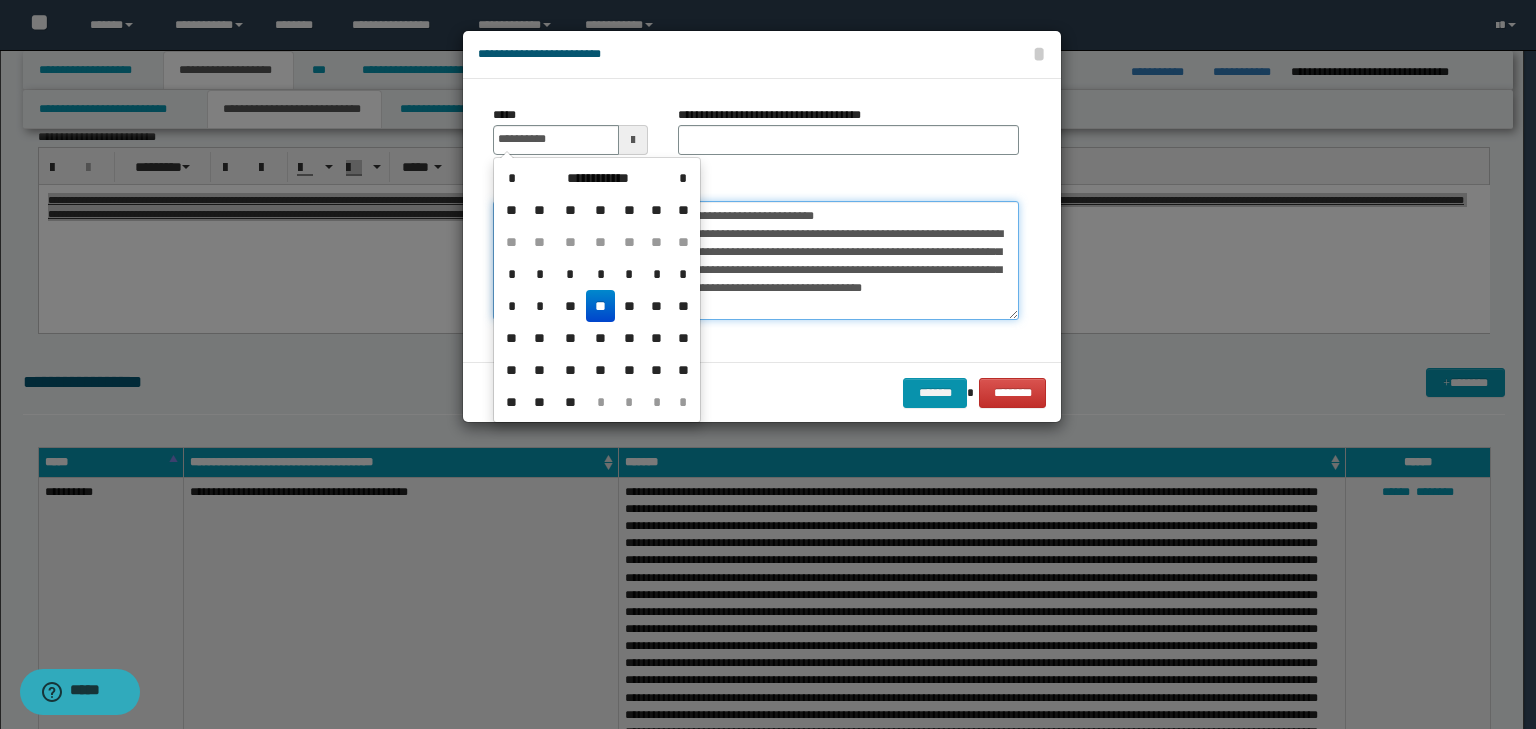 type on "**********" 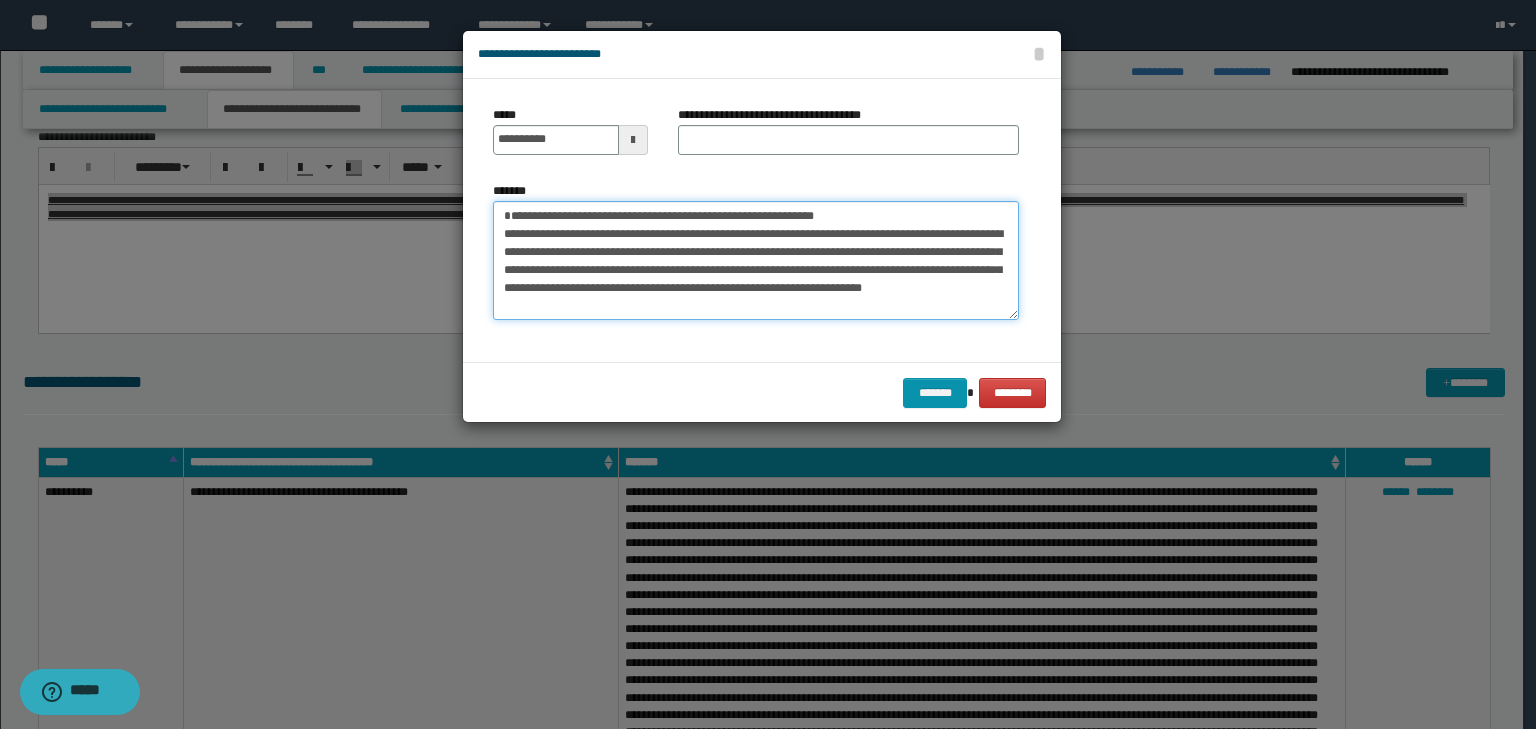 drag, startPoint x: 825, startPoint y: 208, endPoint x: 327, endPoint y: 176, distance: 499.02704 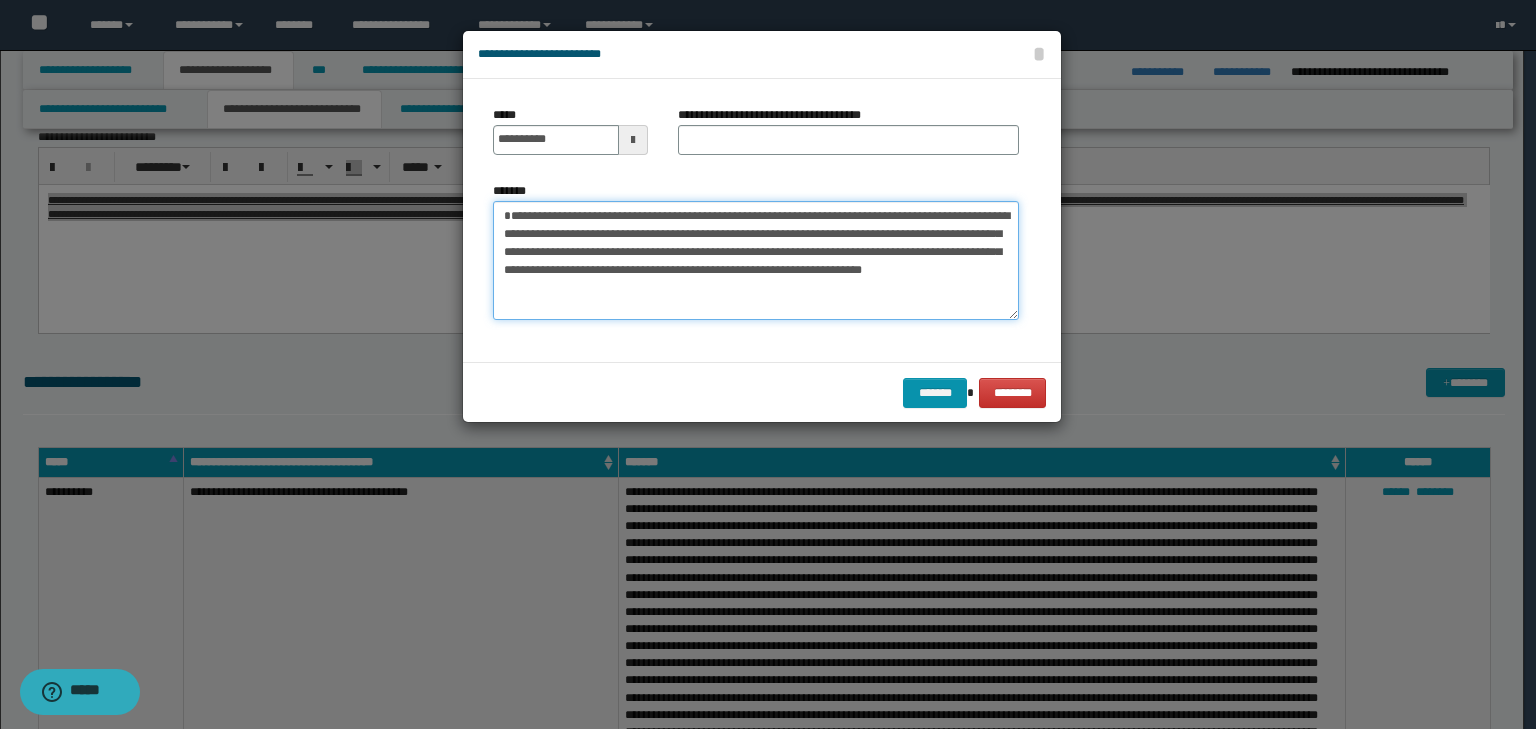 type on "**********" 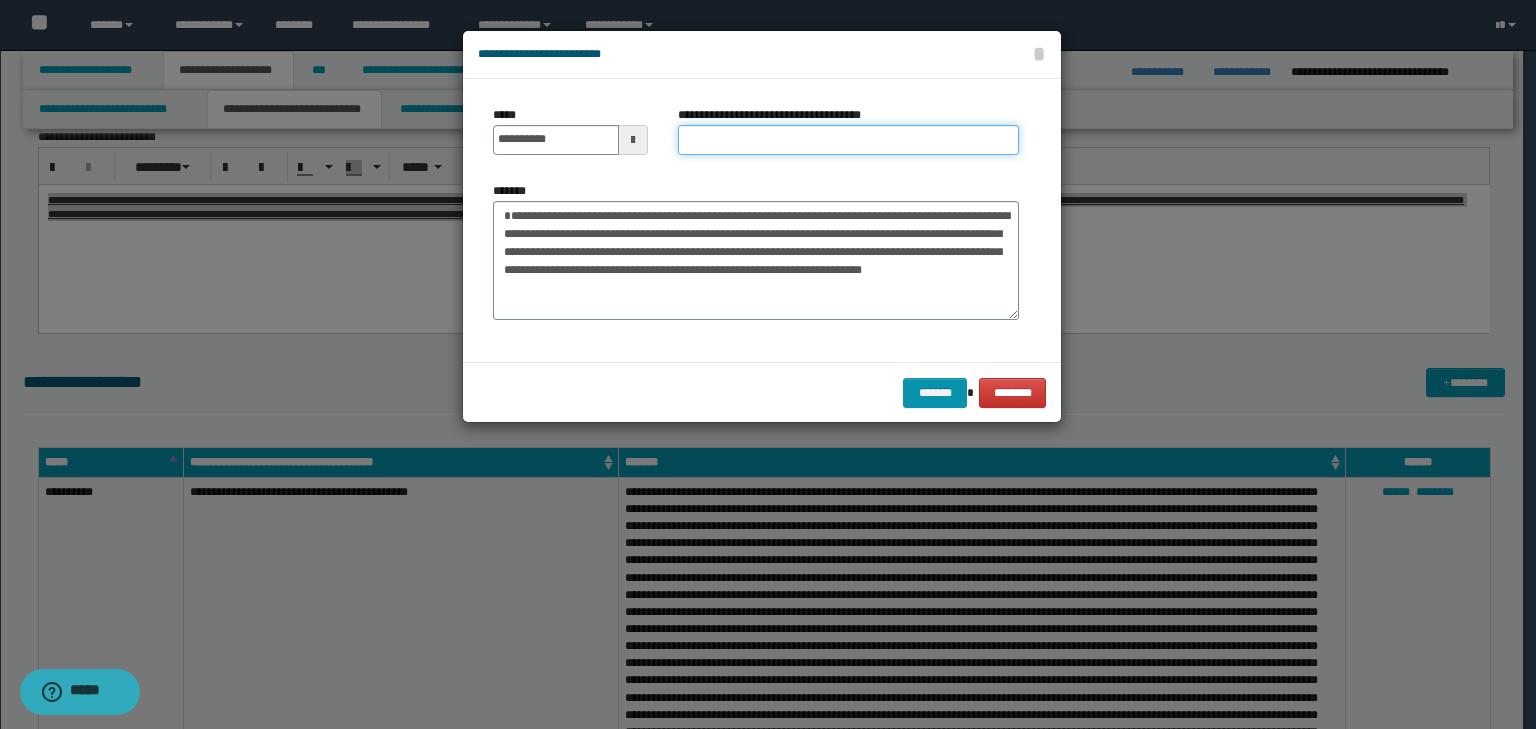 click on "**********" at bounding box center [848, 140] 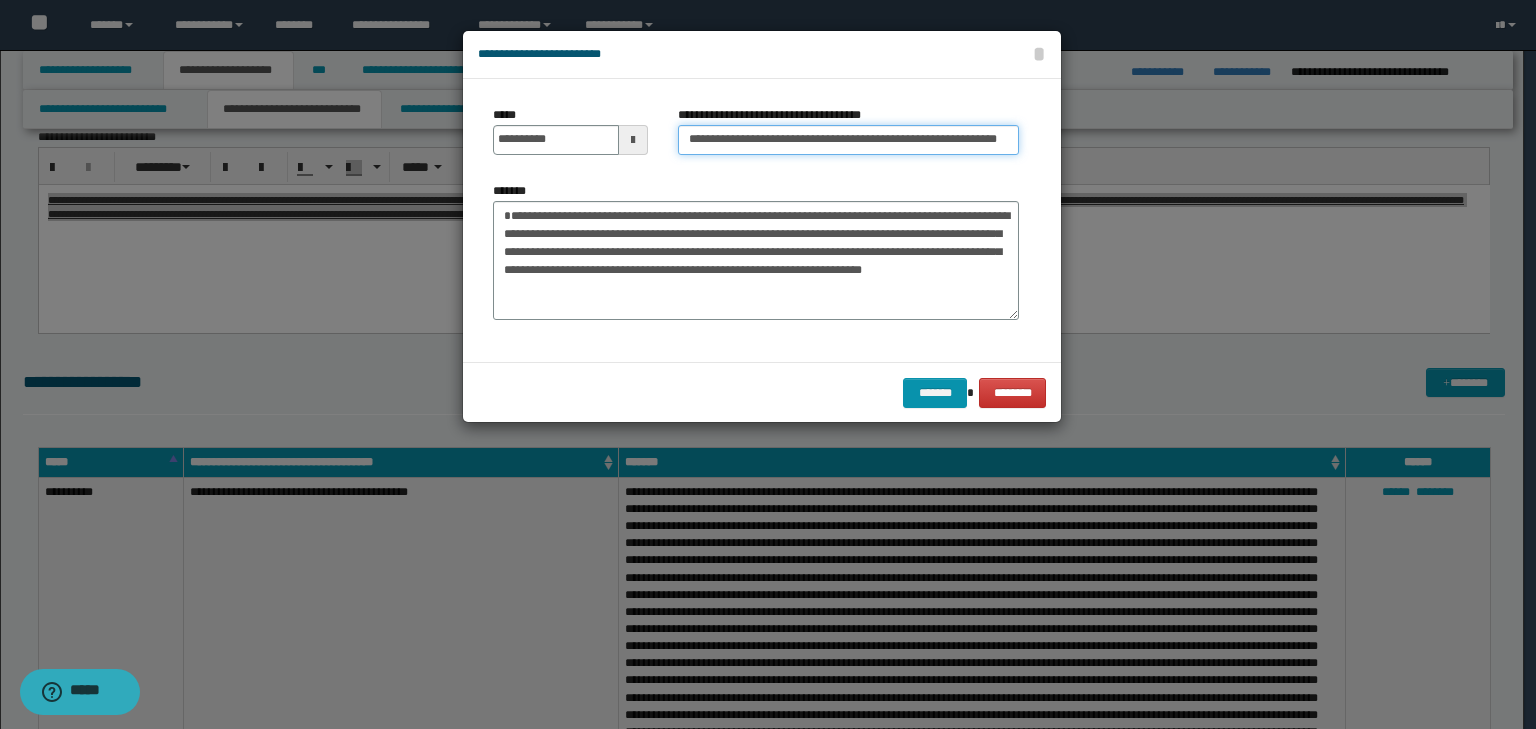 scroll, scrollTop: 0, scrollLeft: 72, axis: horizontal 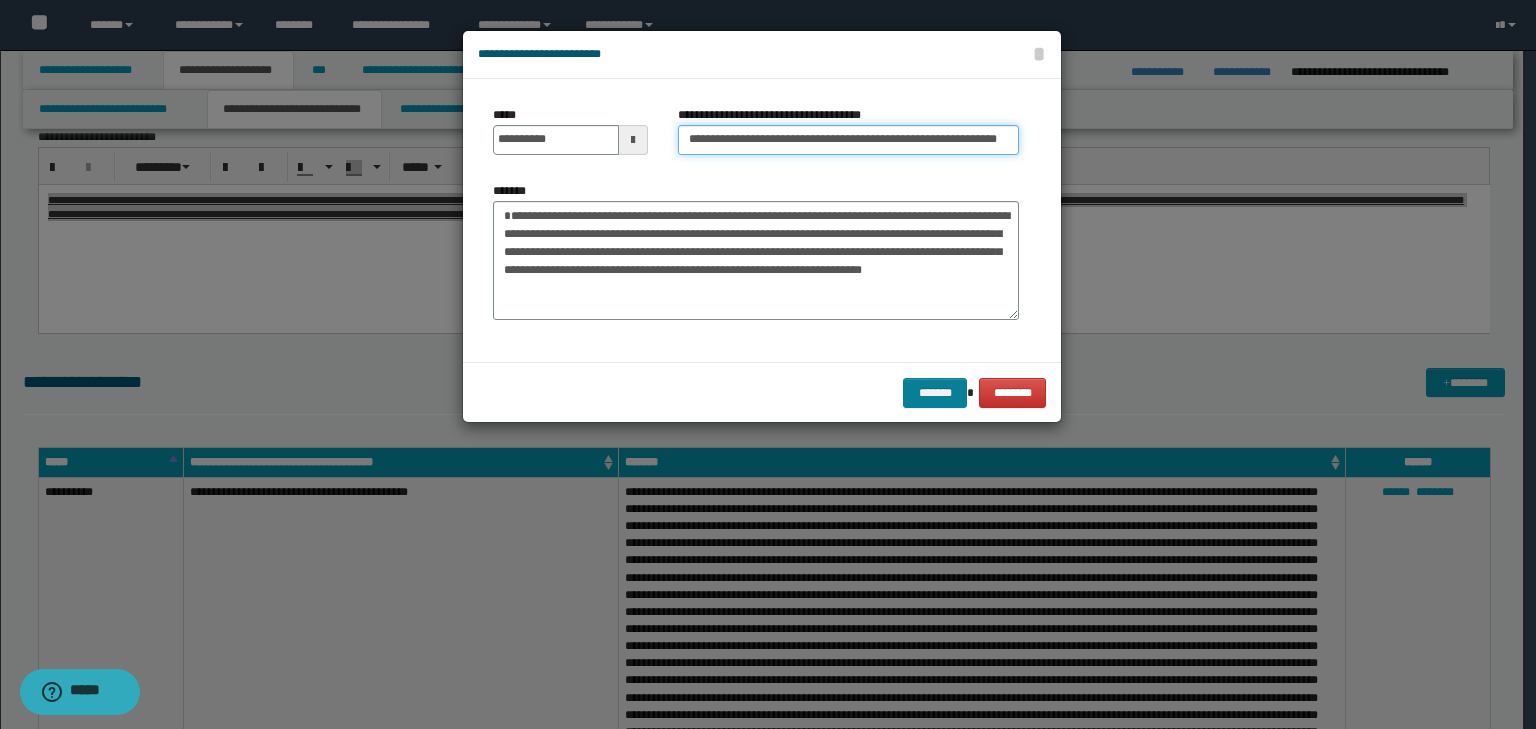 type on "**********" 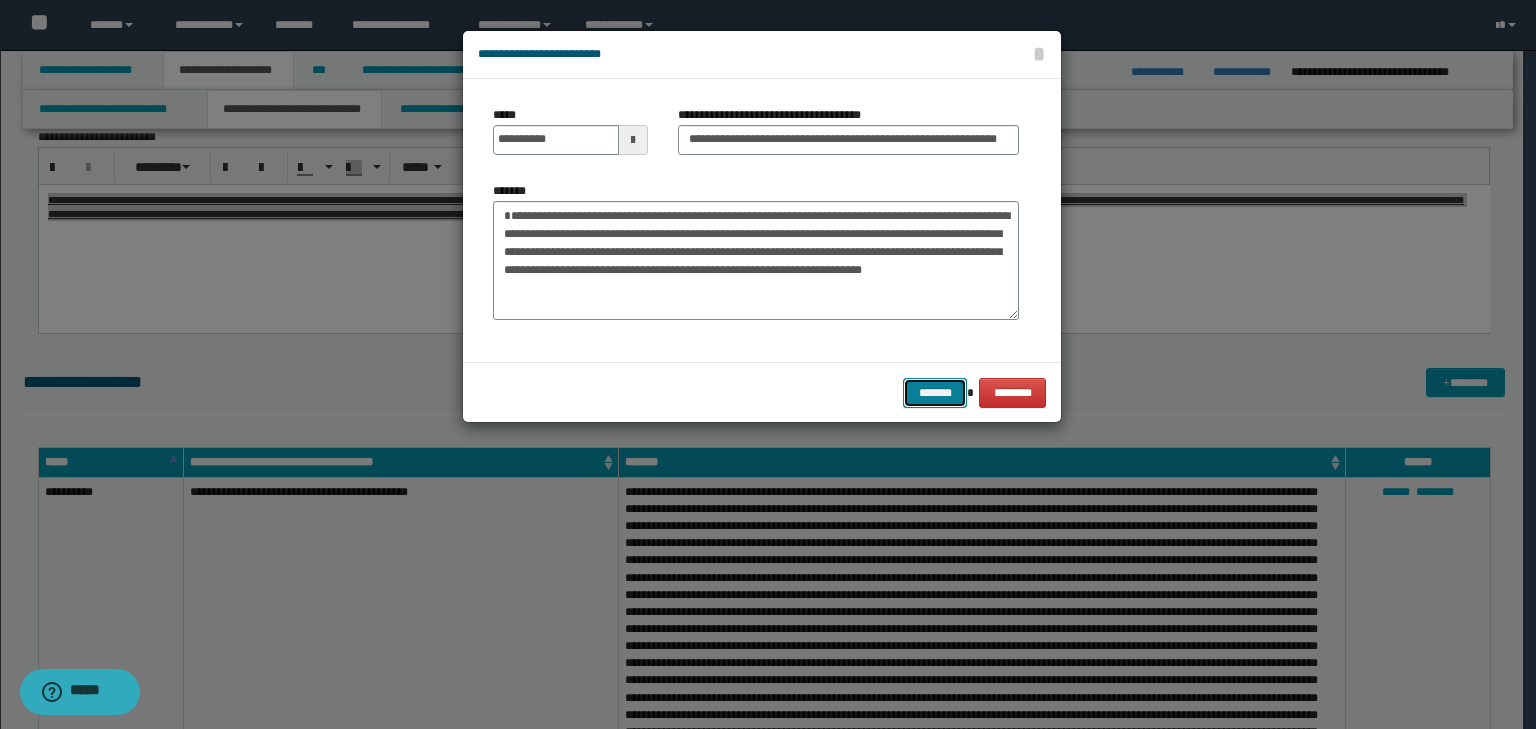 click on "*******" at bounding box center [935, 393] 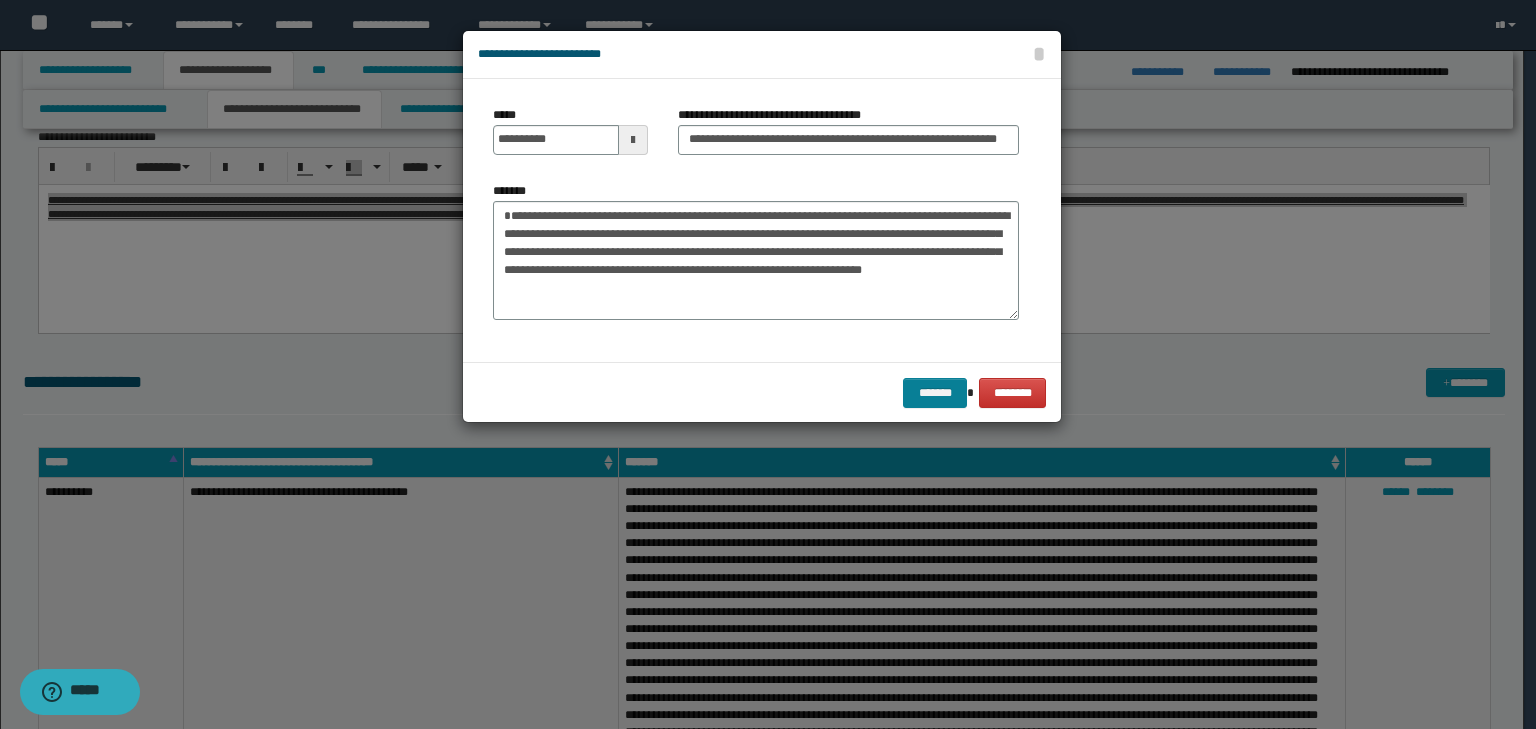 scroll, scrollTop: 0, scrollLeft: 0, axis: both 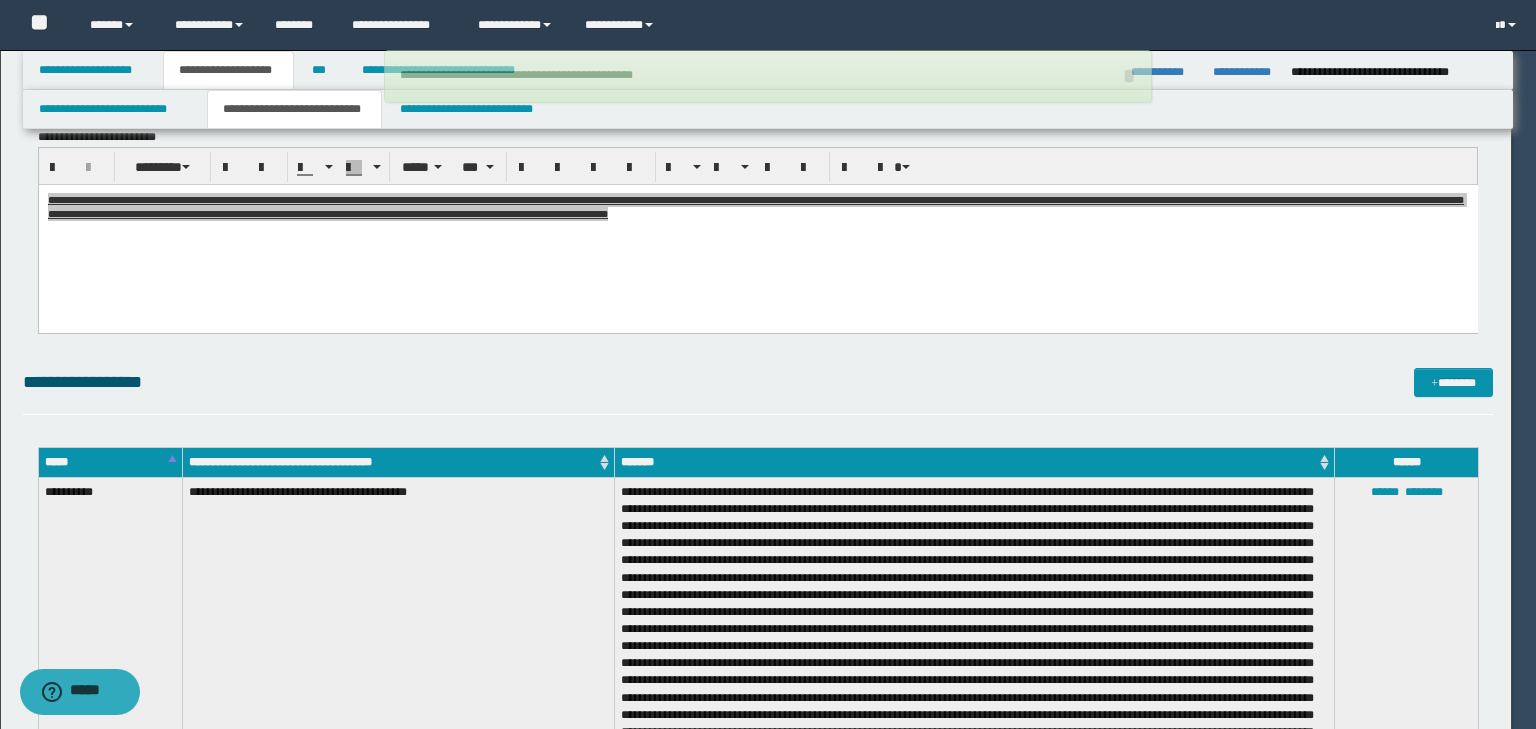type 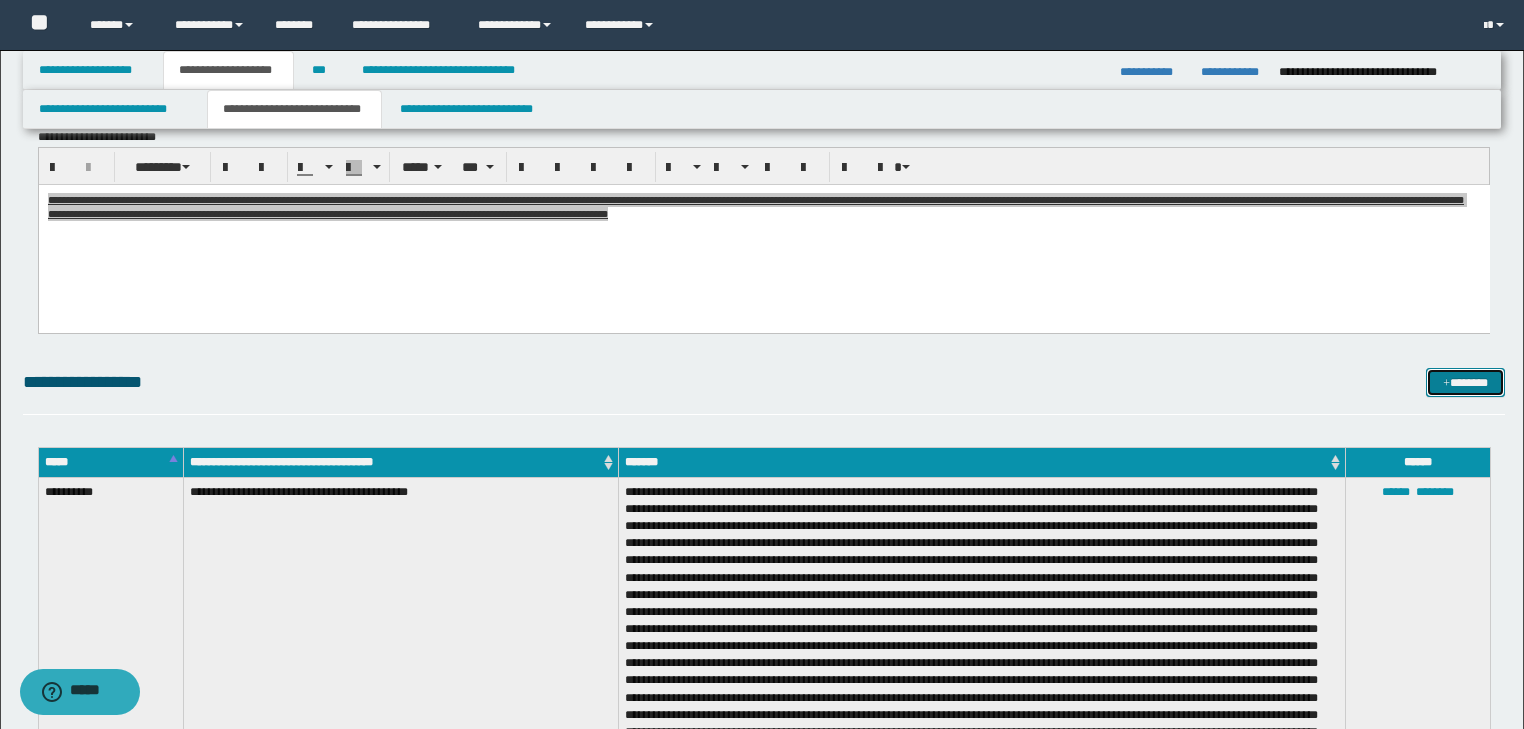 click on "*******" at bounding box center [1465, 383] 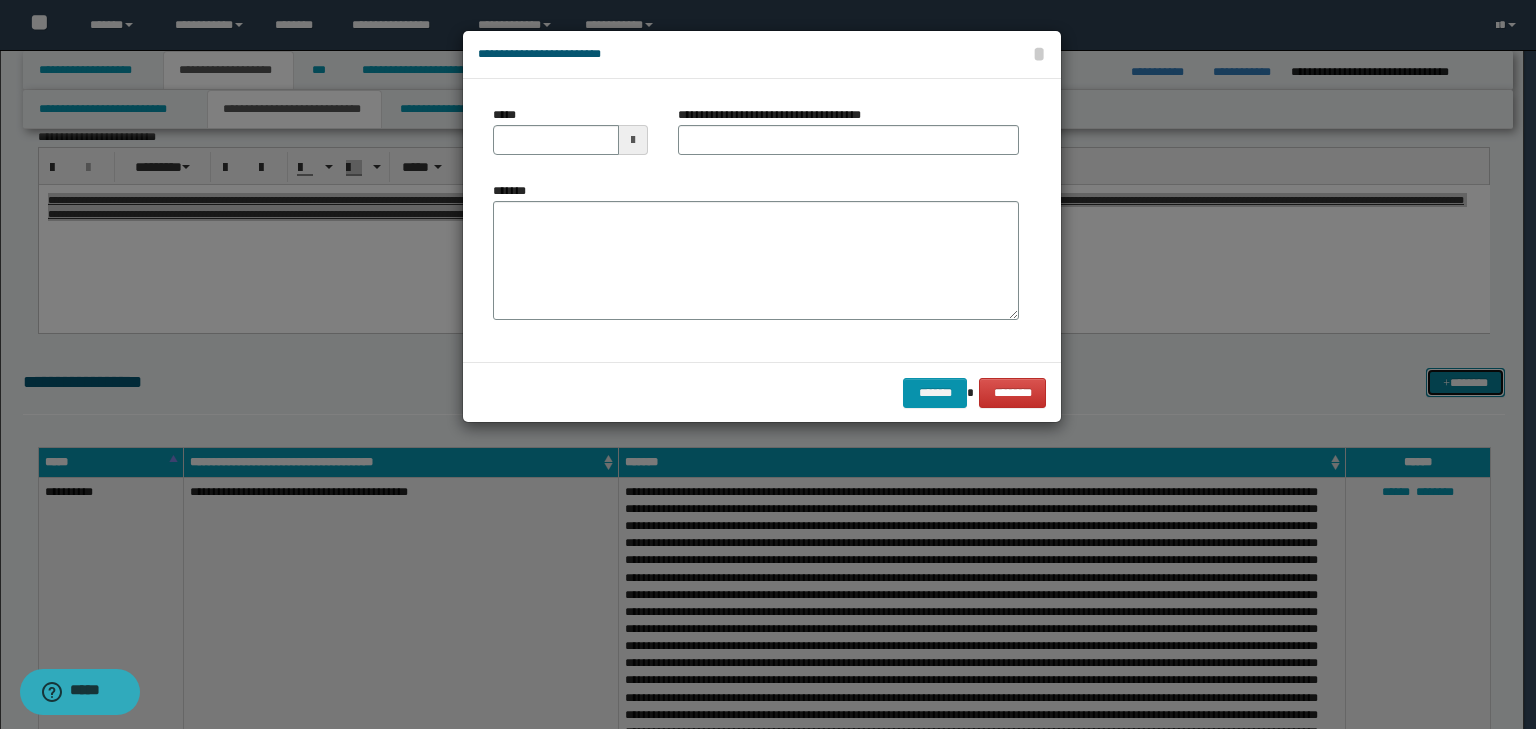 type 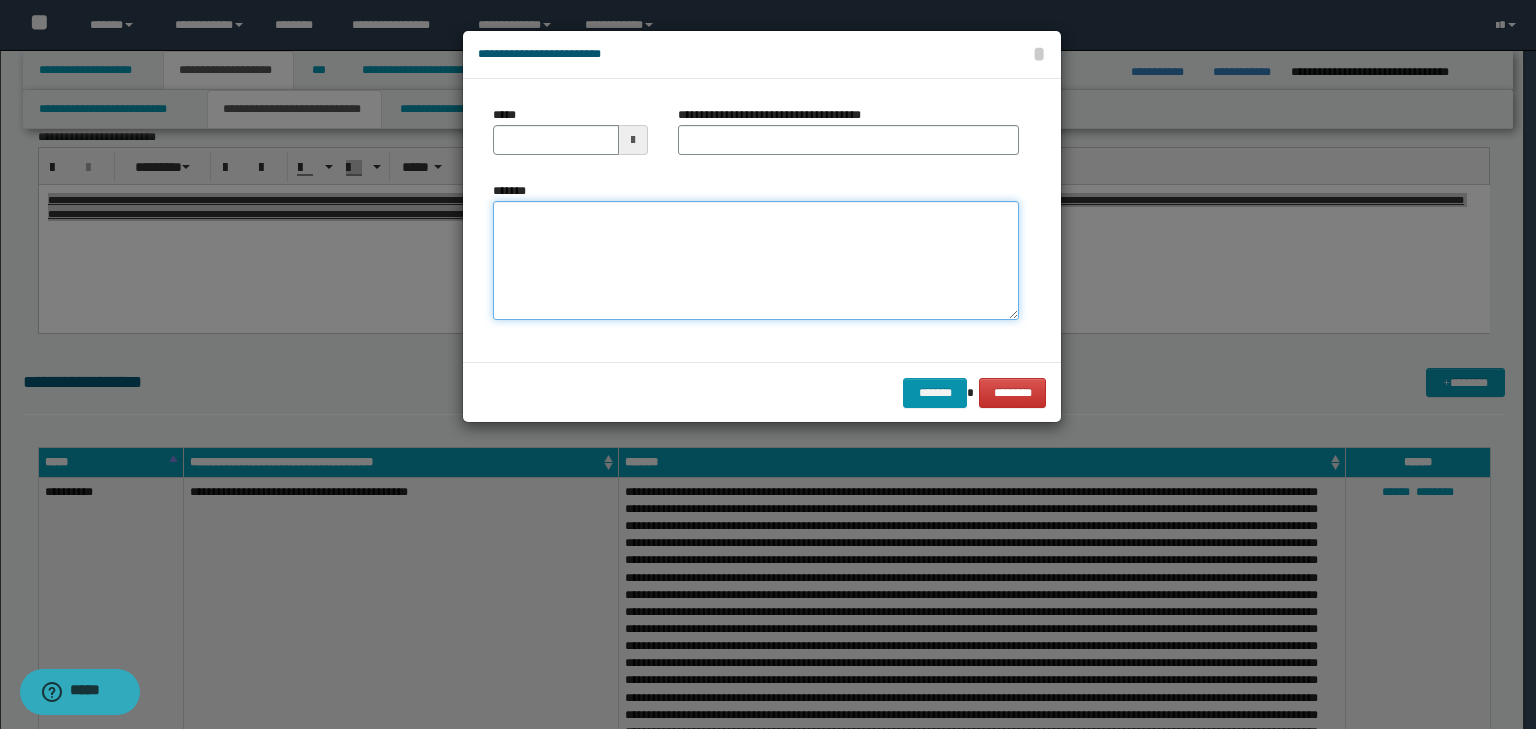 click on "*******" at bounding box center (756, 261) 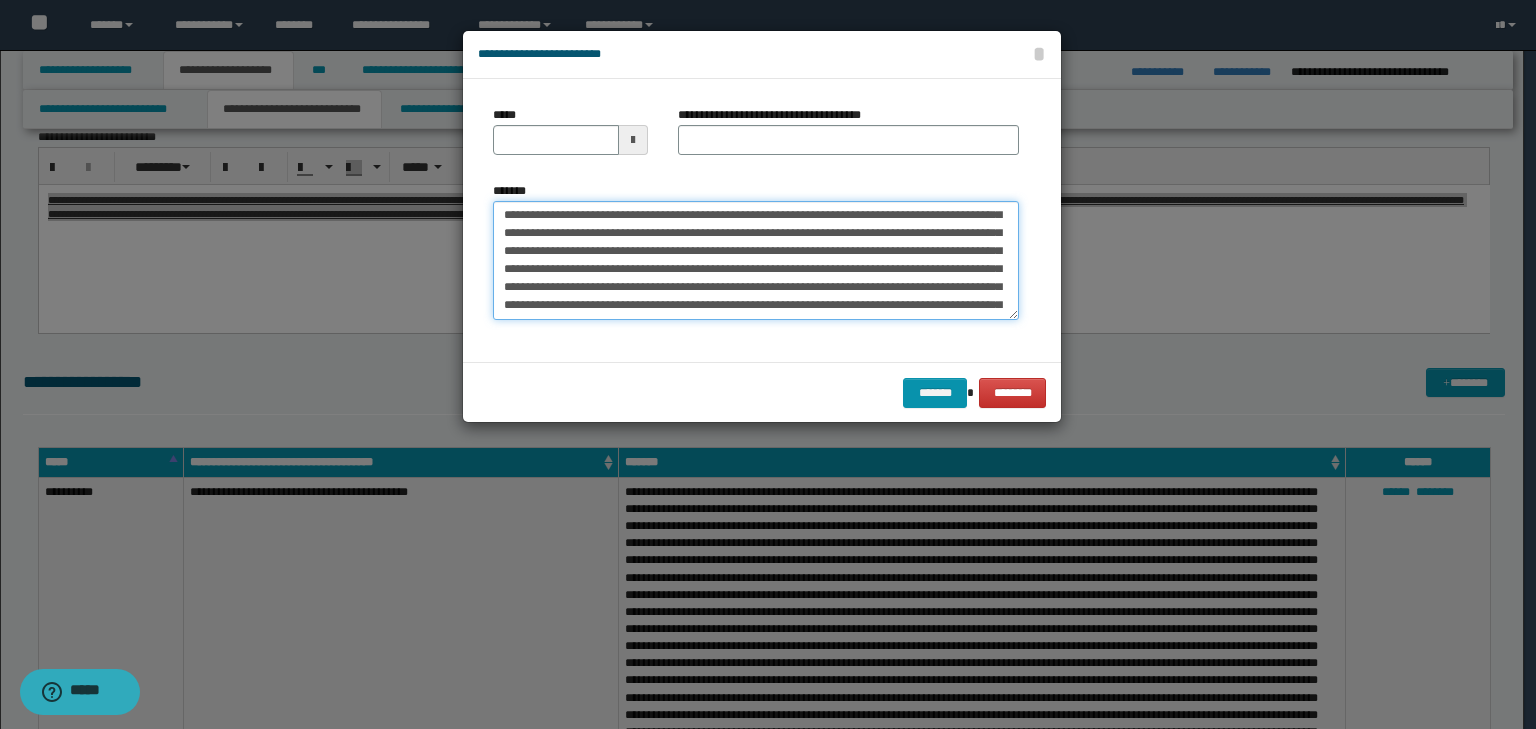 scroll, scrollTop: 0, scrollLeft: 0, axis: both 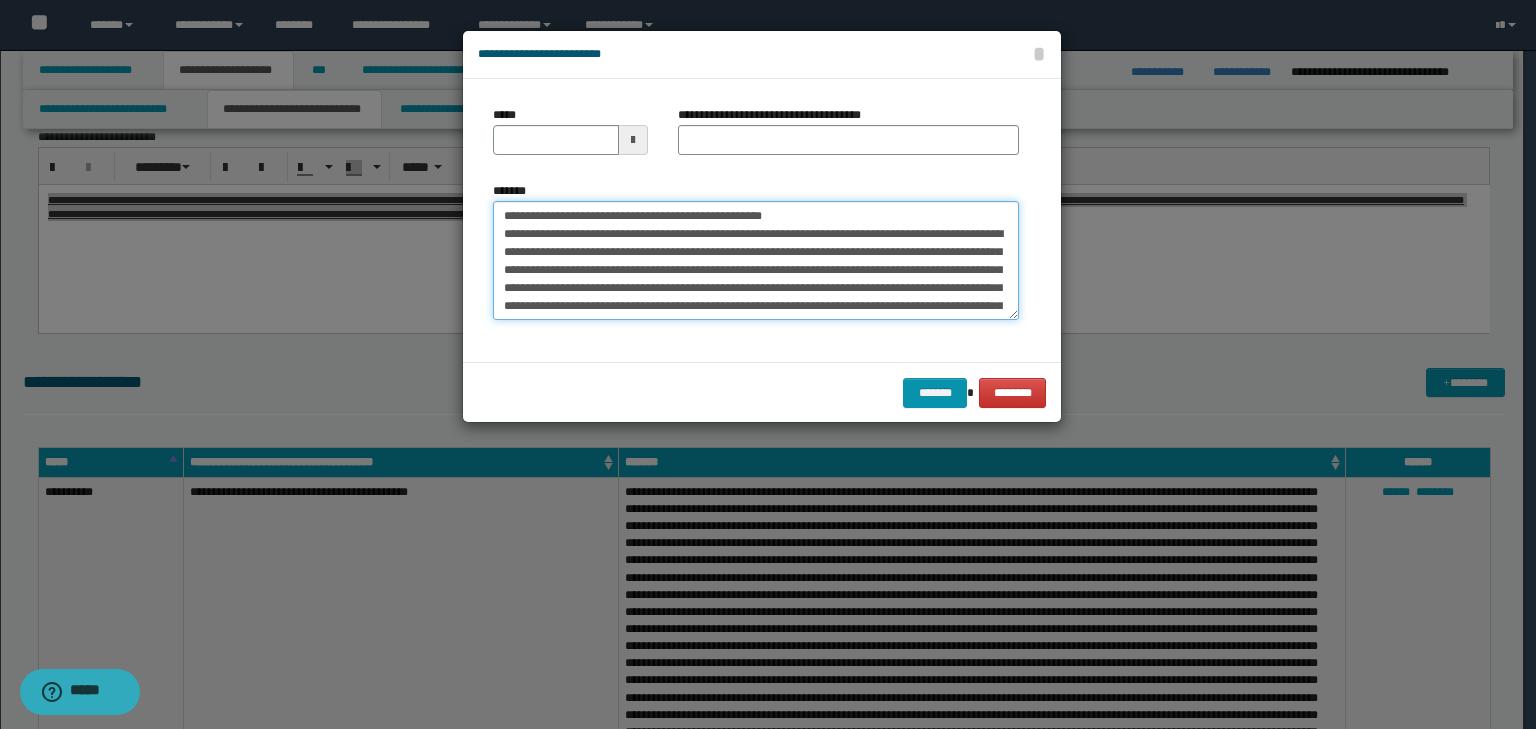 drag, startPoint x: 568, startPoint y: 212, endPoint x: 398, endPoint y: 175, distance: 173.97989 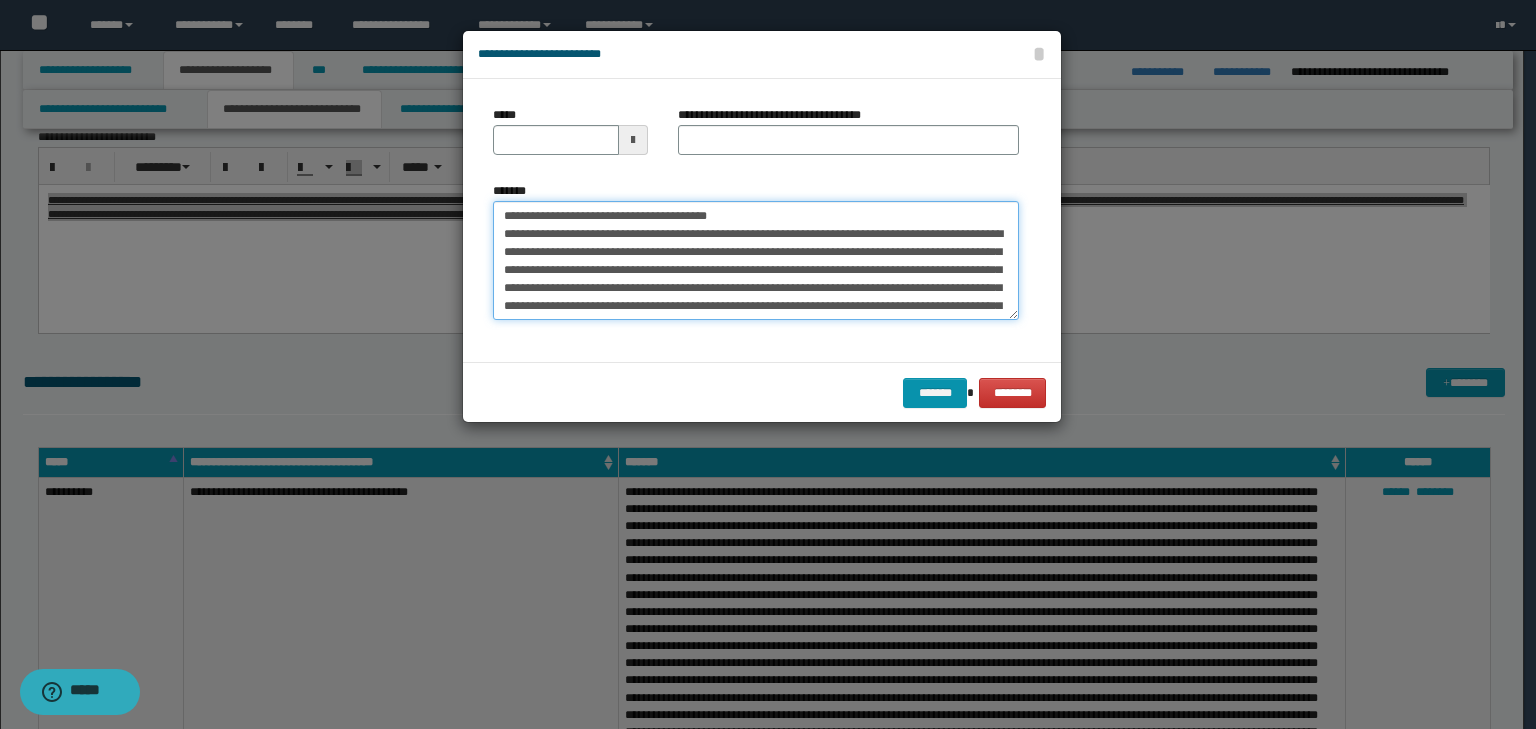 type 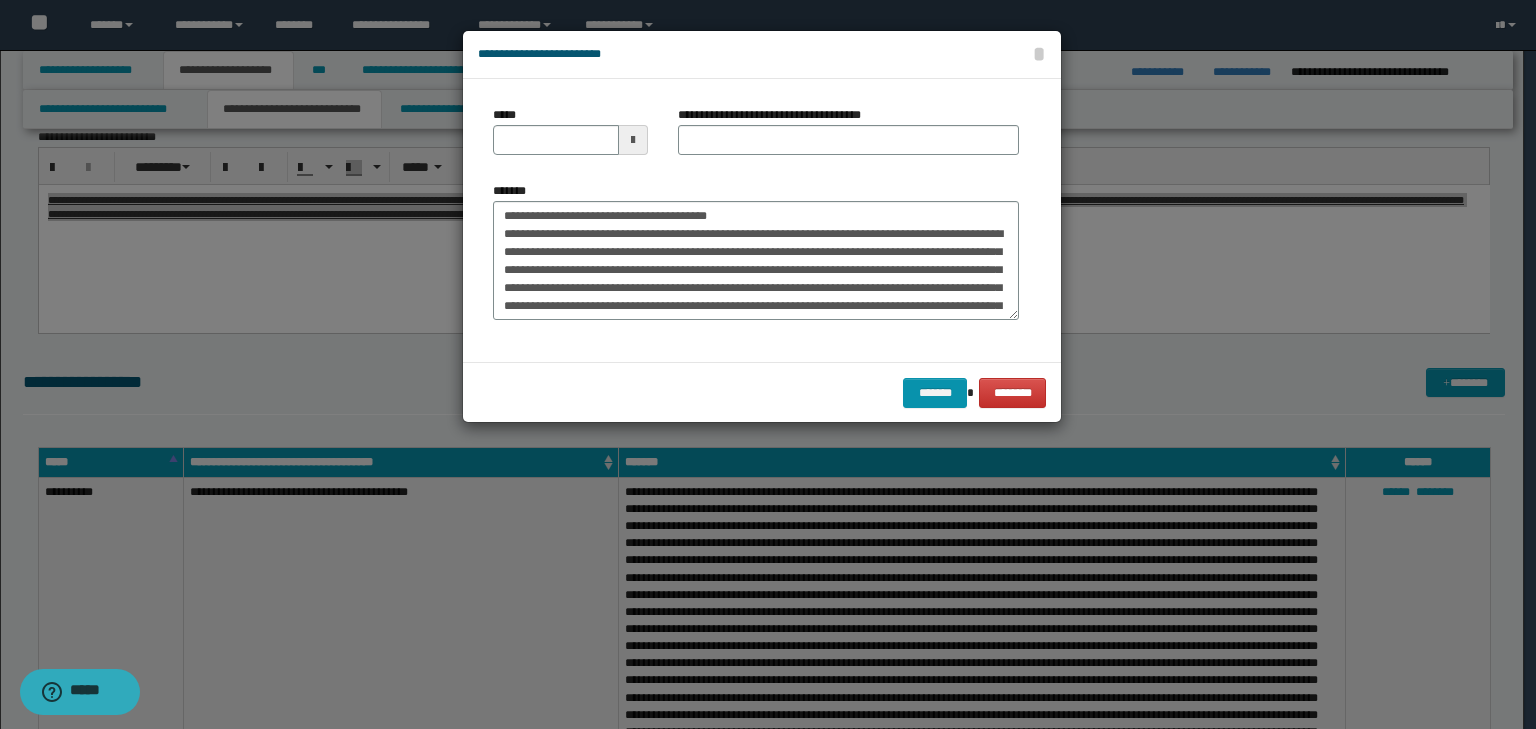 click on "*****" at bounding box center (570, 130) 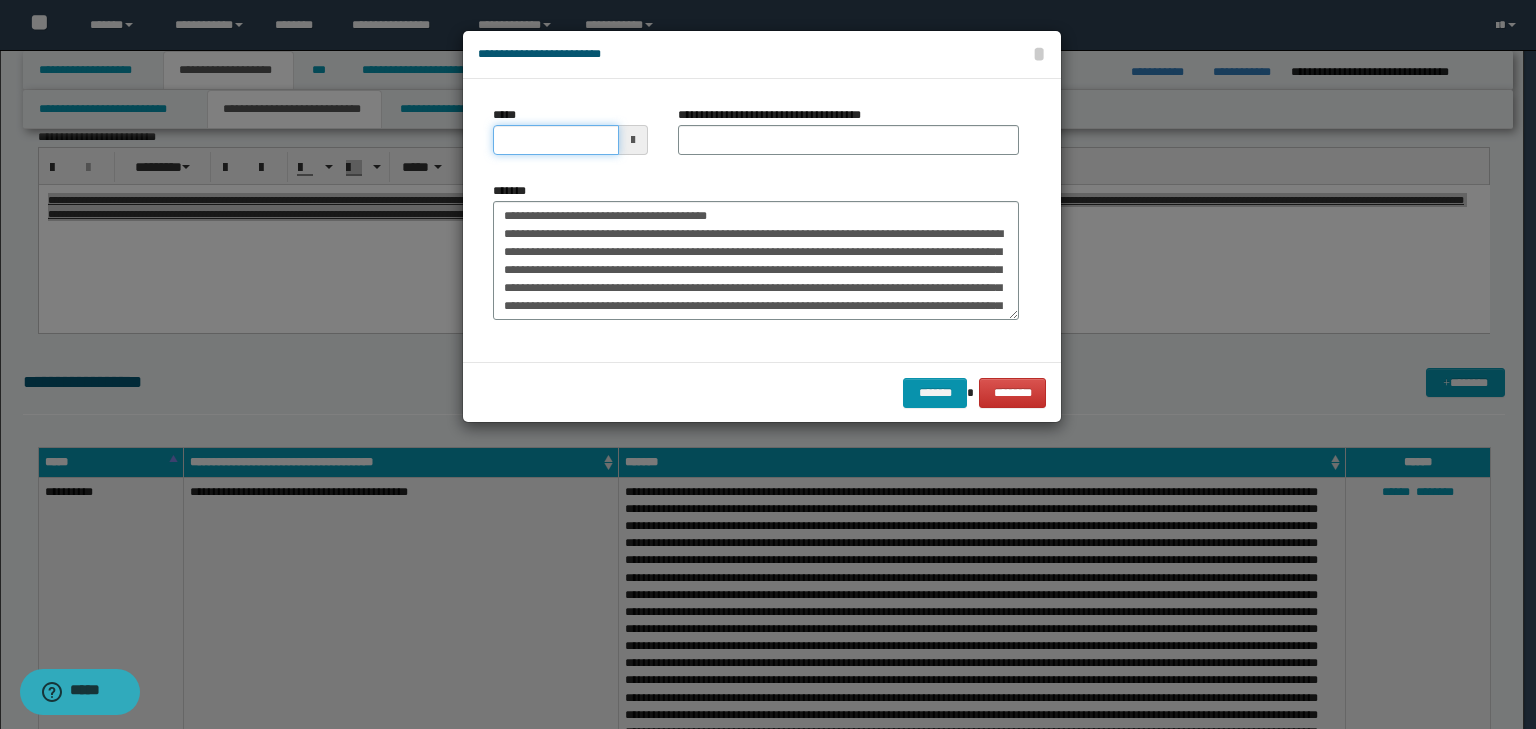 click on "*****" at bounding box center [556, 140] 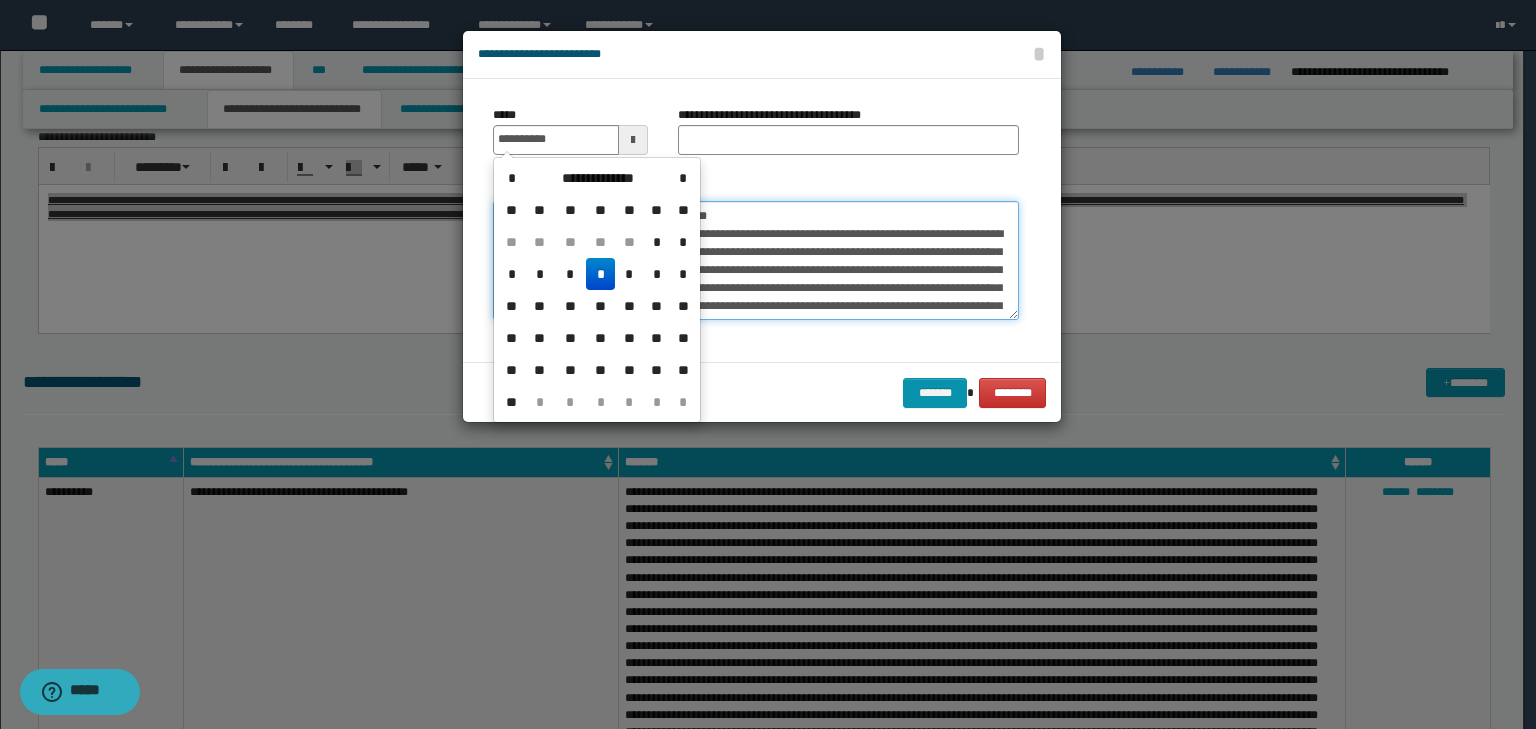 type on "**********" 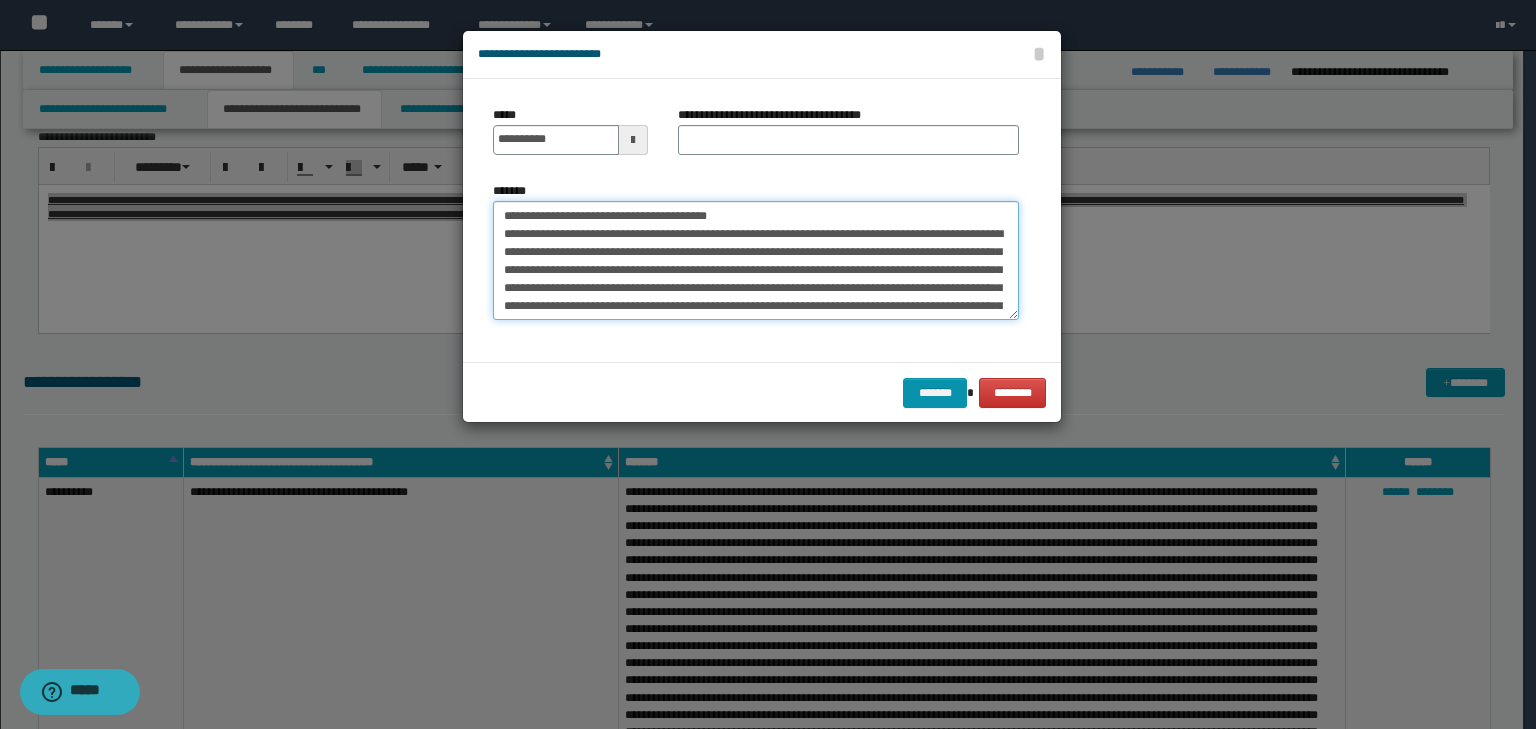 drag, startPoint x: 806, startPoint y: 216, endPoint x: 184, endPoint y: 152, distance: 625.28394 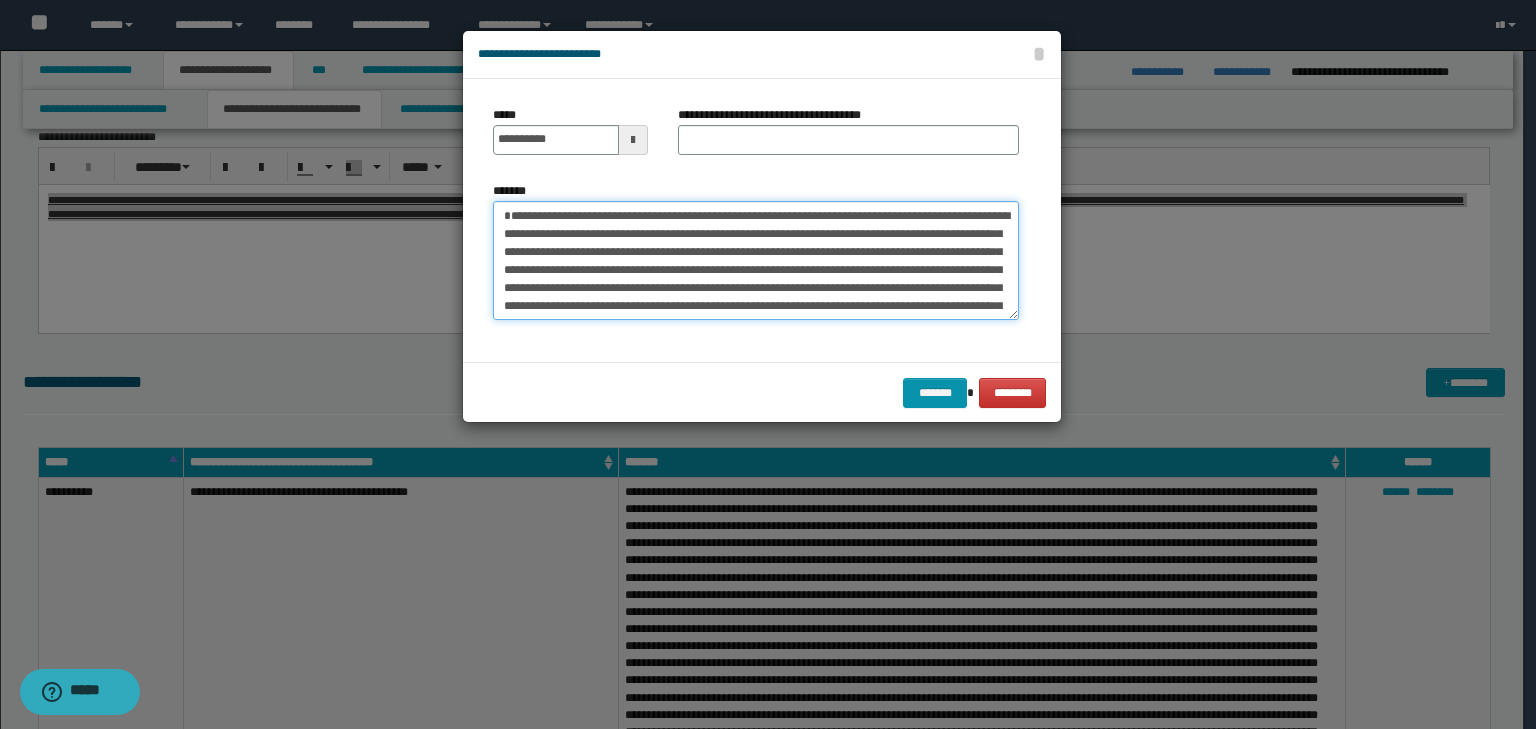type on "**********" 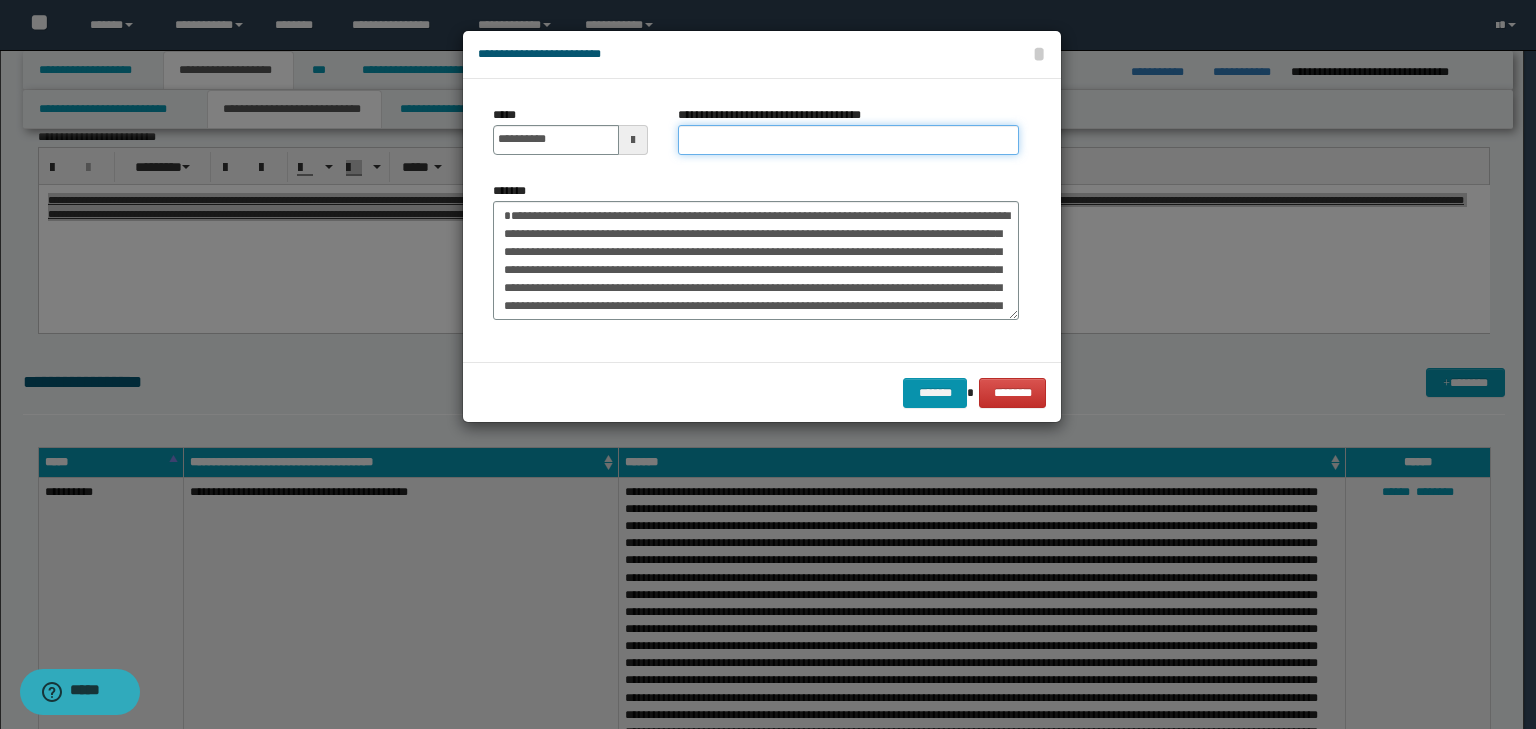 click on "**********" at bounding box center (848, 140) 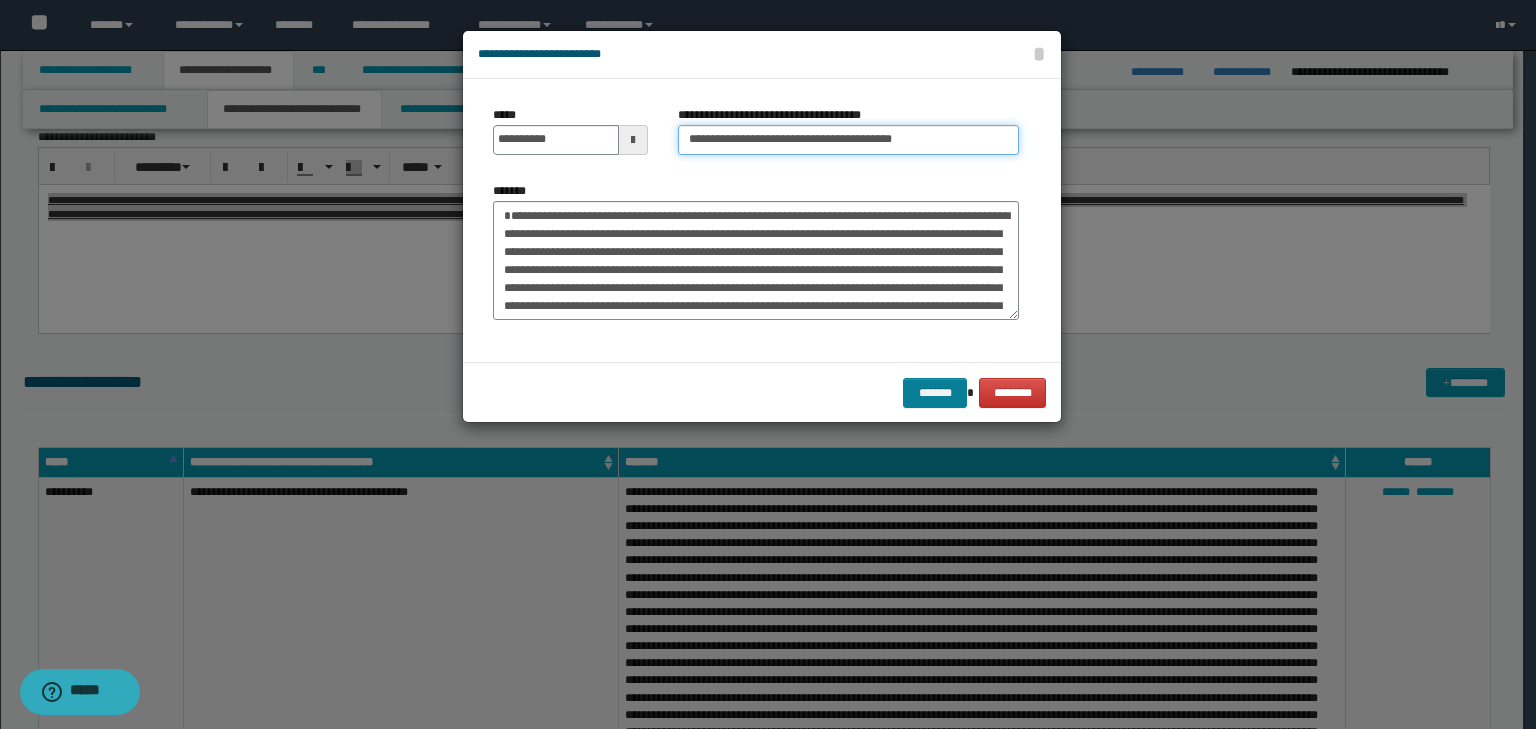 type on "**********" 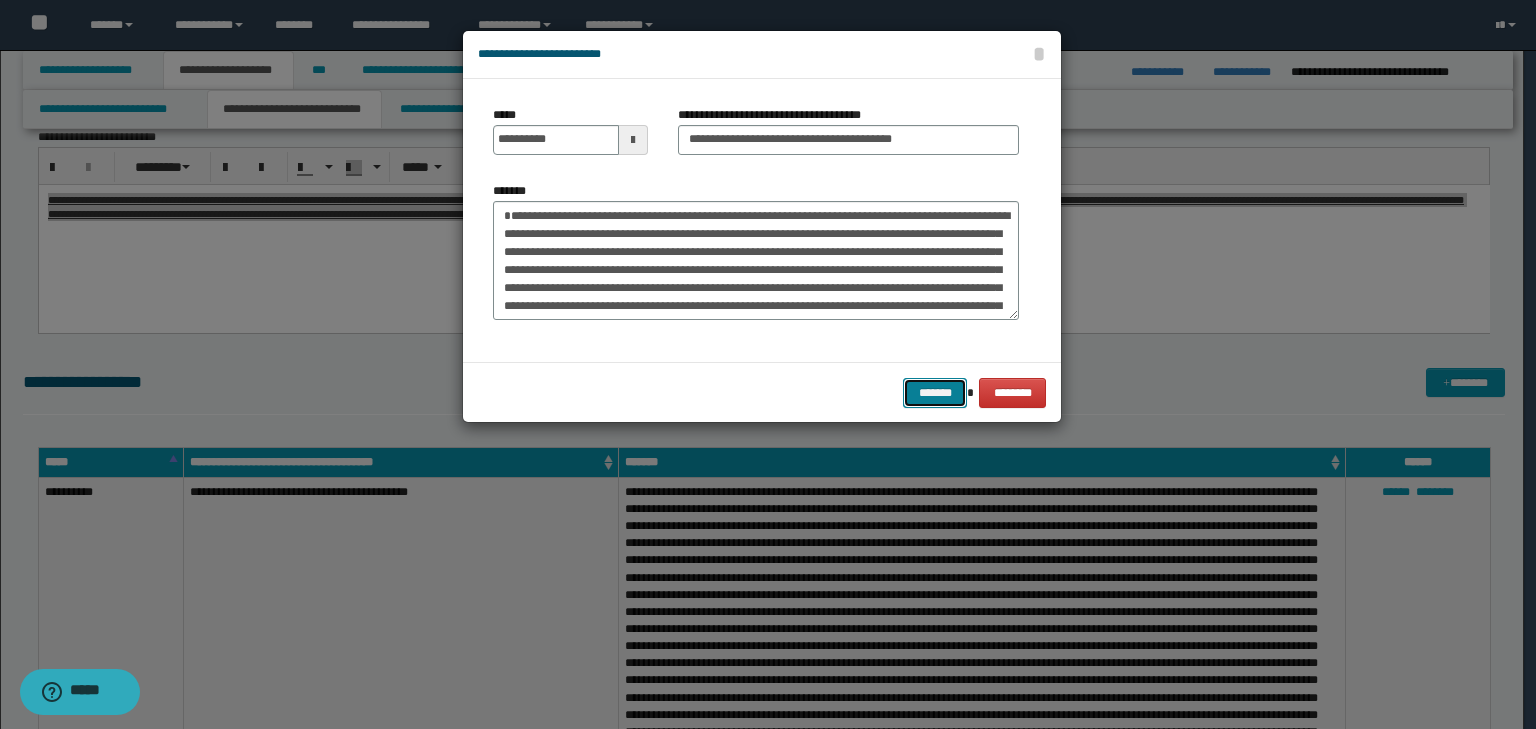 click on "*******" at bounding box center (935, 393) 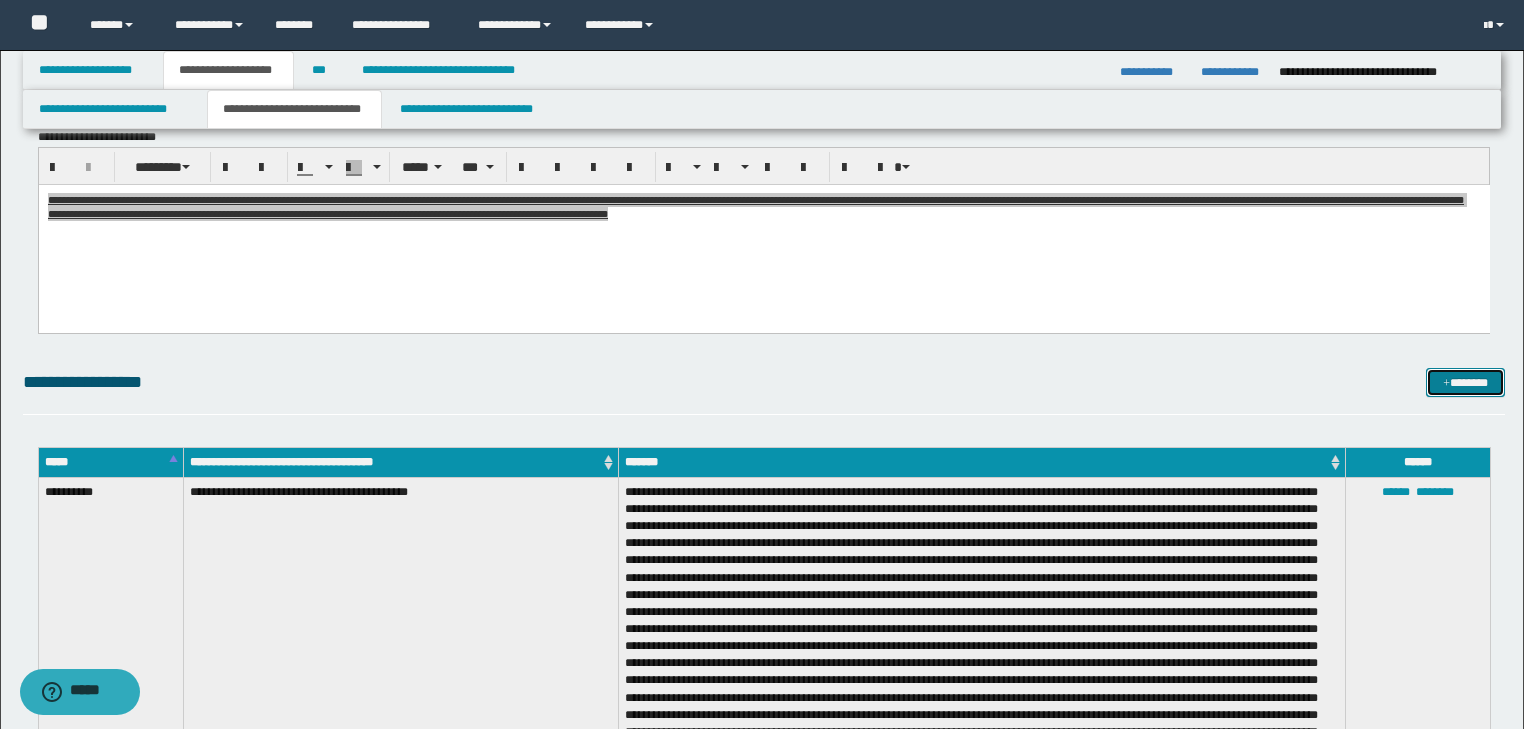 click on "*******" at bounding box center [1465, 383] 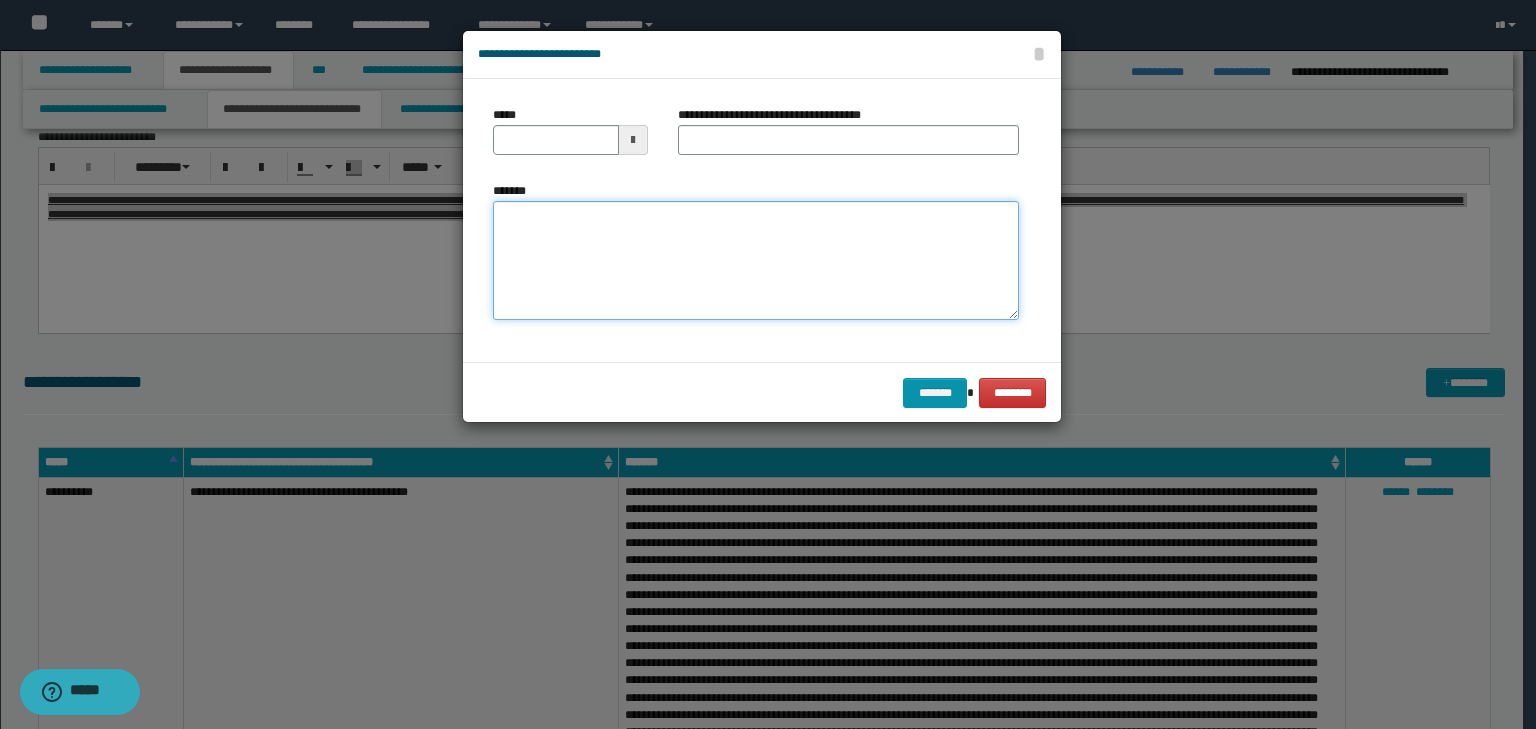 click on "*******" at bounding box center [756, 261] 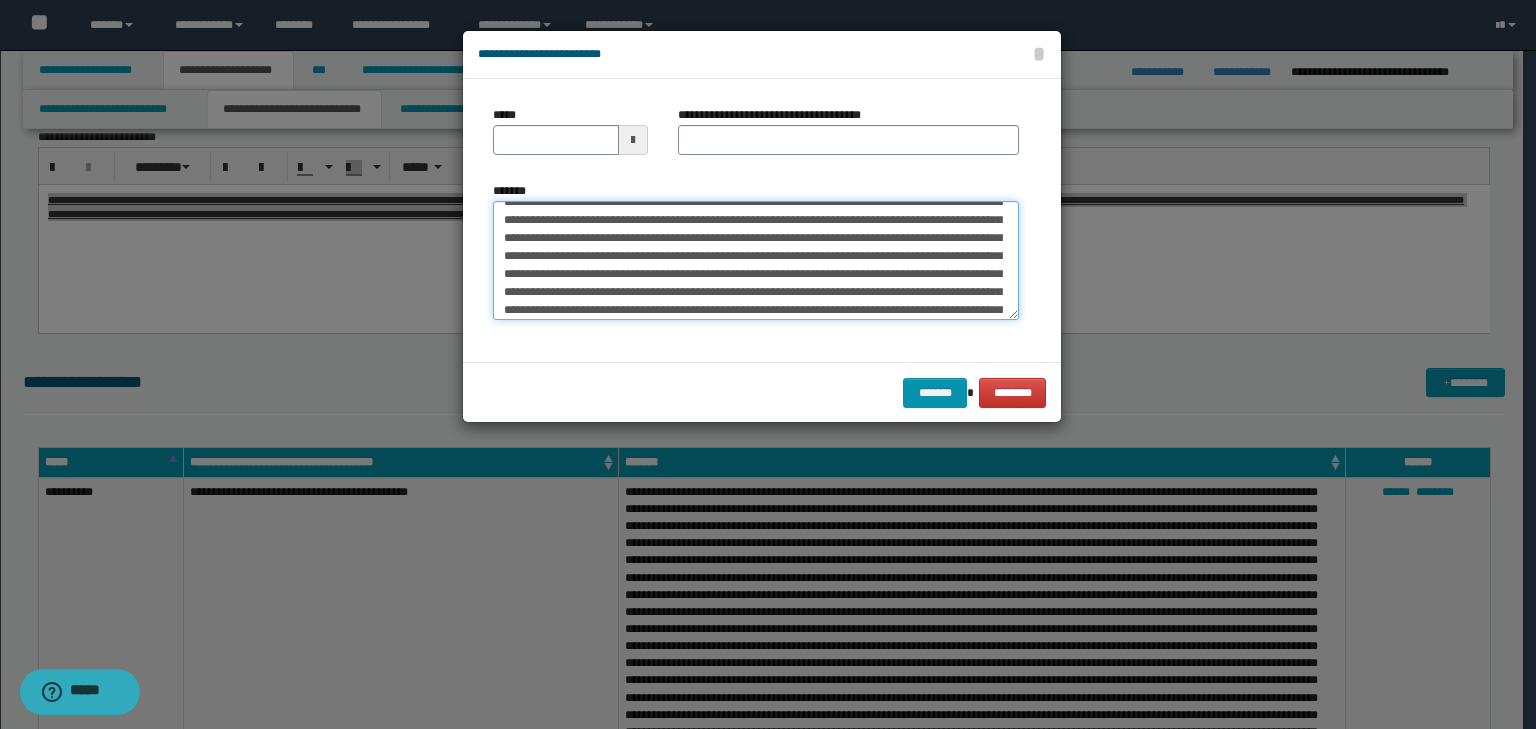 scroll, scrollTop: 0, scrollLeft: 0, axis: both 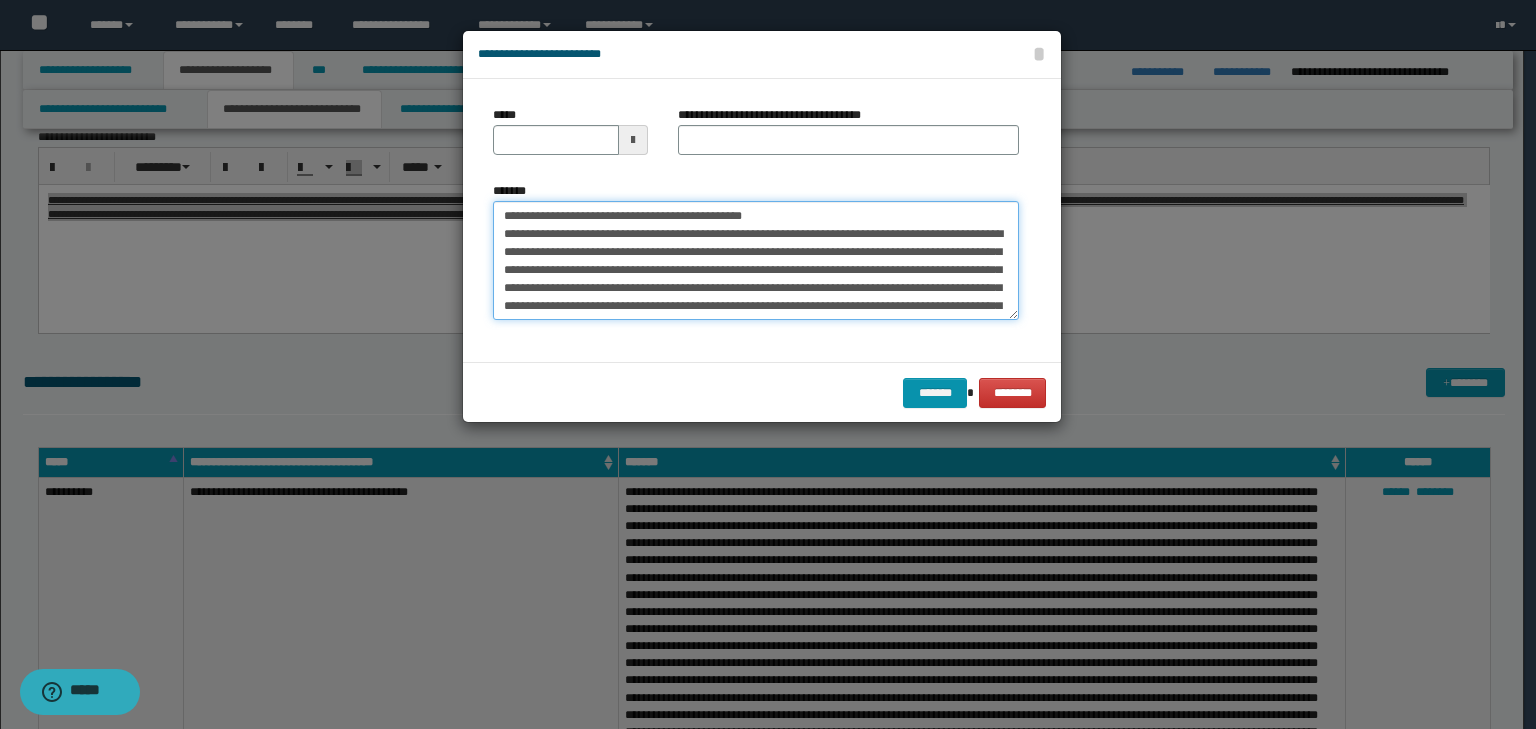 drag, startPoint x: 566, startPoint y: 217, endPoint x: 382, endPoint y: 190, distance: 185.97043 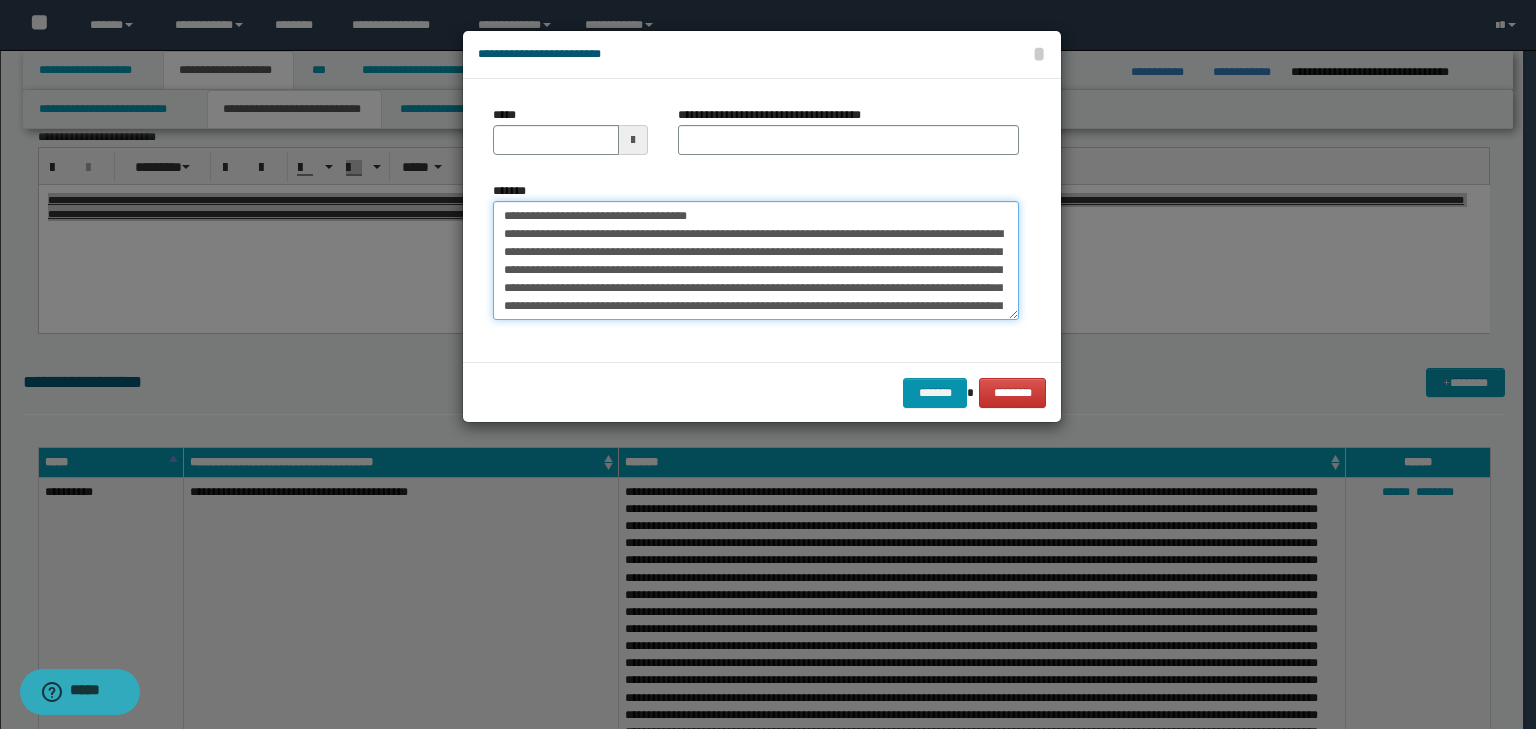 type 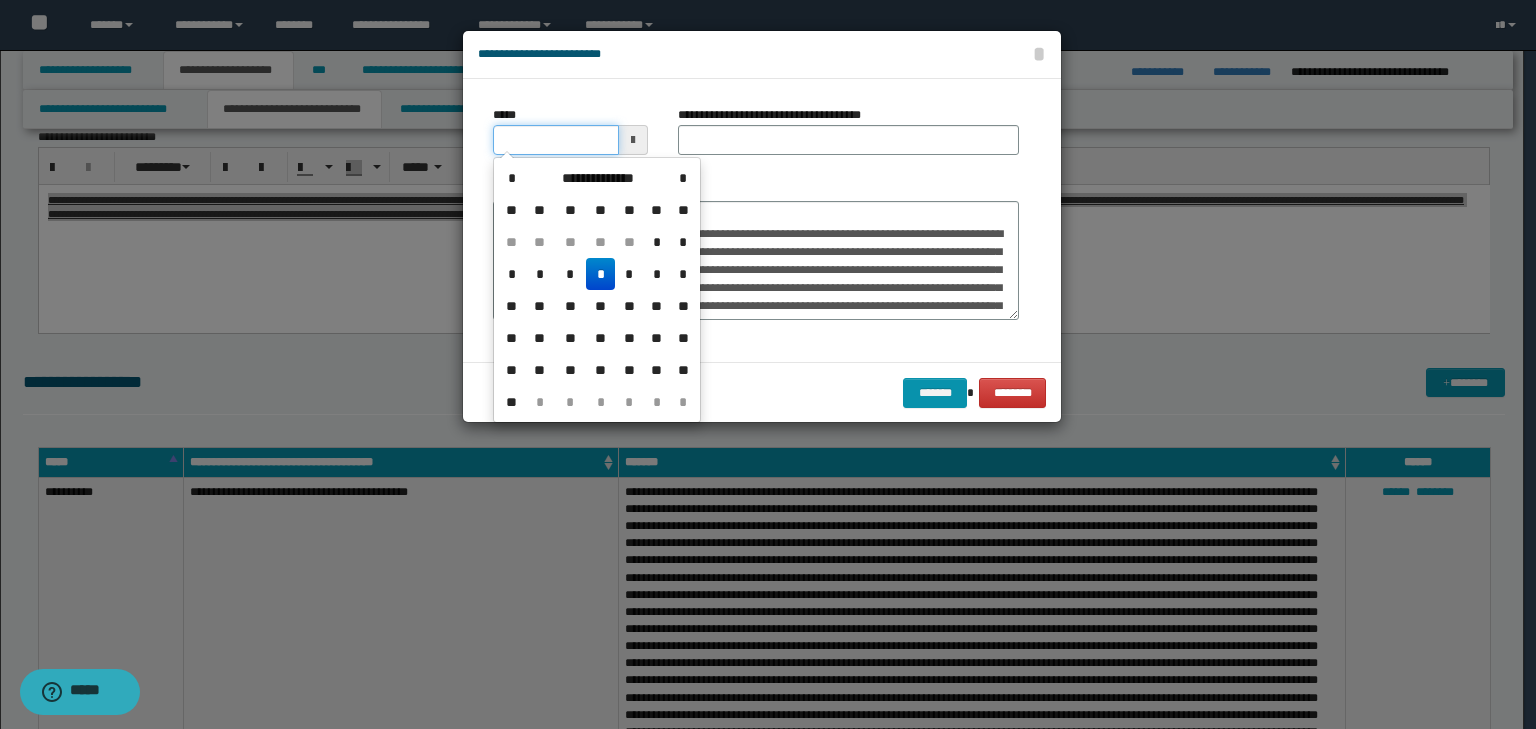 click on "*****" at bounding box center [556, 140] 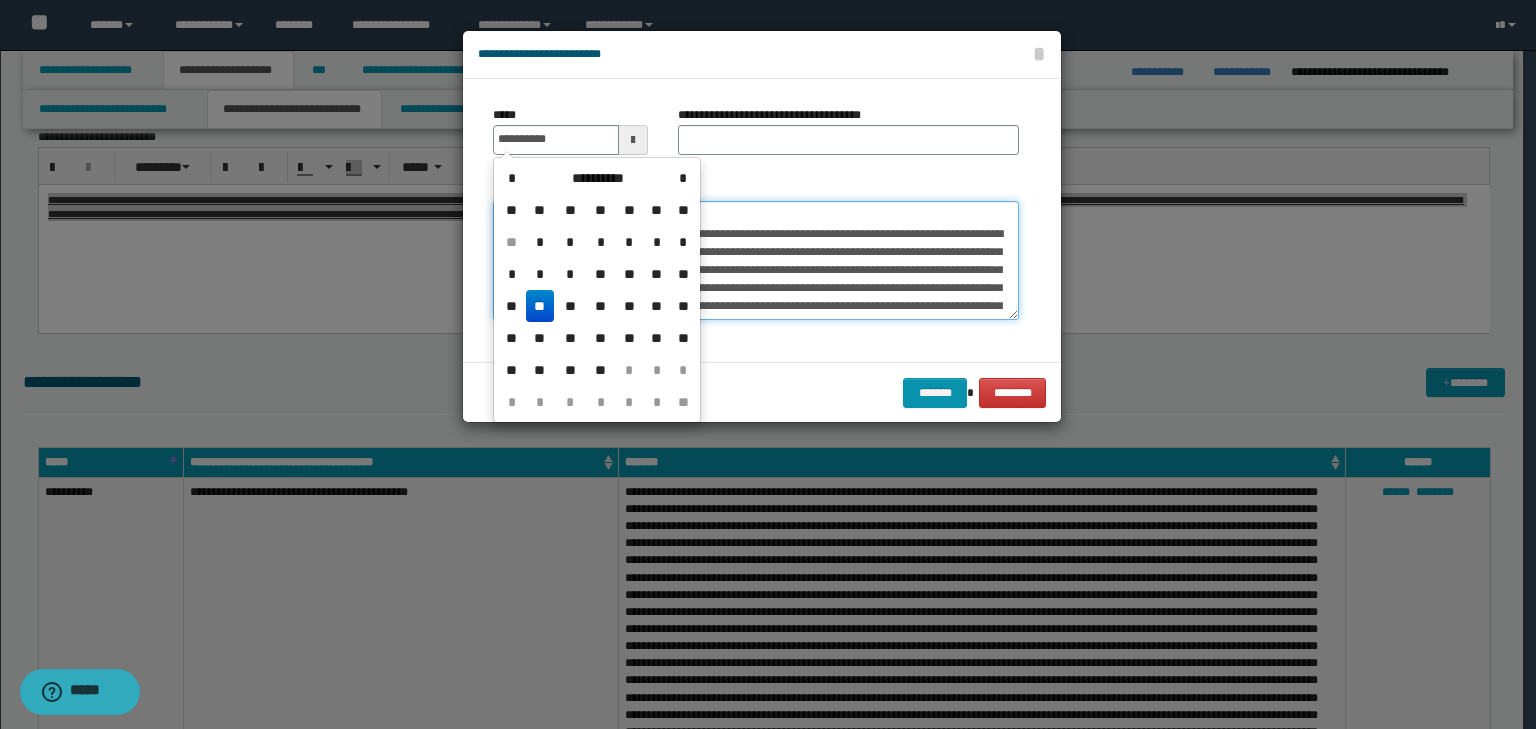 type on "**********" 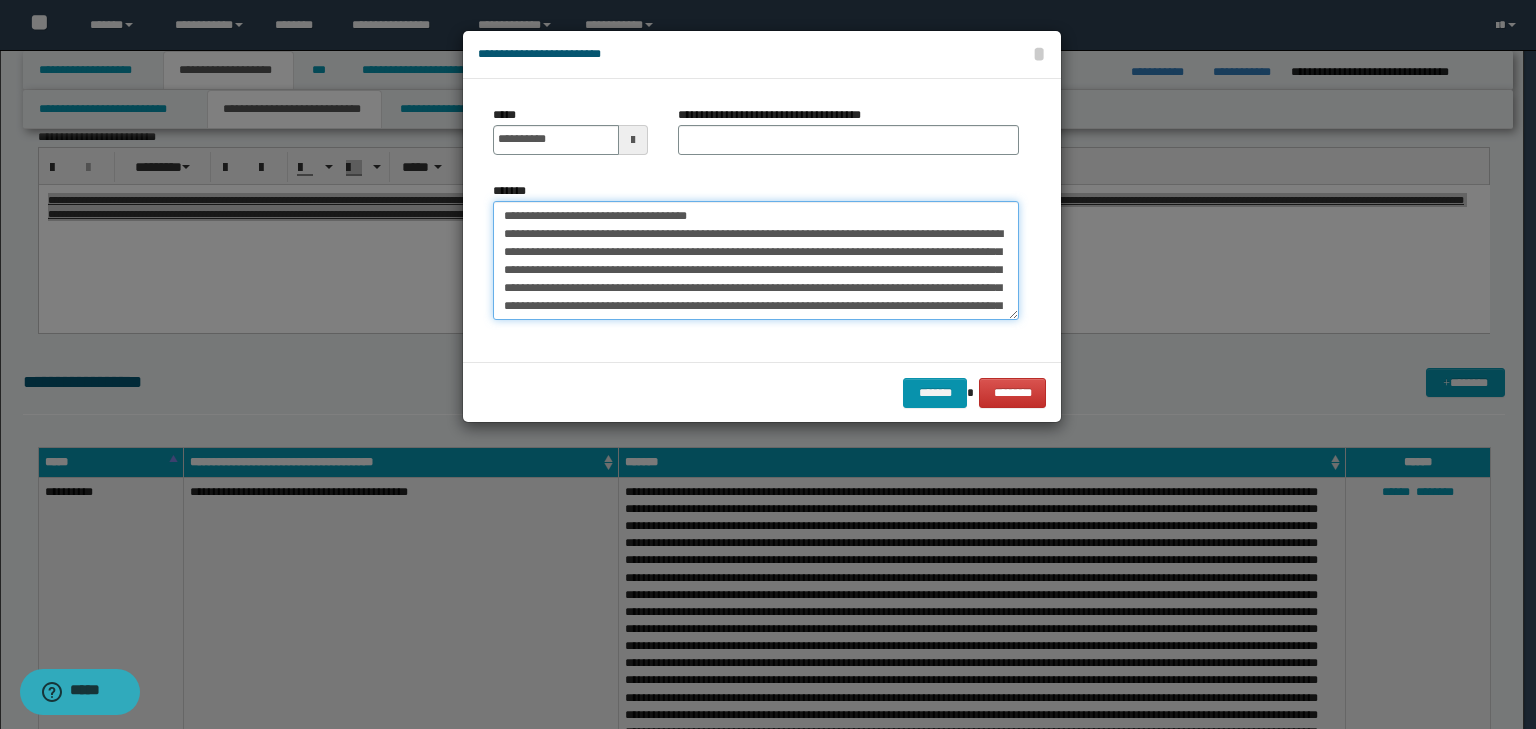 drag, startPoint x: 769, startPoint y: 207, endPoint x: 268, endPoint y: 171, distance: 502.29175 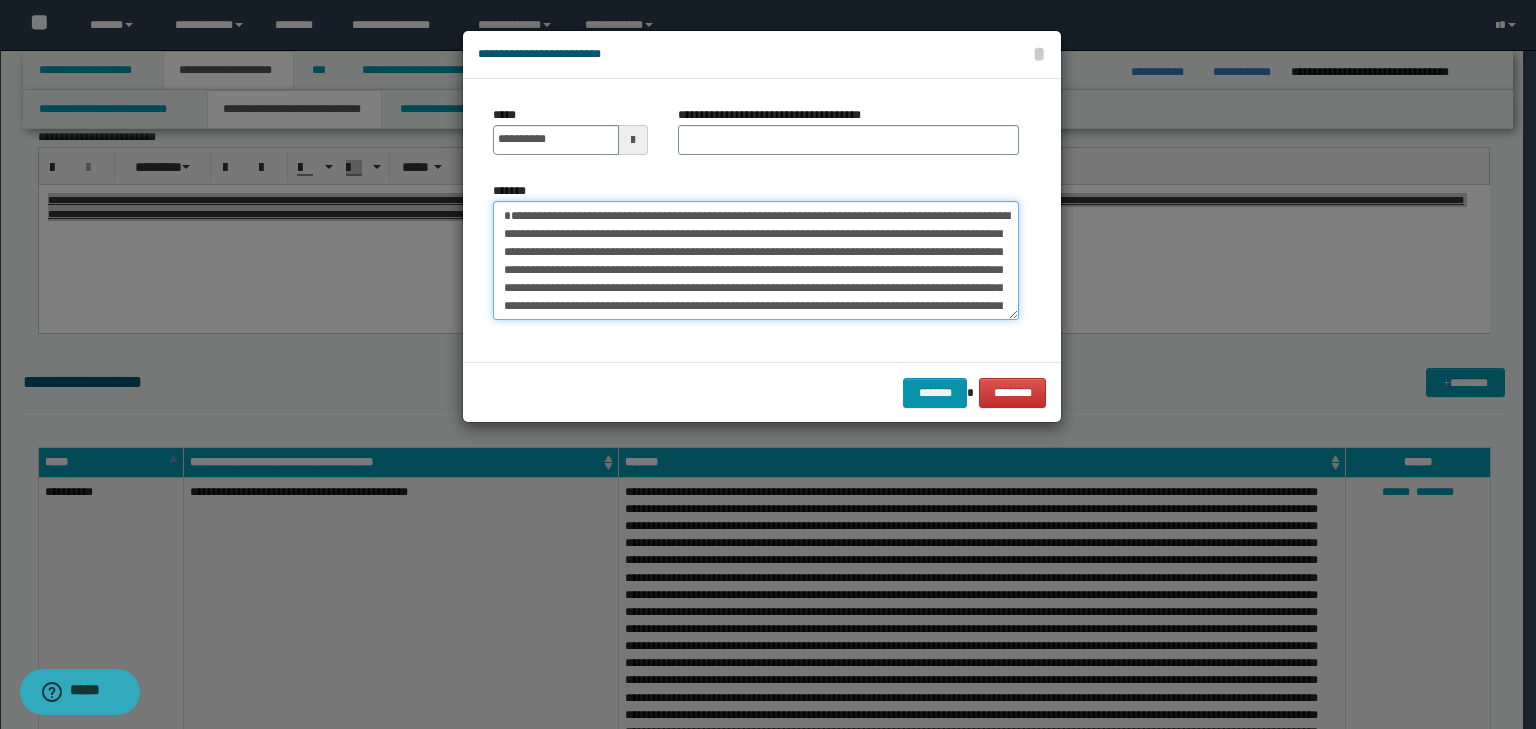 type on "**********" 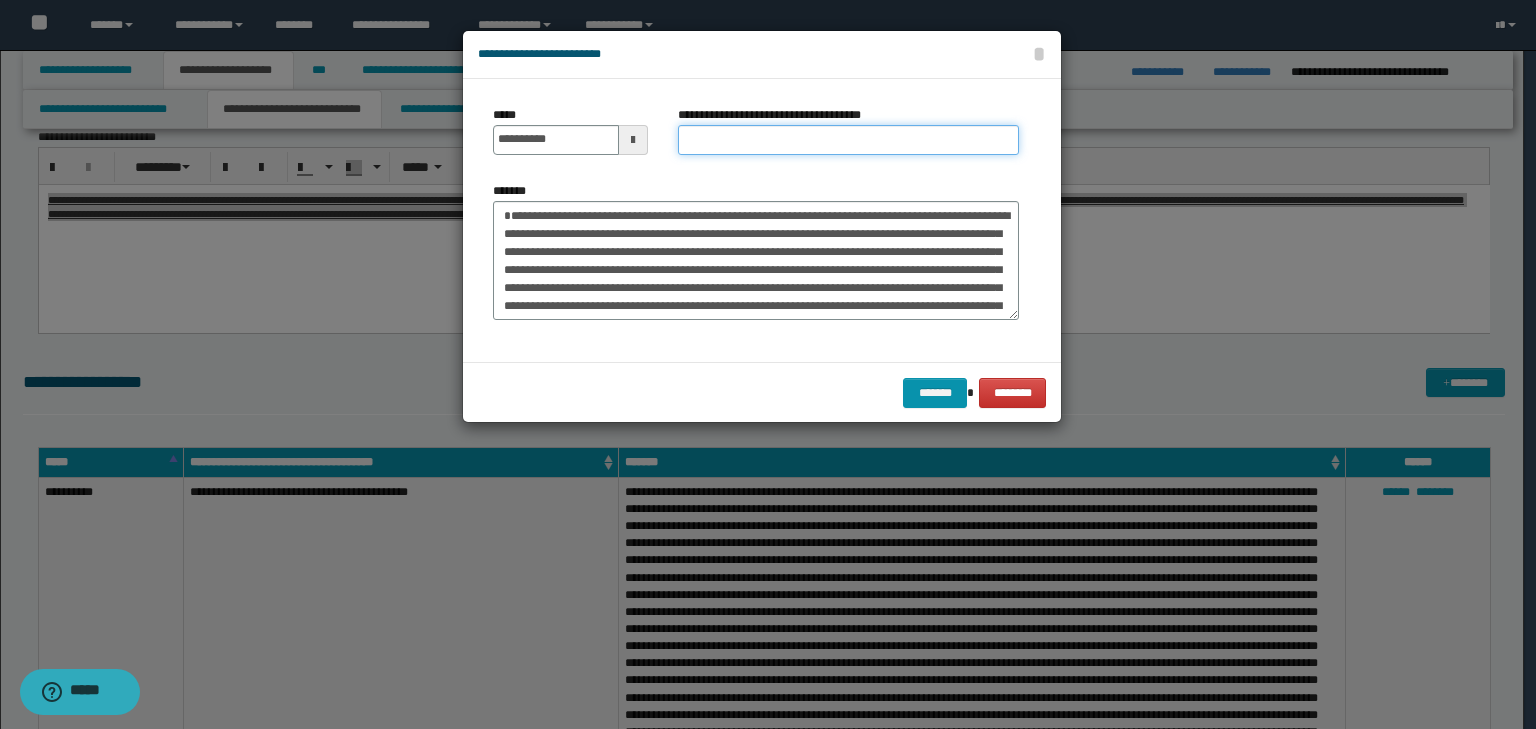 click on "**********" at bounding box center [848, 140] 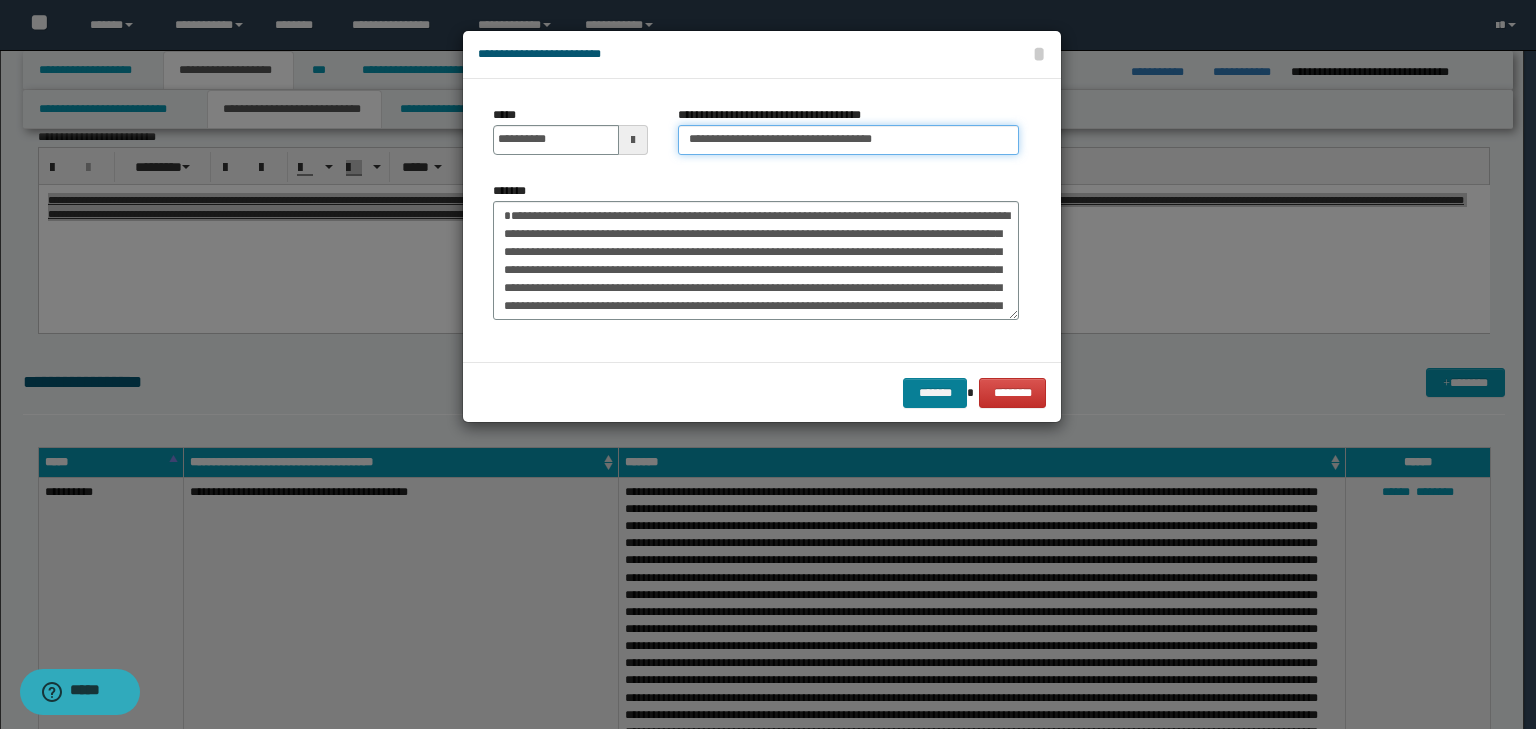 type on "**********" 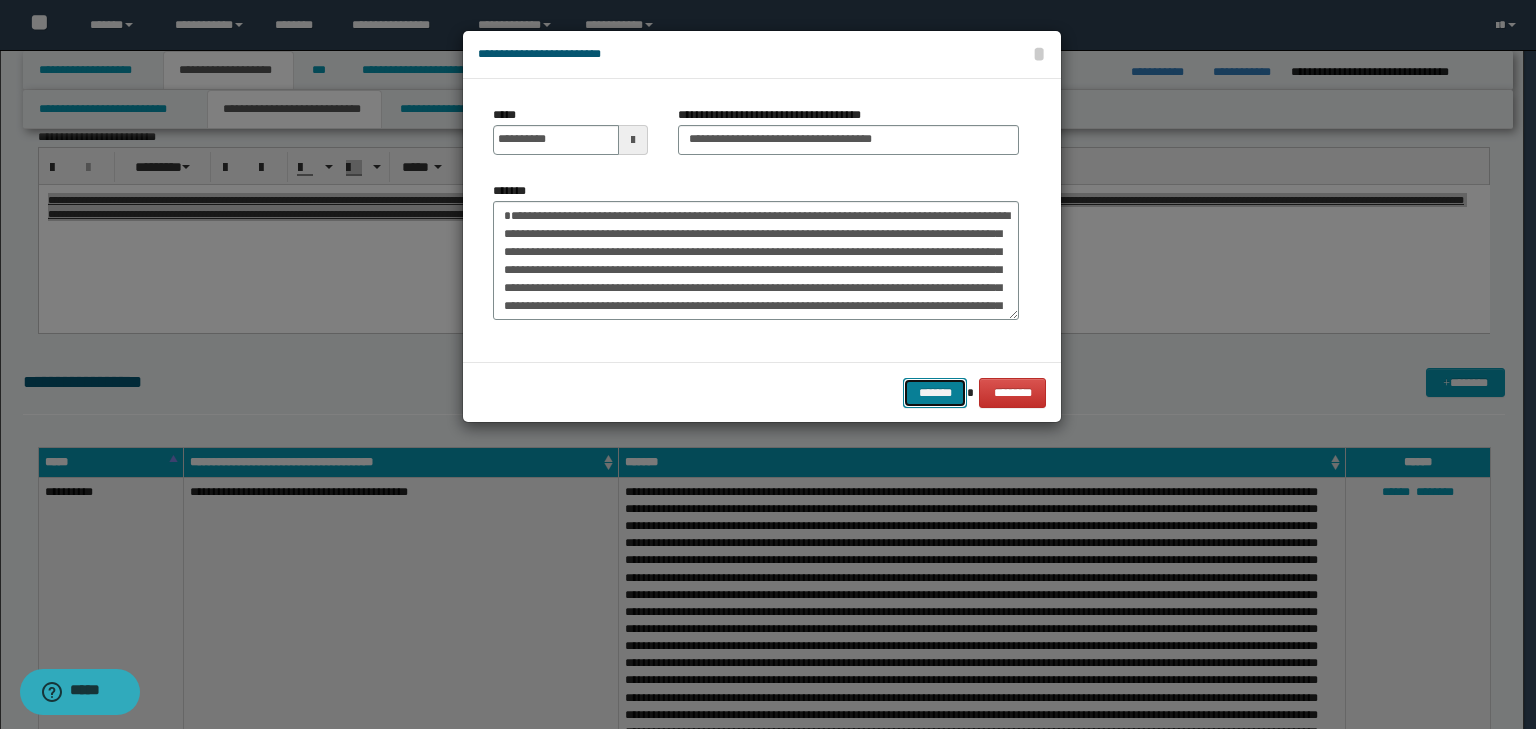 click on "*******" at bounding box center (935, 393) 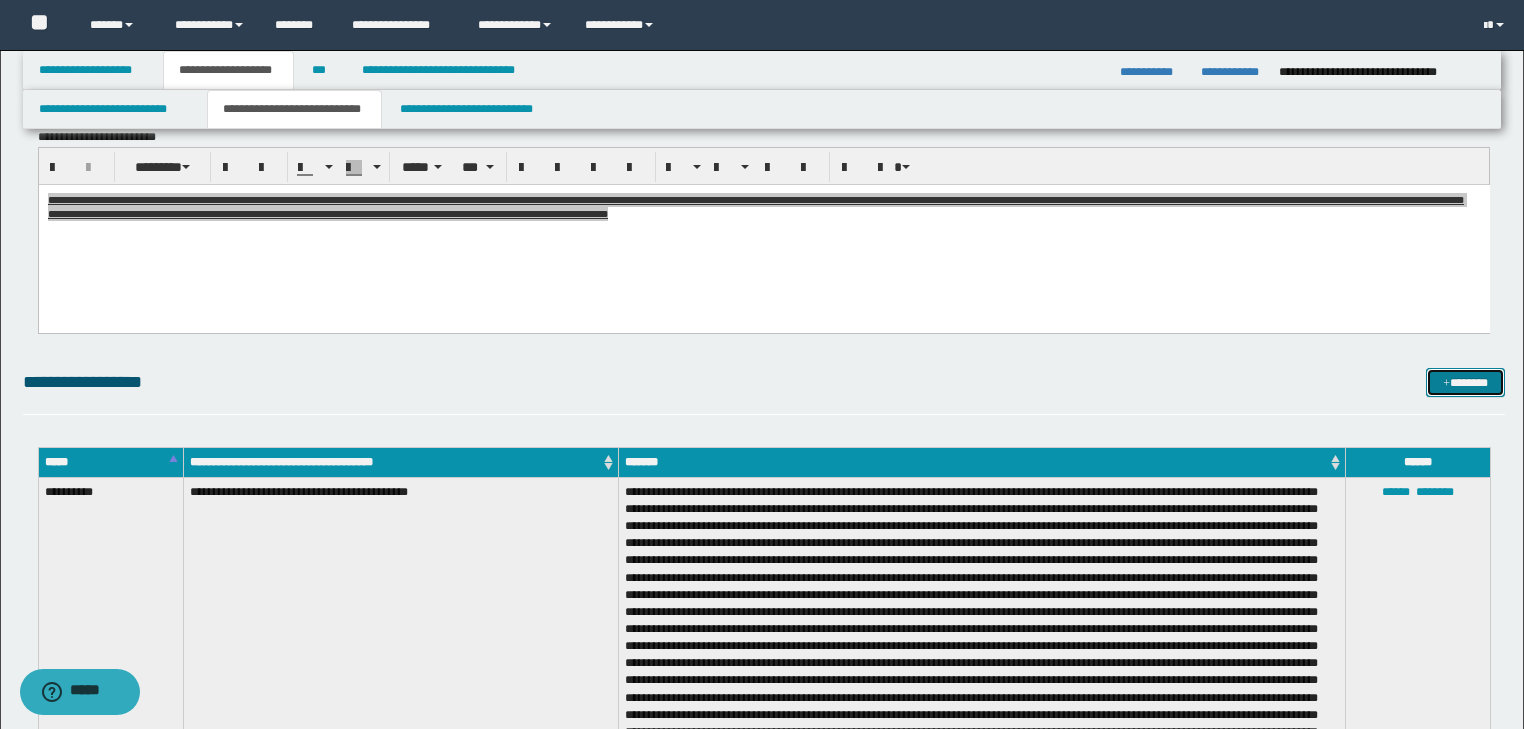 click on "*******" at bounding box center [1465, 383] 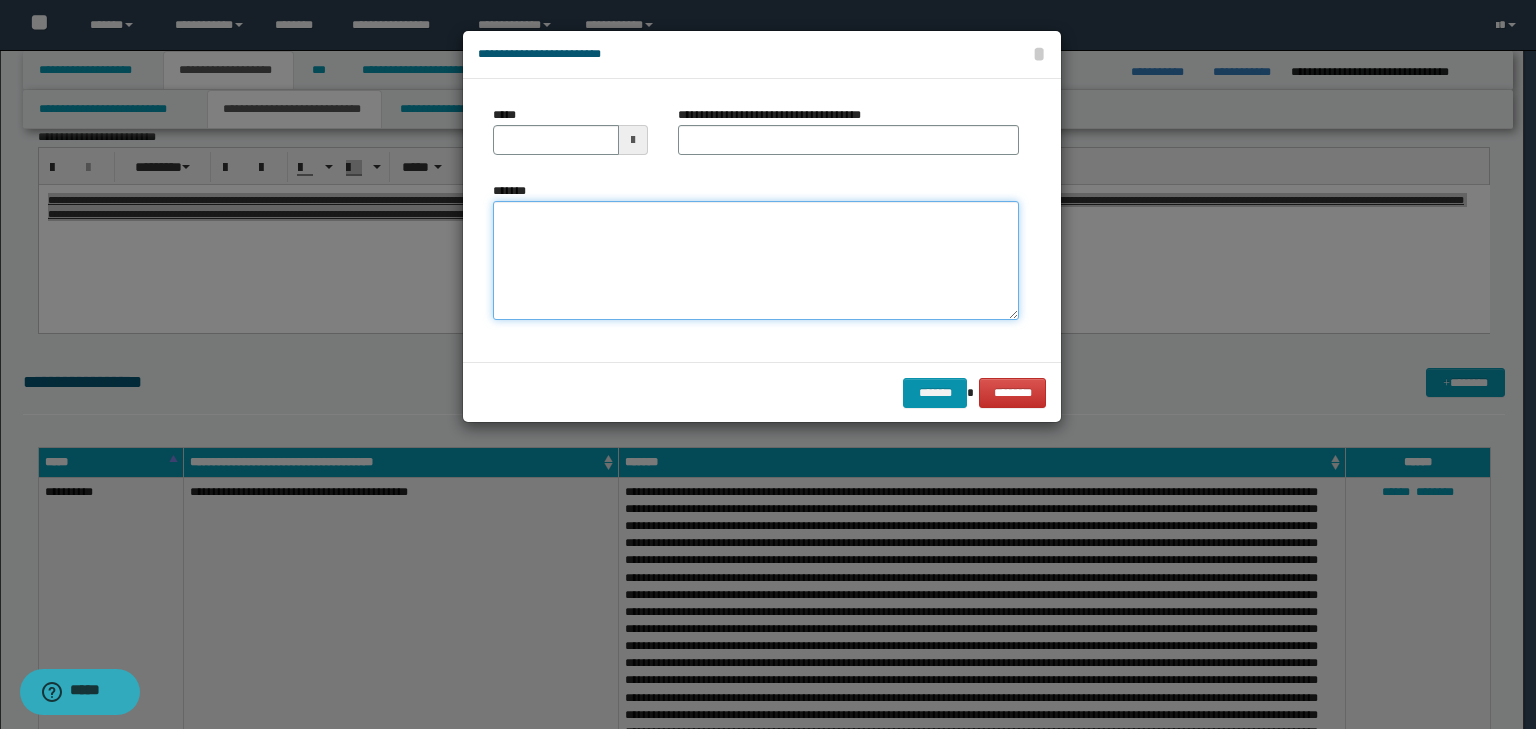 click on "*******" at bounding box center (756, 261) 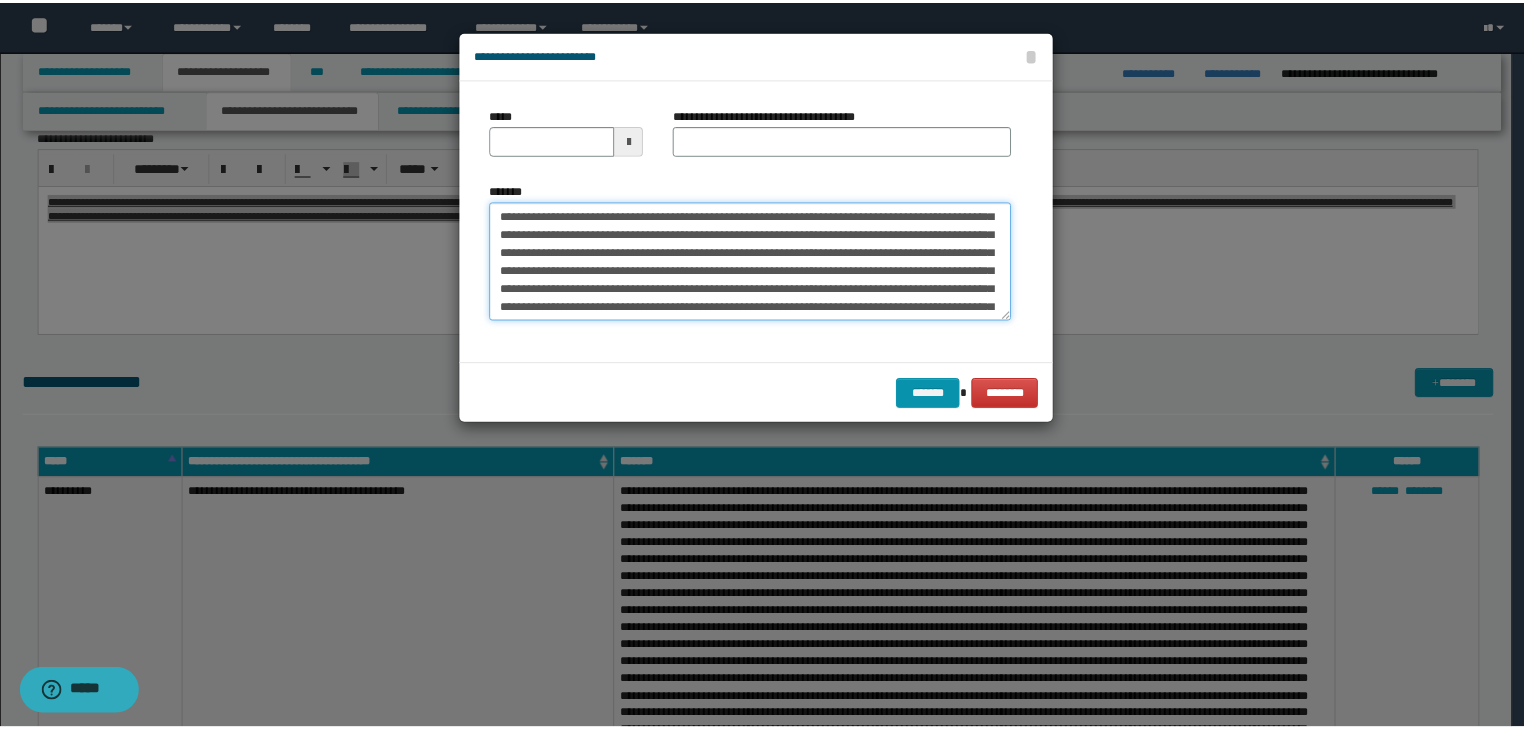 scroll, scrollTop: 0, scrollLeft: 0, axis: both 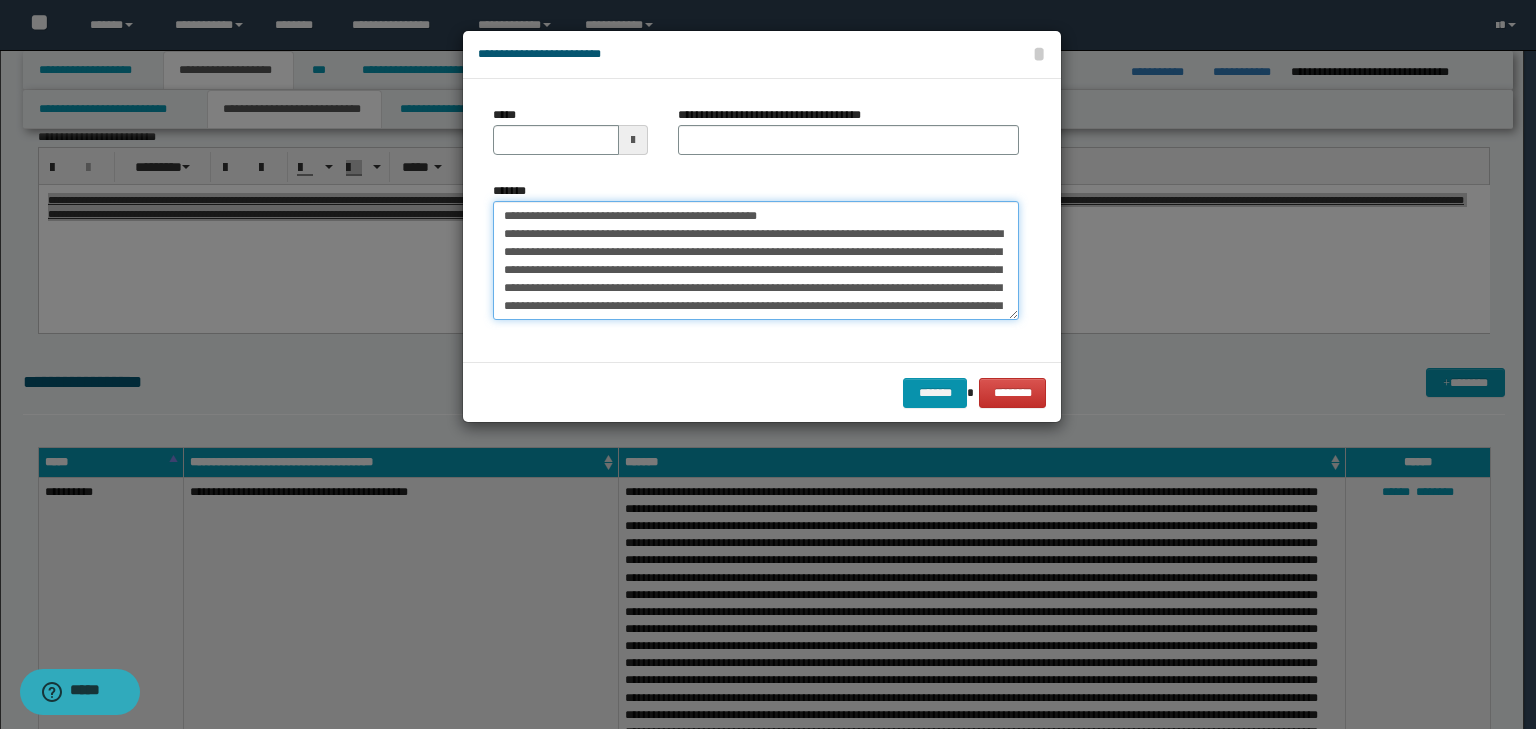 drag, startPoint x: 565, startPoint y: 215, endPoint x: 419, endPoint y: 188, distance: 148.47559 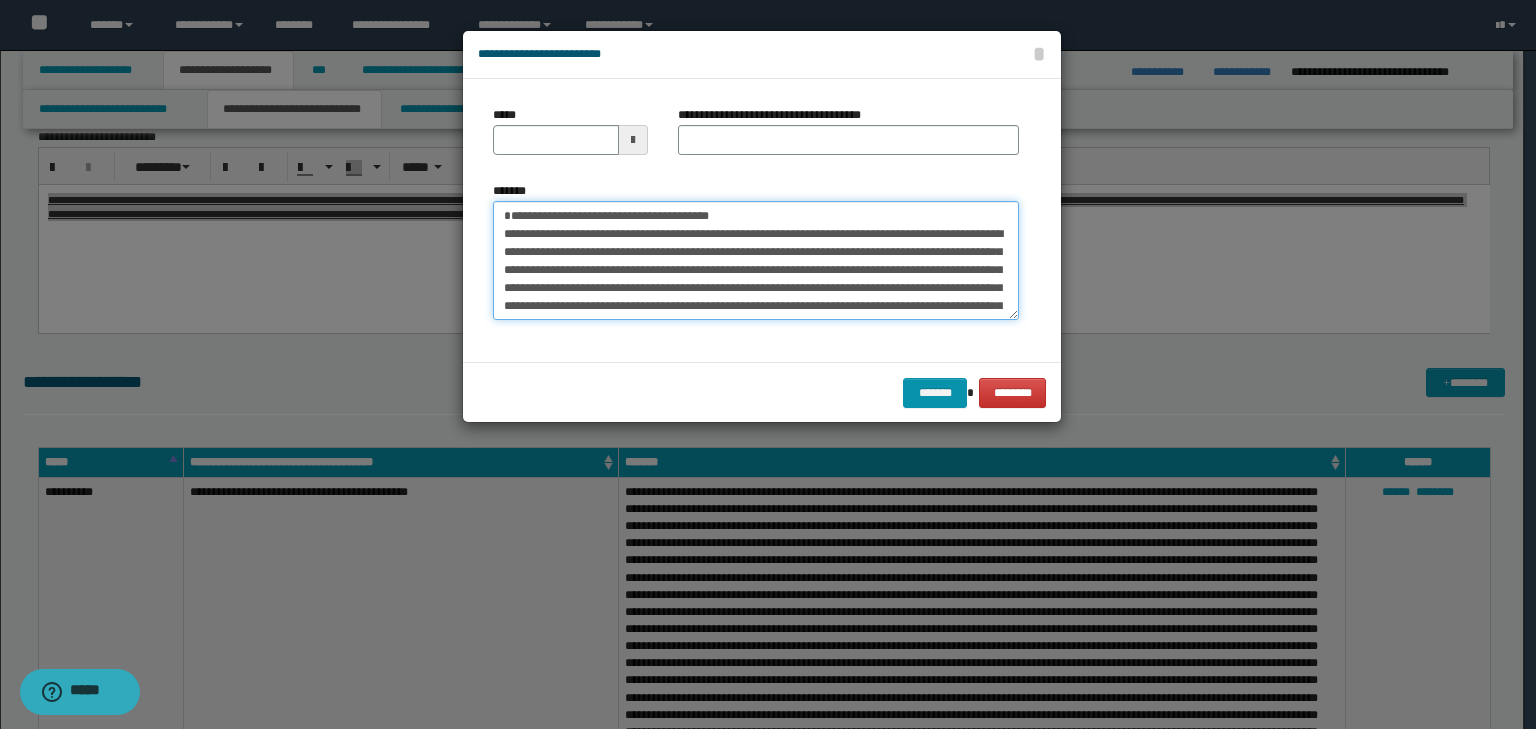 type 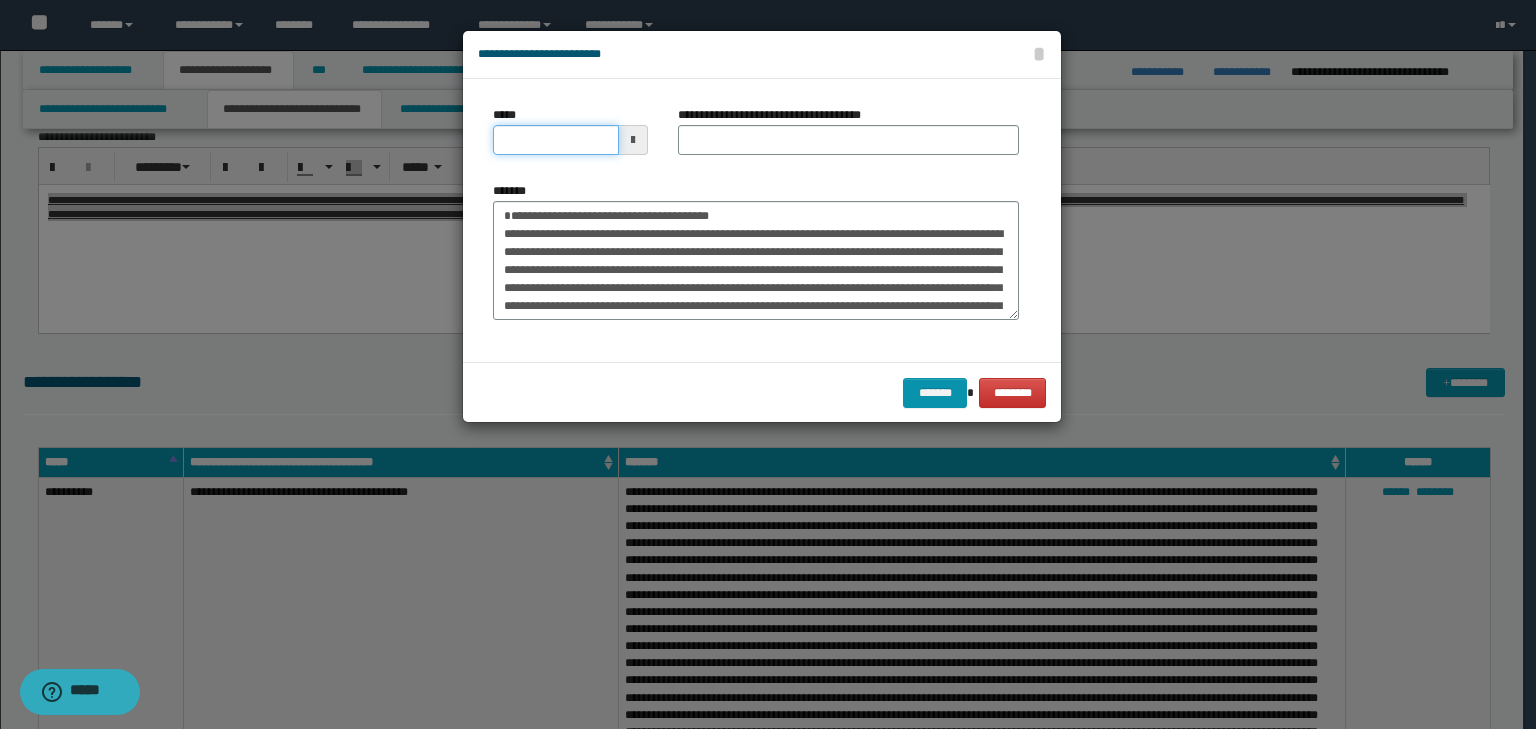 click on "*****" at bounding box center (556, 140) 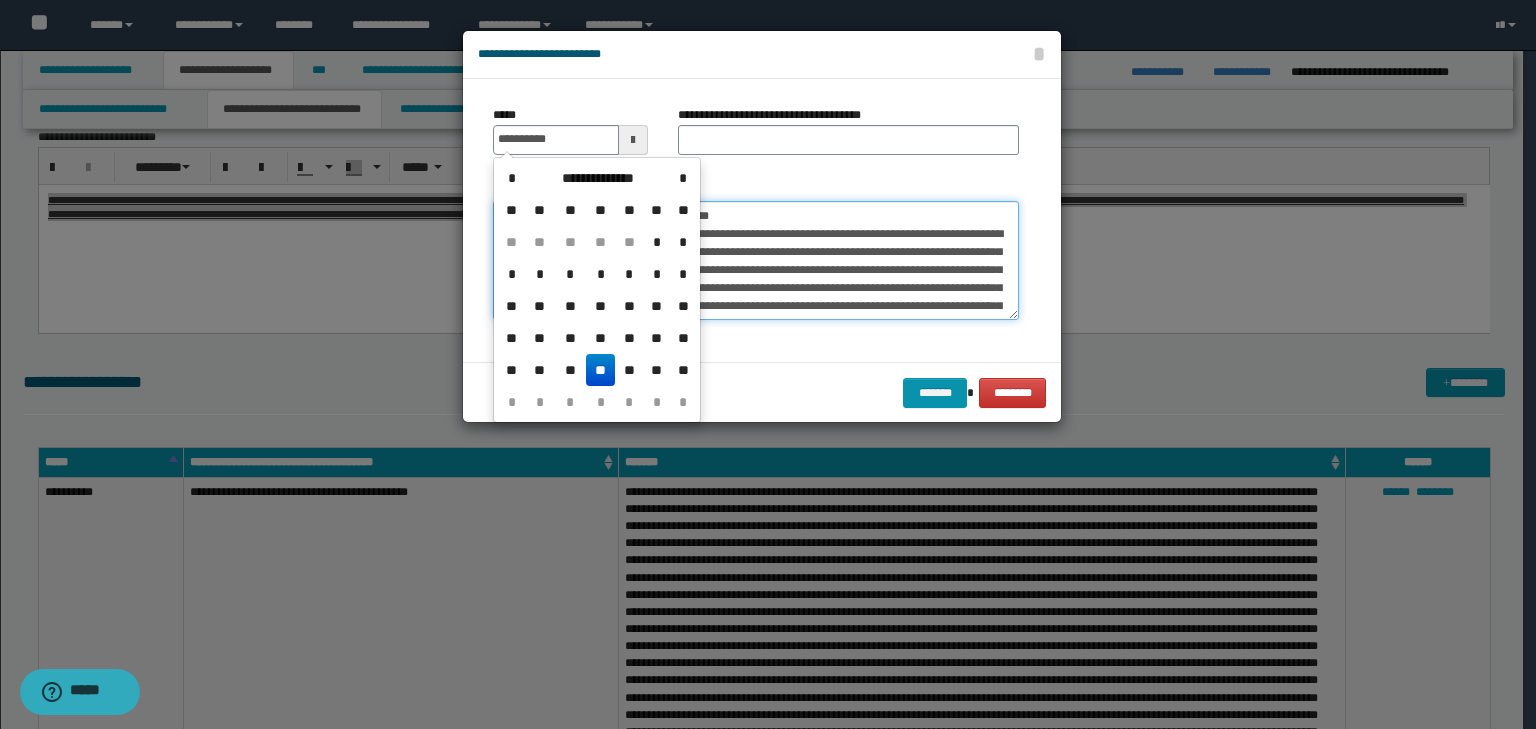 type on "**********" 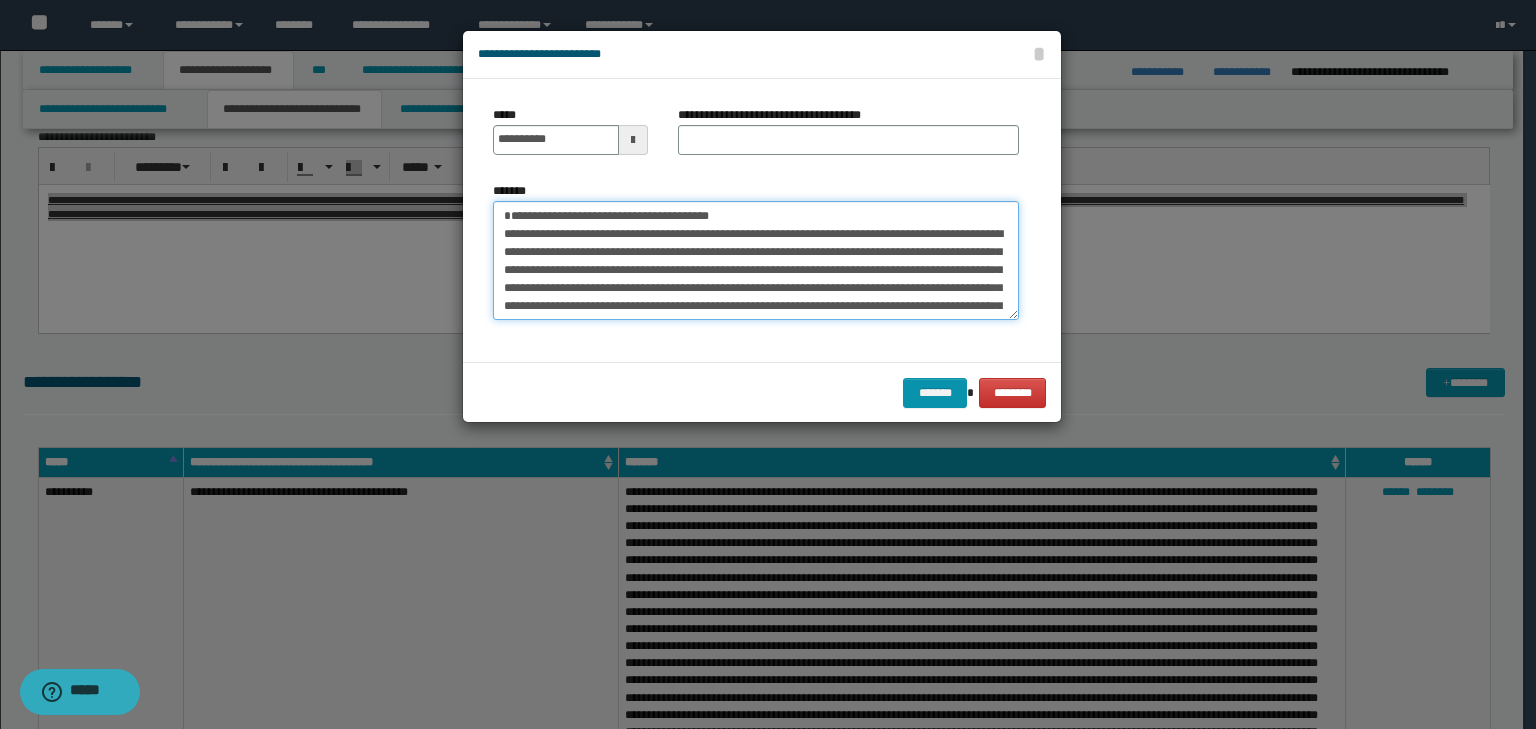drag, startPoint x: 760, startPoint y: 209, endPoint x: 240, endPoint y: 182, distance: 520.7005 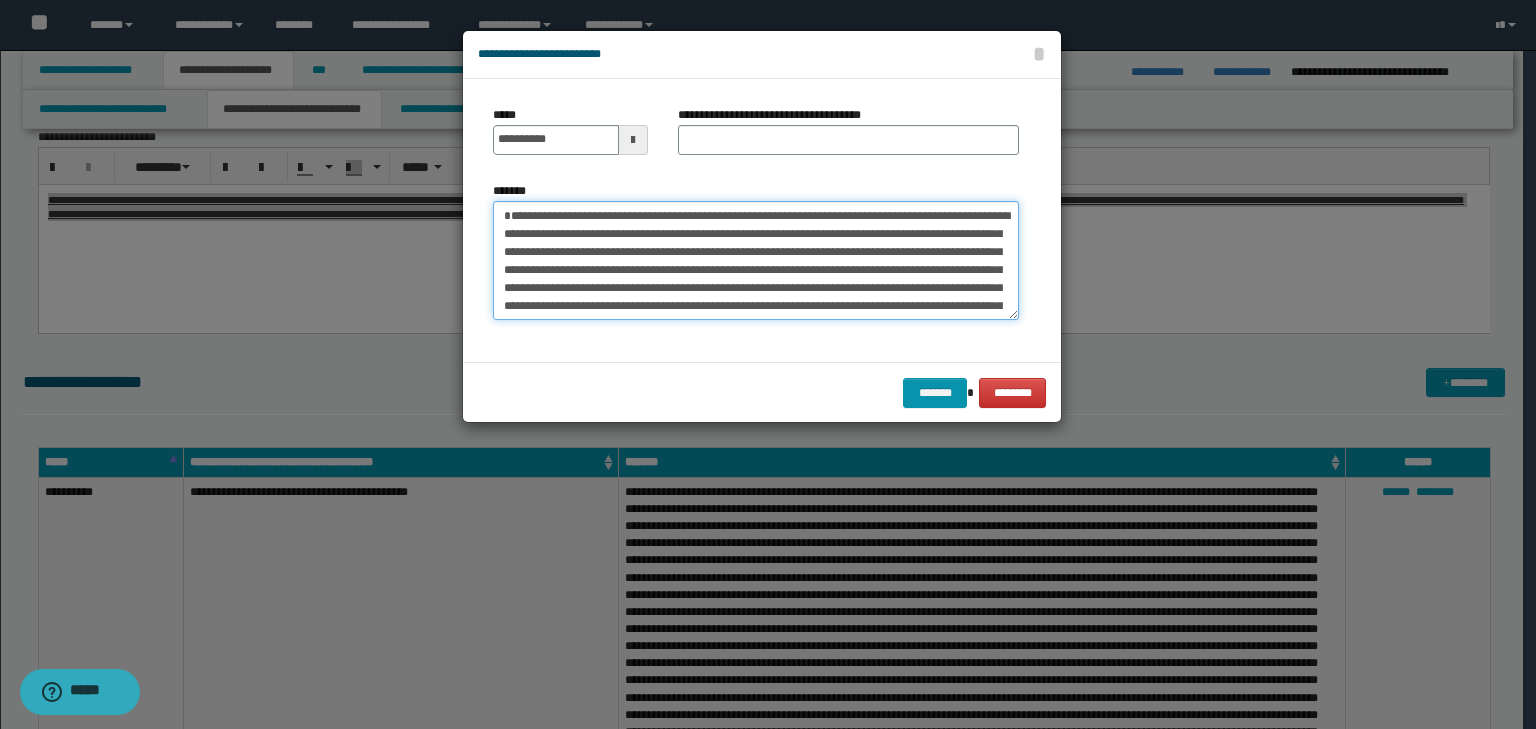 type on "**********" 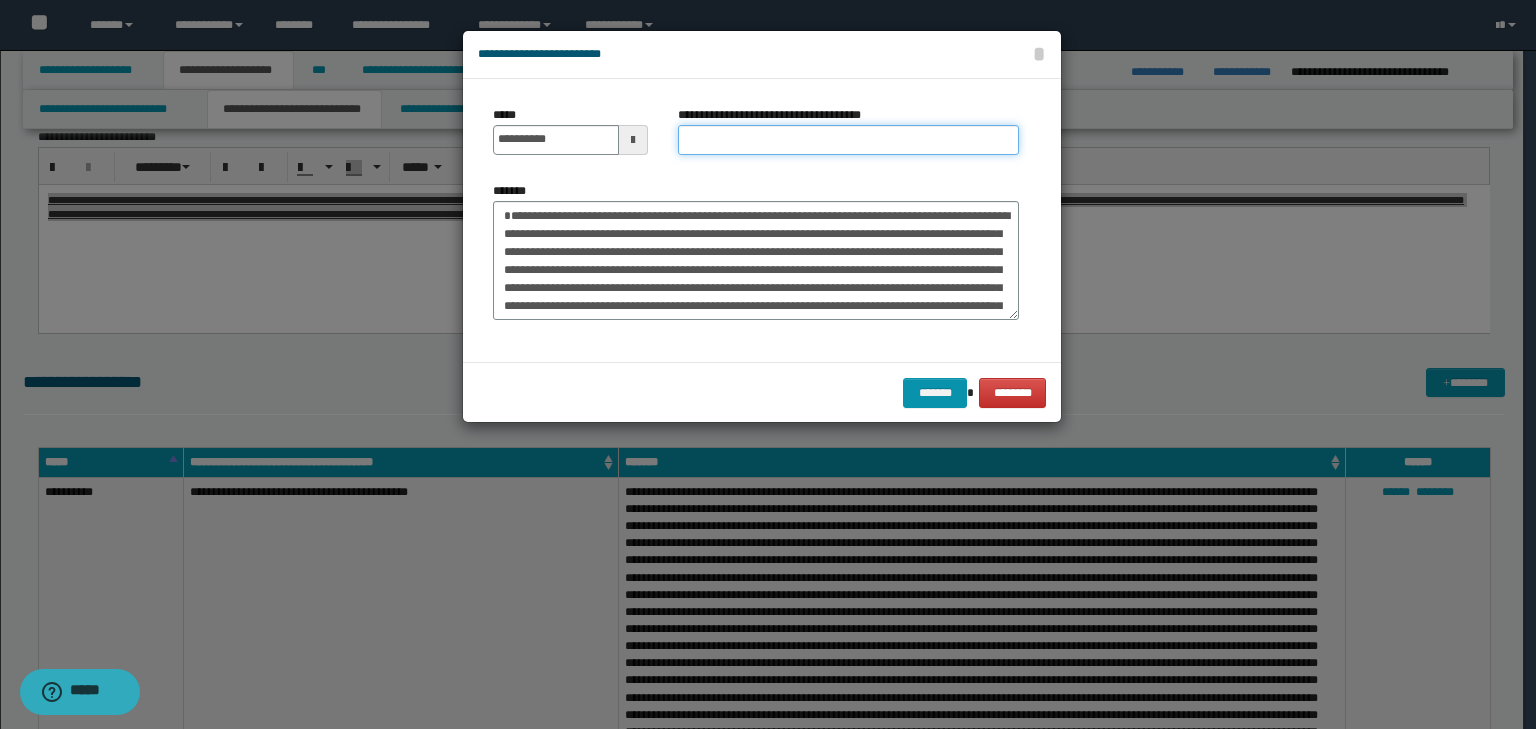 click on "**********" at bounding box center [848, 140] 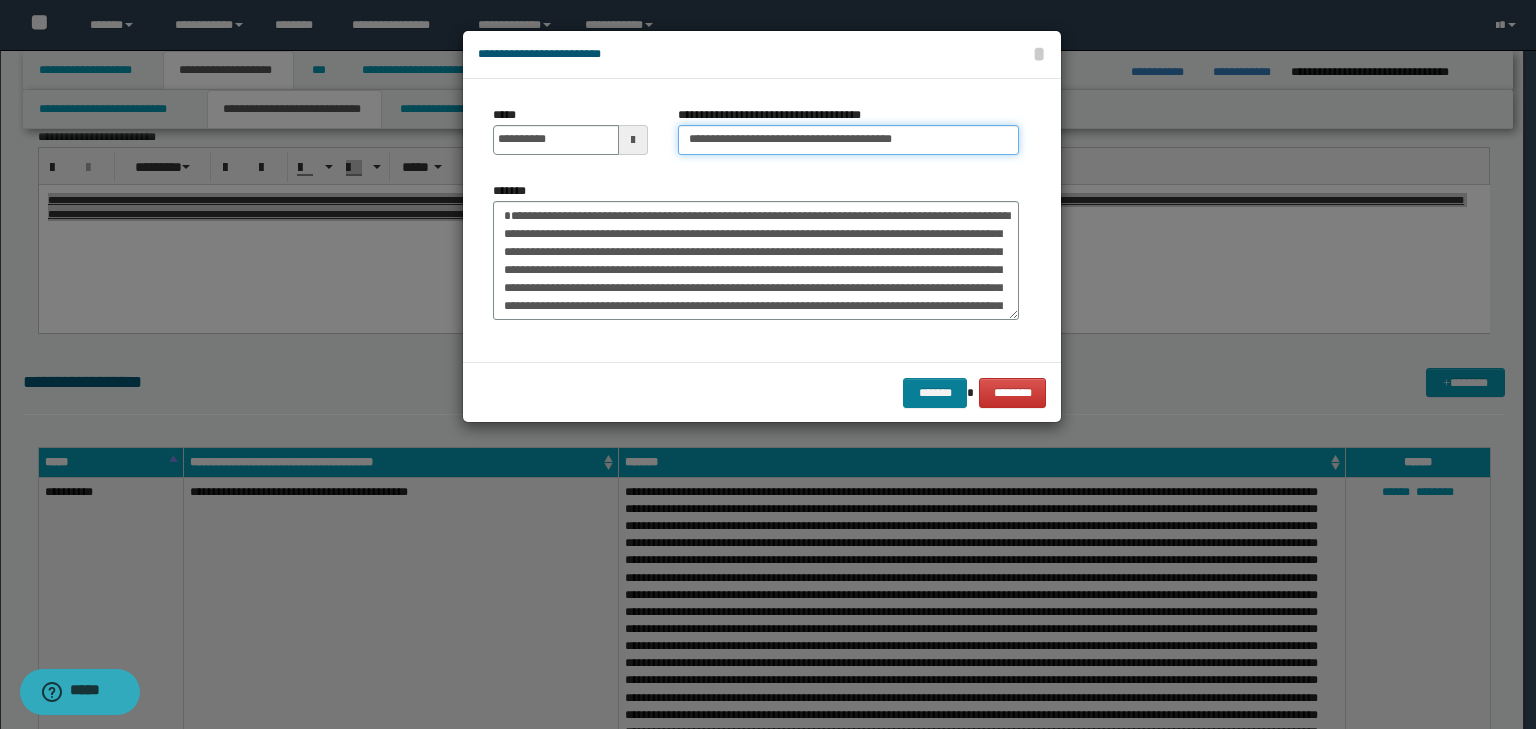 type on "**********" 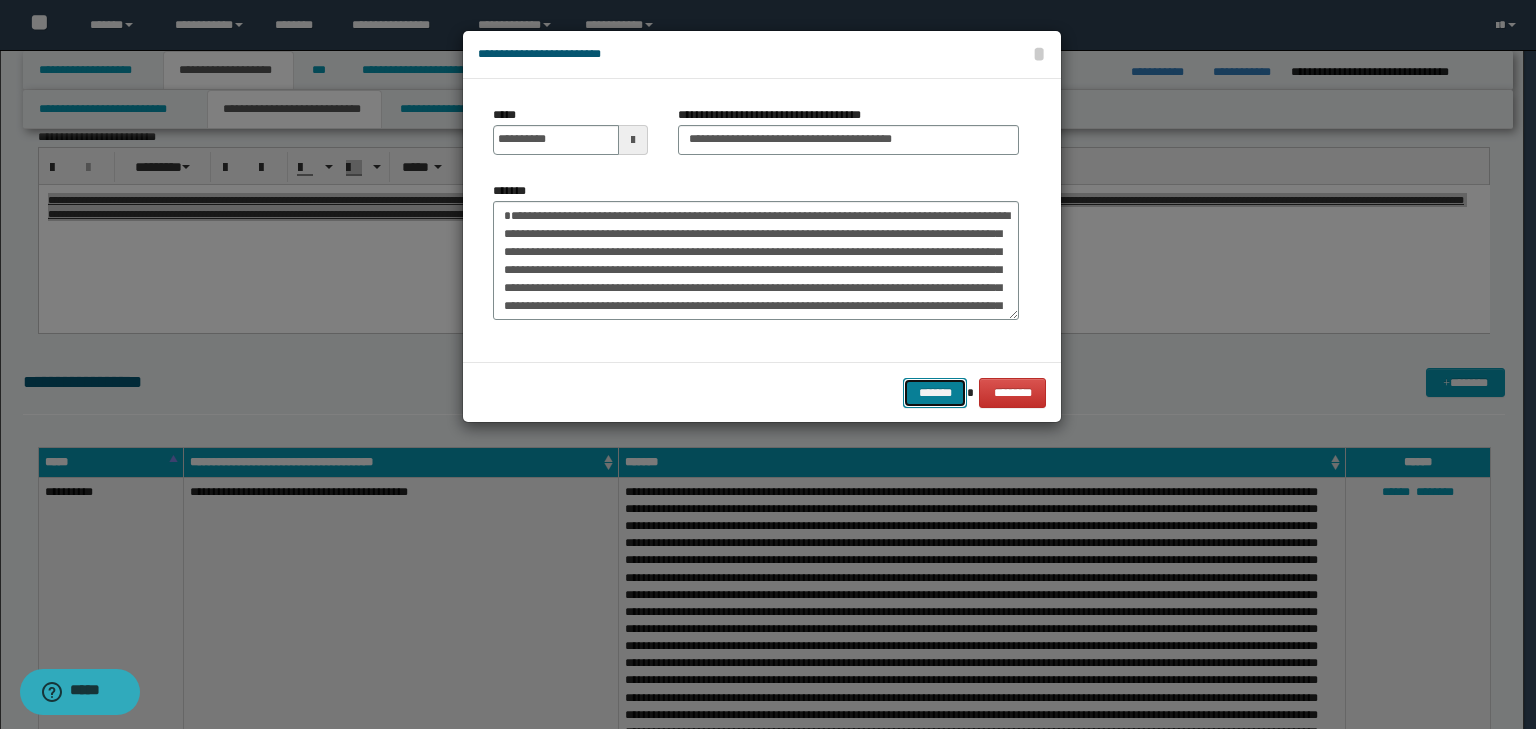 click on "*******" at bounding box center [935, 393] 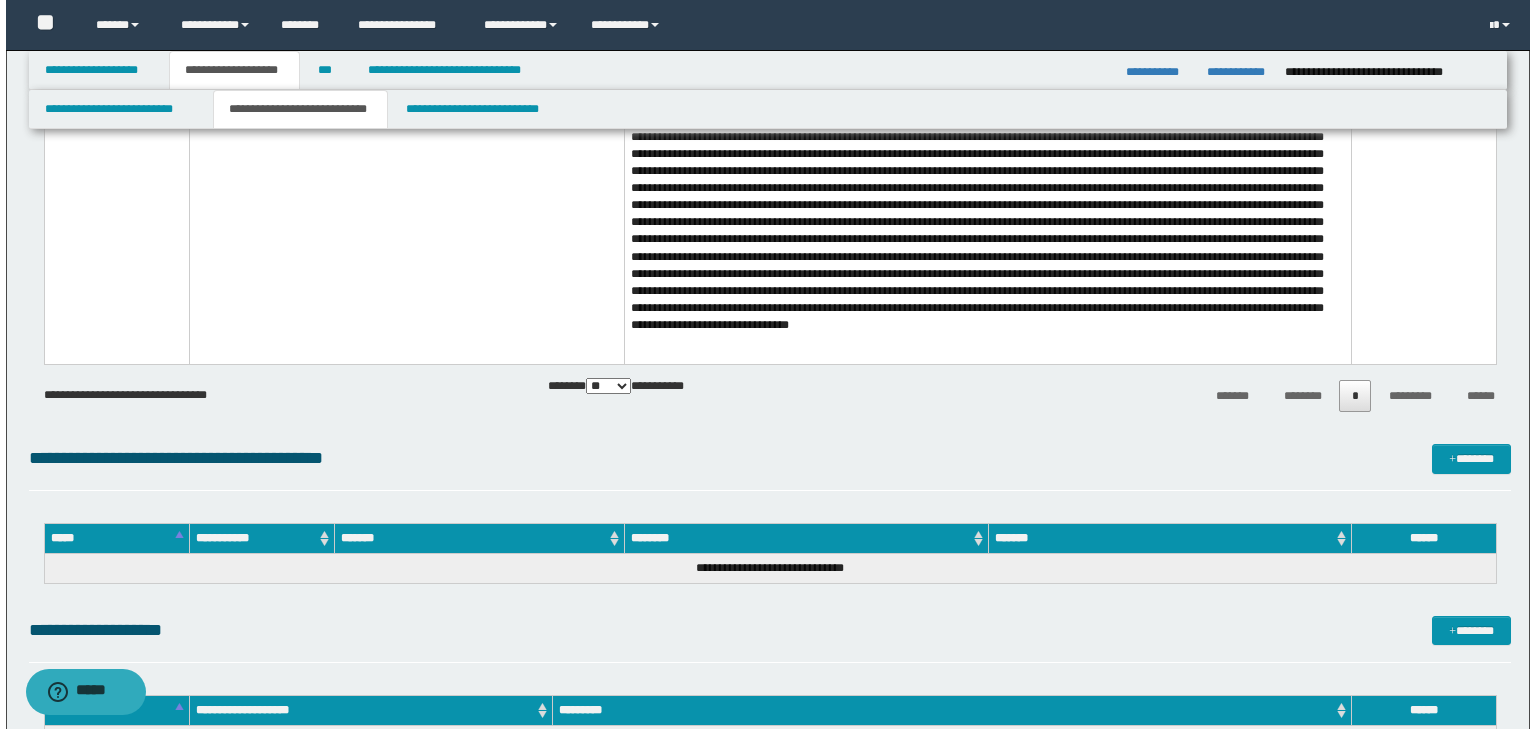 scroll, scrollTop: 4560, scrollLeft: 0, axis: vertical 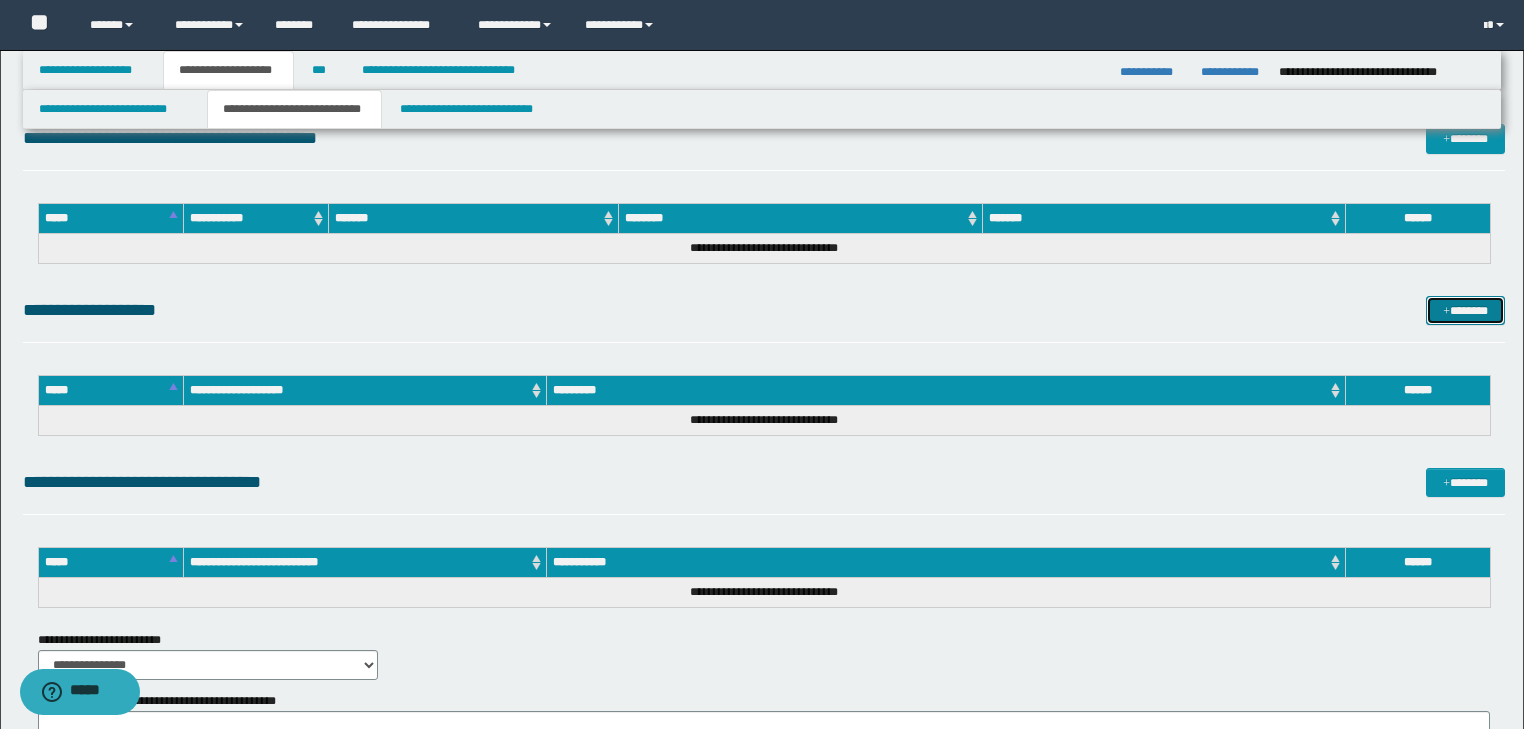 click on "*******" at bounding box center (1465, 311) 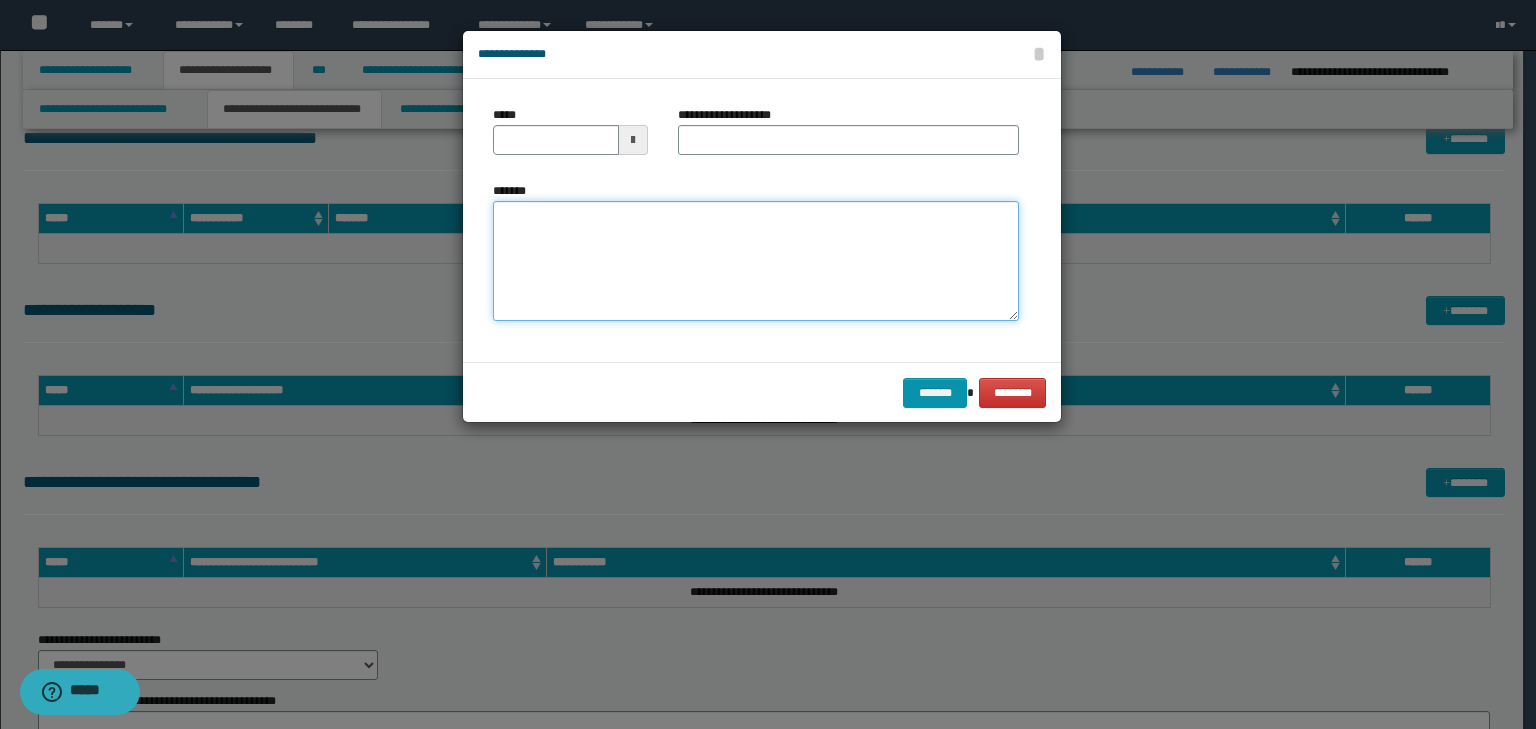 click on "*******" at bounding box center (756, 261) 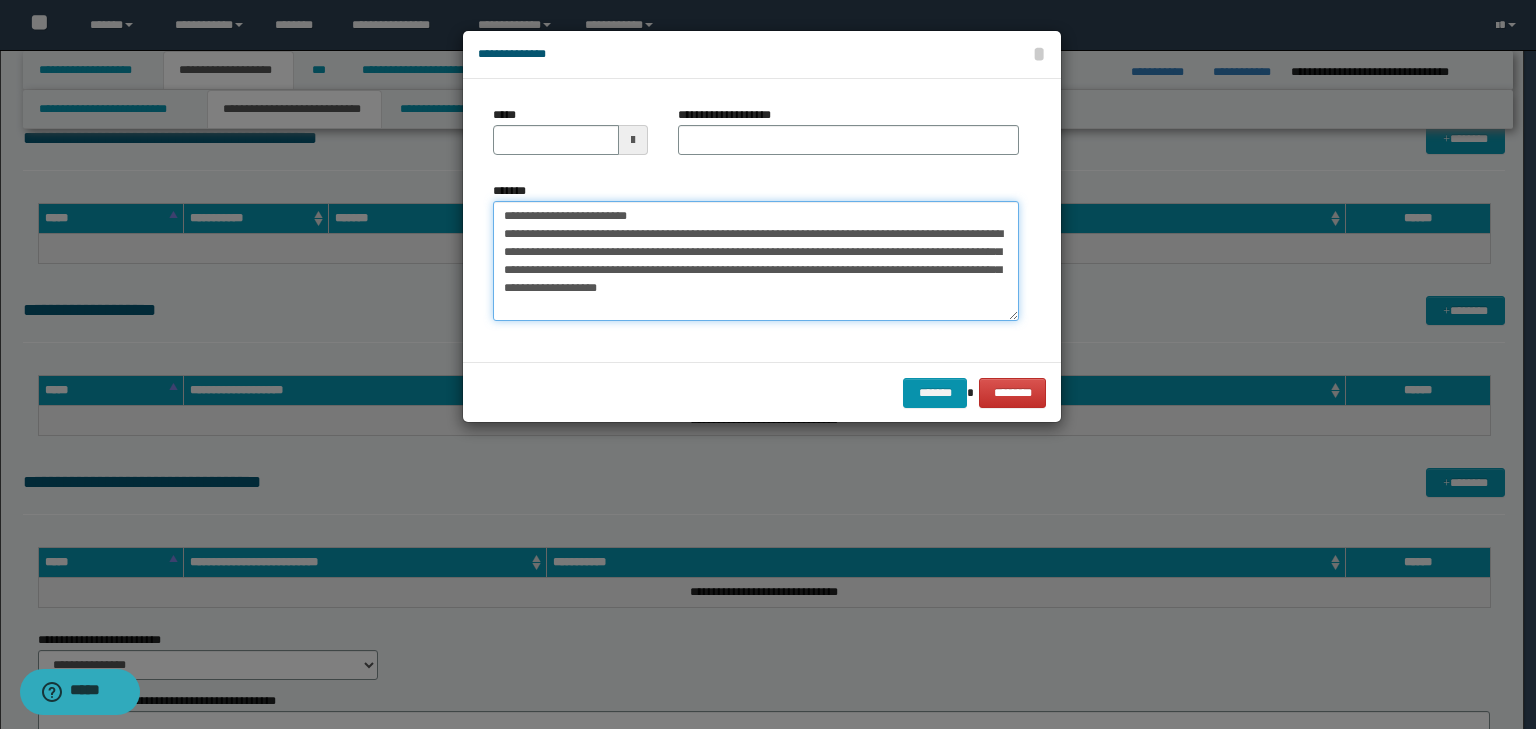 drag, startPoint x: 565, startPoint y: 219, endPoint x: 318, endPoint y: 179, distance: 250.21791 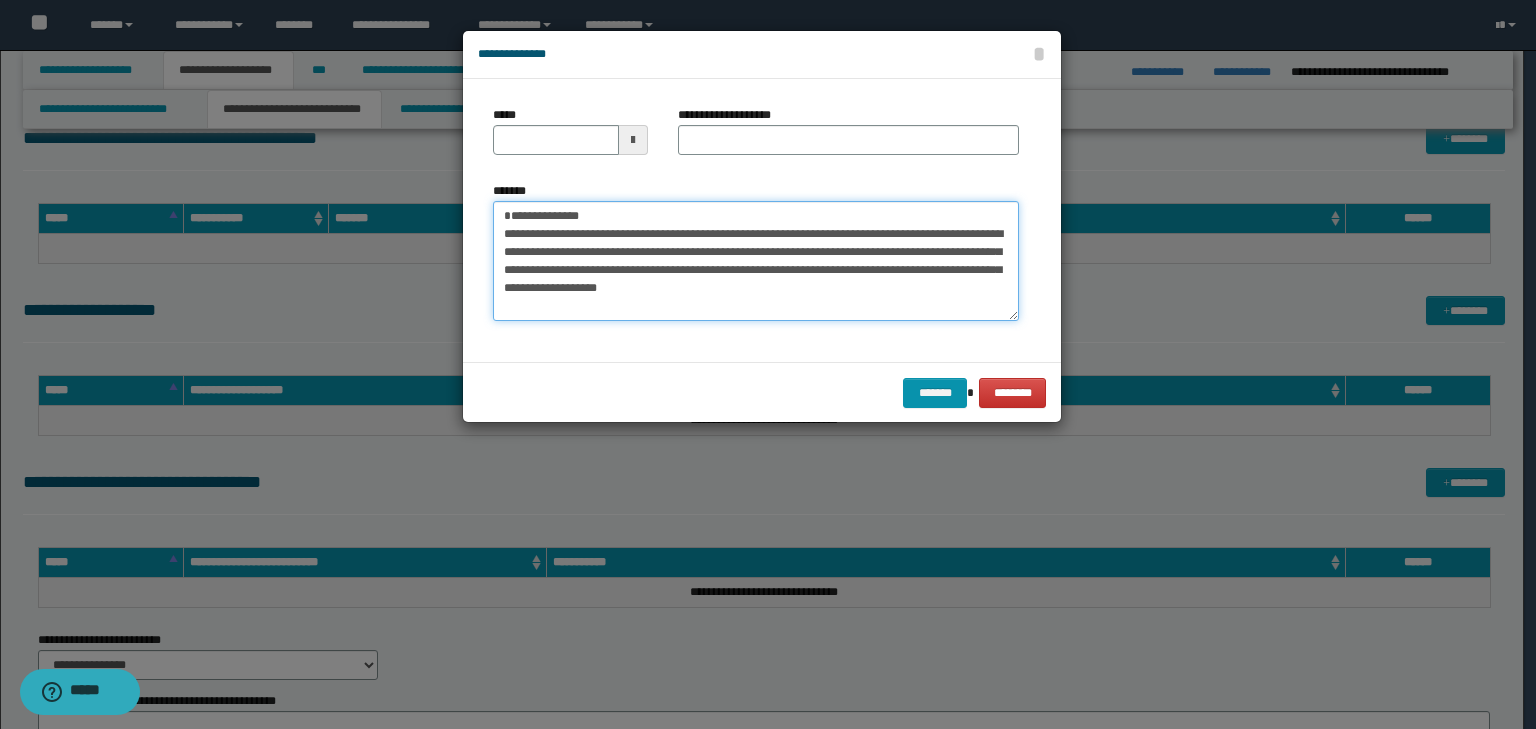 type 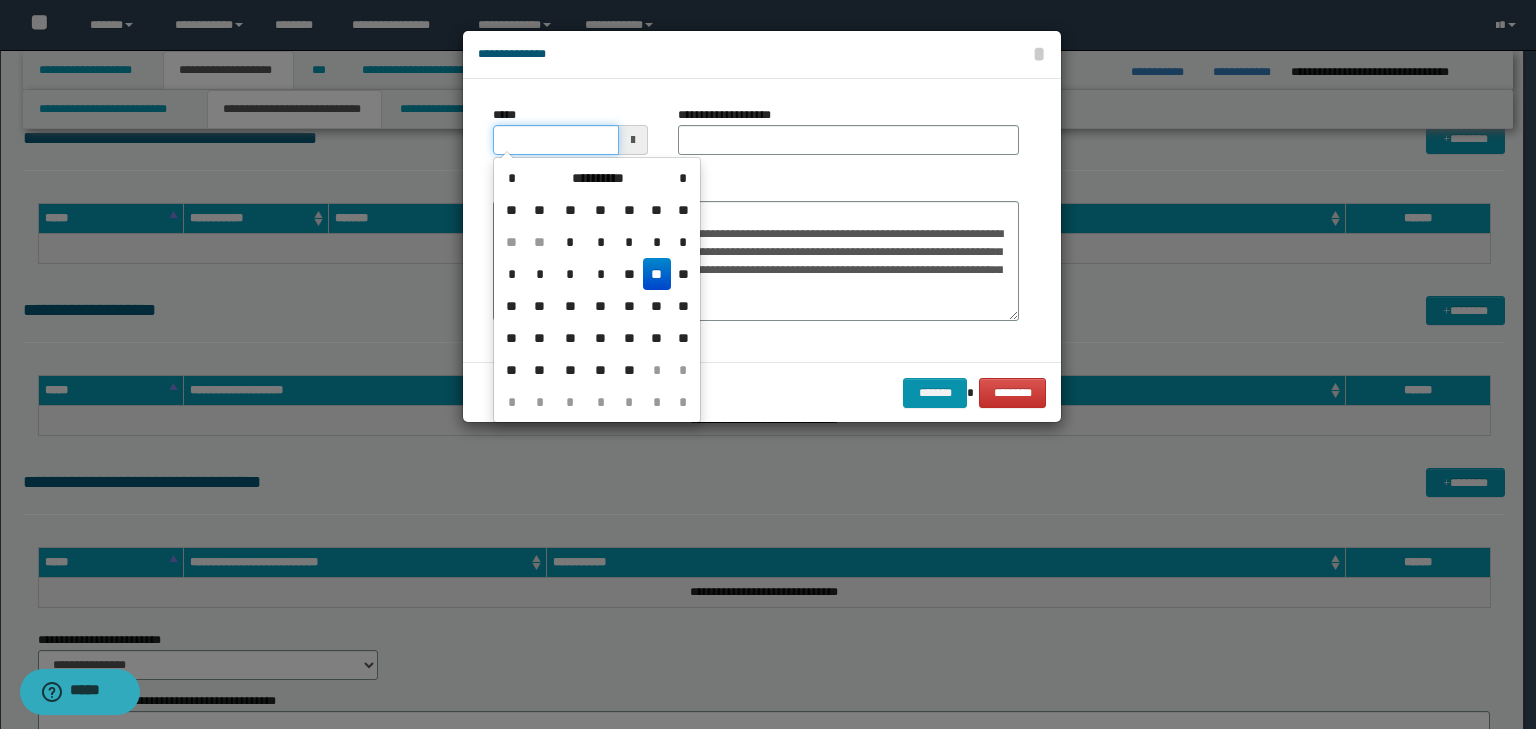 click on "*****" at bounding box center (556, 140) 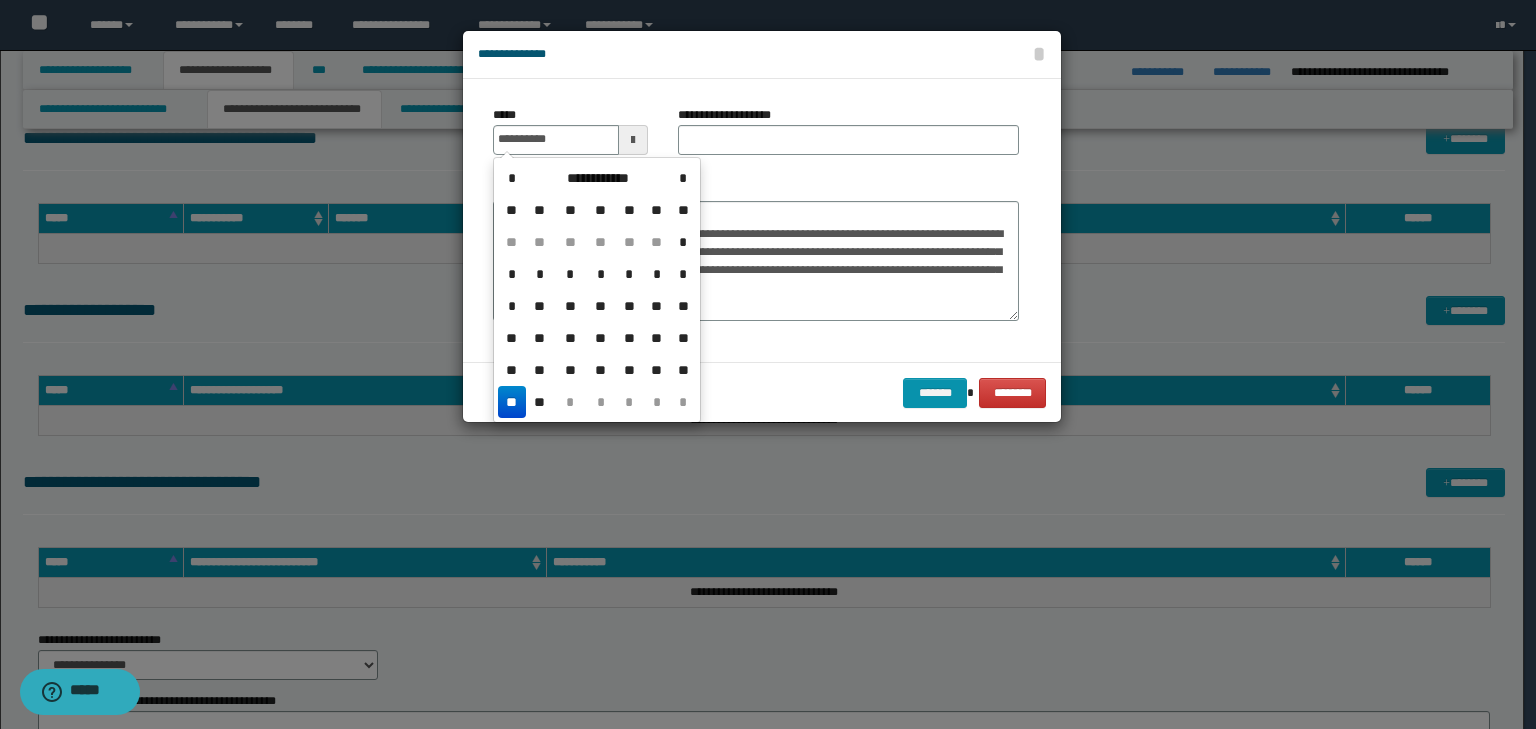 type on "**********" 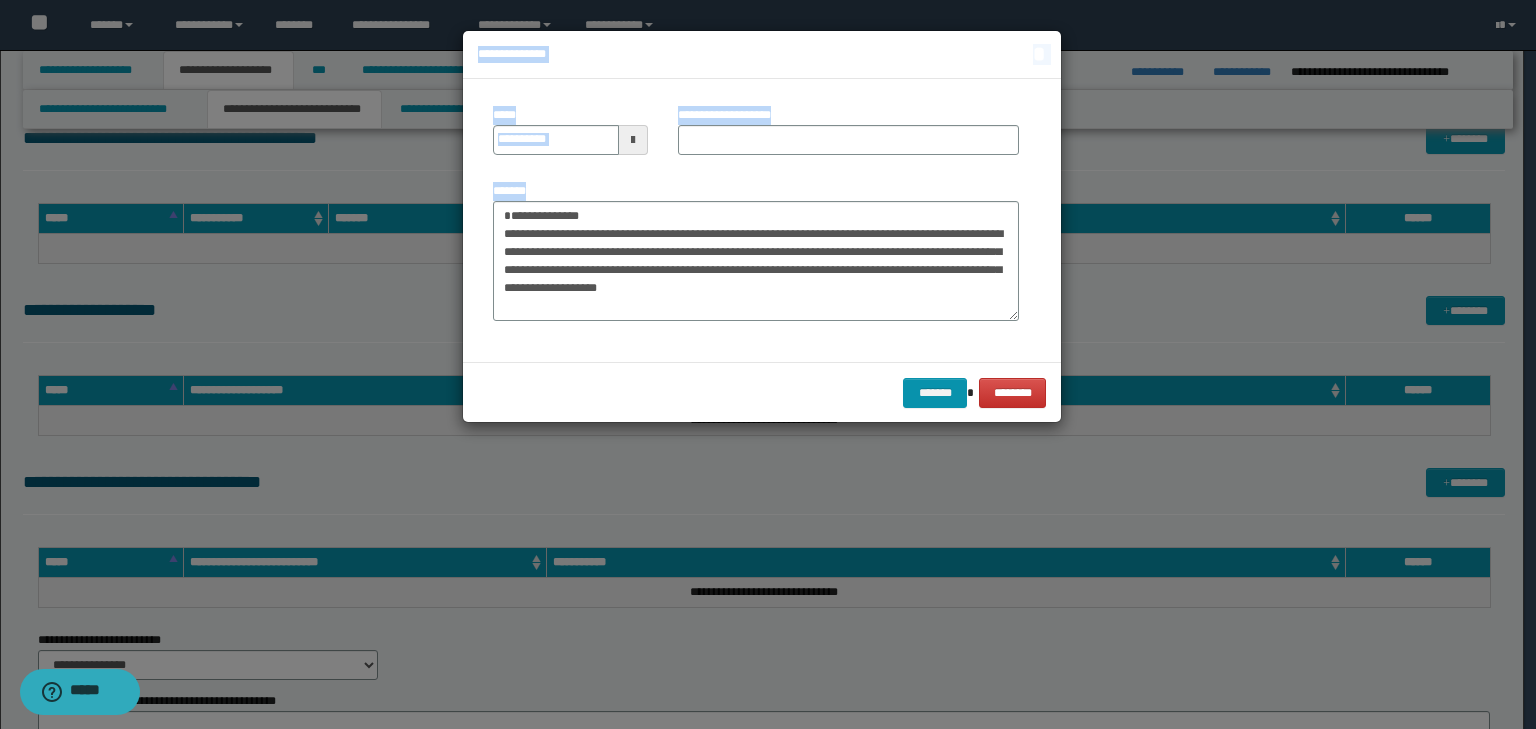 drag, startPoint x: 736, startPoint y: 204, endPoint x: 407, endPoint y: 193, distance: 329.18384 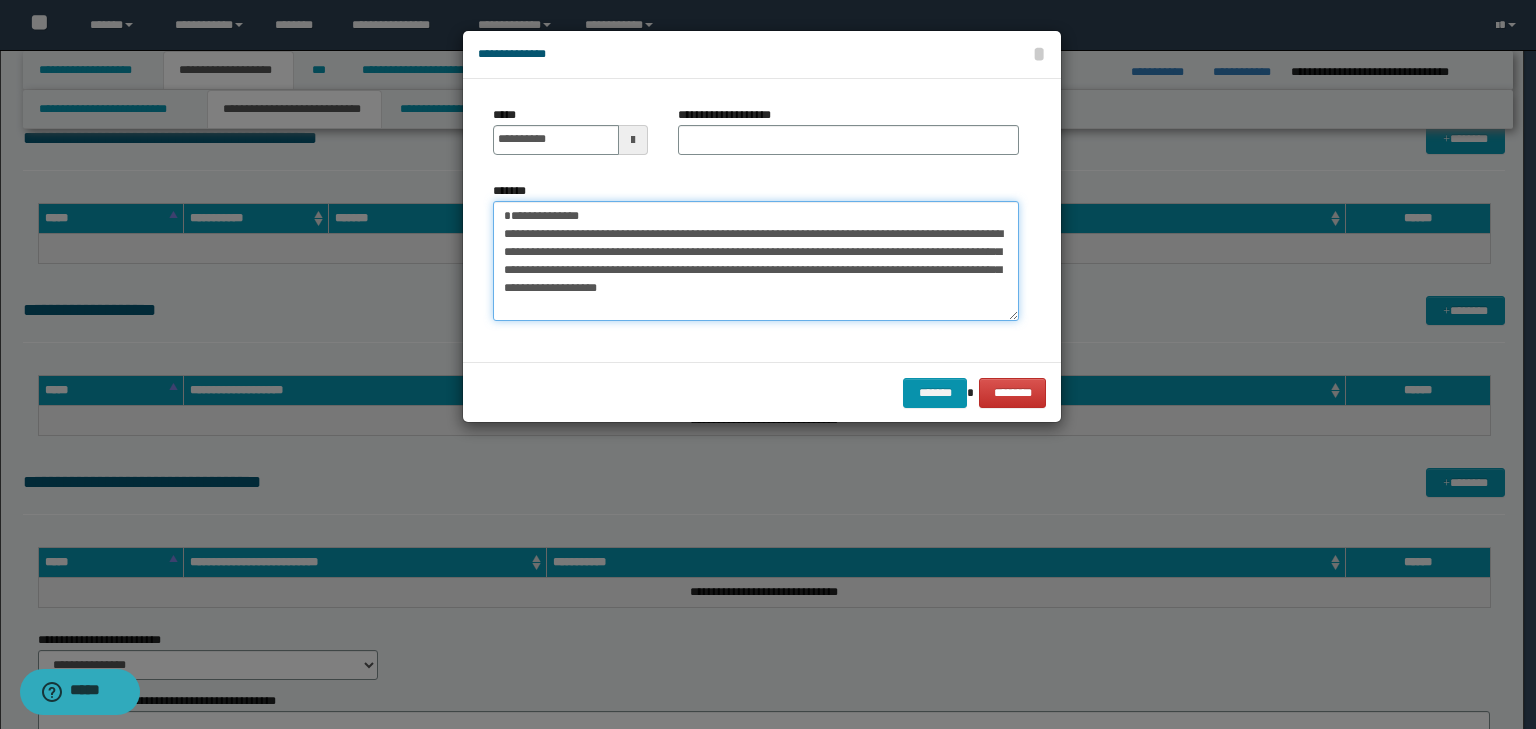 click on "**********" at bounding box center [756, 261] 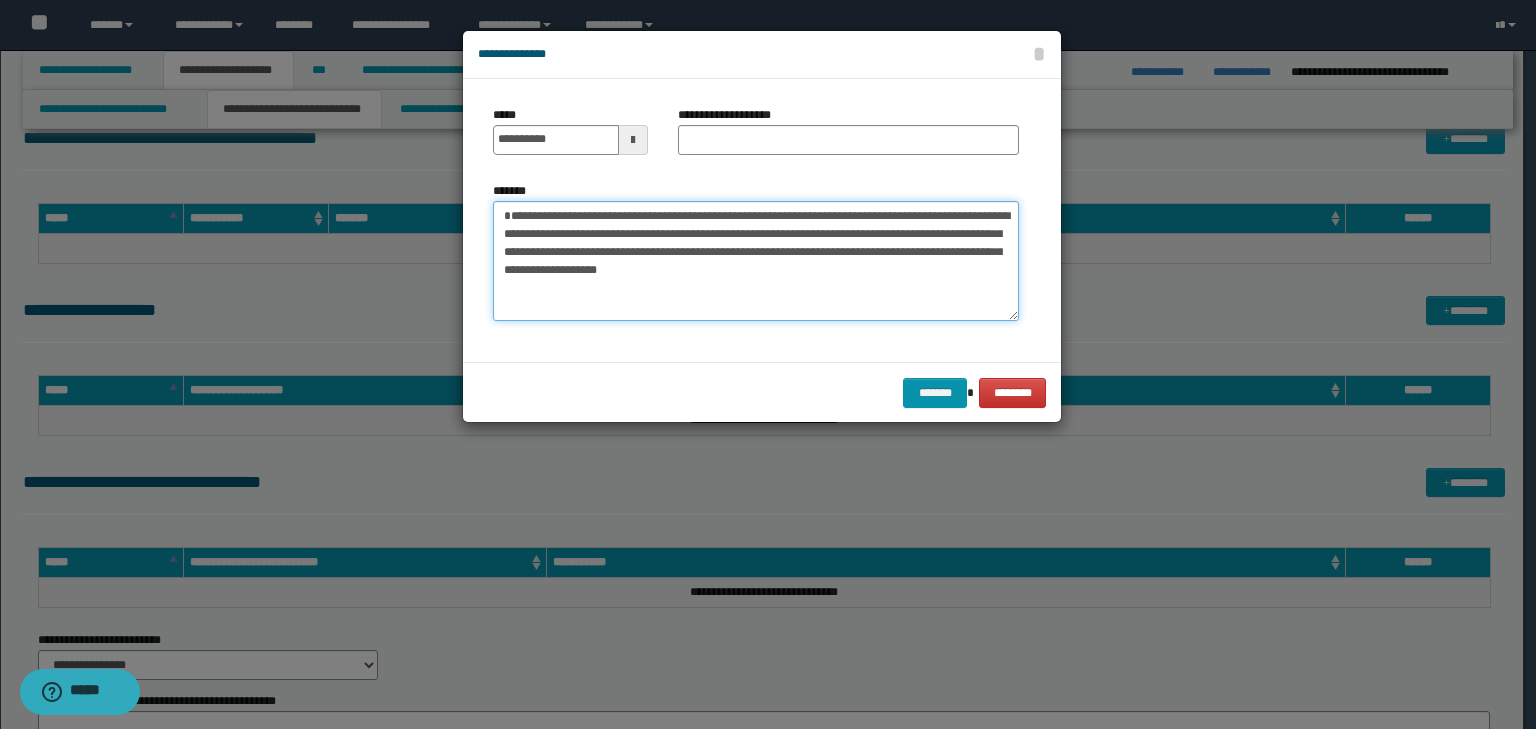 type on "**********" 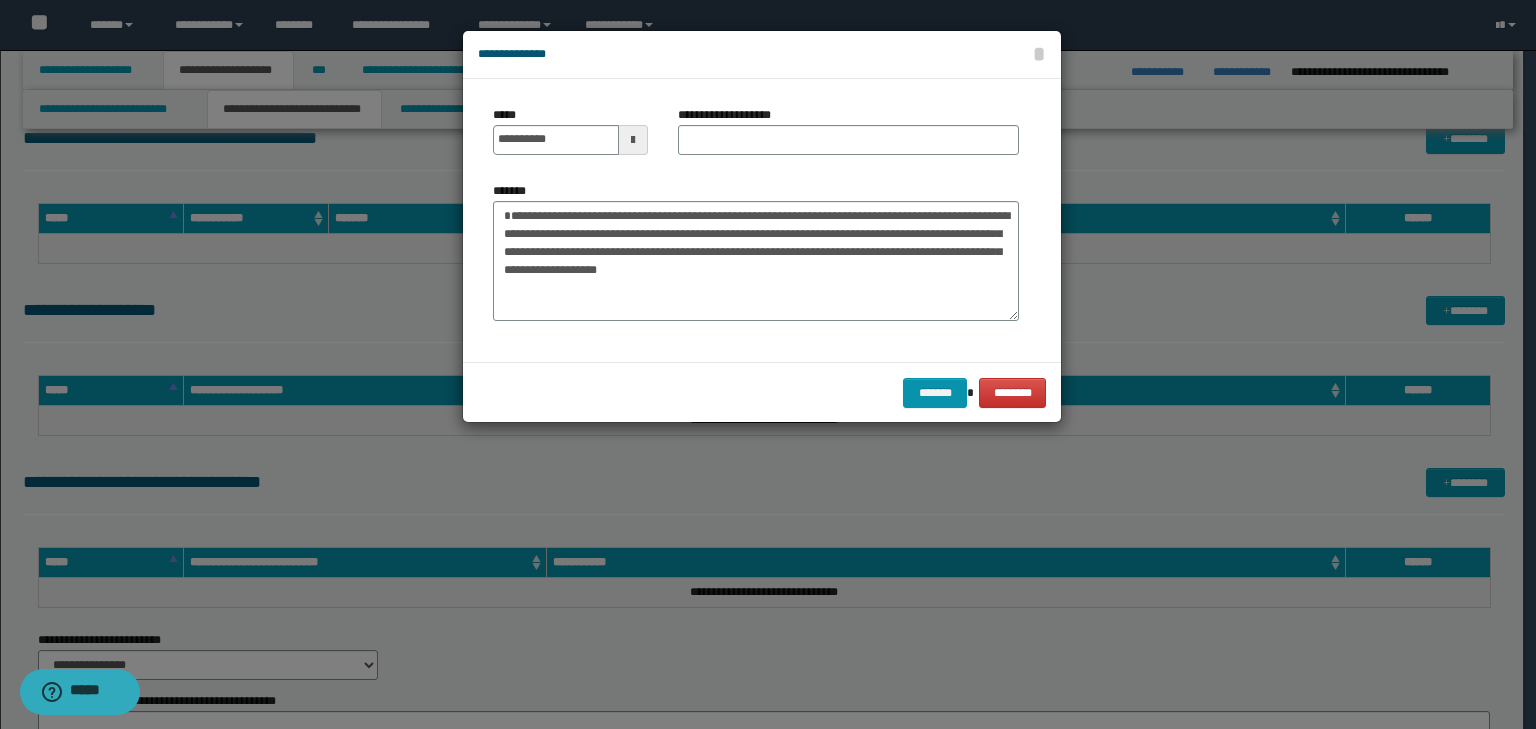 click on "**********" at bounding box center (848, 138) 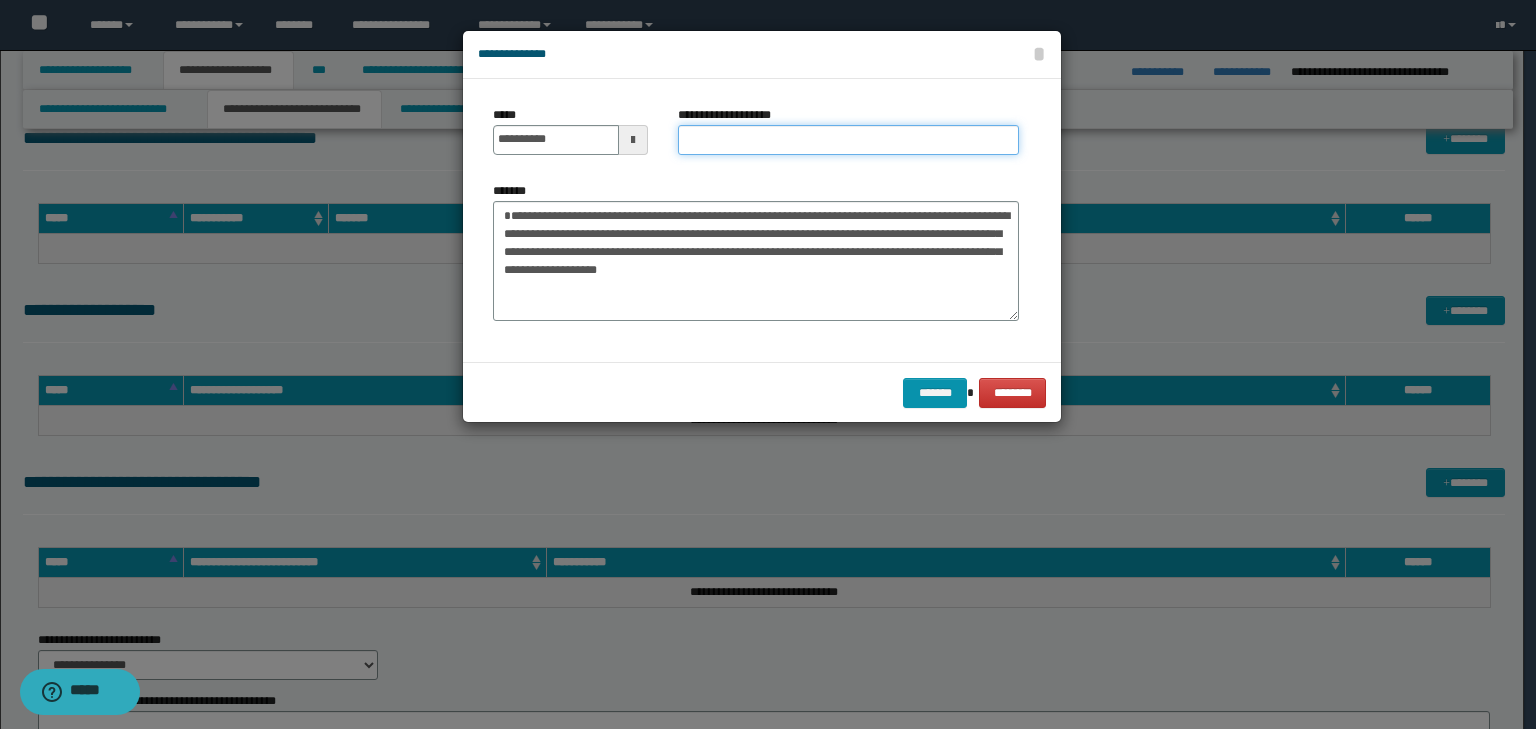 click on "**********" at bounding box center (848, 140) 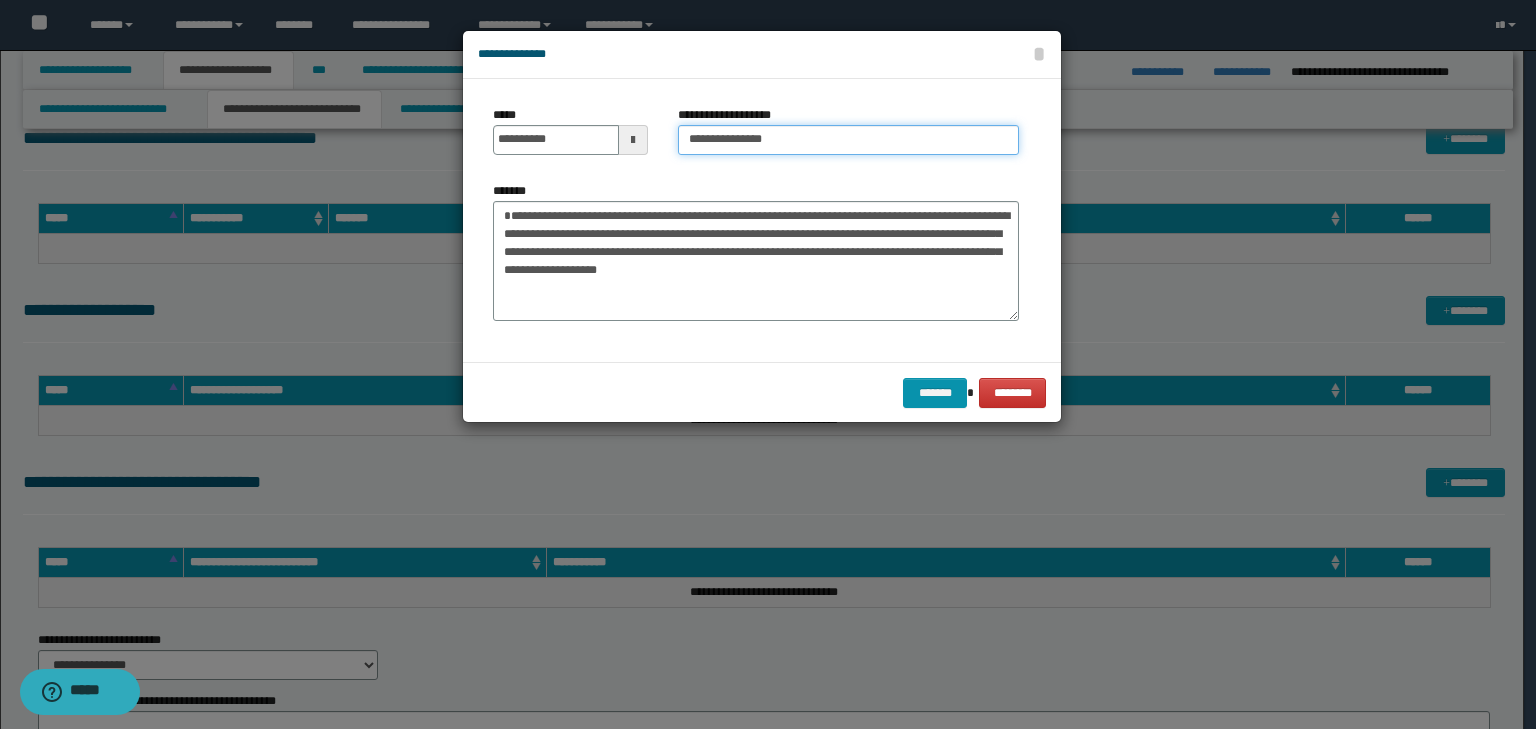 type on "**********" 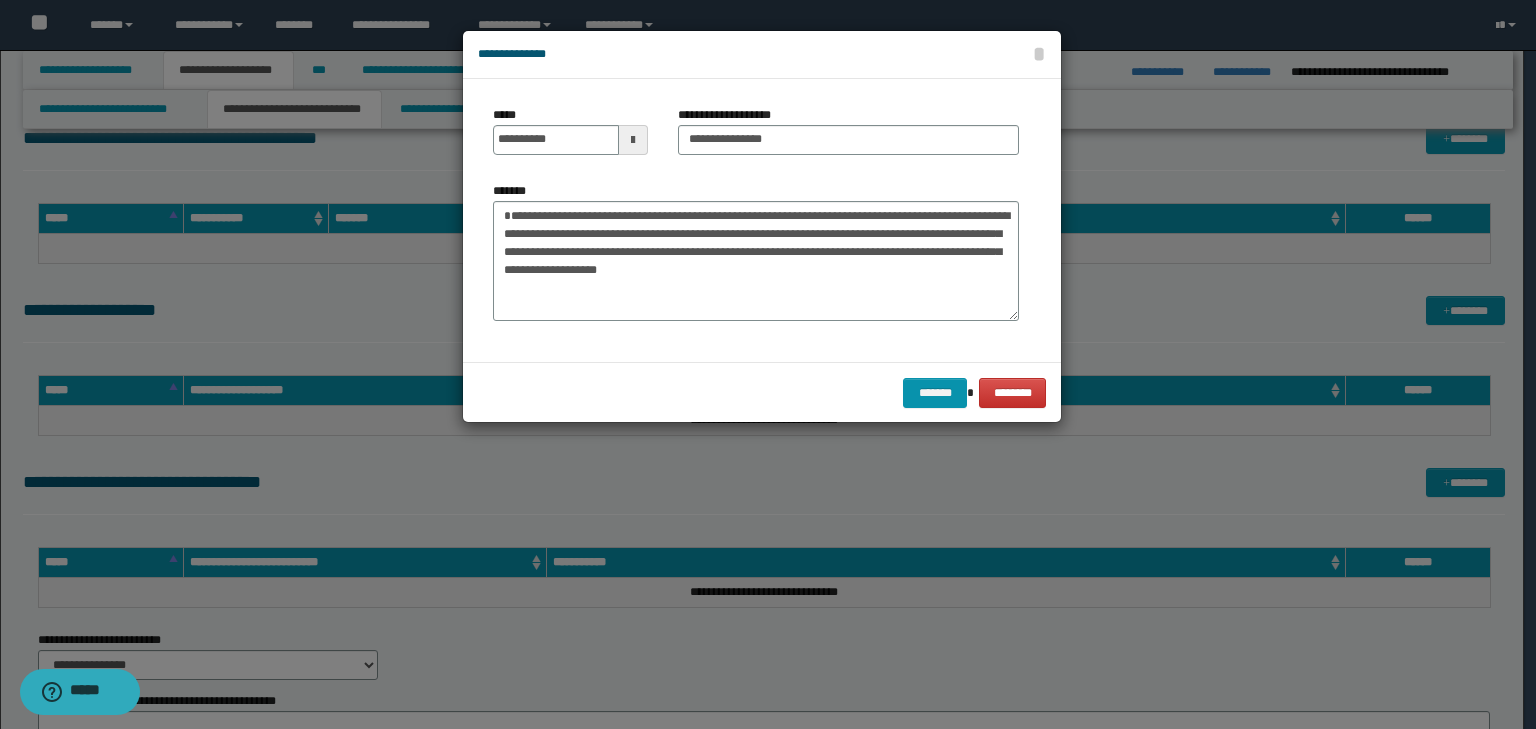 click on "*******
********" at bounding box center (762, 392) 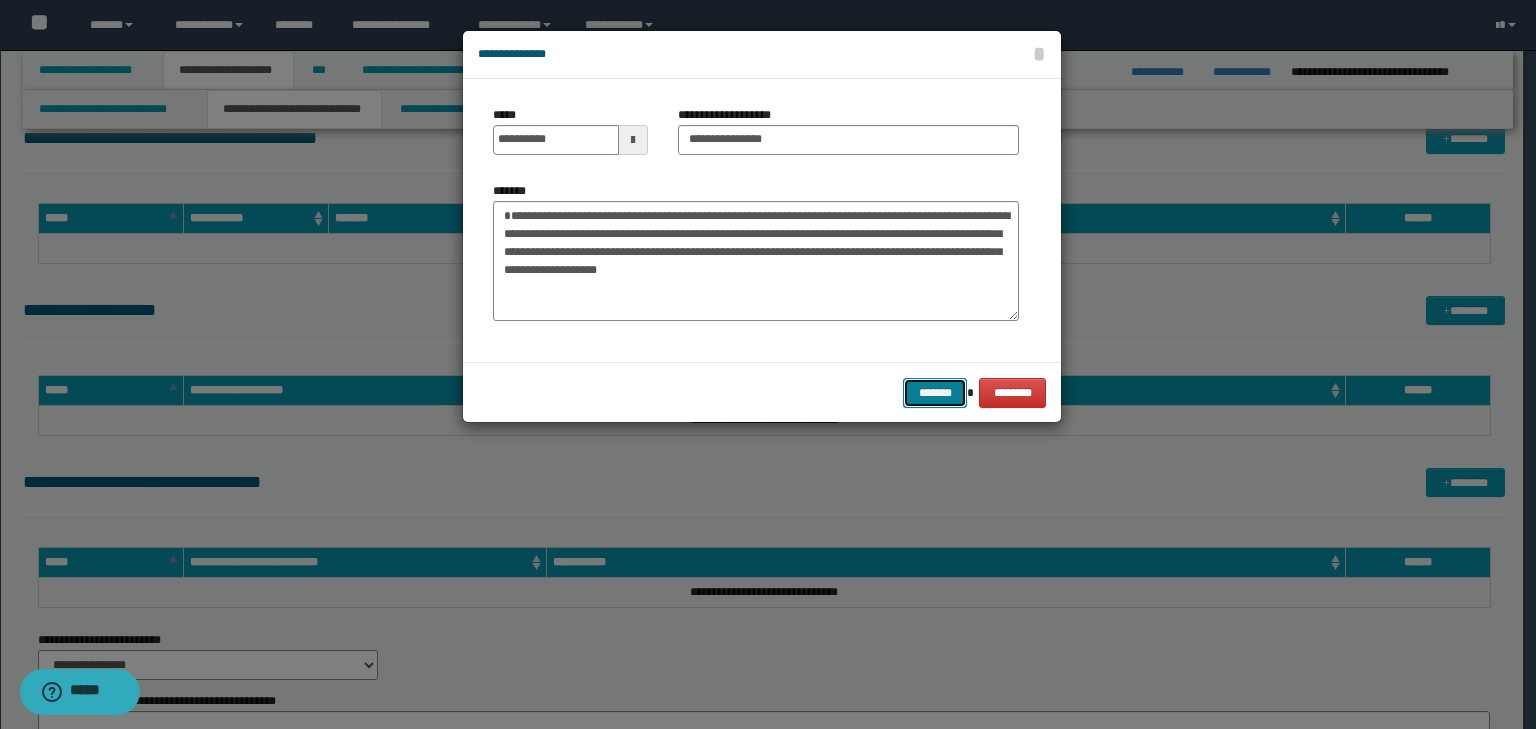 click on "*******" at bounding box center (935, 393) 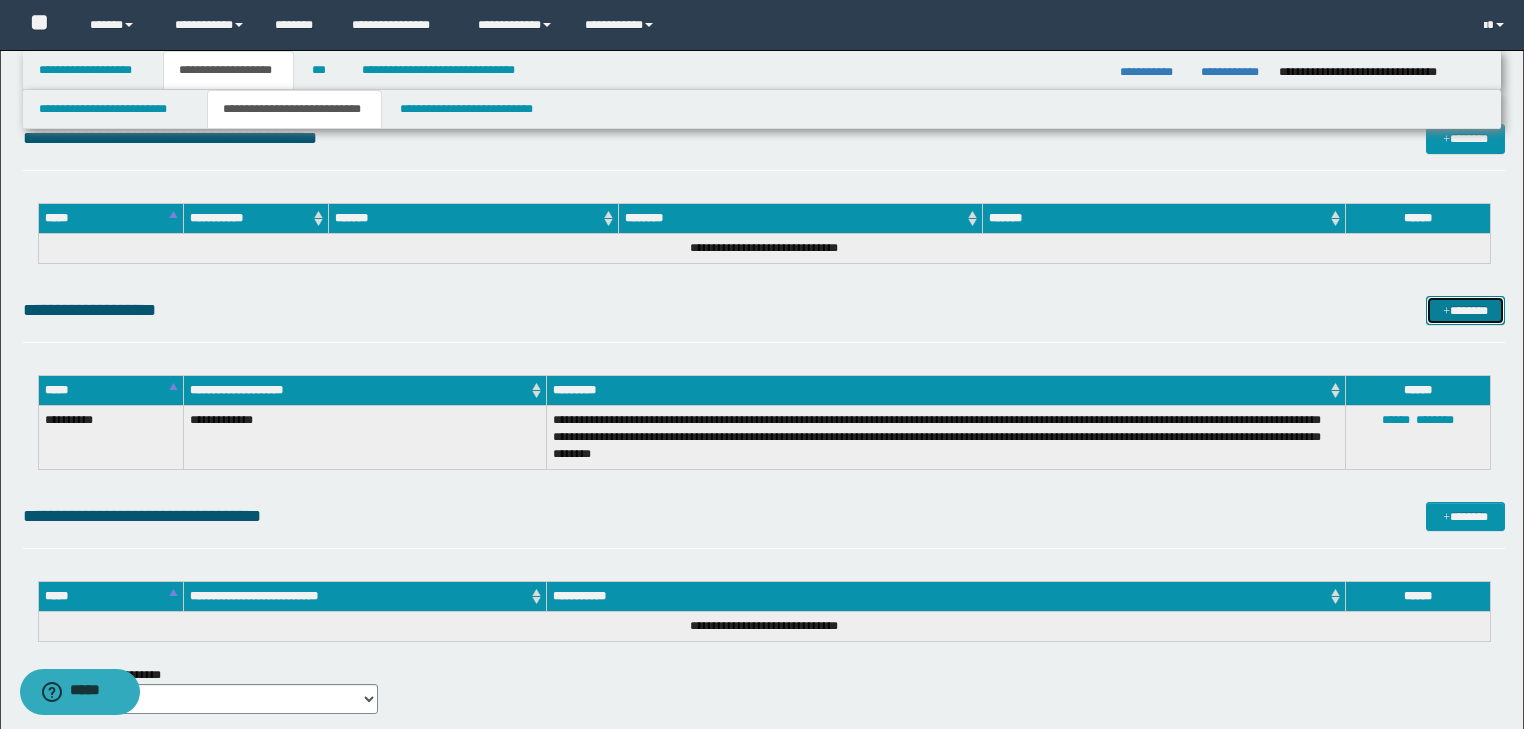 click on "*******" at bounding box center [1465, 311] 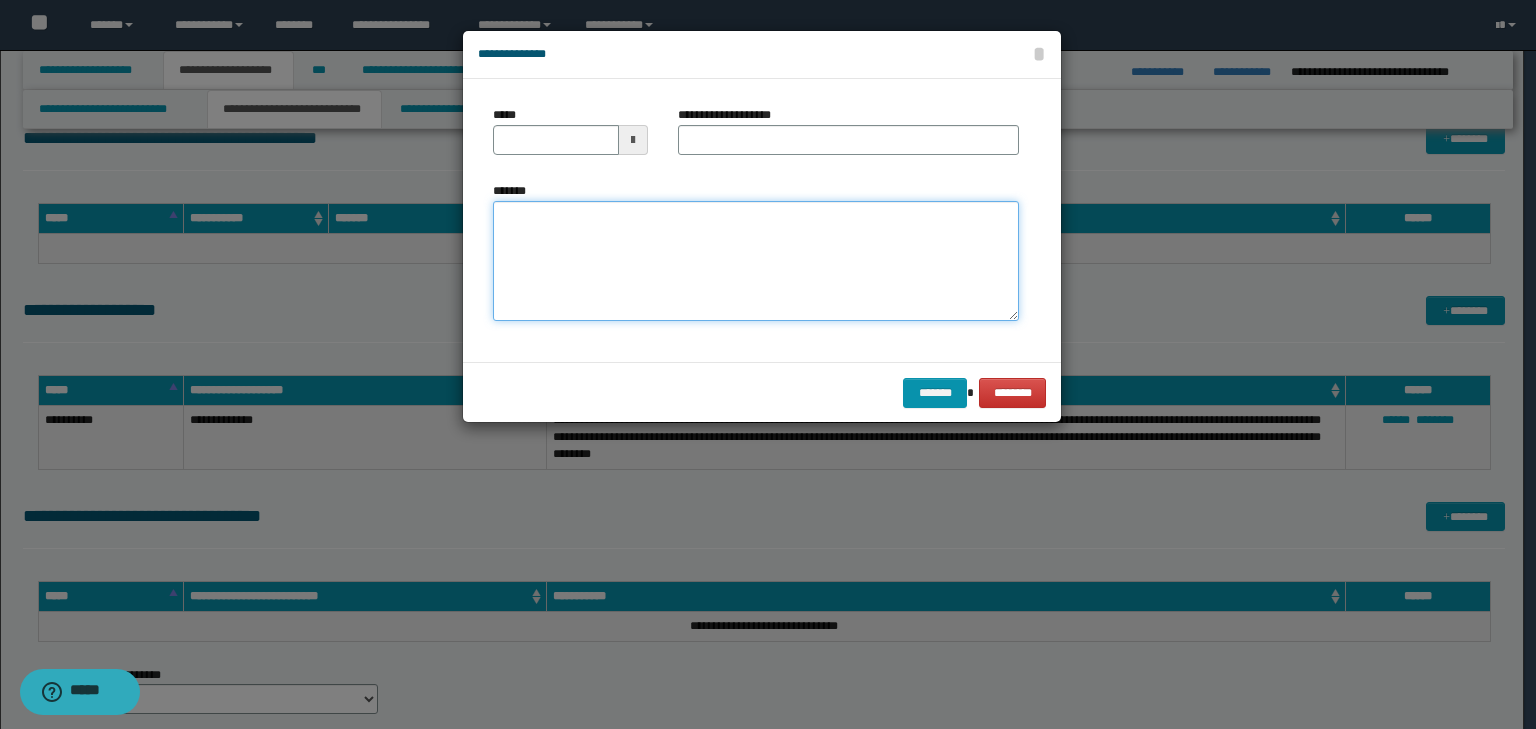 click on "*******" at bounding box center (756, 261) 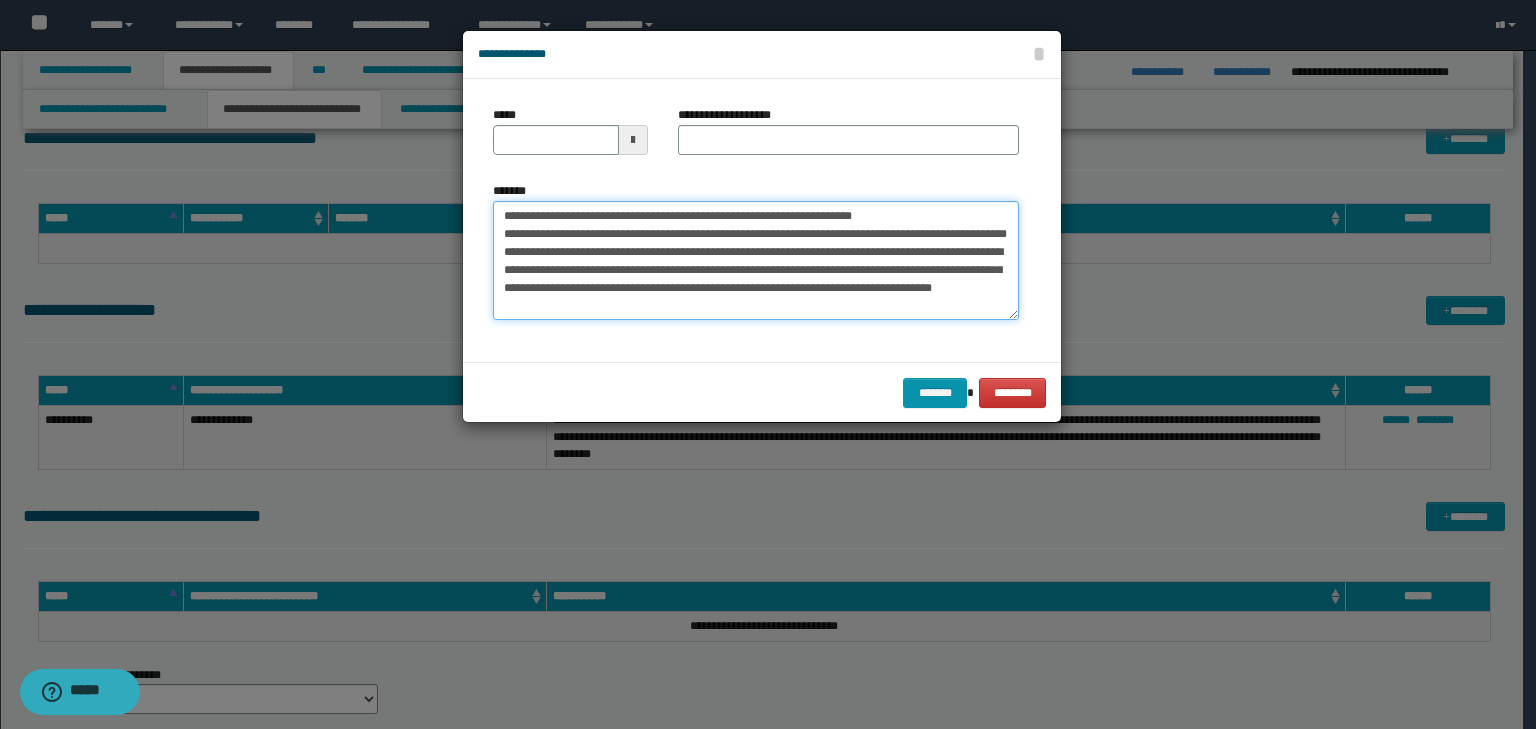 scroll, scrollTop: 0, scrollLeft: 0, axis: both 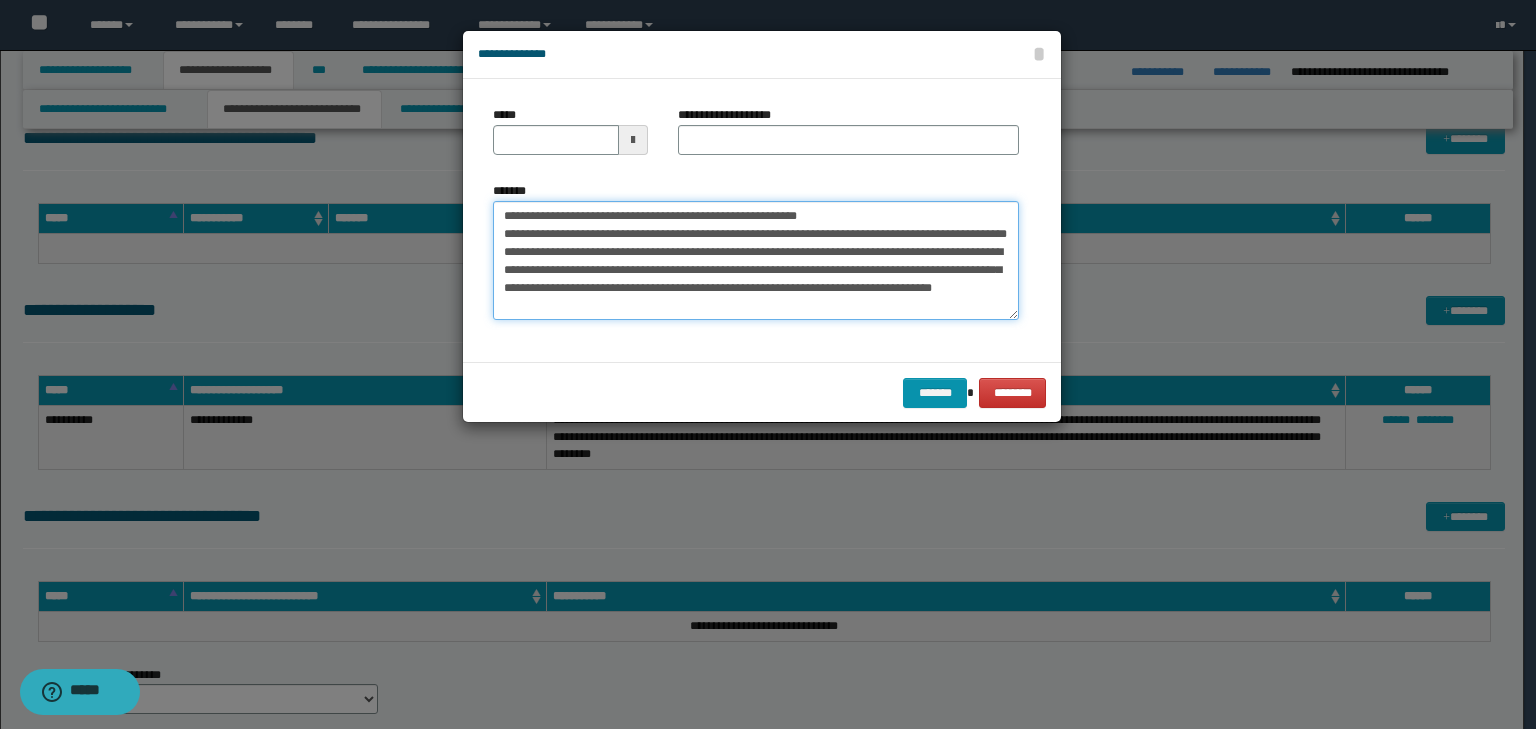 type 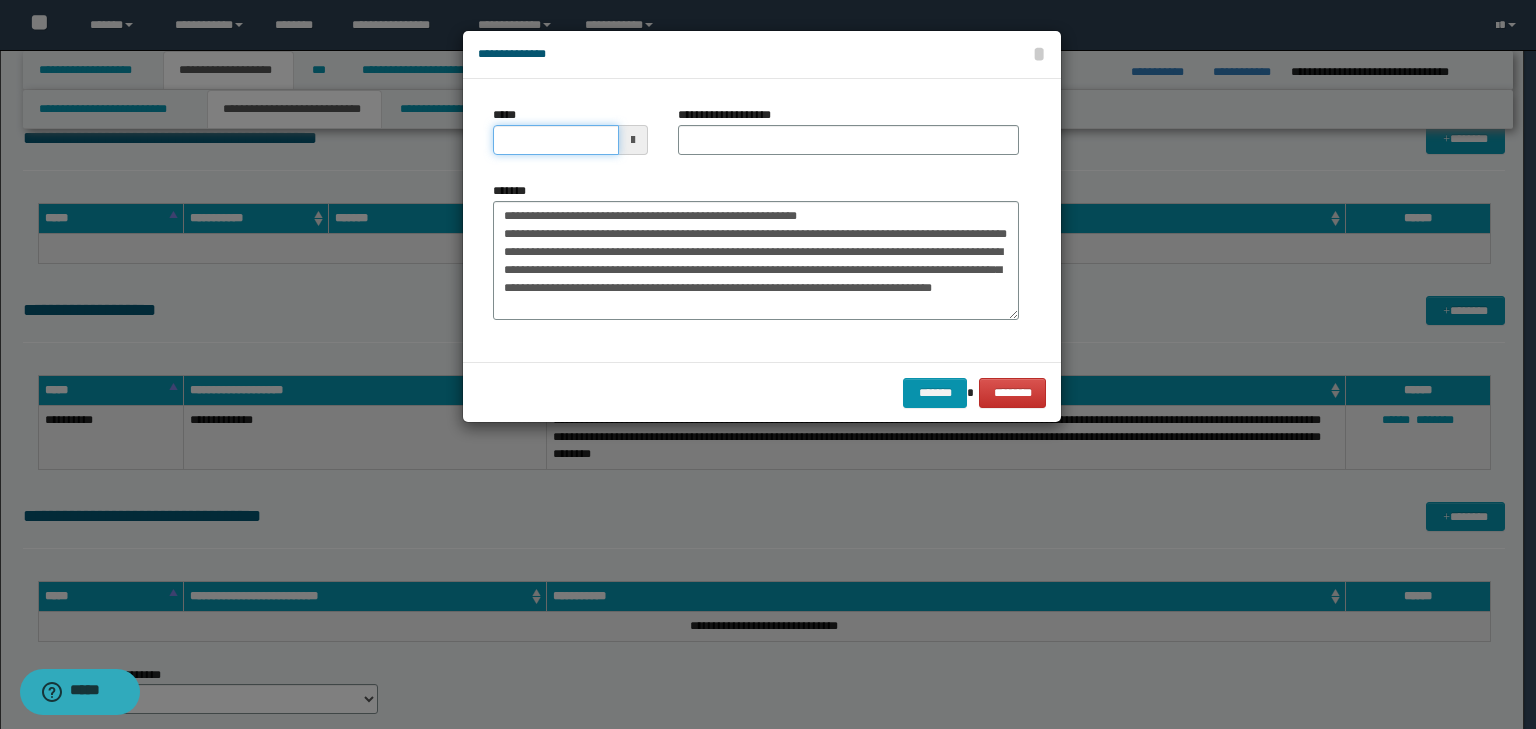 click on "*****" at bounding box center (556, 140) 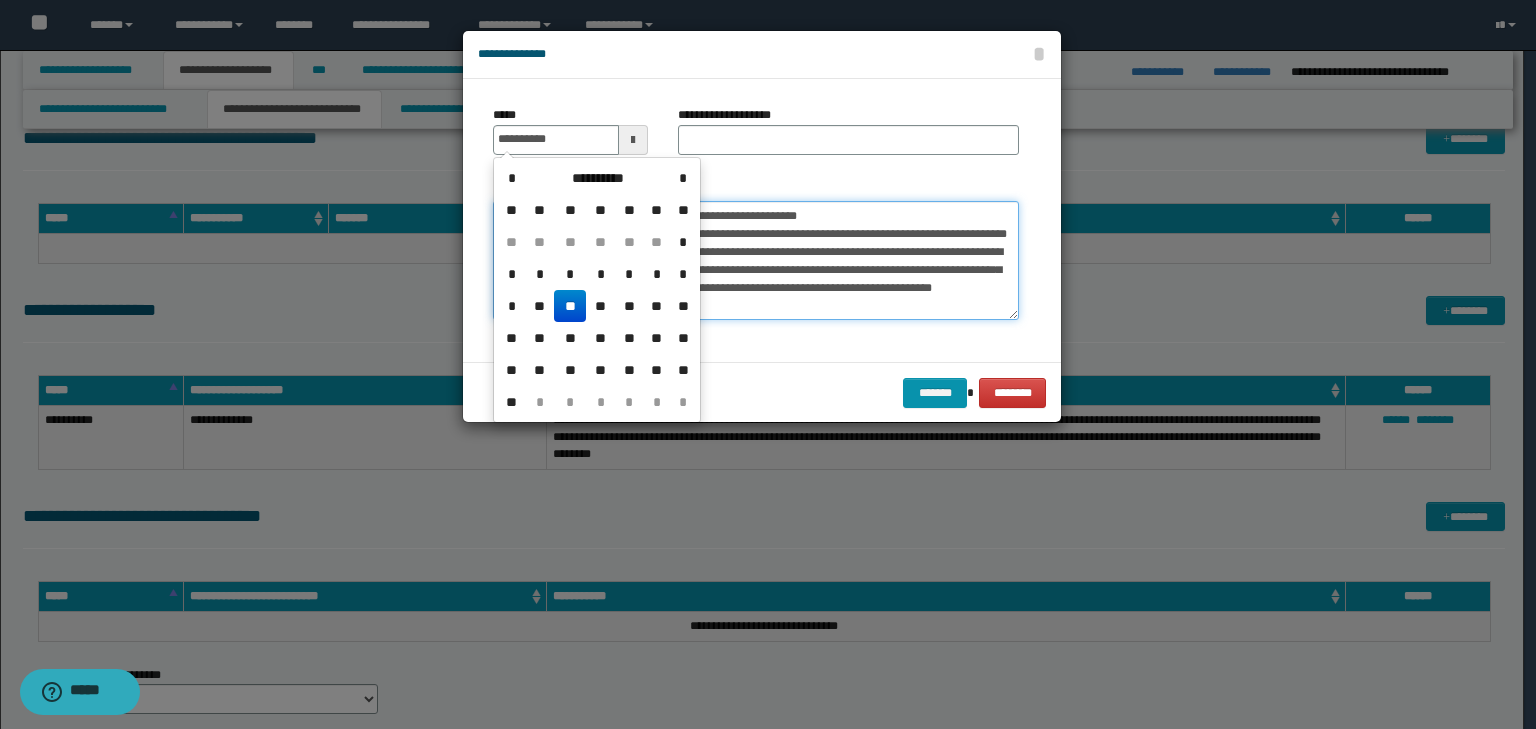 type on "**********" 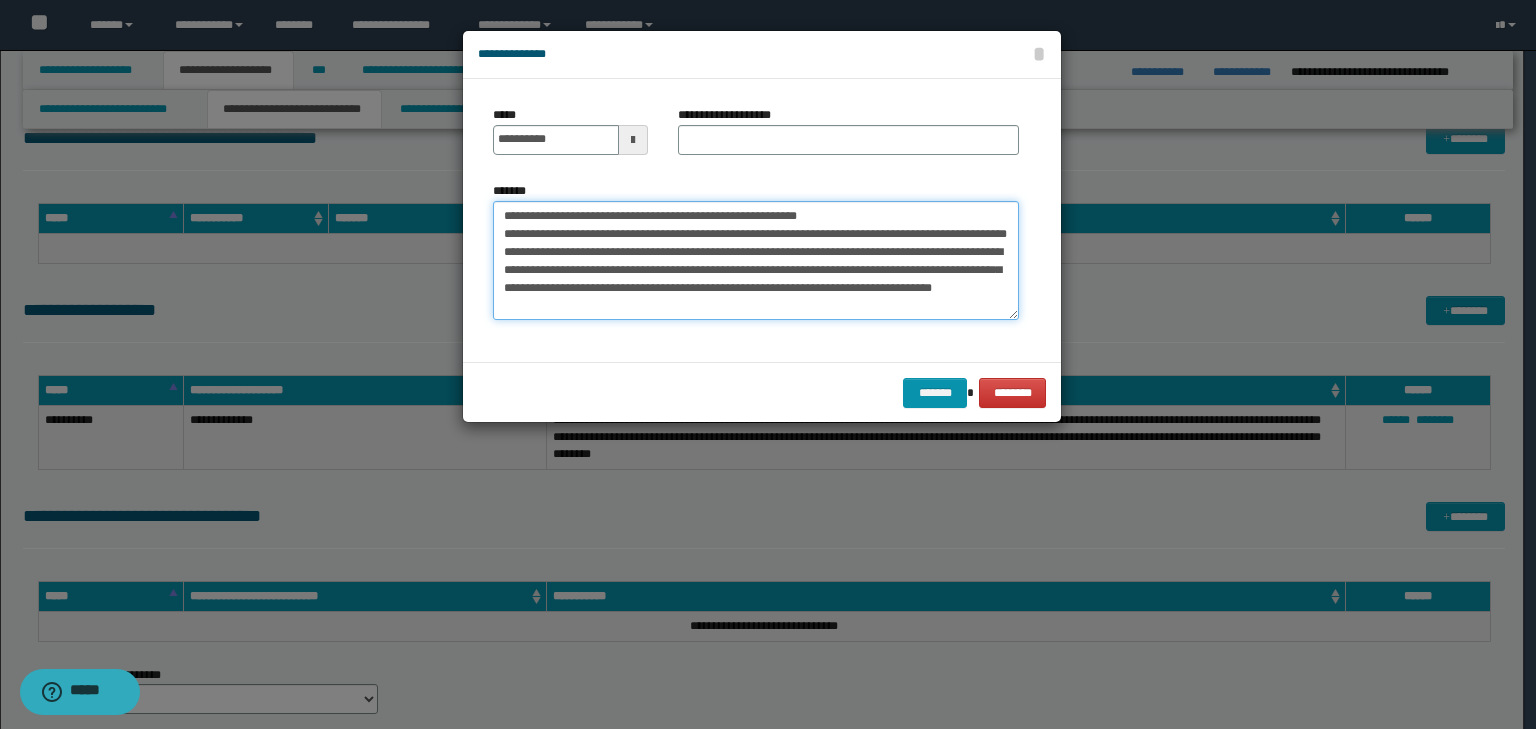drag, startPoint x: 886, startPoint y: 215, endPoint x: 469, endPoint y: 188, distance: 417.8732 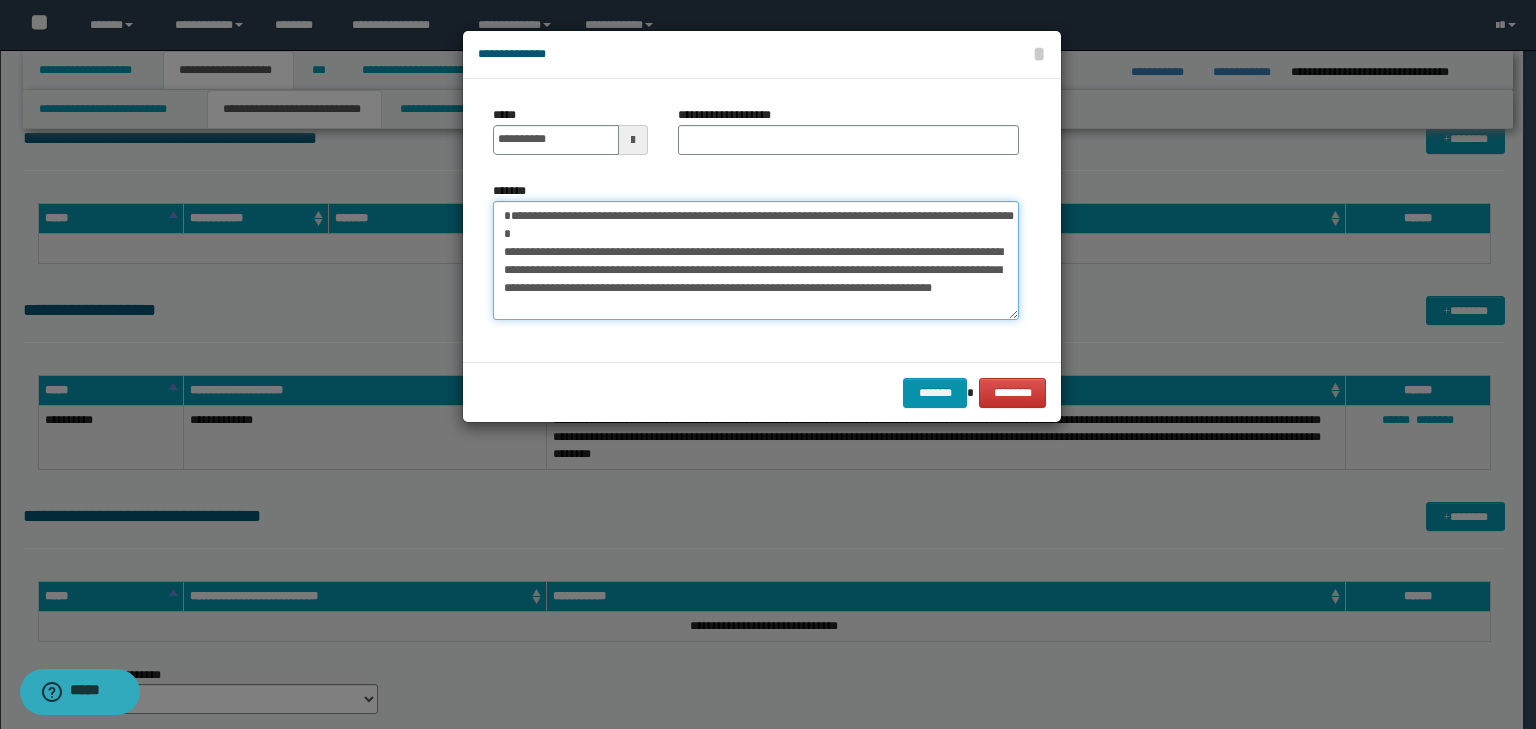type on "**********" 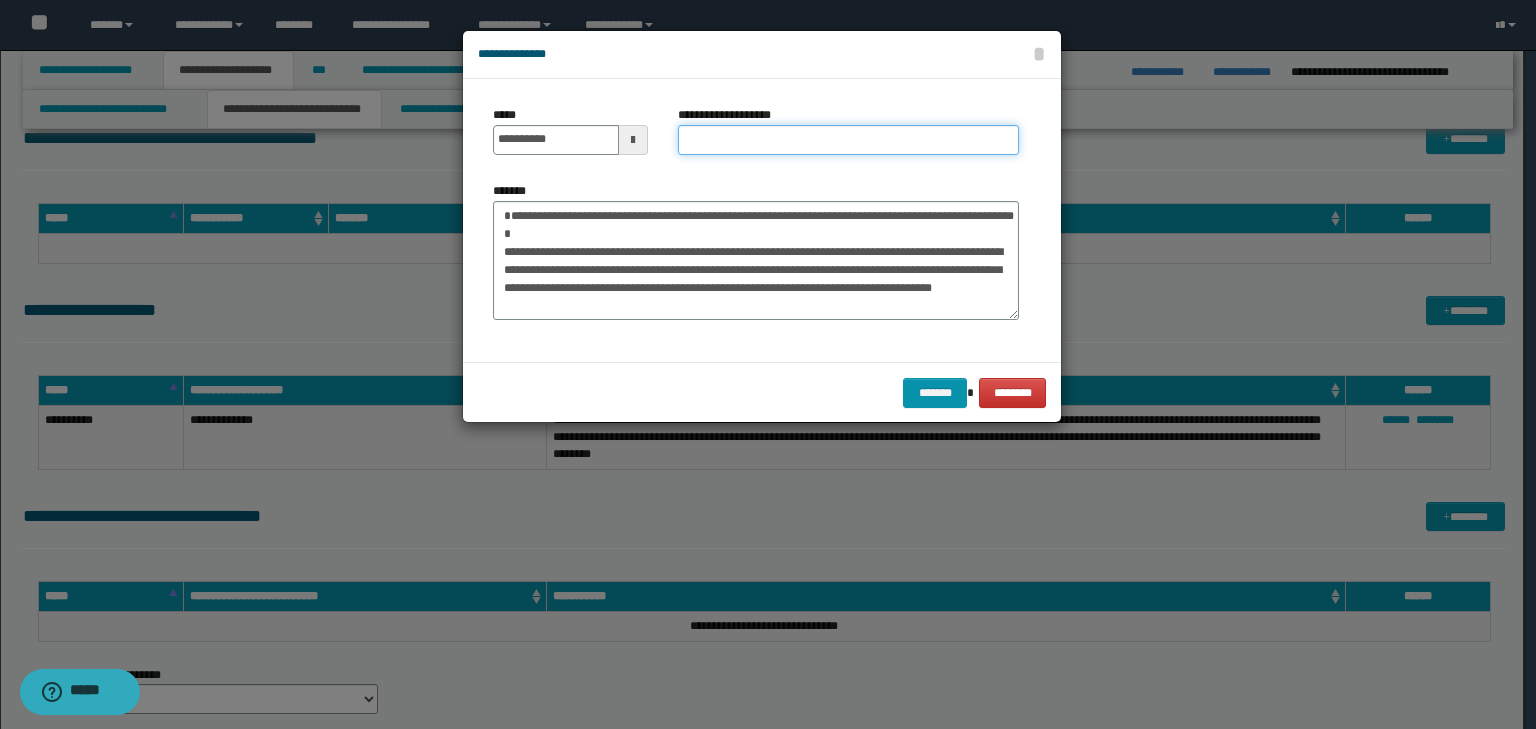 click on "**********" at bounding box center (848, 140) 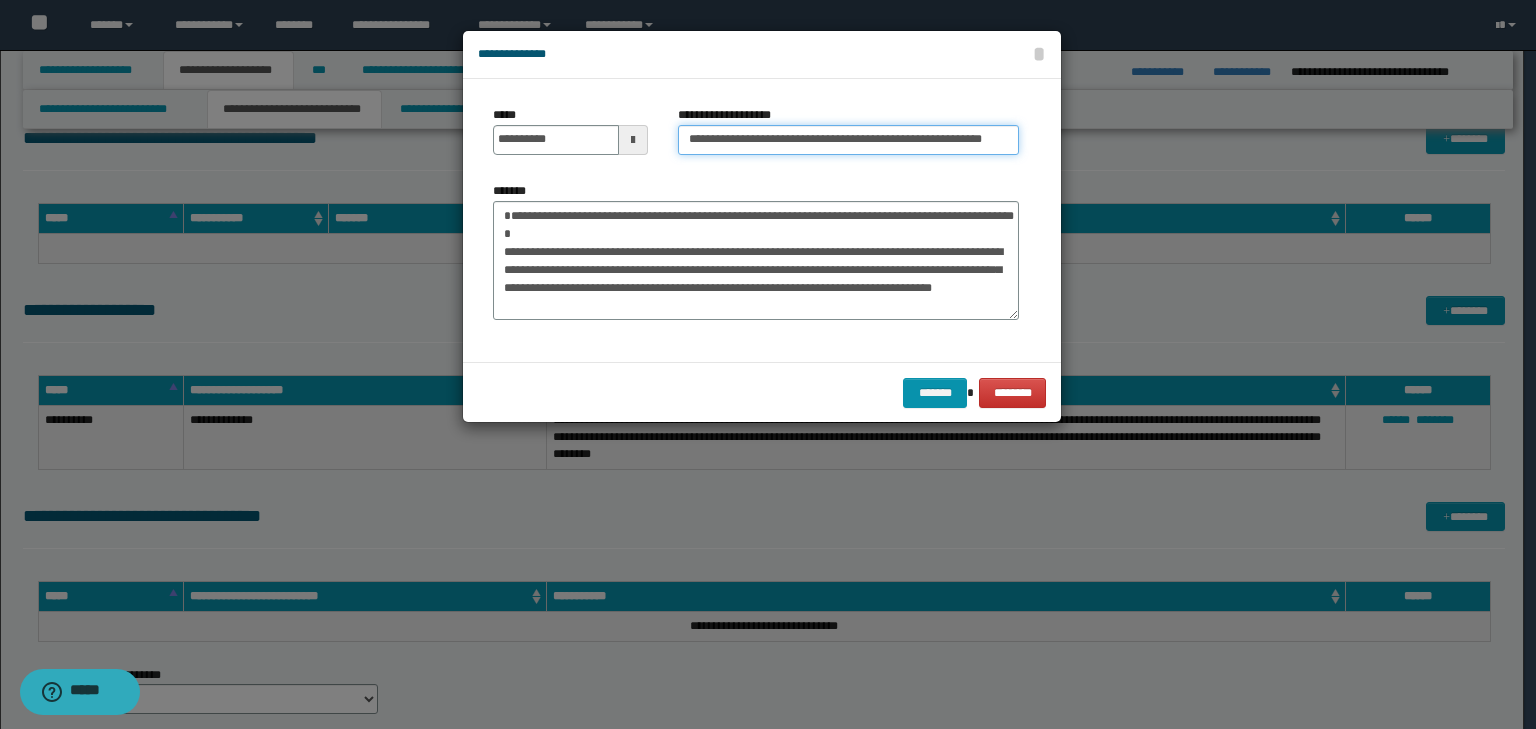scroll, scrollTop: 0, scrollLeft: 67, axis: horizontal 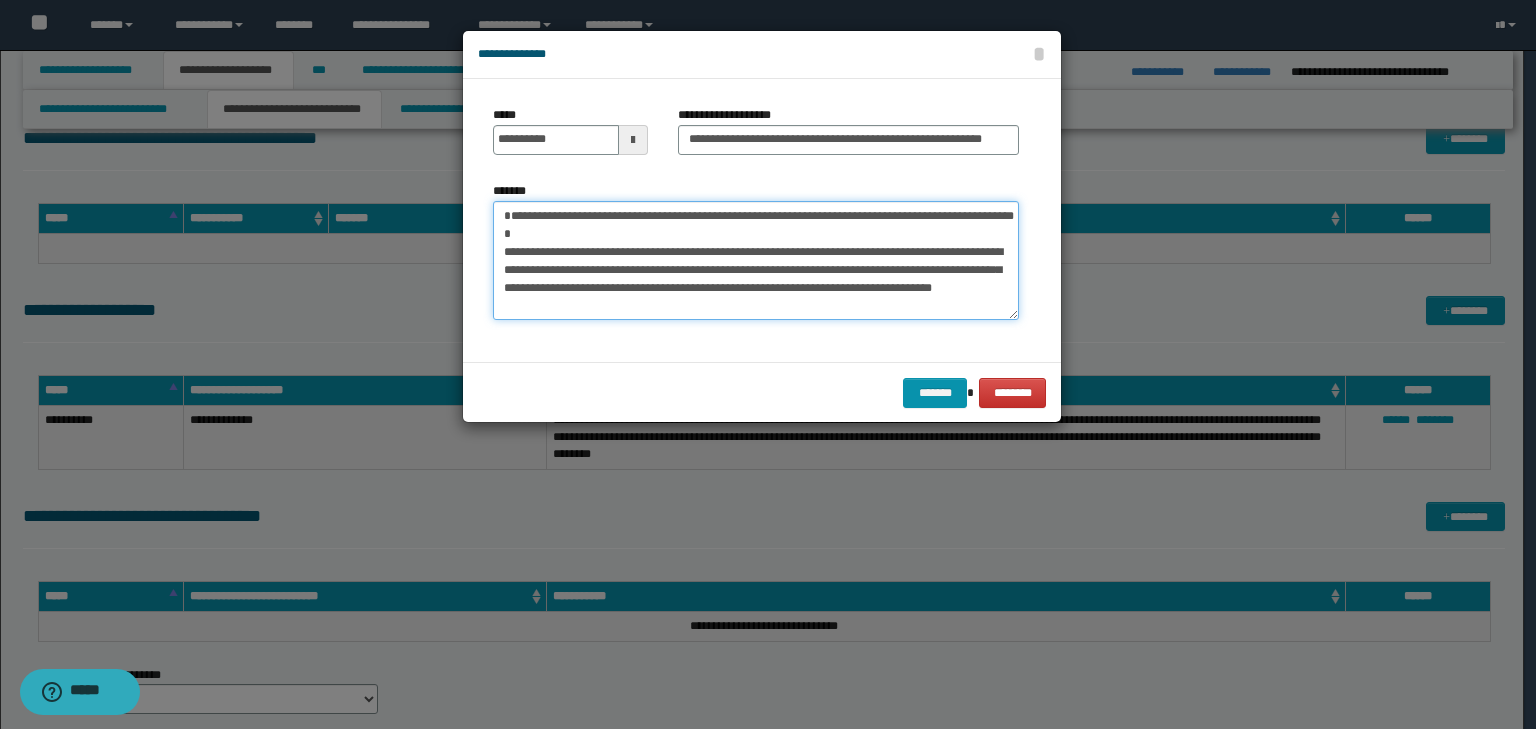 click on "**********" at bounding box center [756, 261] 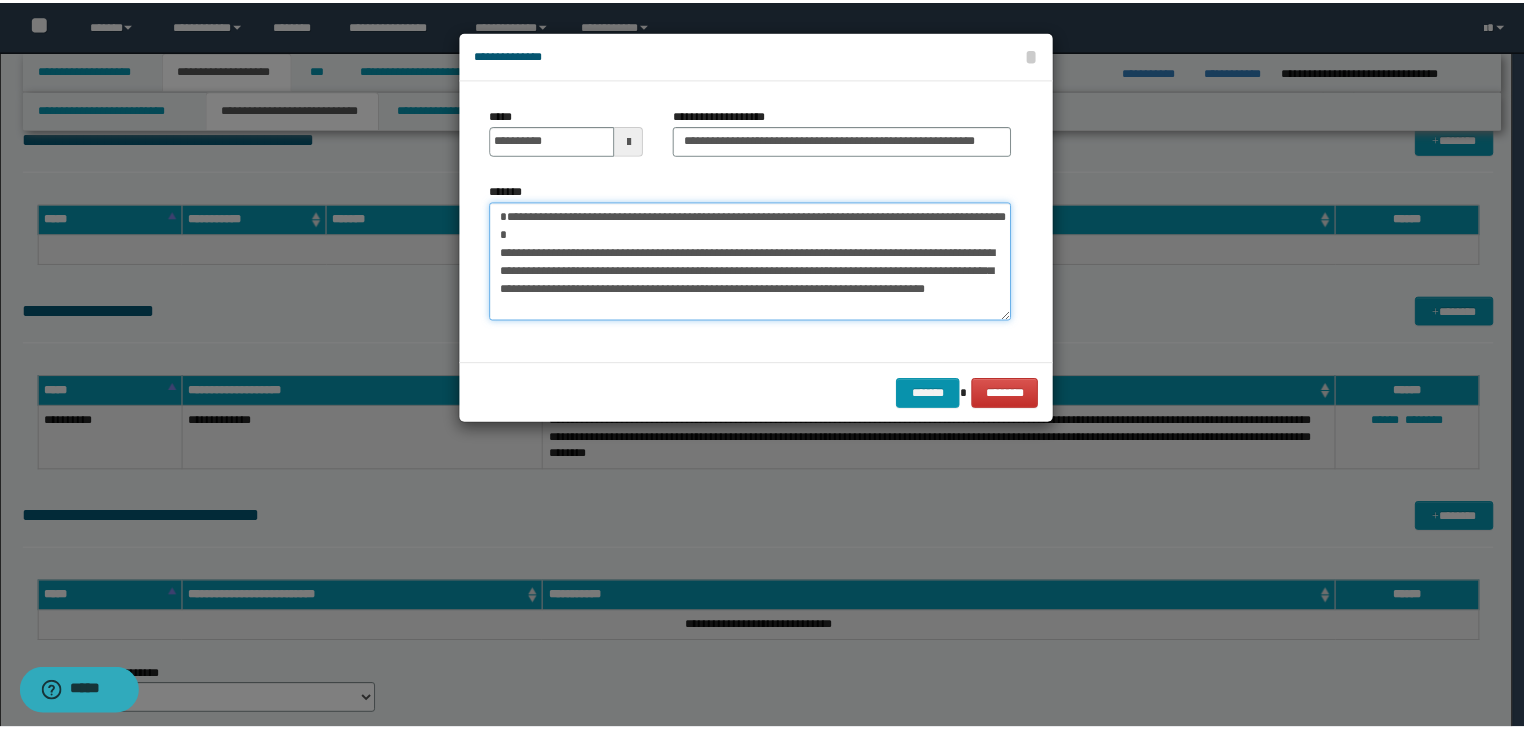 scroll, scrollTop: 0, scrollLeft: 0, axis: both 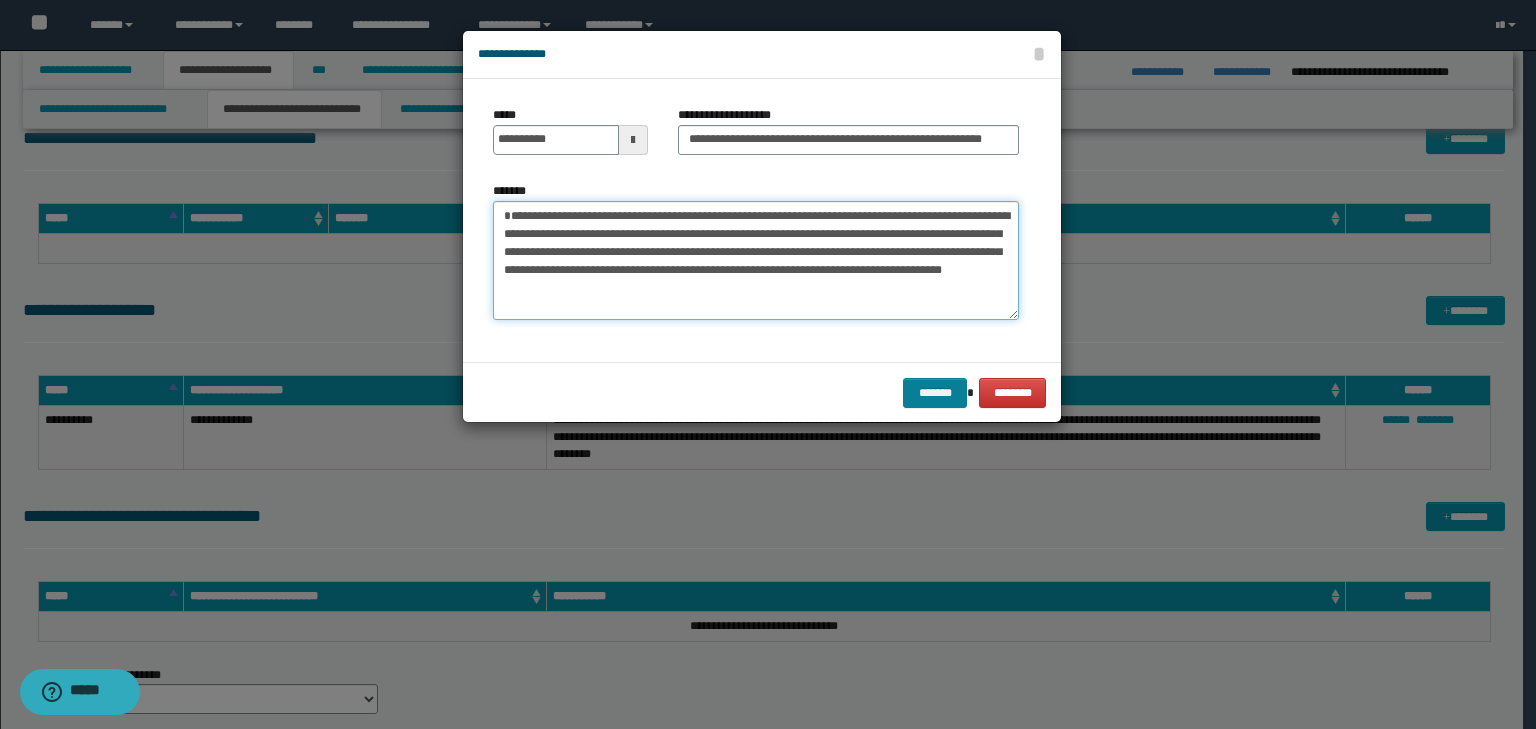 type on "**********" 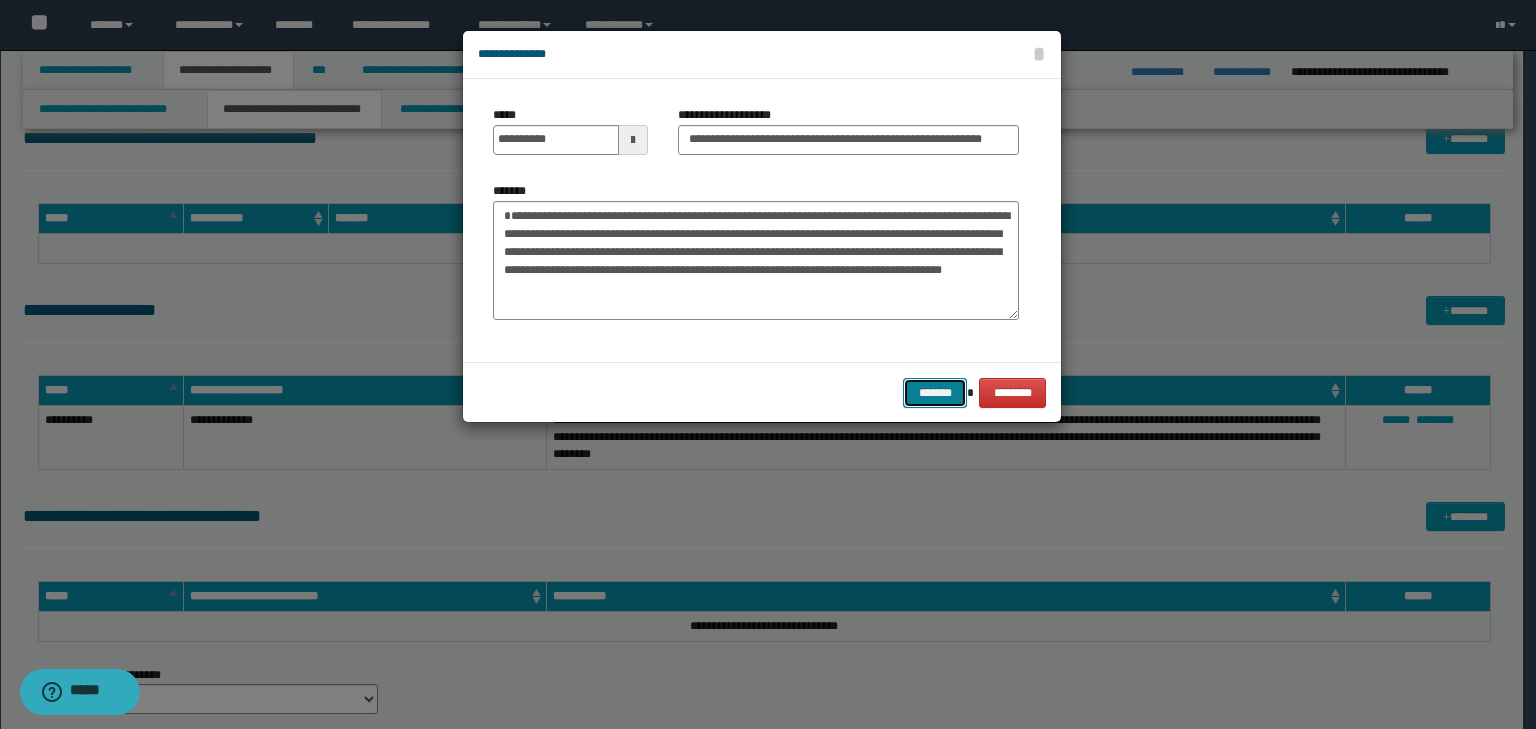 click on "*******" at bounding box center (935, 393) 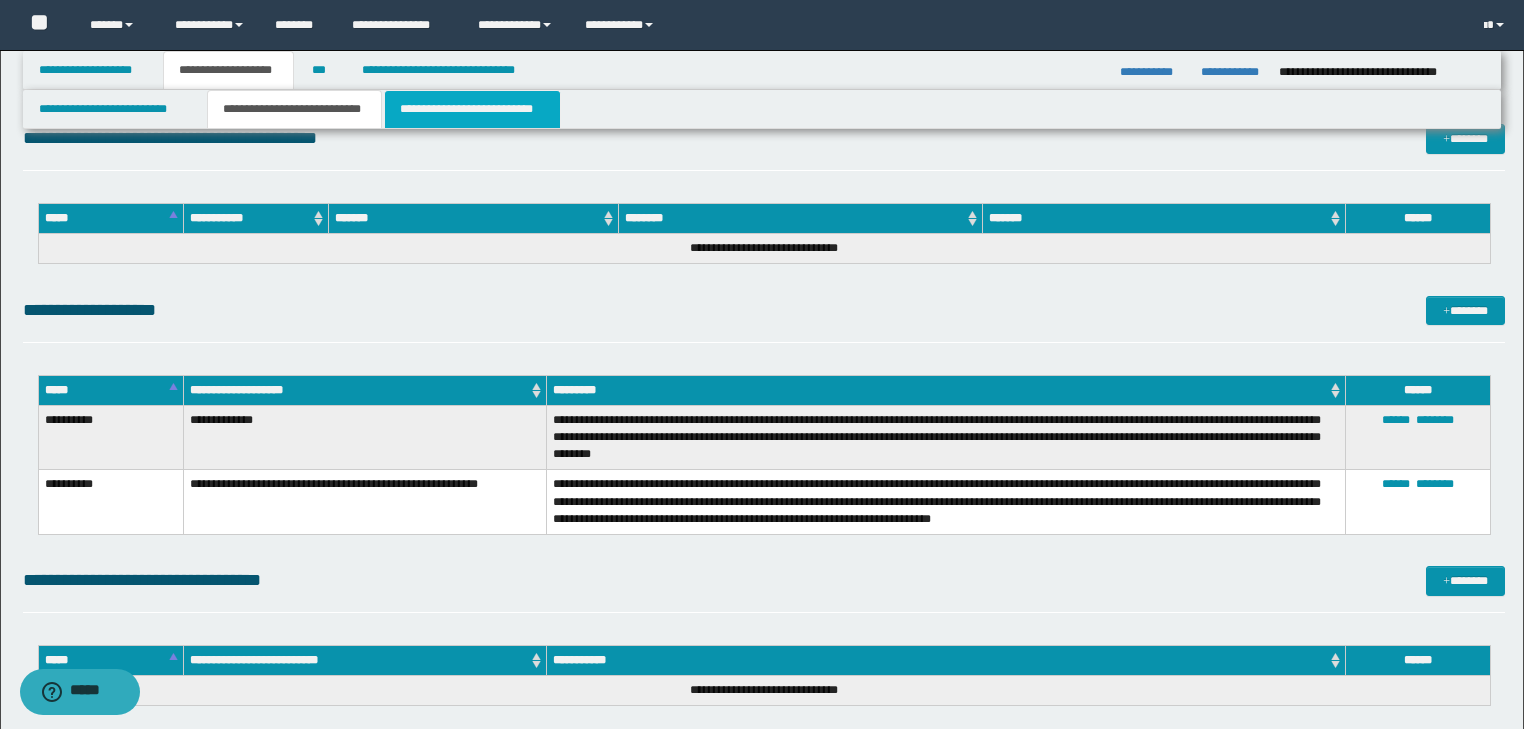 click on "**********" at bounding box center (472, 109) 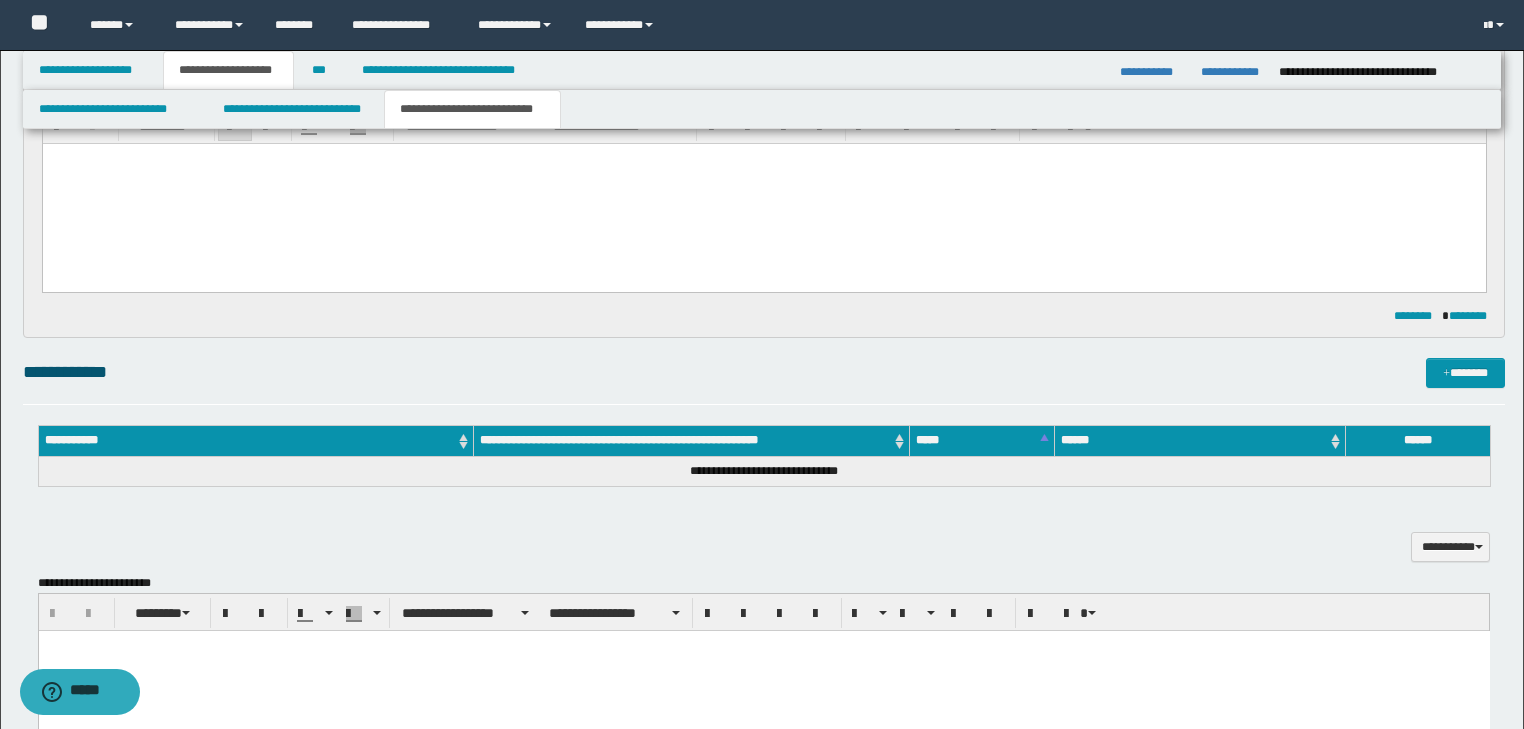 scroll, scrollTop: 0, scrollLeft: 0, axis: both 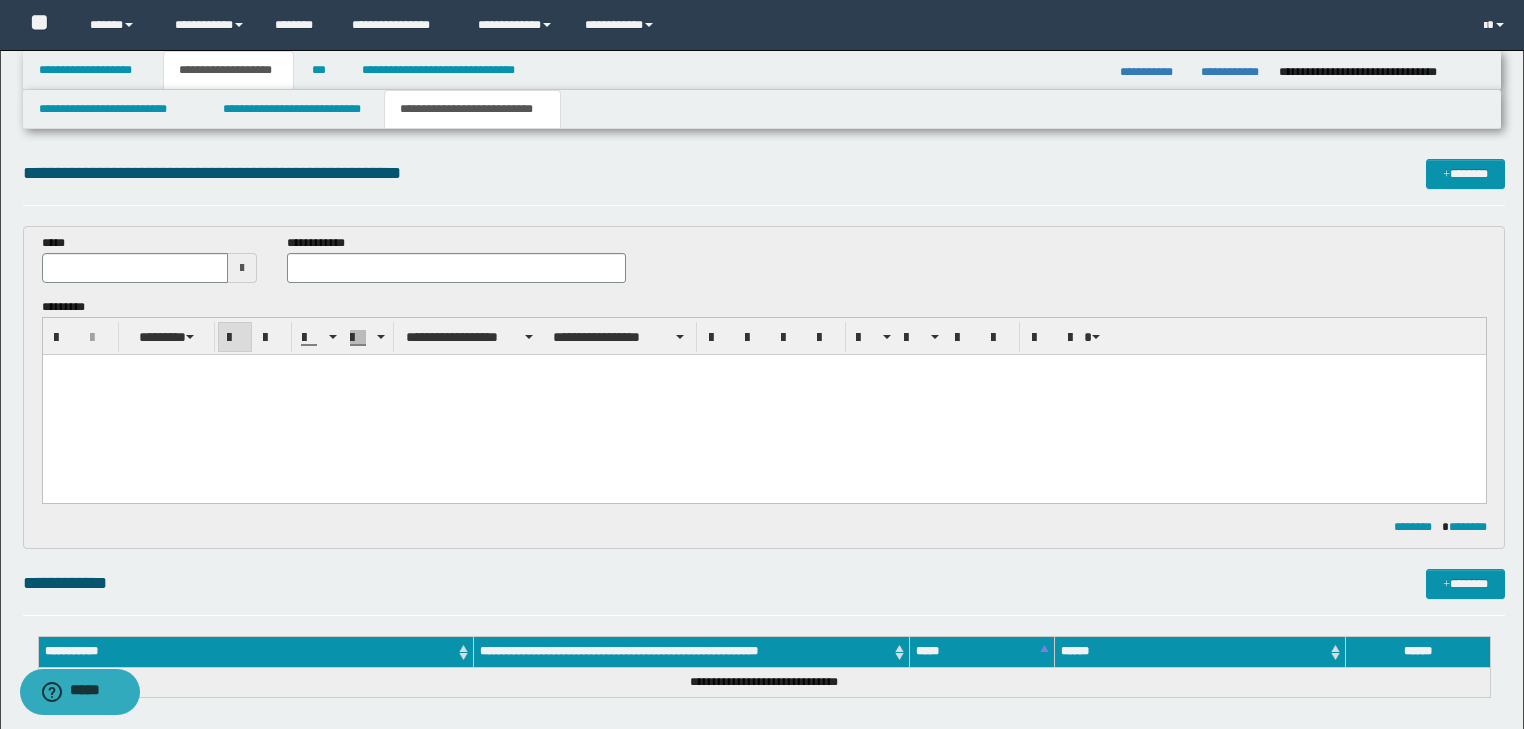 click at bounding box center [763, 383] 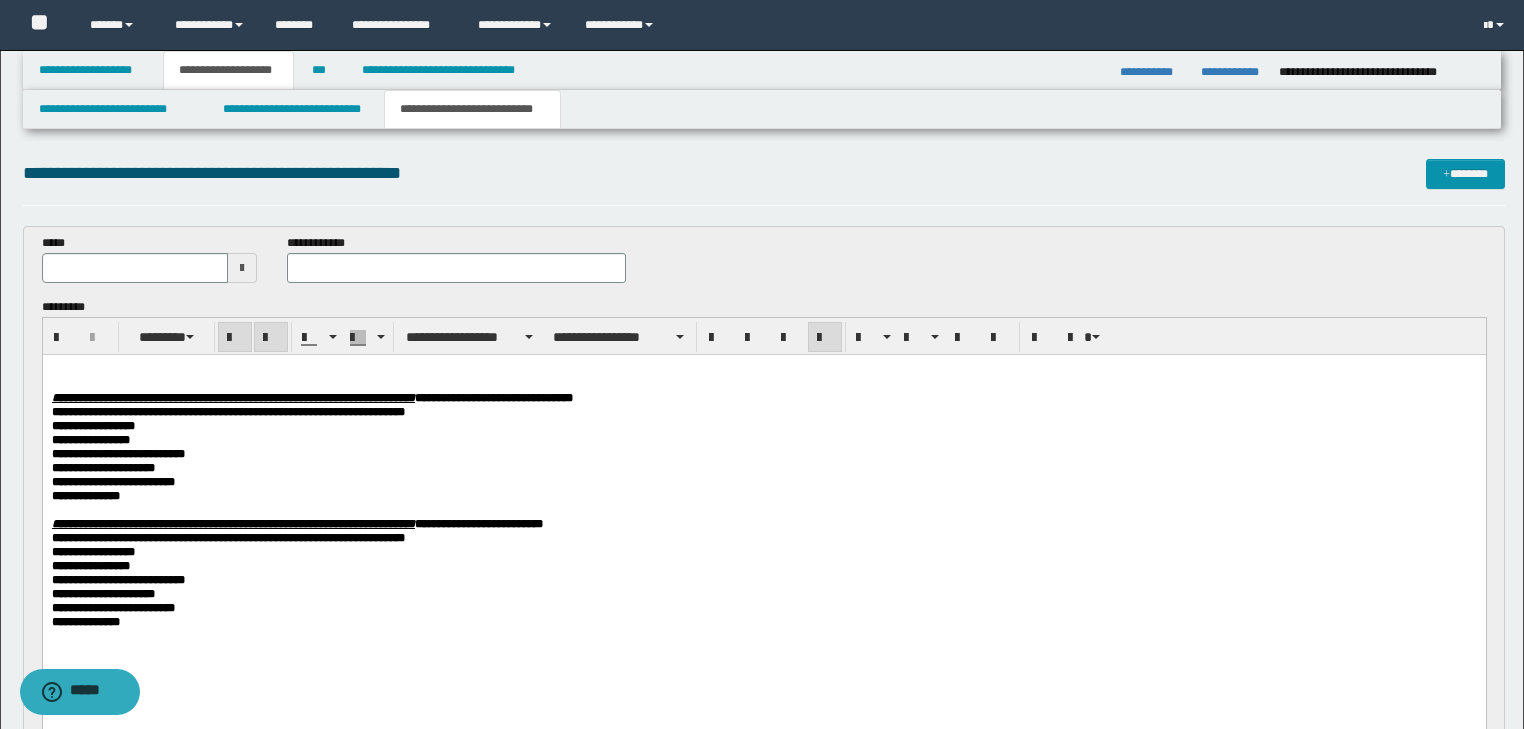 click on "**********" at bounding box center [232, 397] 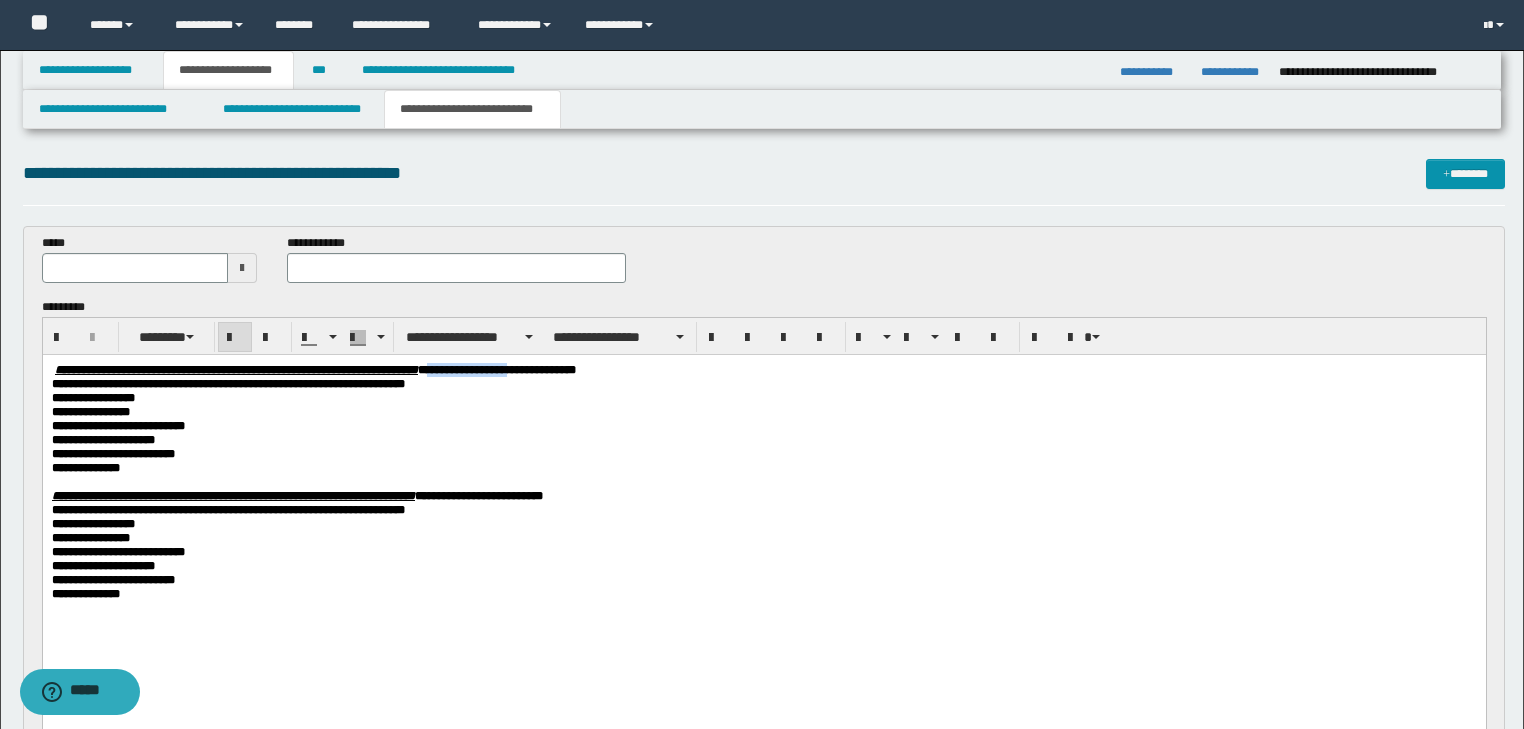 drag, startPoint x: 570, startPoint y: 368, endPoint x: 658, endPoint y: 369, distance: 88.005684 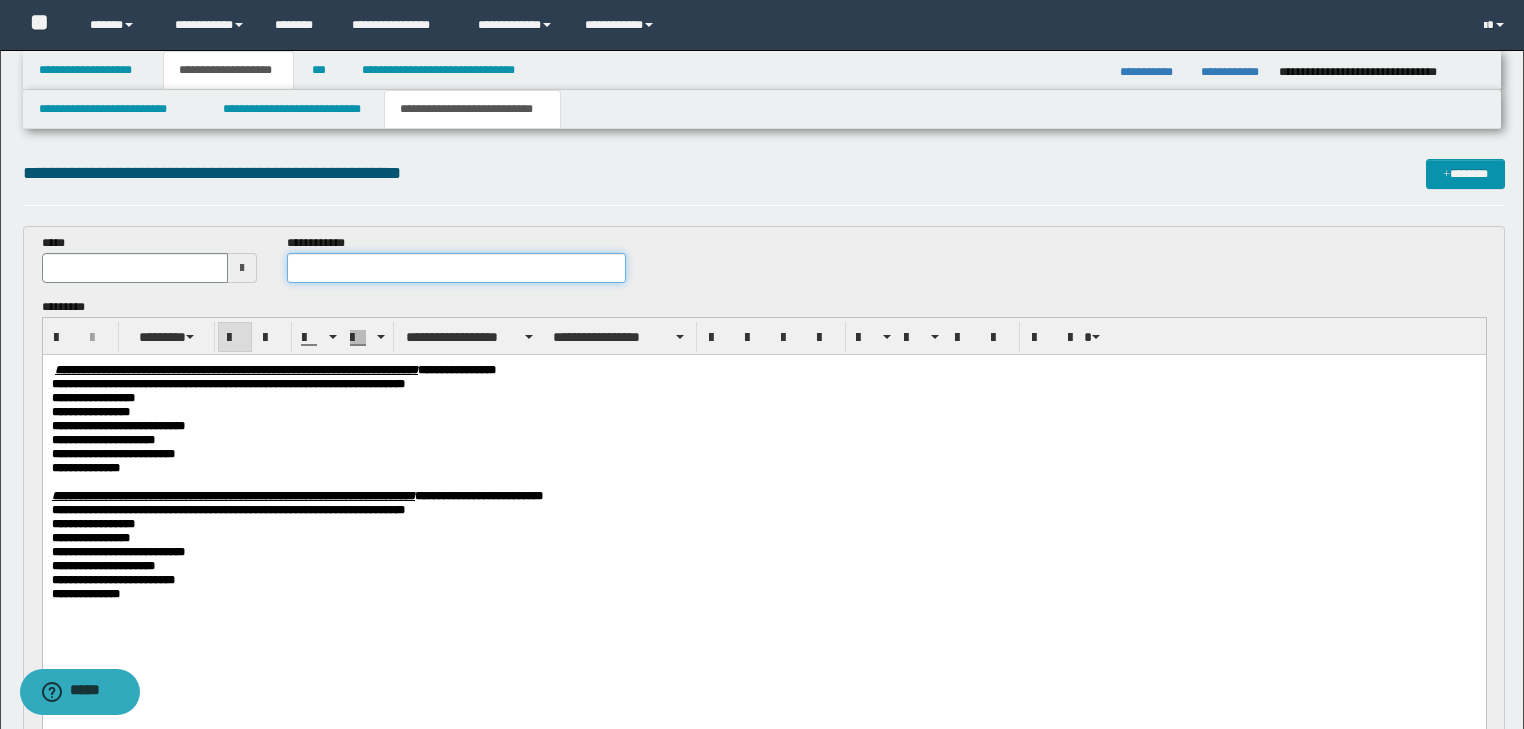 click at bounding box center (456, 268) 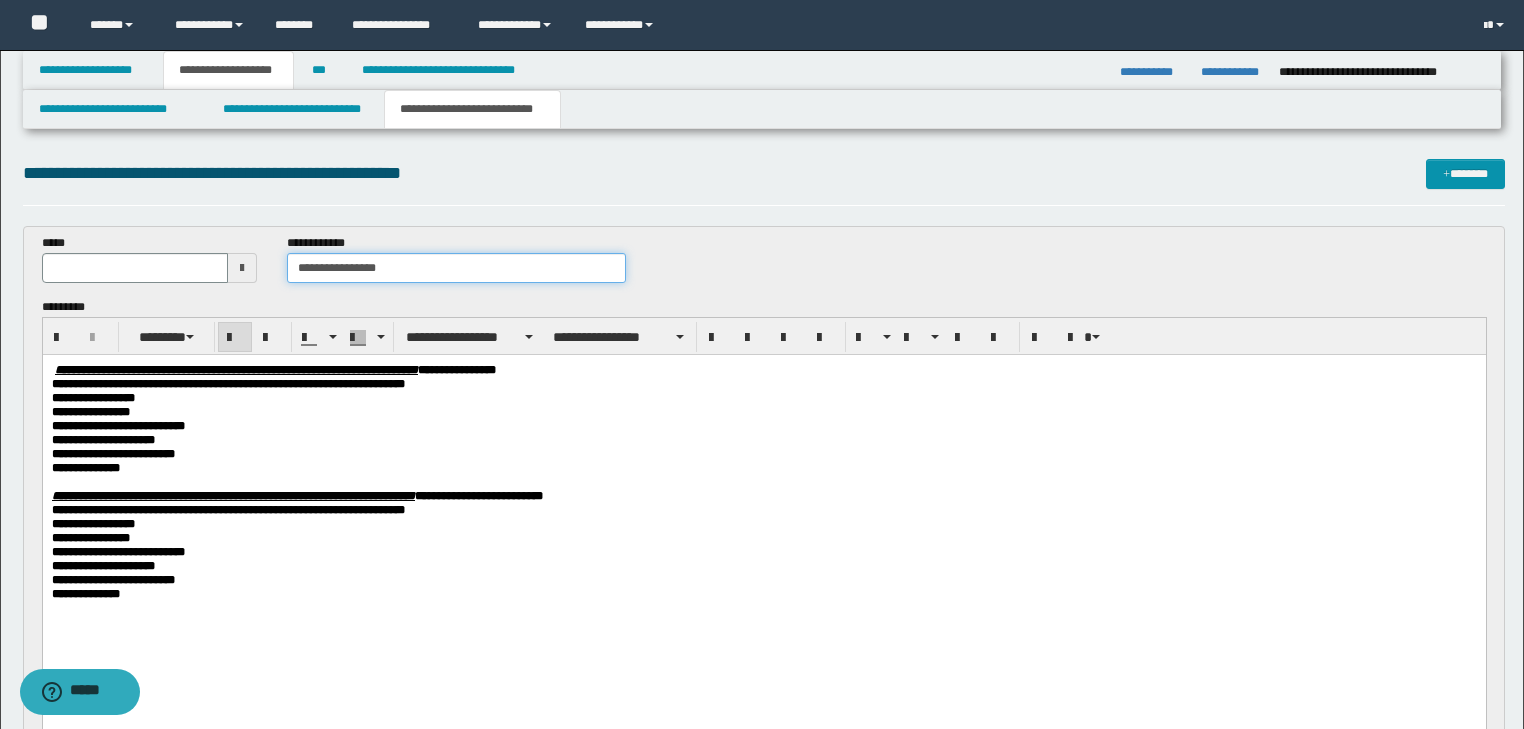 type on "**********" 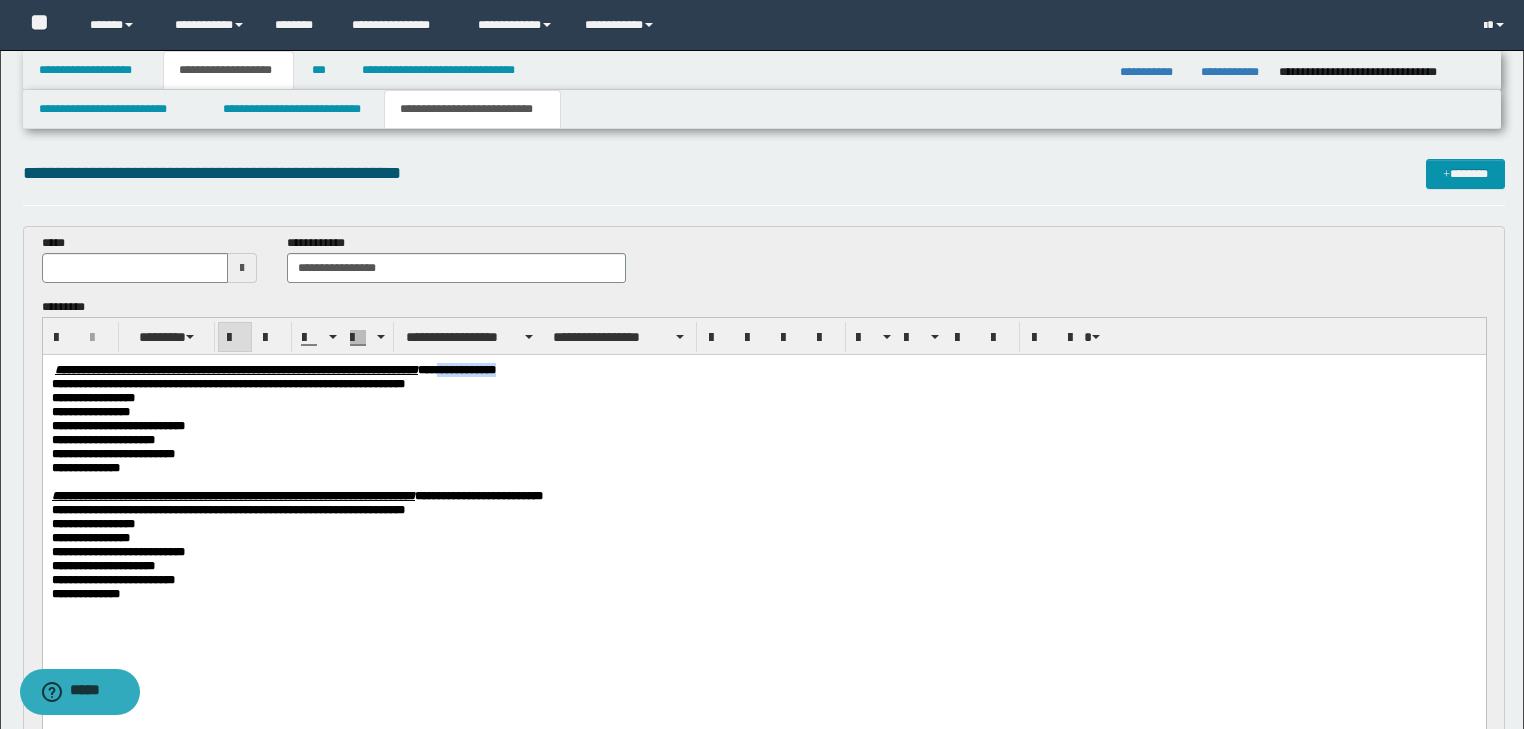 drag, startPoint x: 574, startPoint y: 370, endPoint x: 678, endPoint y: 370, distance: 104 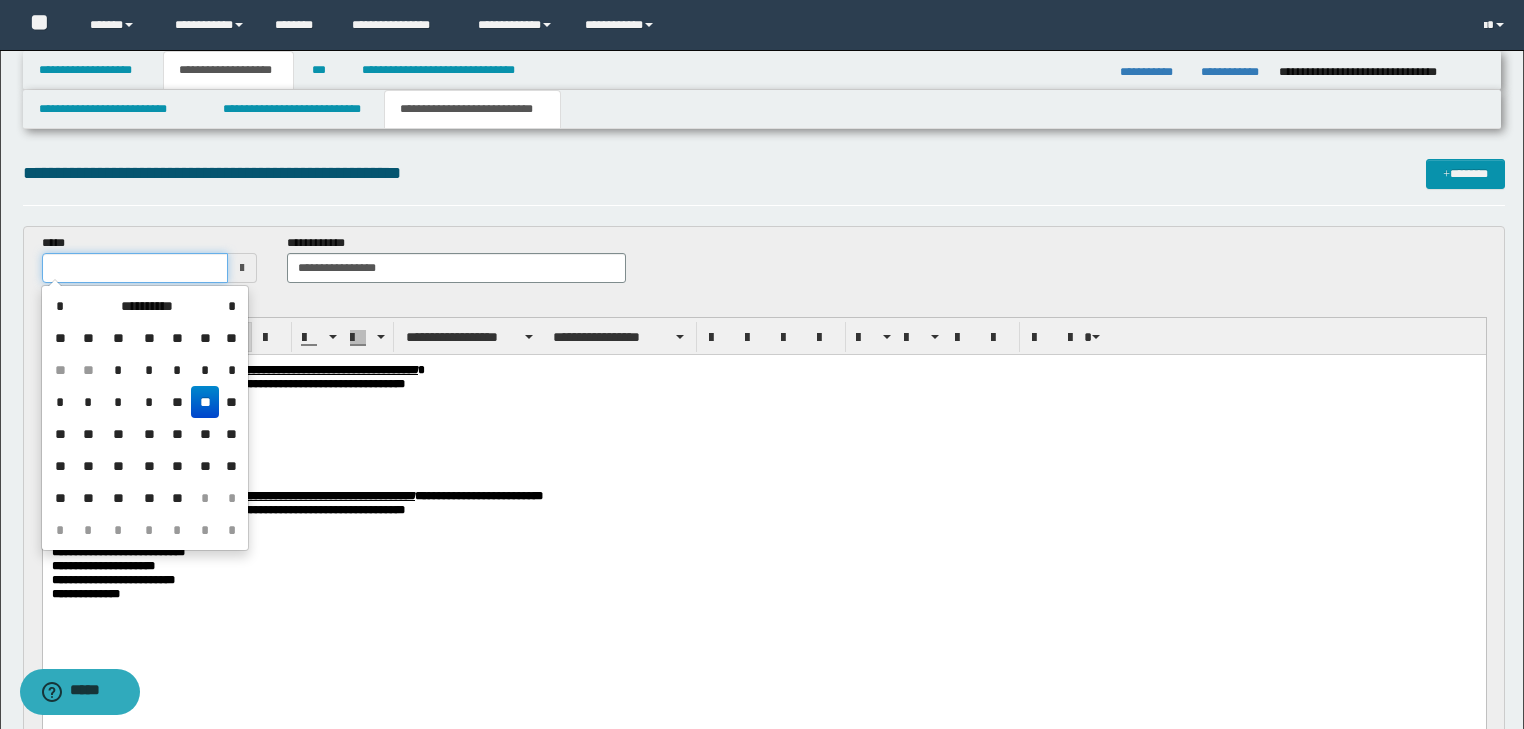 click at bounding box center (135, 268) 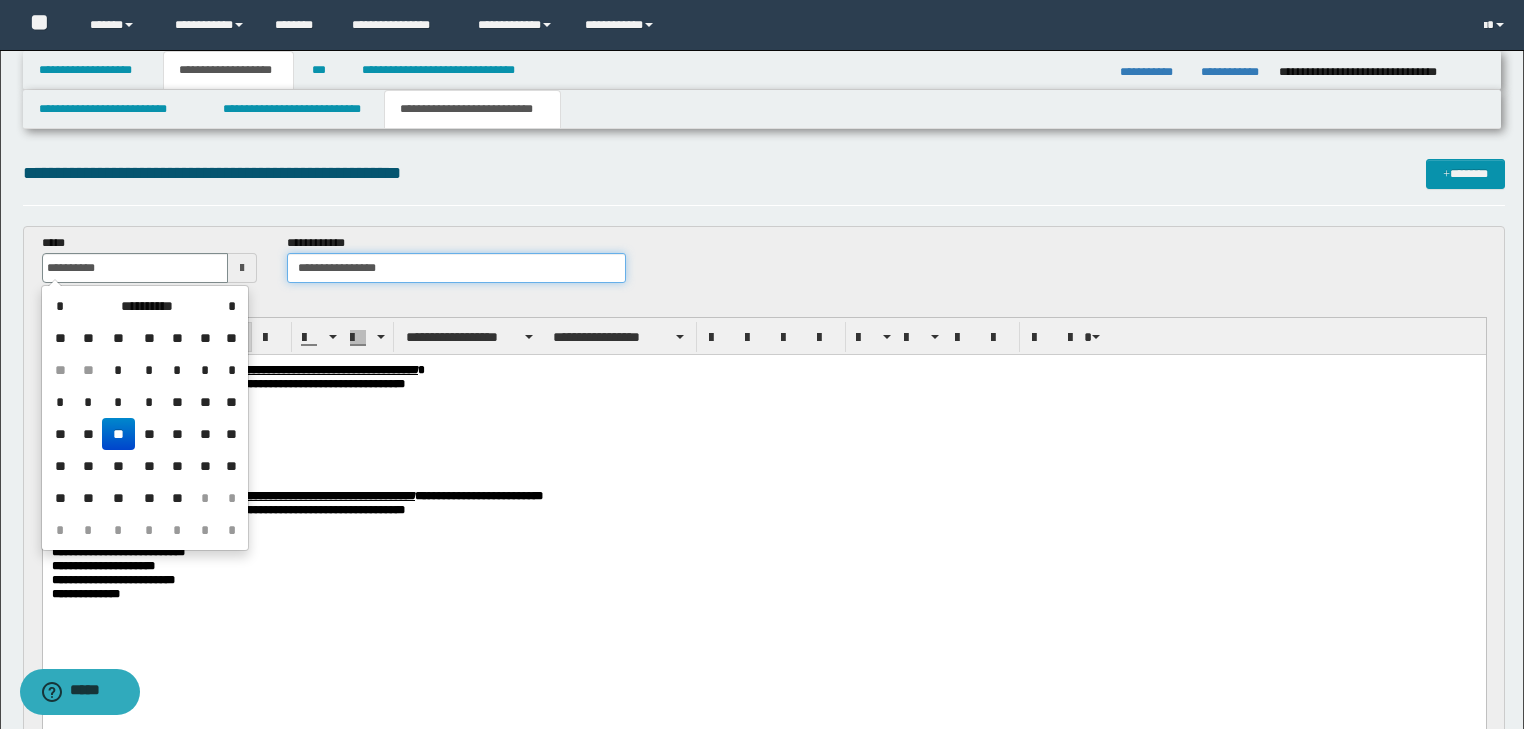 type on "**********" 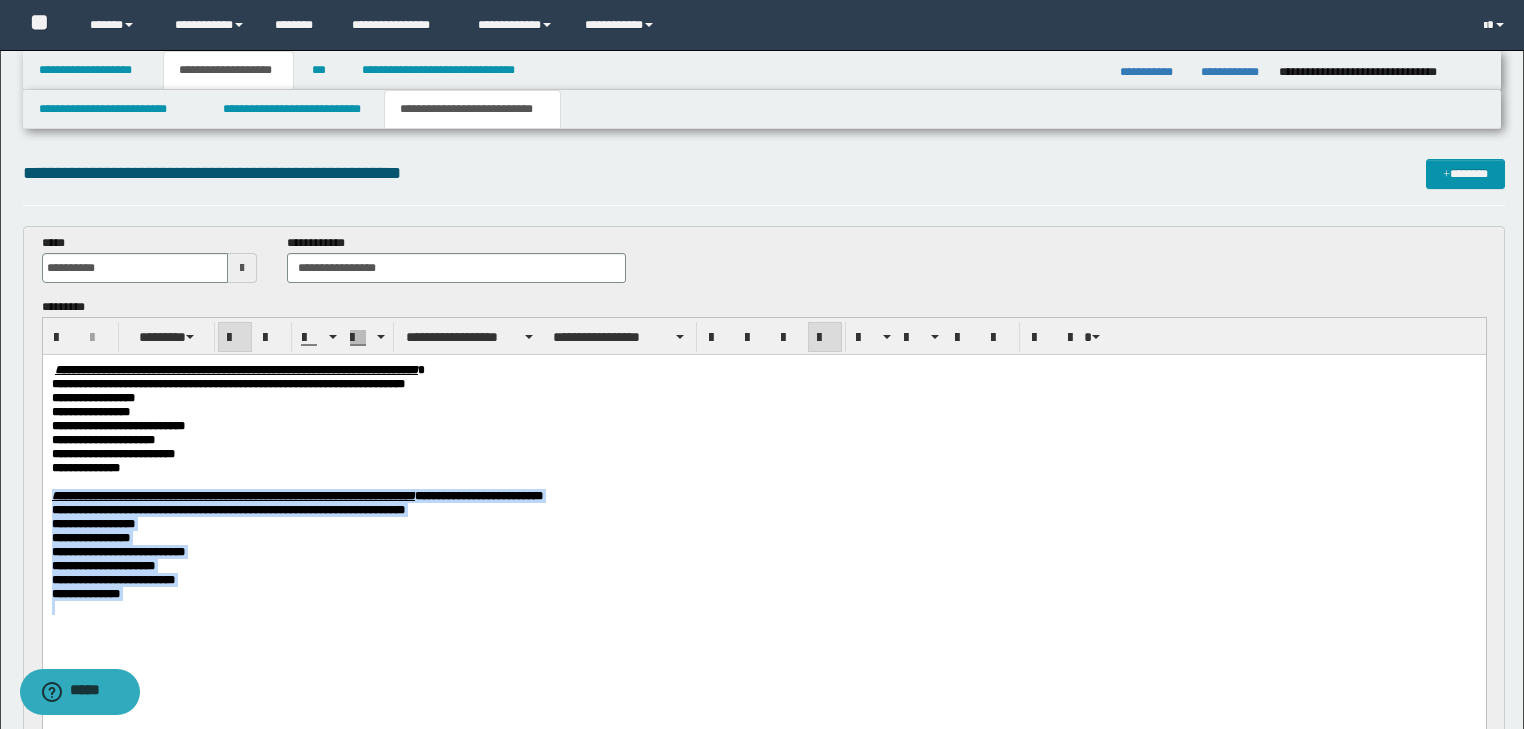 drag, startPoint x: 172, startPoint y: 495, endPoint x: 228, endPoint y: 676, distance: 189.46504 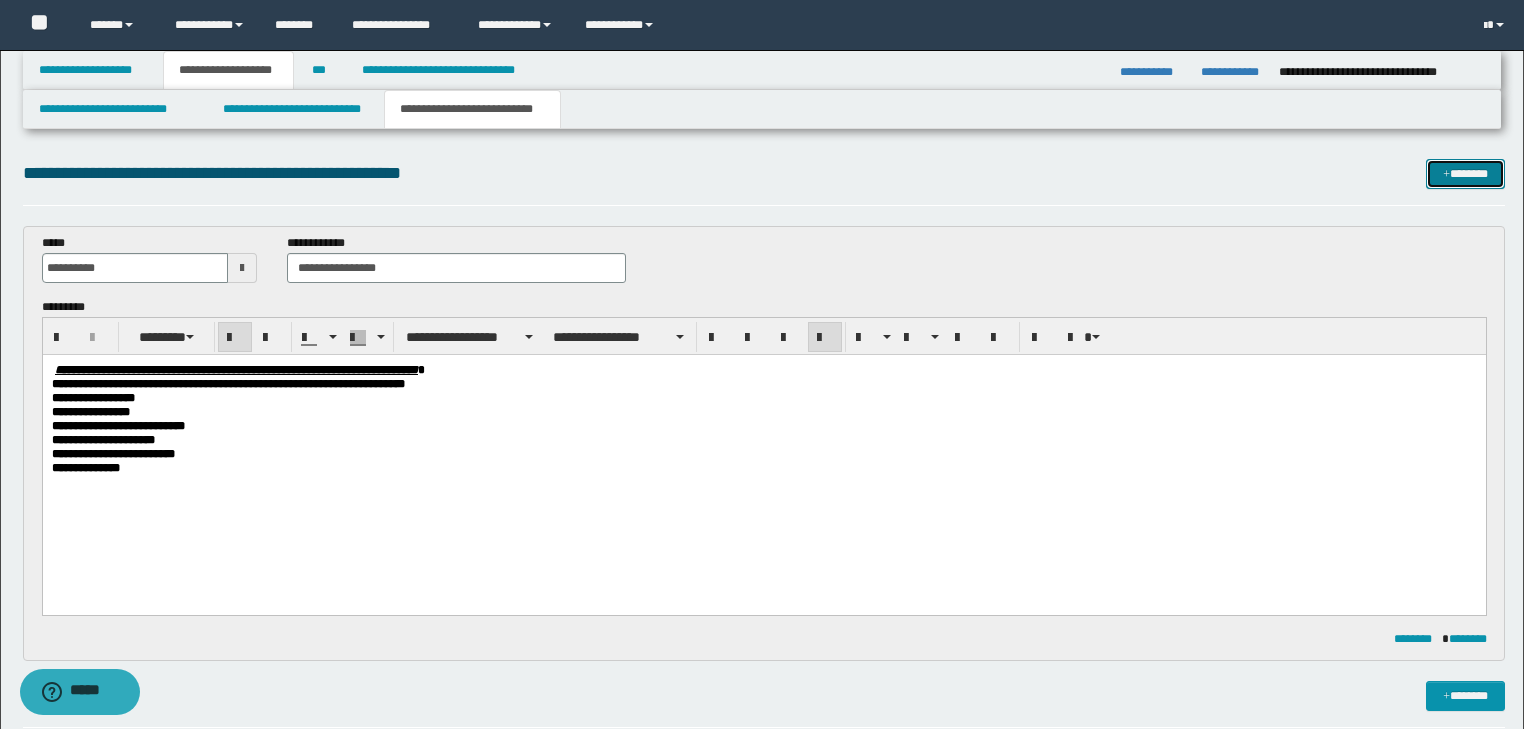 click at bounding box center [1446, 175] 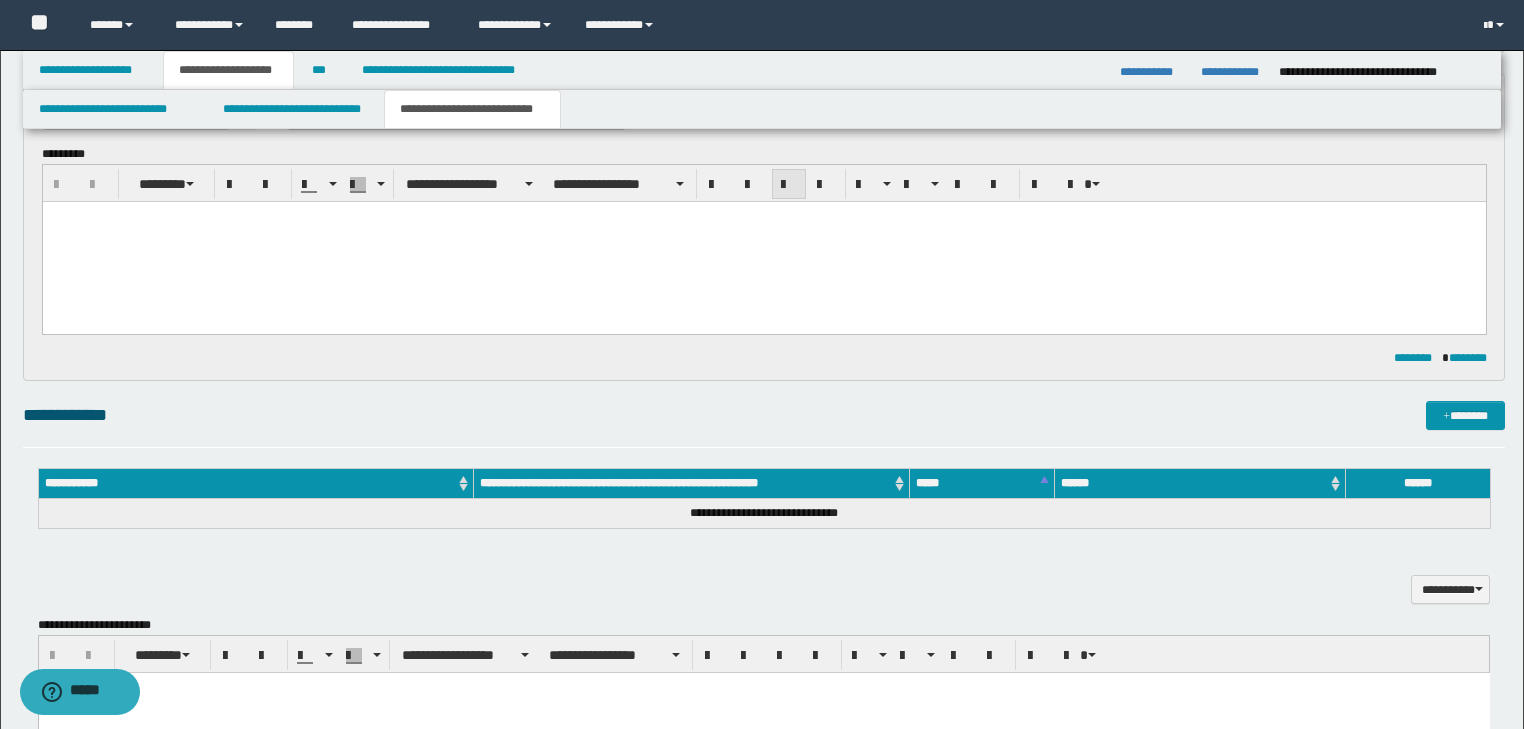 scroll, scrollTop: 0, scrollLeft: 0, axis: both 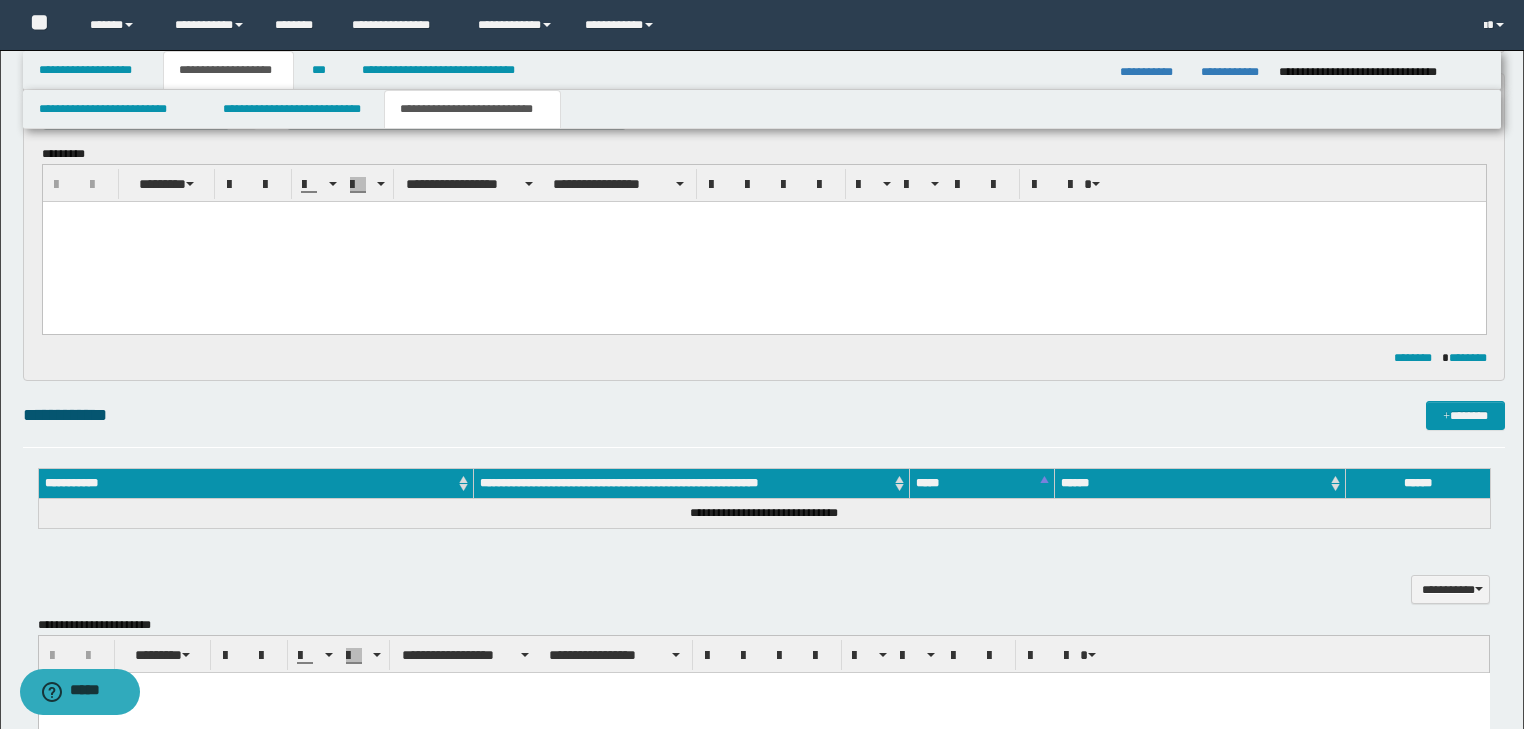 click at bounding box center [763, 242] 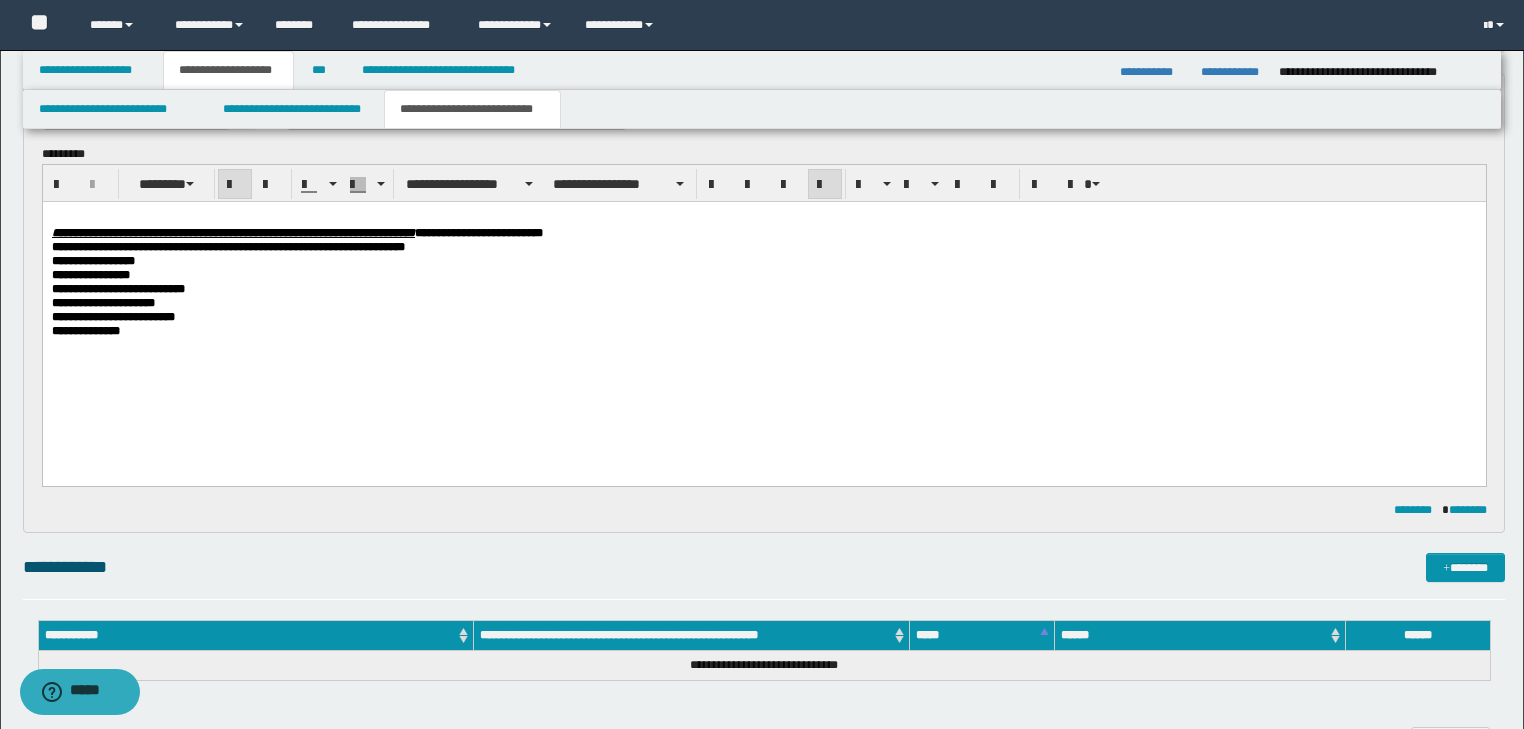 click on "**********" at bounding box center [478, 233] 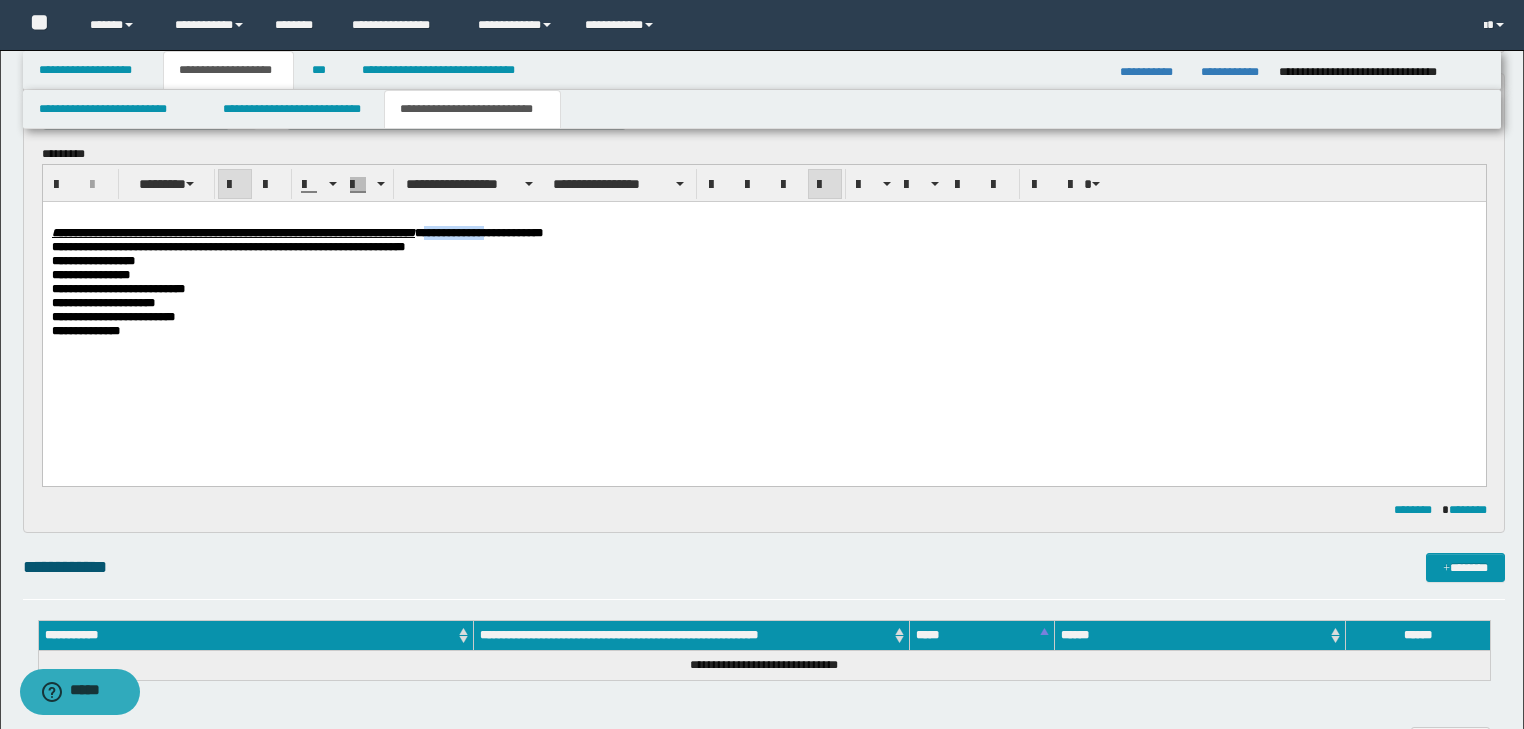 click on "**********" at bounding box center (478, 233) 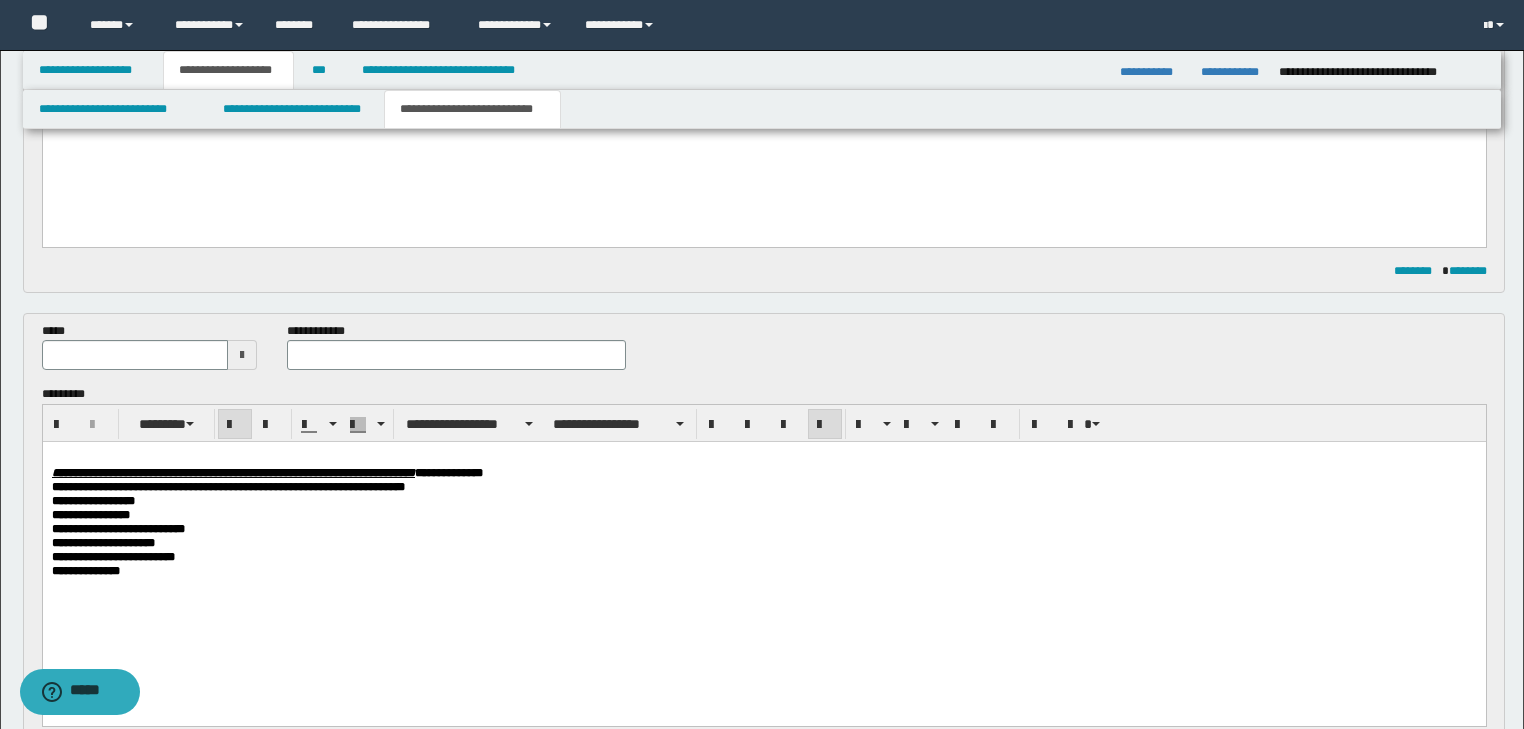 scroll, scrollTop: 368, scrollLeft: 0, axis: vertical 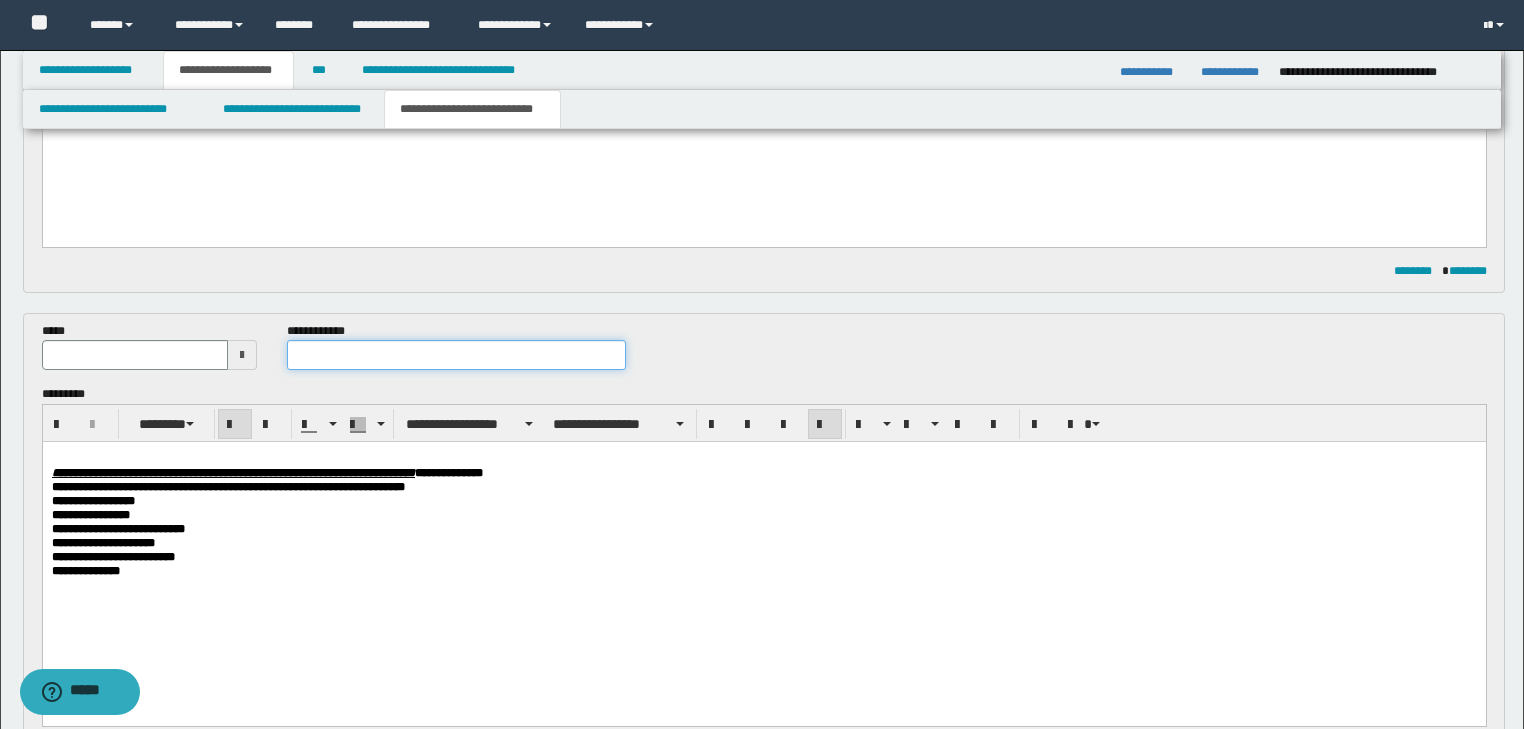 click at bounding box center [456, 355] 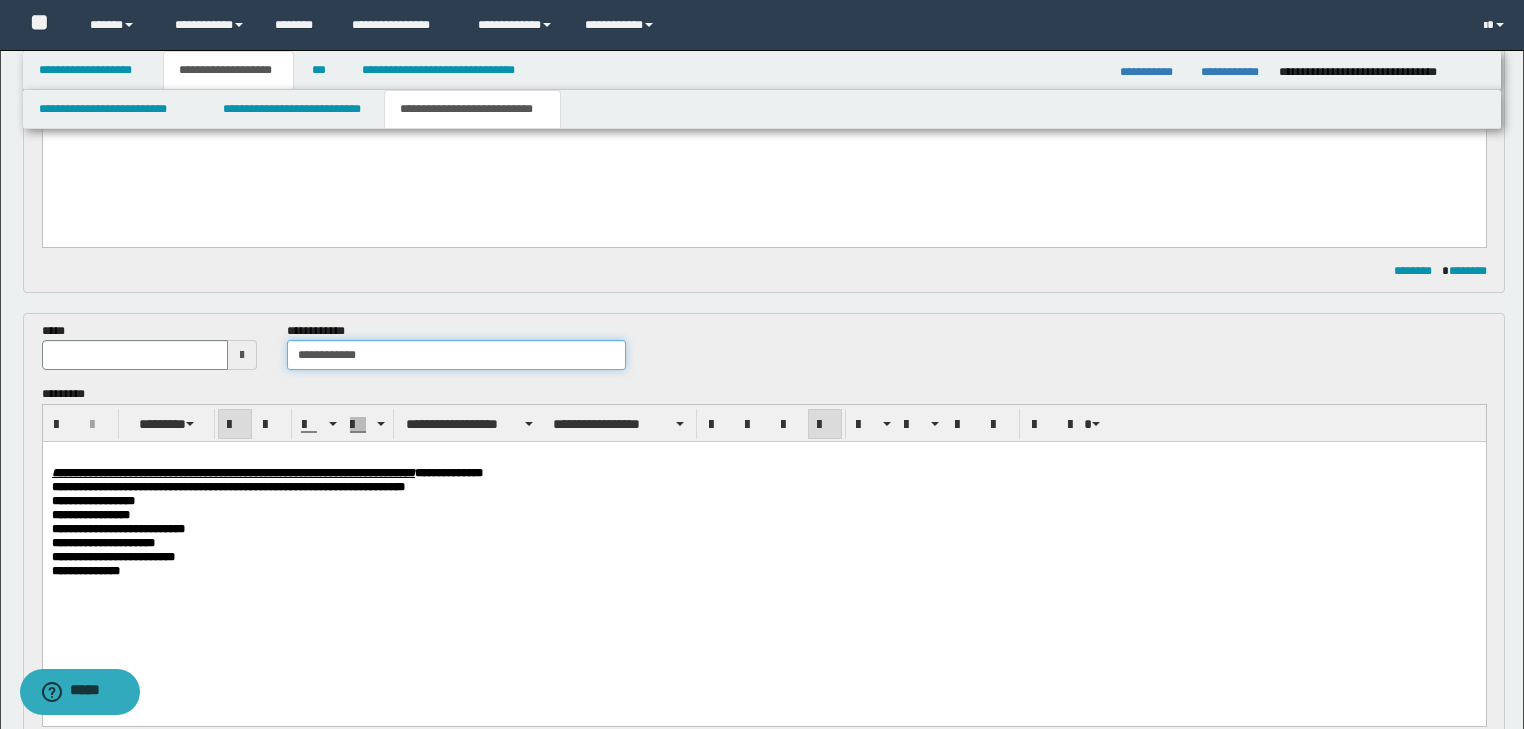 type on "**********" 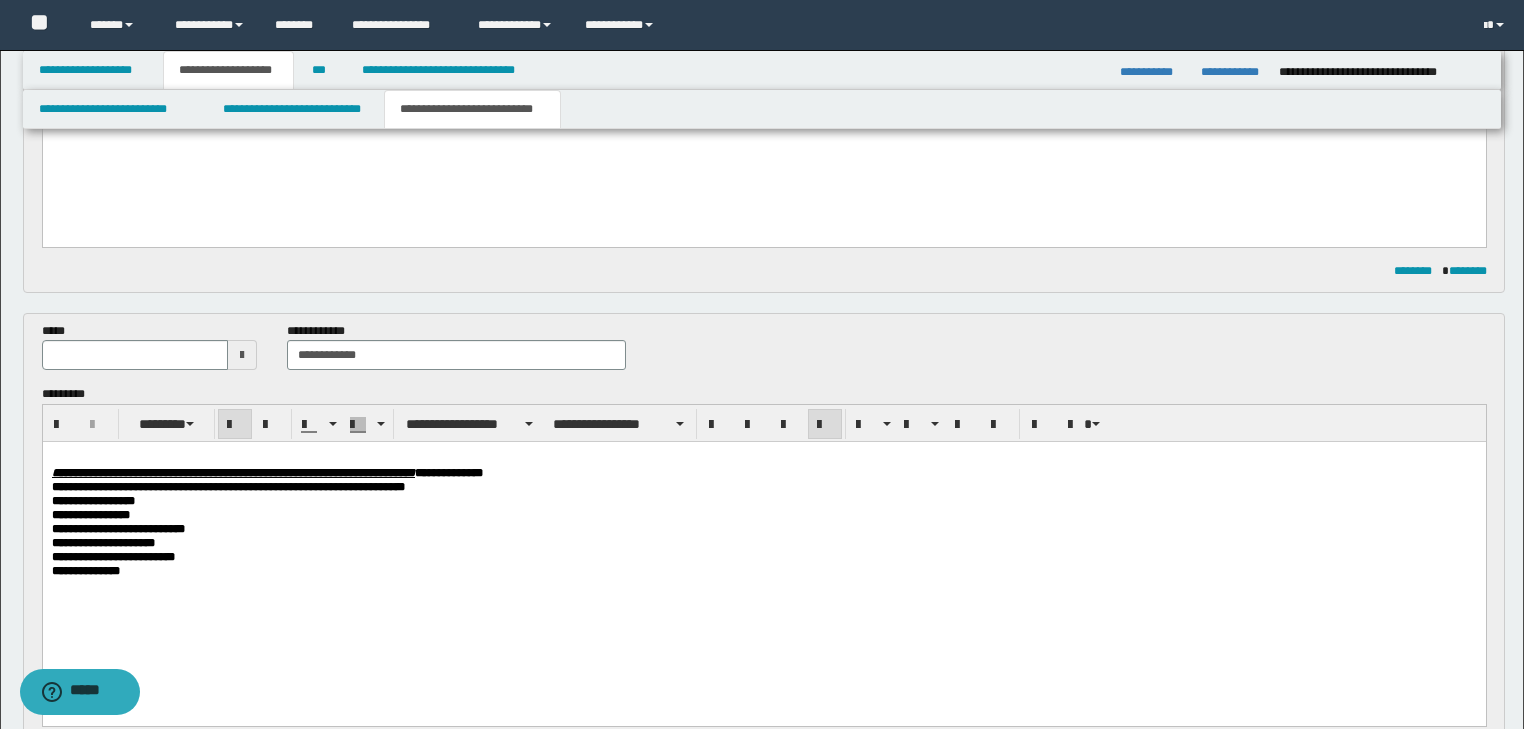 drag, startPoint x: 562, startPoint y: 473, endPoint x: 658, endPoint y: 476, distance: 96.04687 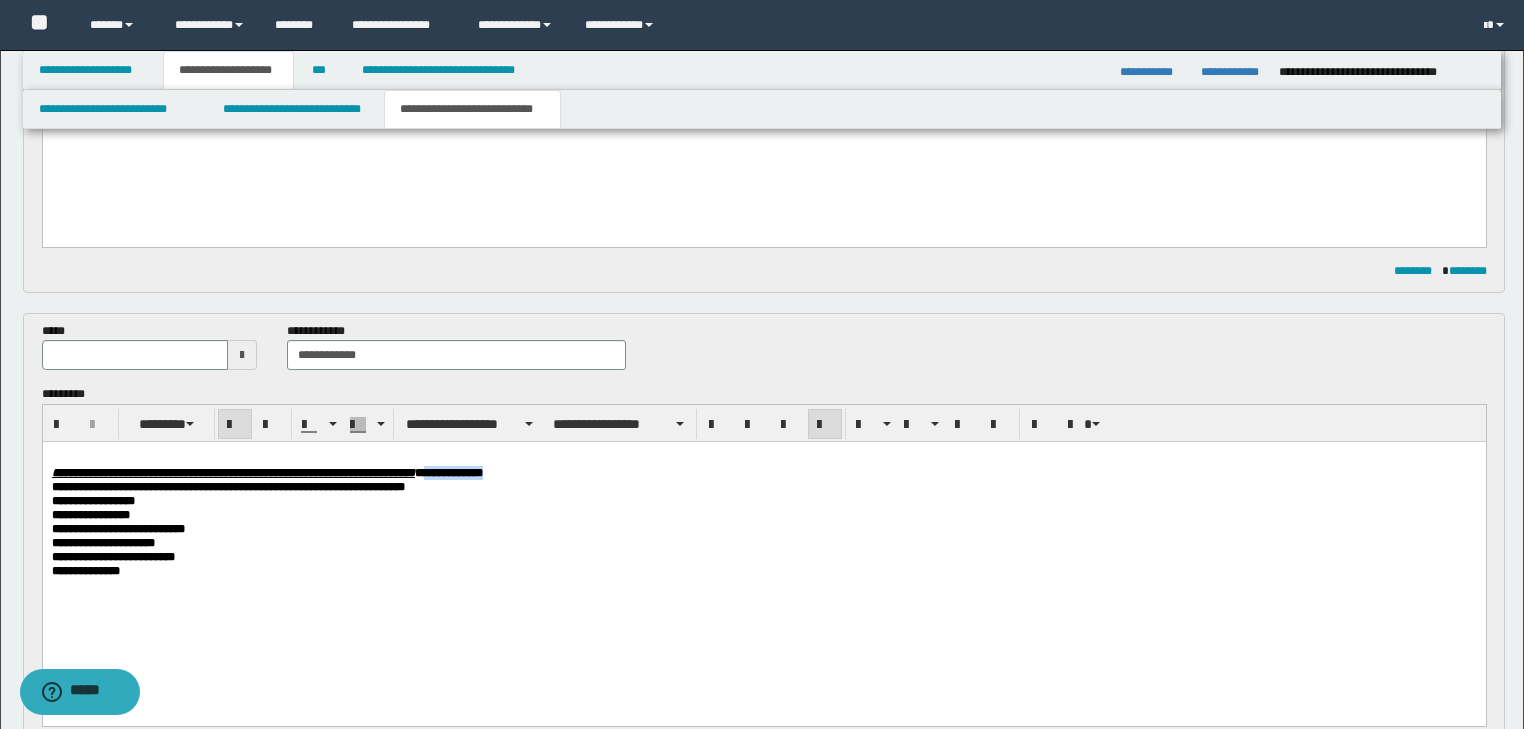 drag, startPoint x: 631, startPoint y: 472, endPoint x: 564, endPoint y: 472, distance: 67 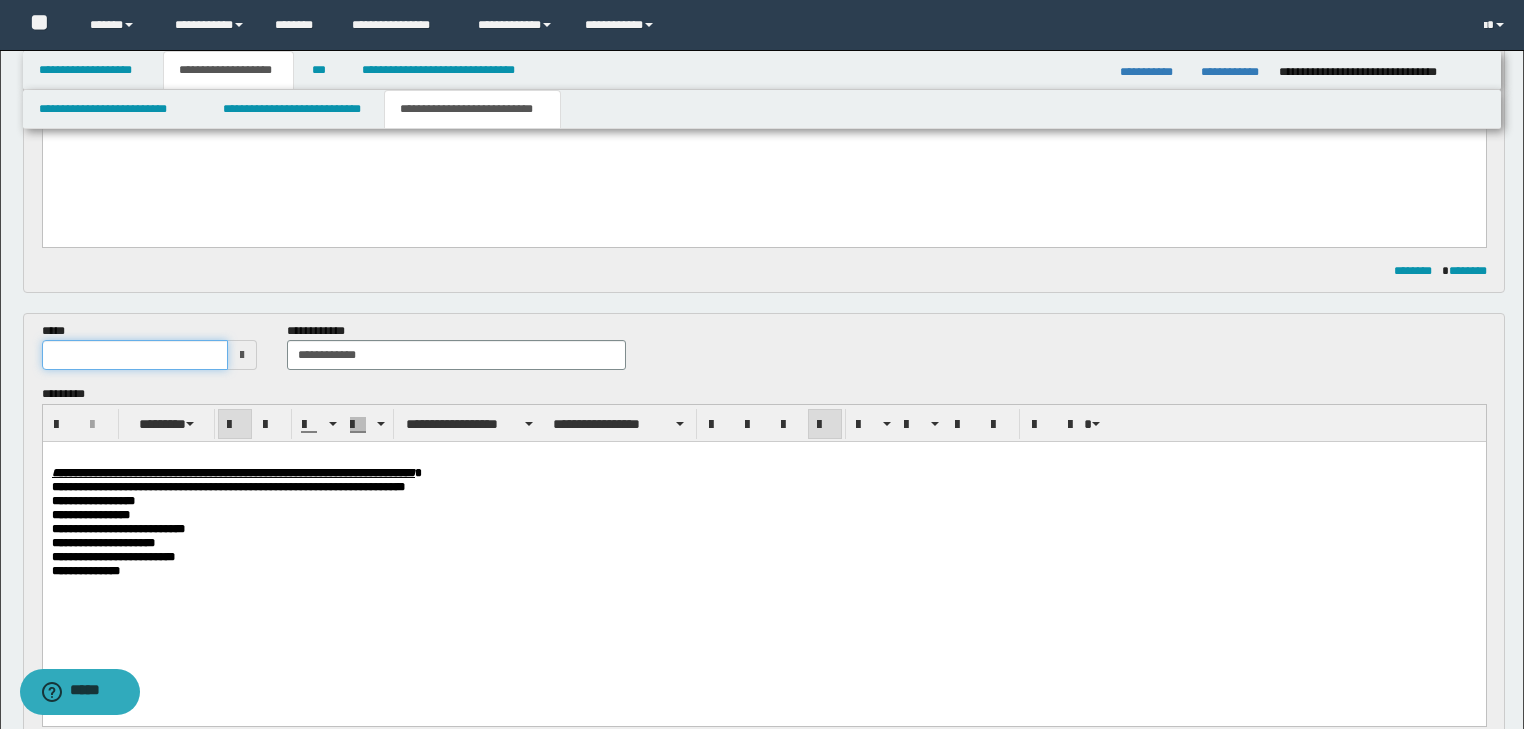 click at bounding box center [135, 355] 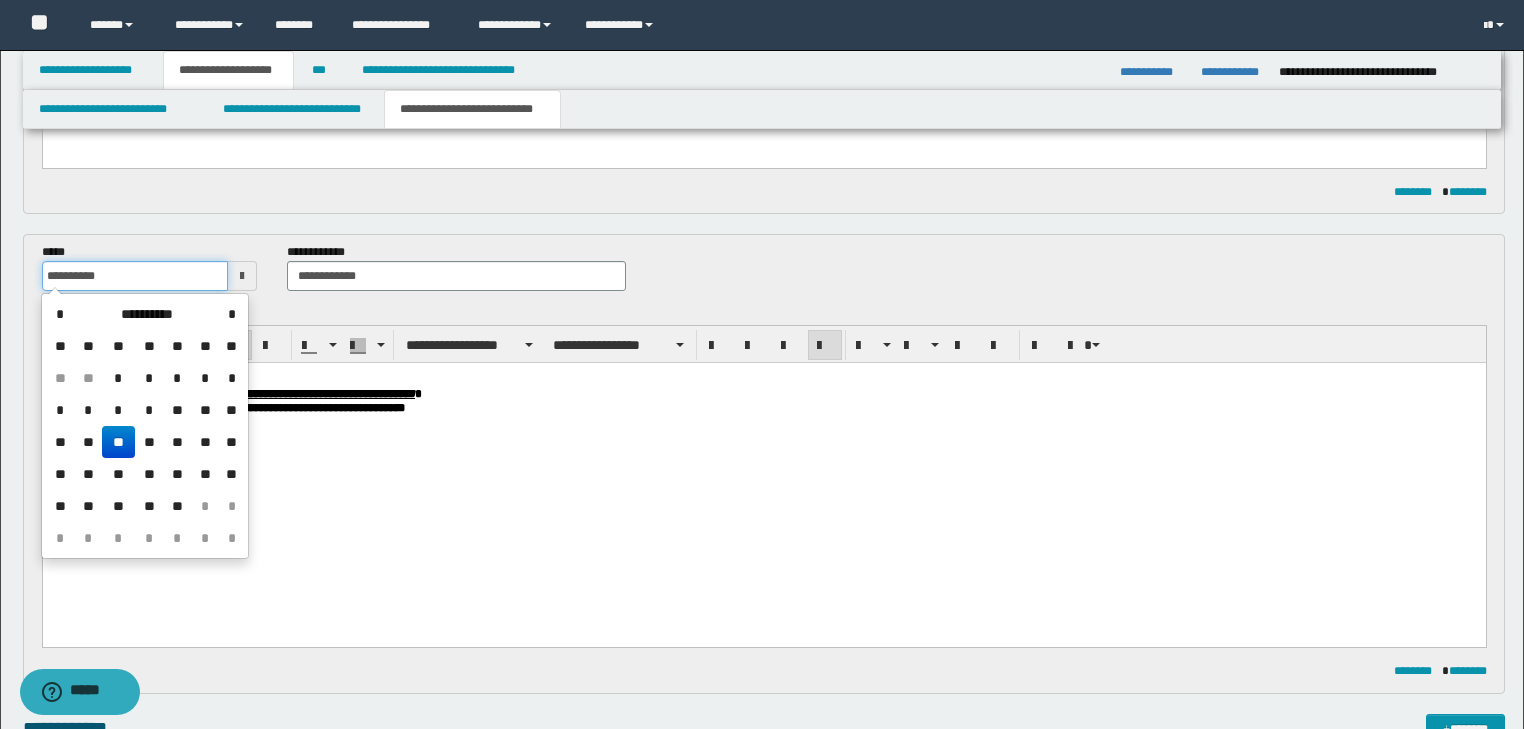 scroll, scrollTop: 608, scrollLeft: 0, axis: vertical 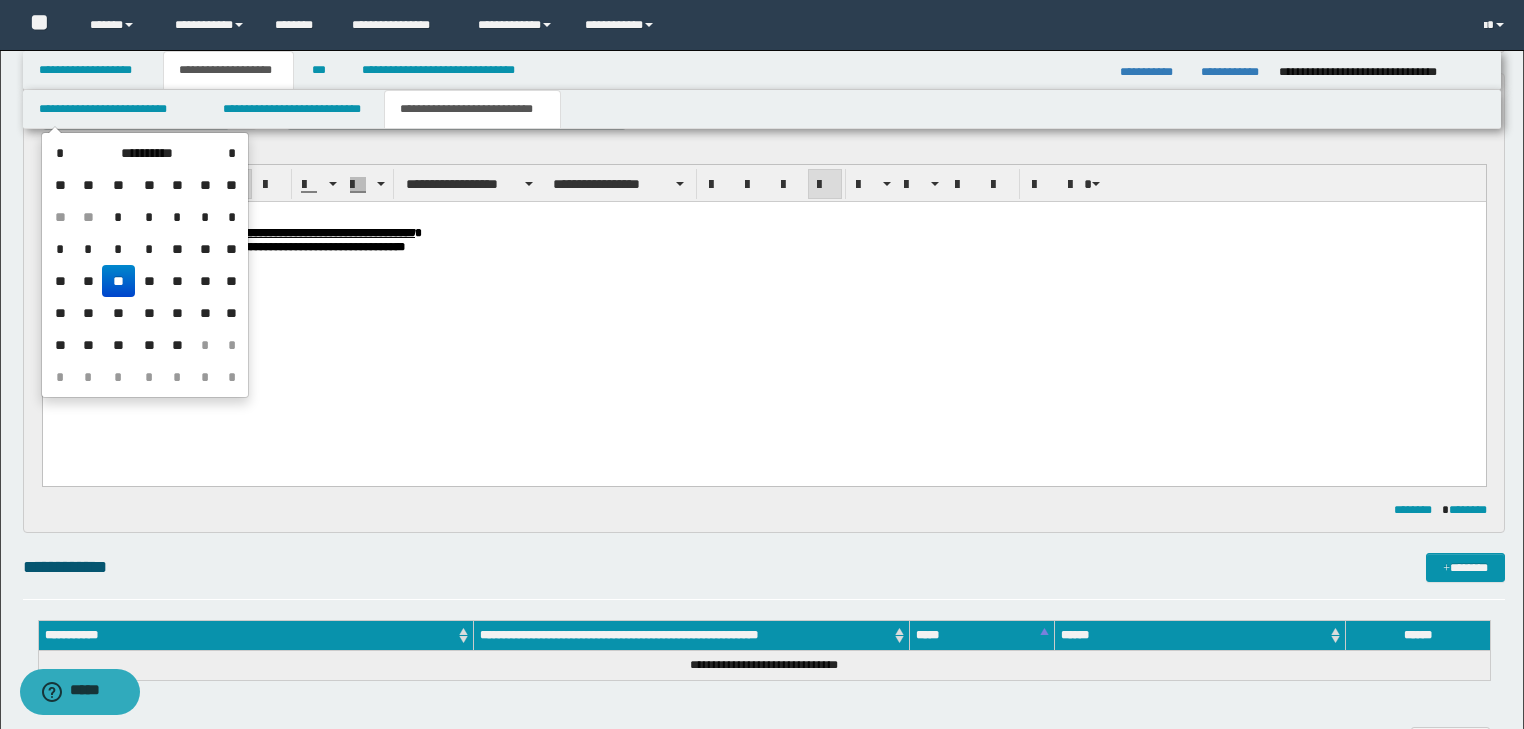 click on "**********" at bounding box center (763, 289) 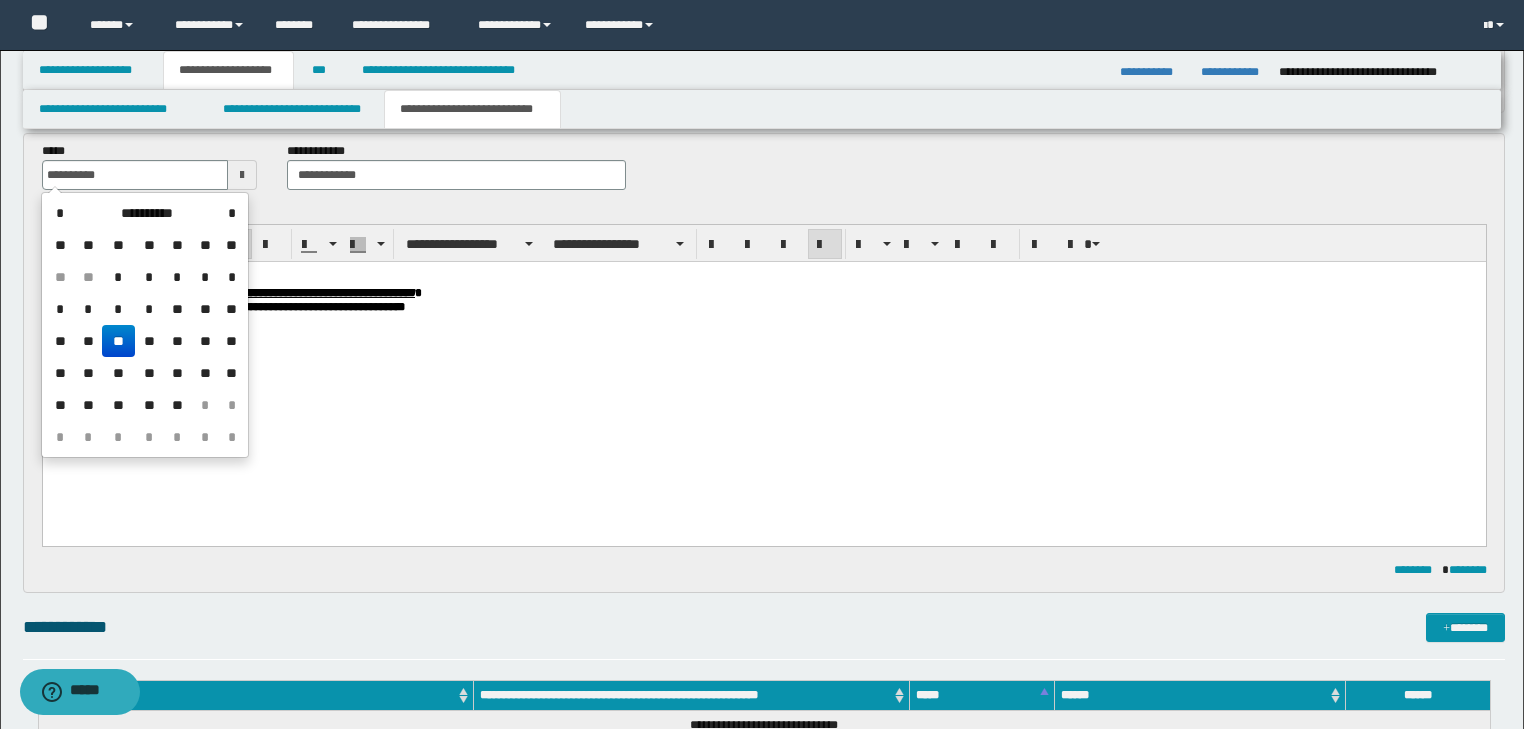 scroll, scrollTop: 448, scrollLeft: 0, axis: vertical 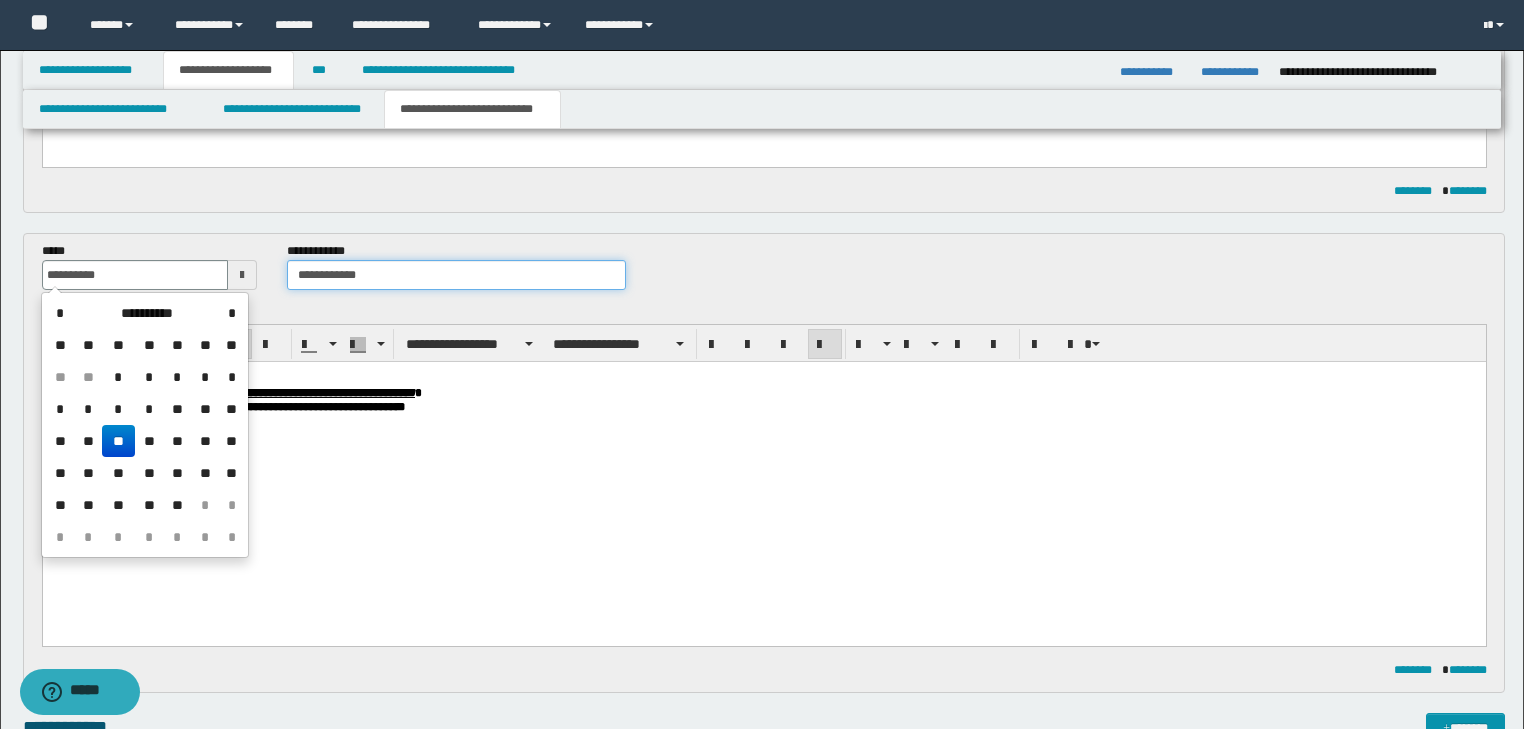 type on "**********" 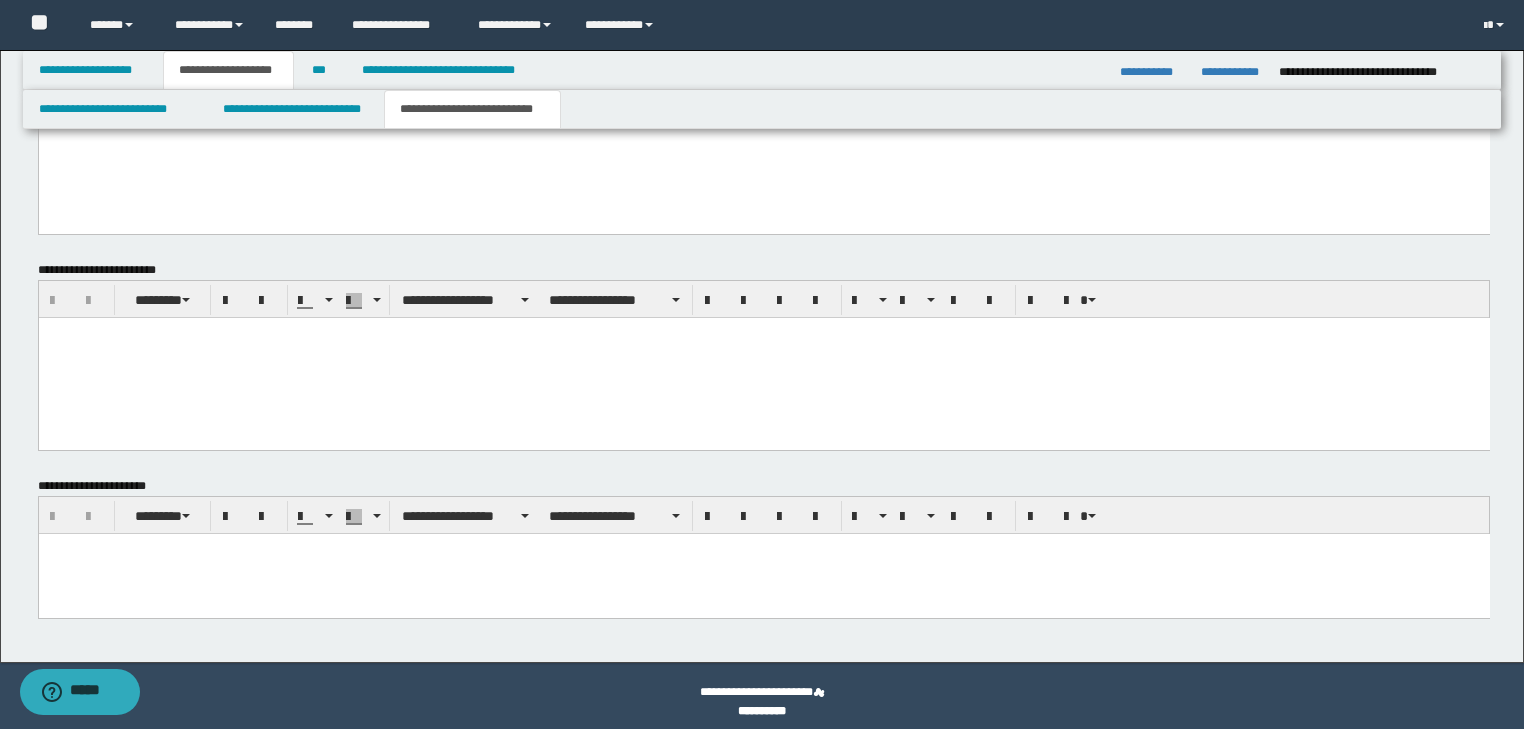 scroll, scrollTop: 1342, scrollLeft: 0, axis: vertical 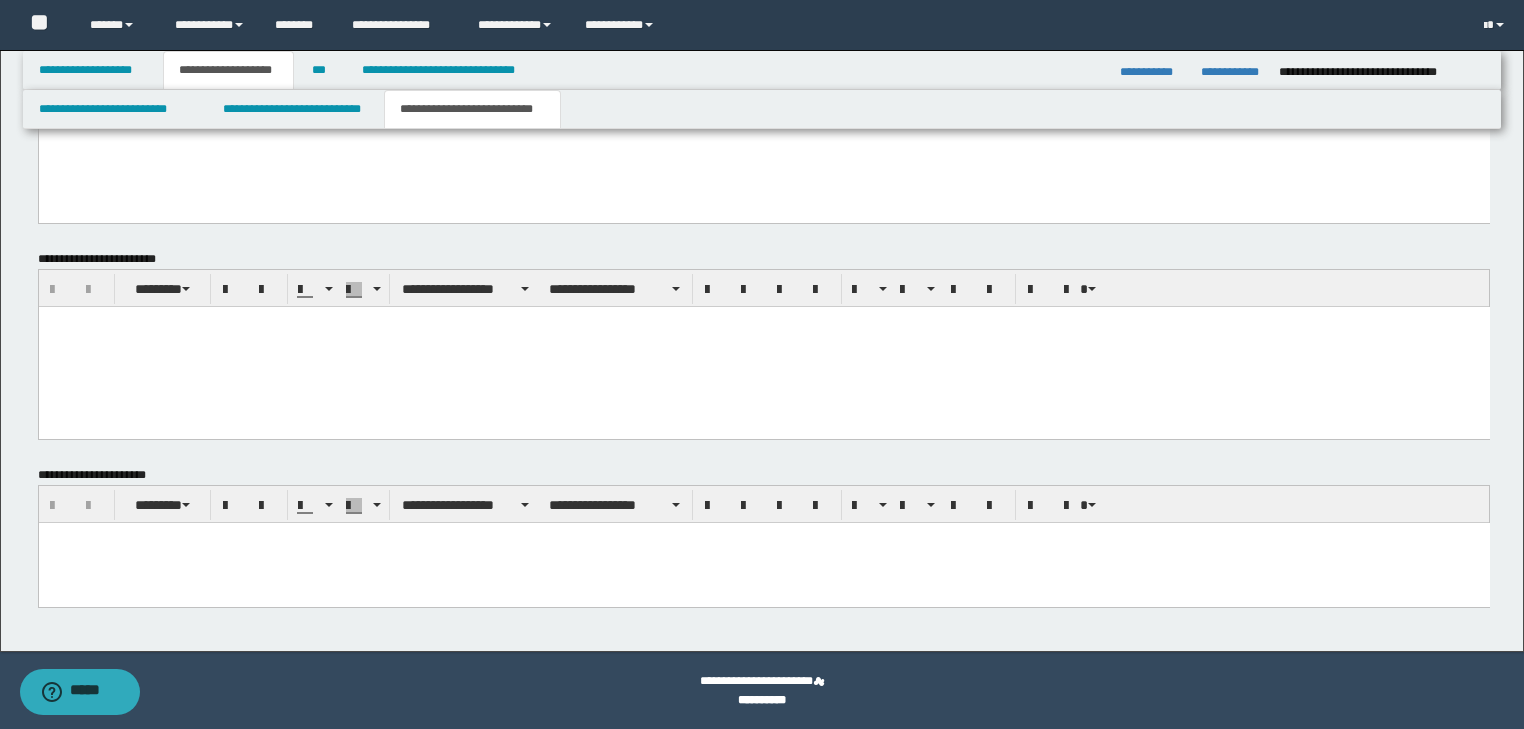 click at bounding box center (763, 562) 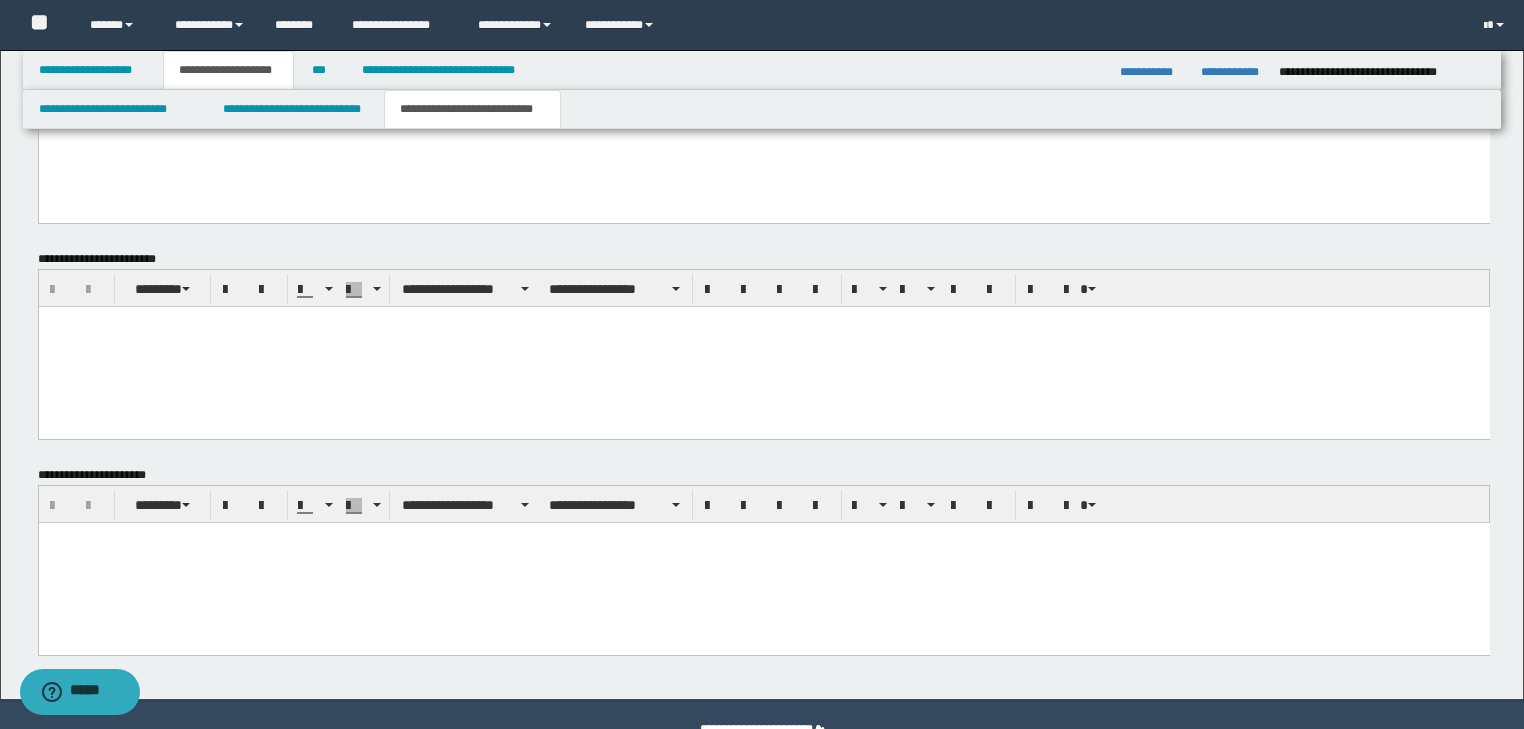 type 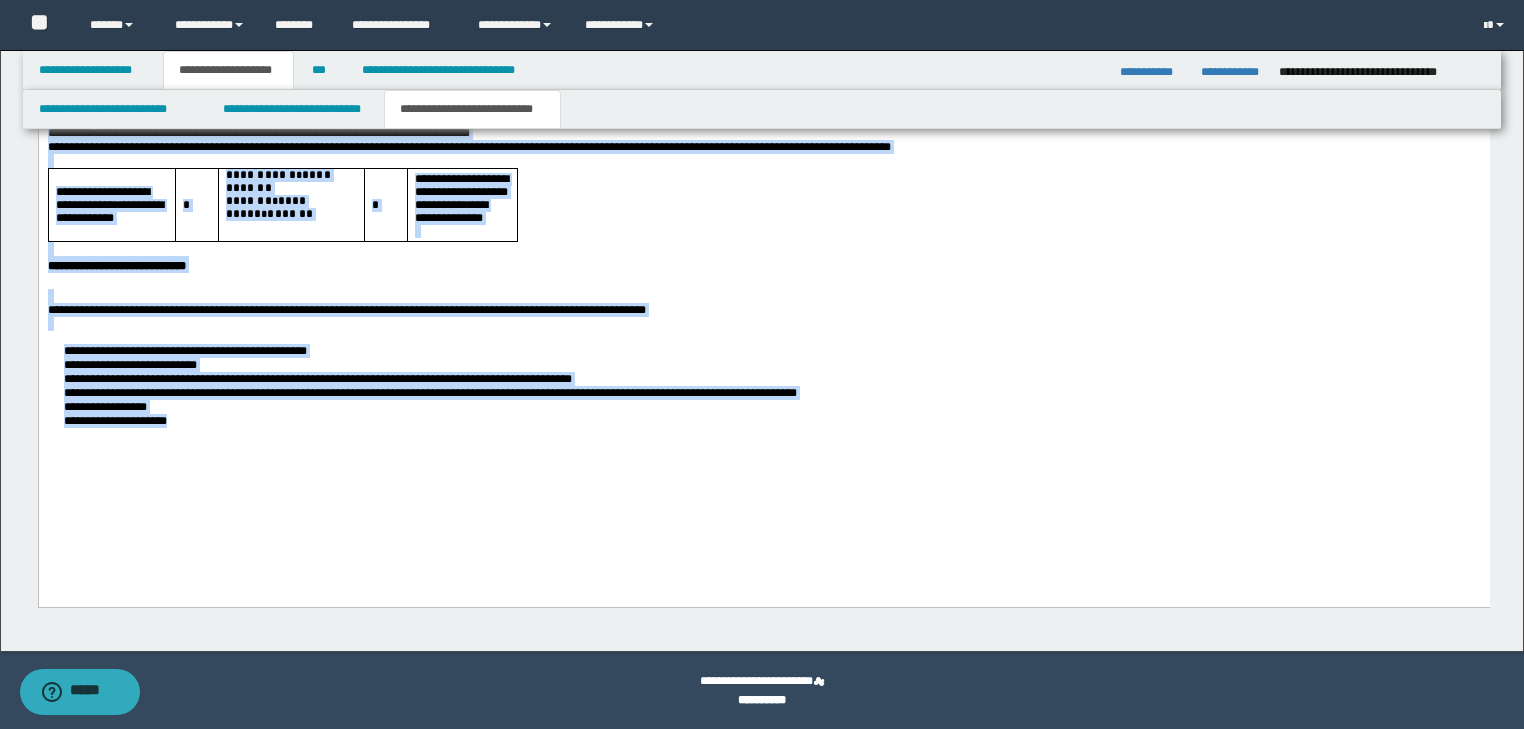drag, startPoint x: 48, startPoint y: -140, endPoint x: 655, endPoint y: 548, distance: 917.4928 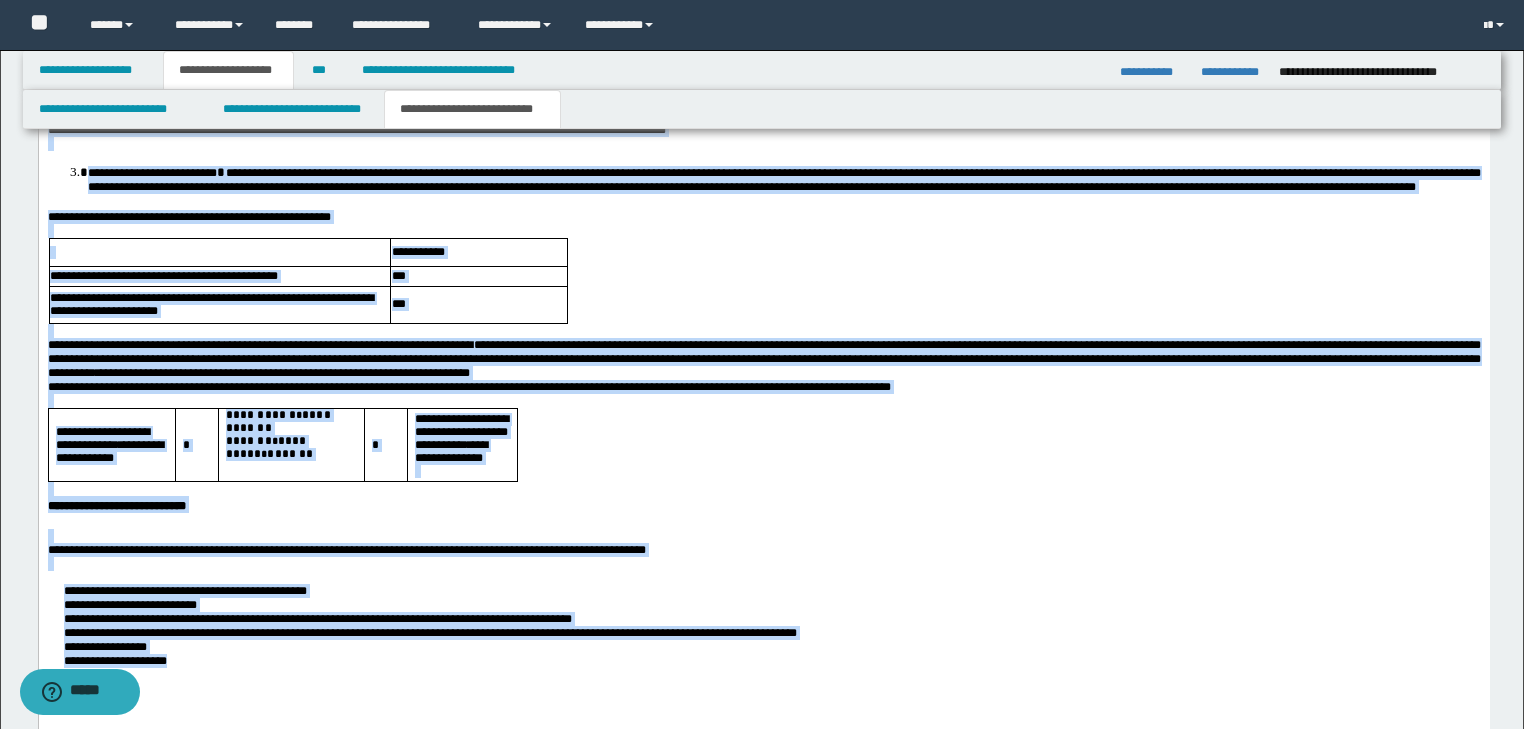 scroll, scrollTop: 1538, scrollLeft: 0, axis: vertical 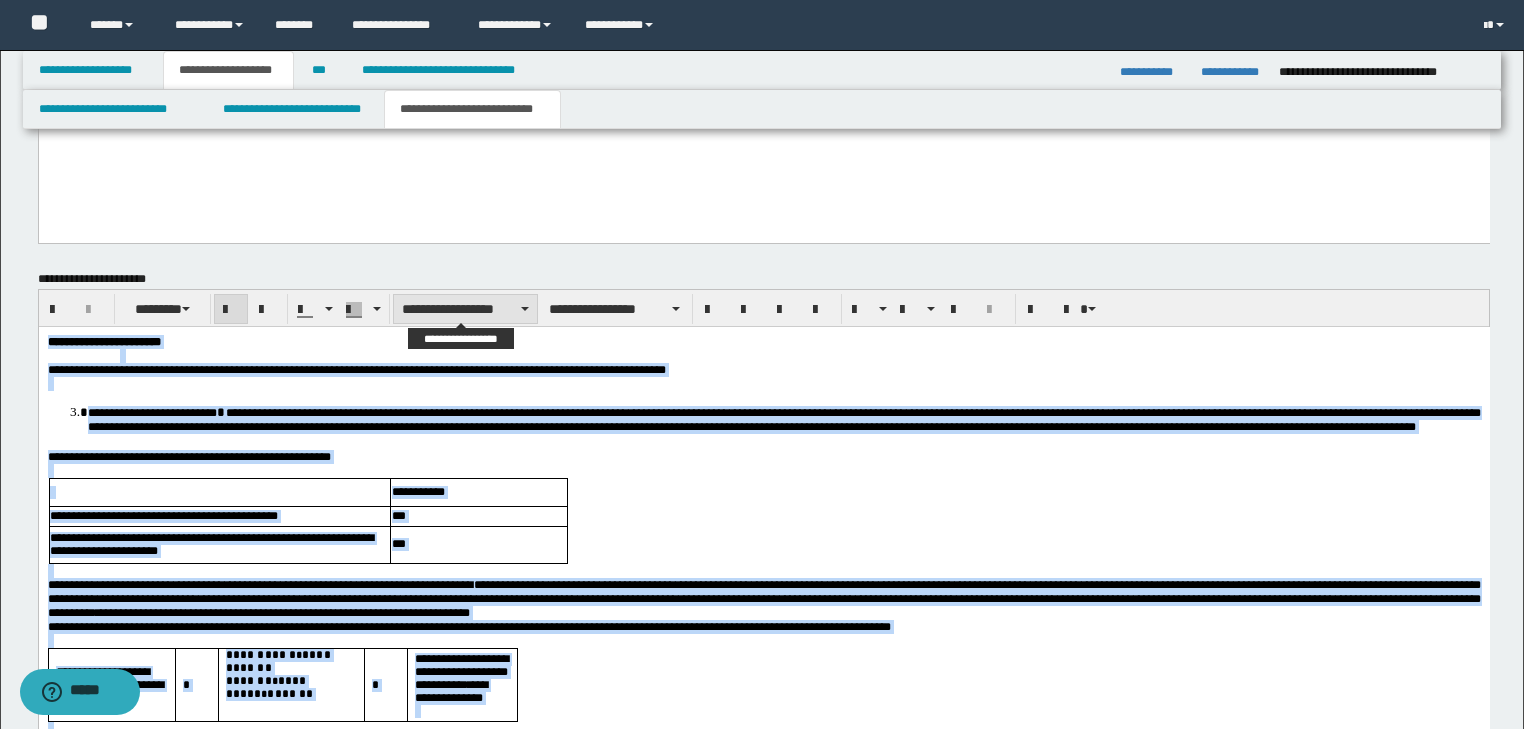 click on "**********" at bounding box center (465, 309) 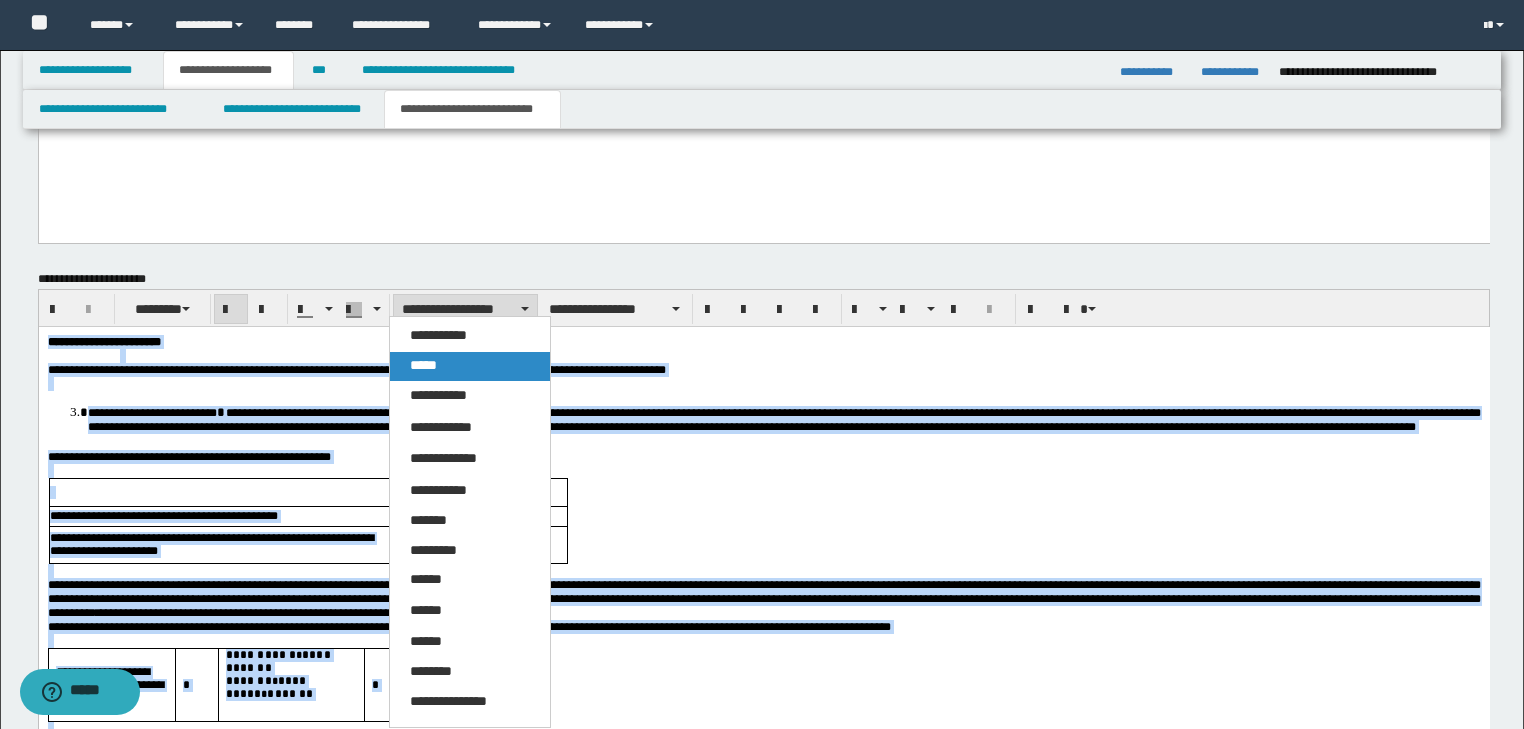 click on "*****" at bounding box center (470, 366) 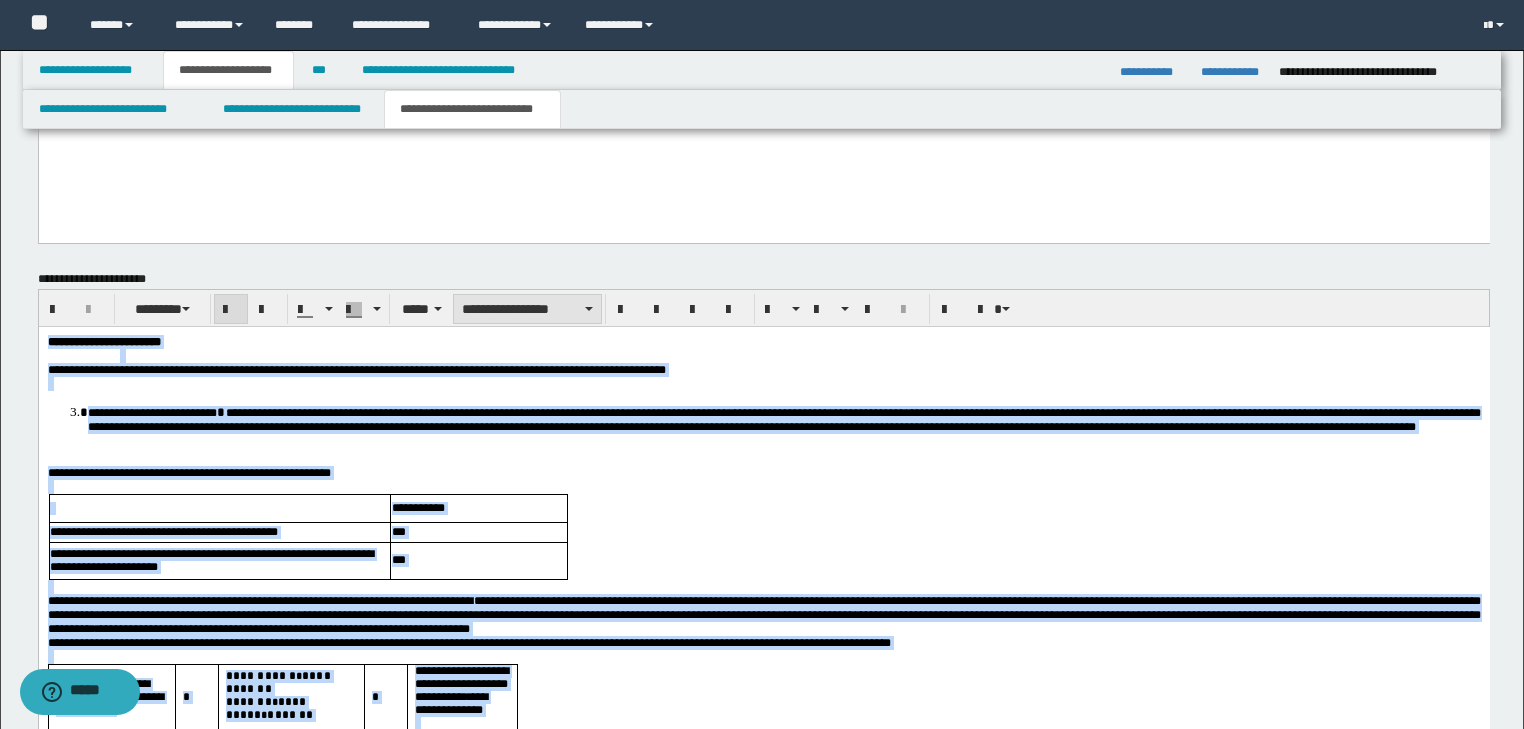 click on "**********" at bounding box center [527, 309] 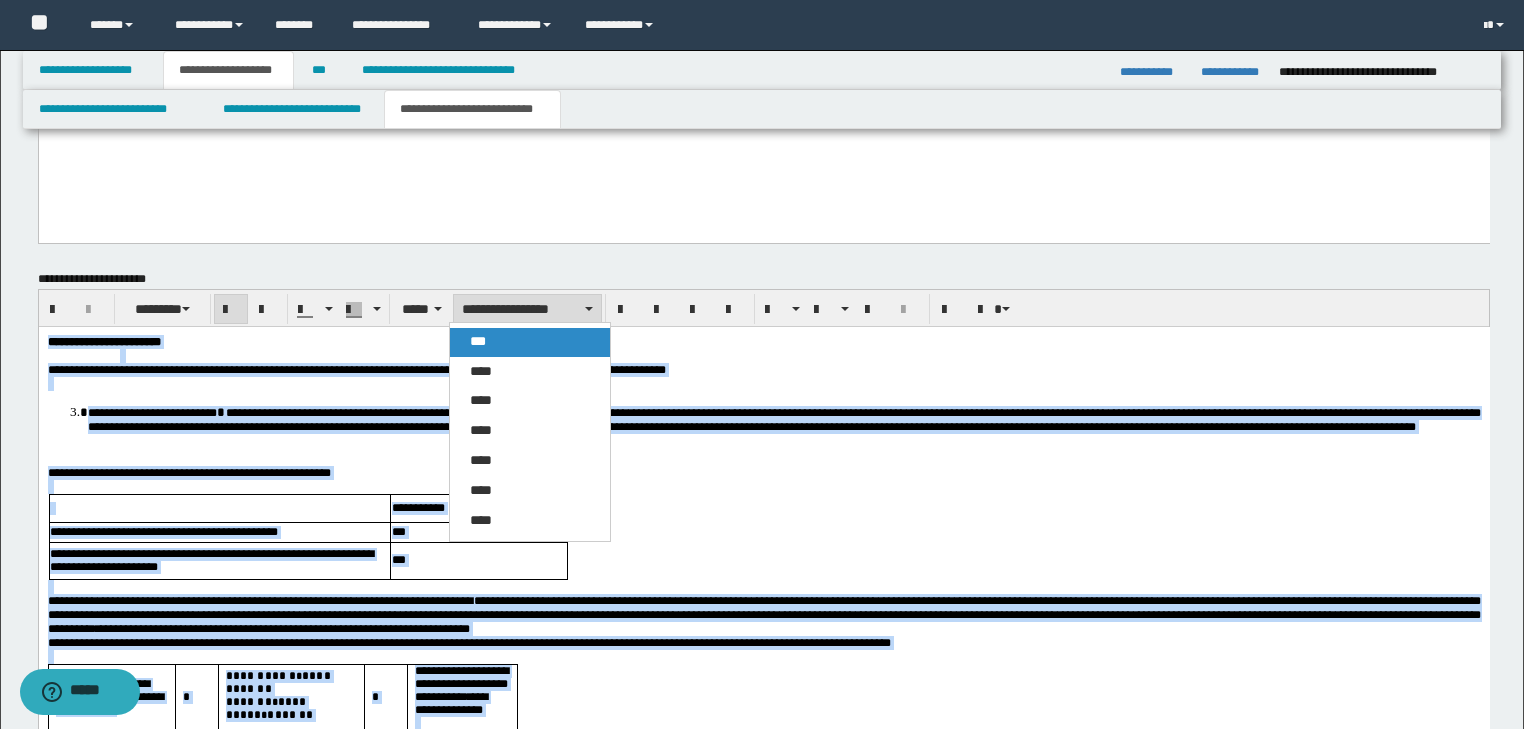 drag, startPoint x: 504, startPoint y: 339, endPoint x: 499, endPoint y: 3, distance: 336.0372 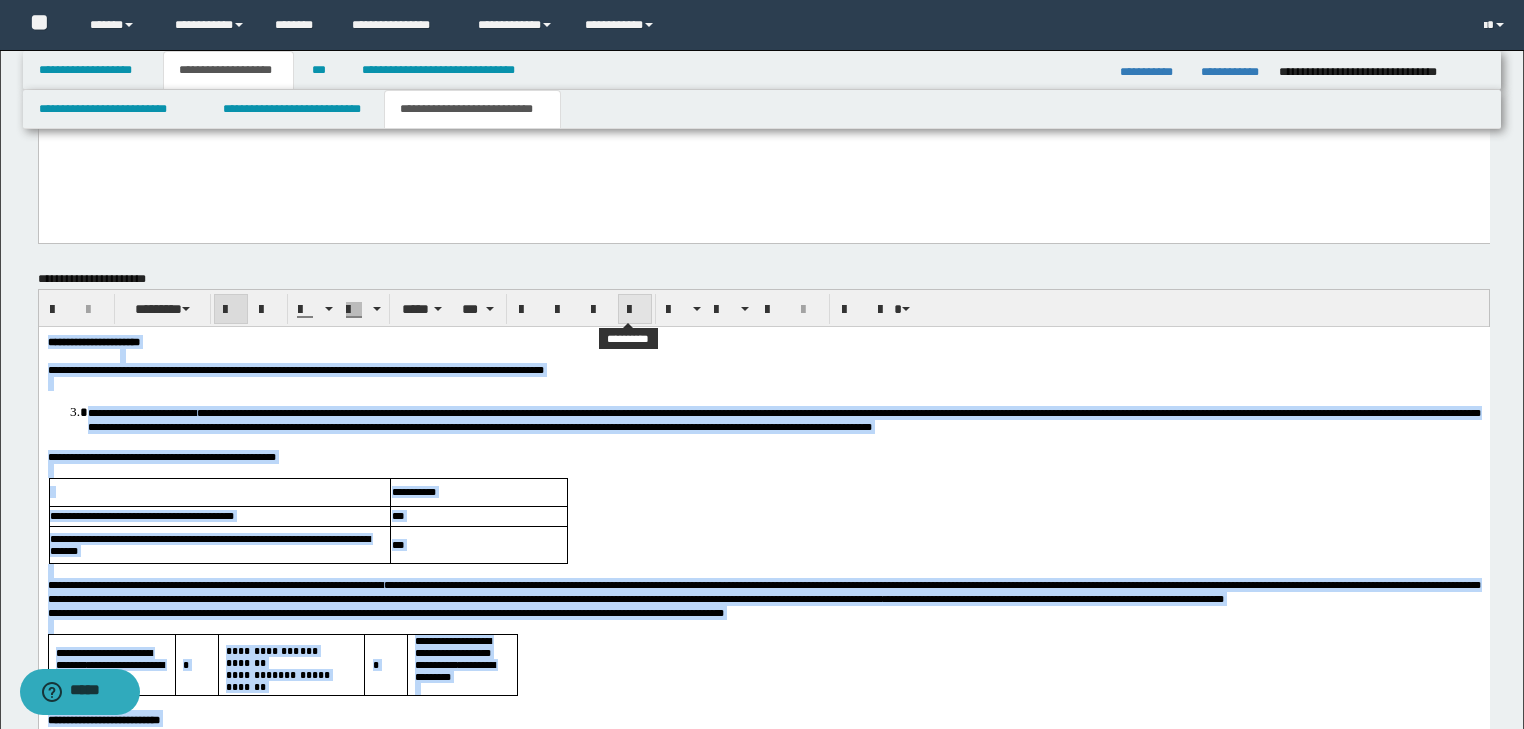 click at bounding box center [635, 310] 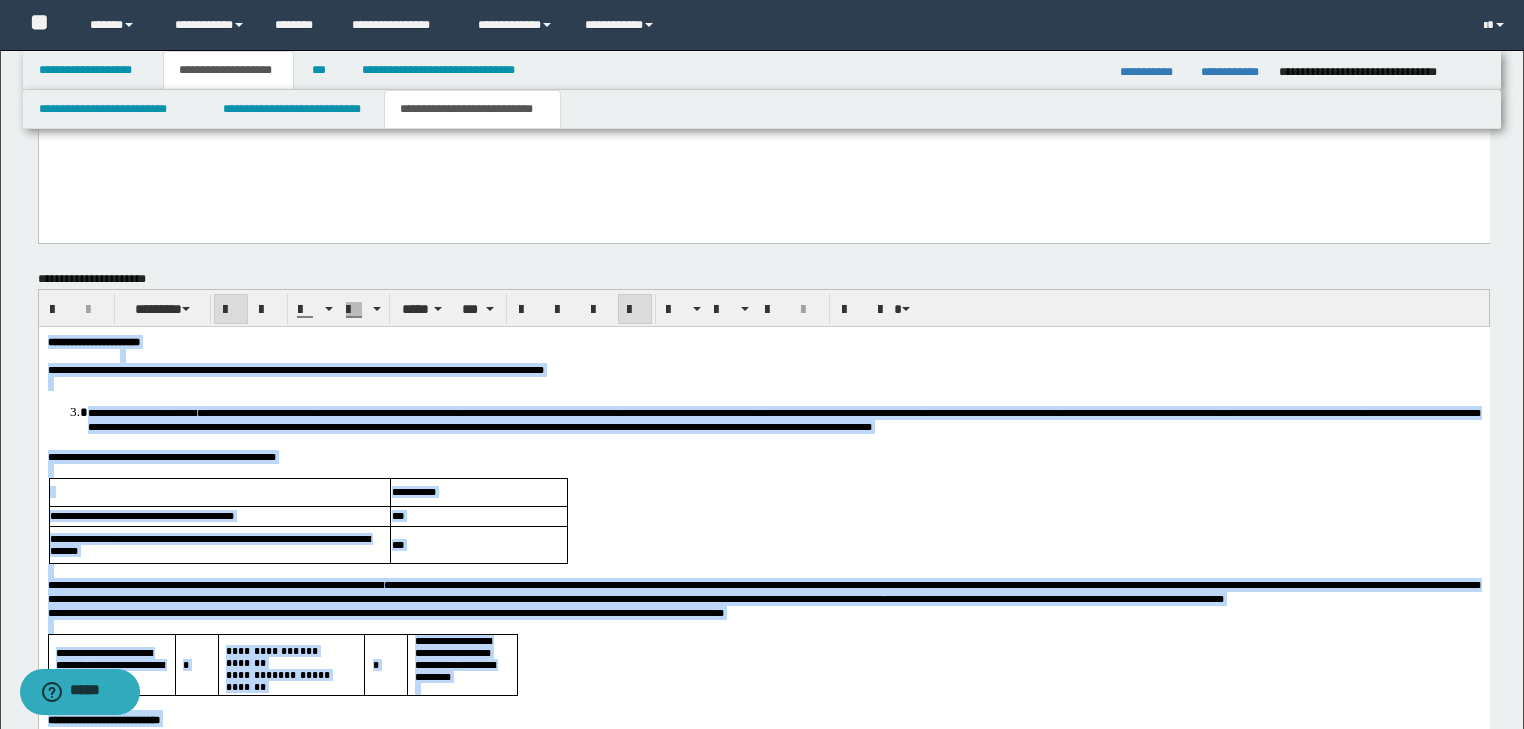 click at bounding box center [799, 355] 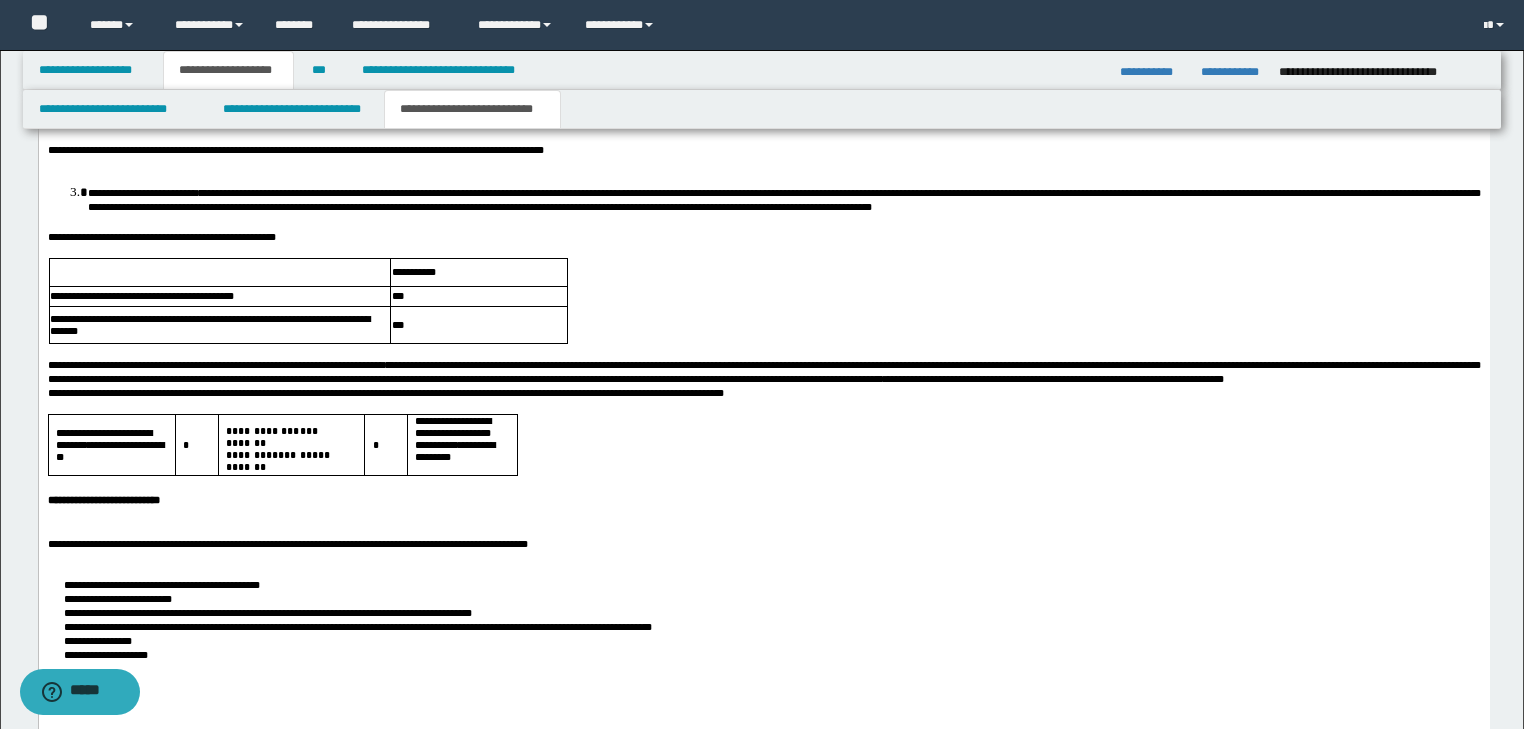 scroll, scrollTop: 1858, scrollLeft: 0, axis: vertical 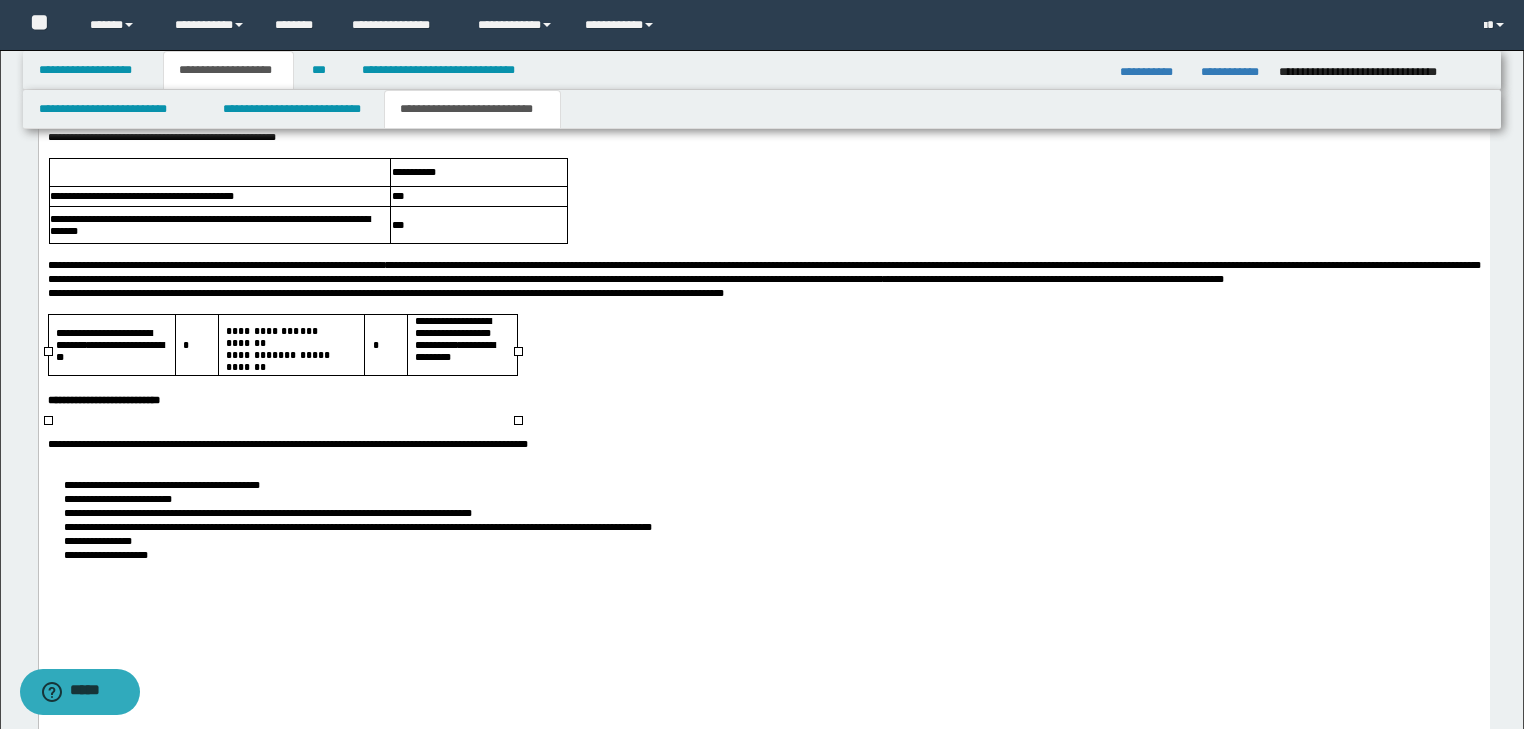 click on "*" at bounding box center (385, 344) 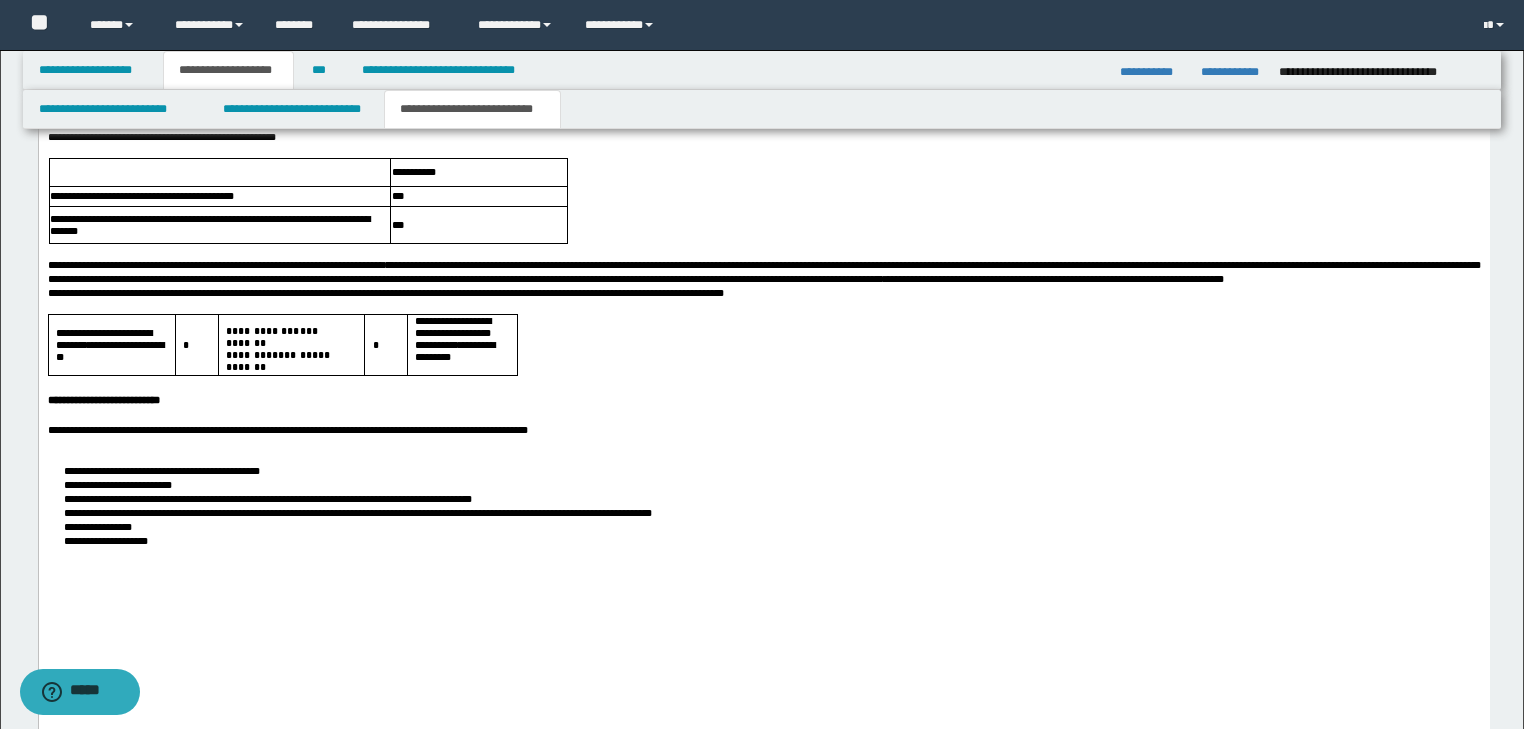 click at bounding box center (763, 443) 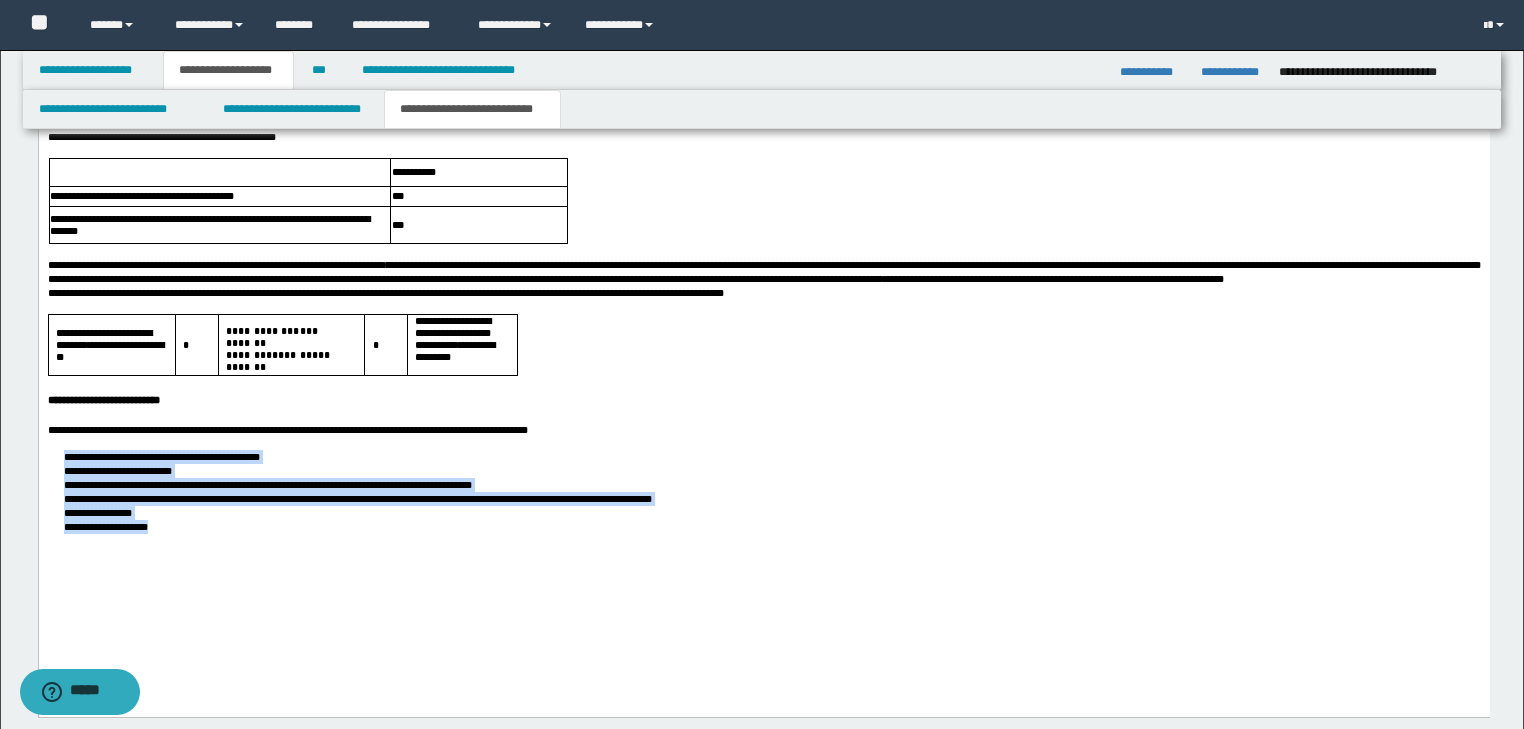 drag, startPoint x: 63, startPoint y: 506, endPoint x: 280, endPoint y: 588, distance: 231.97629 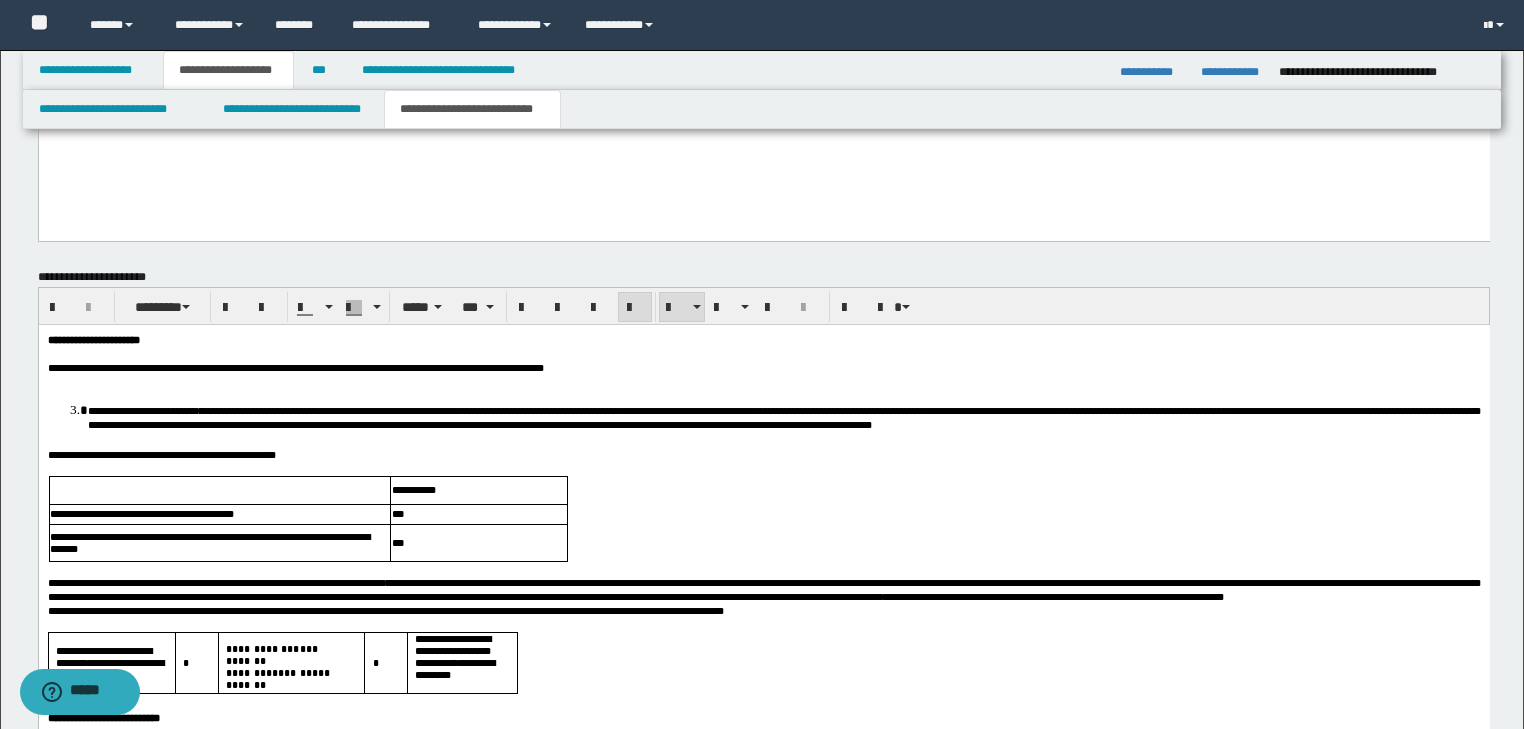 scroll, scrollTop: 1538, scrollLeft: 0, axis: vertical 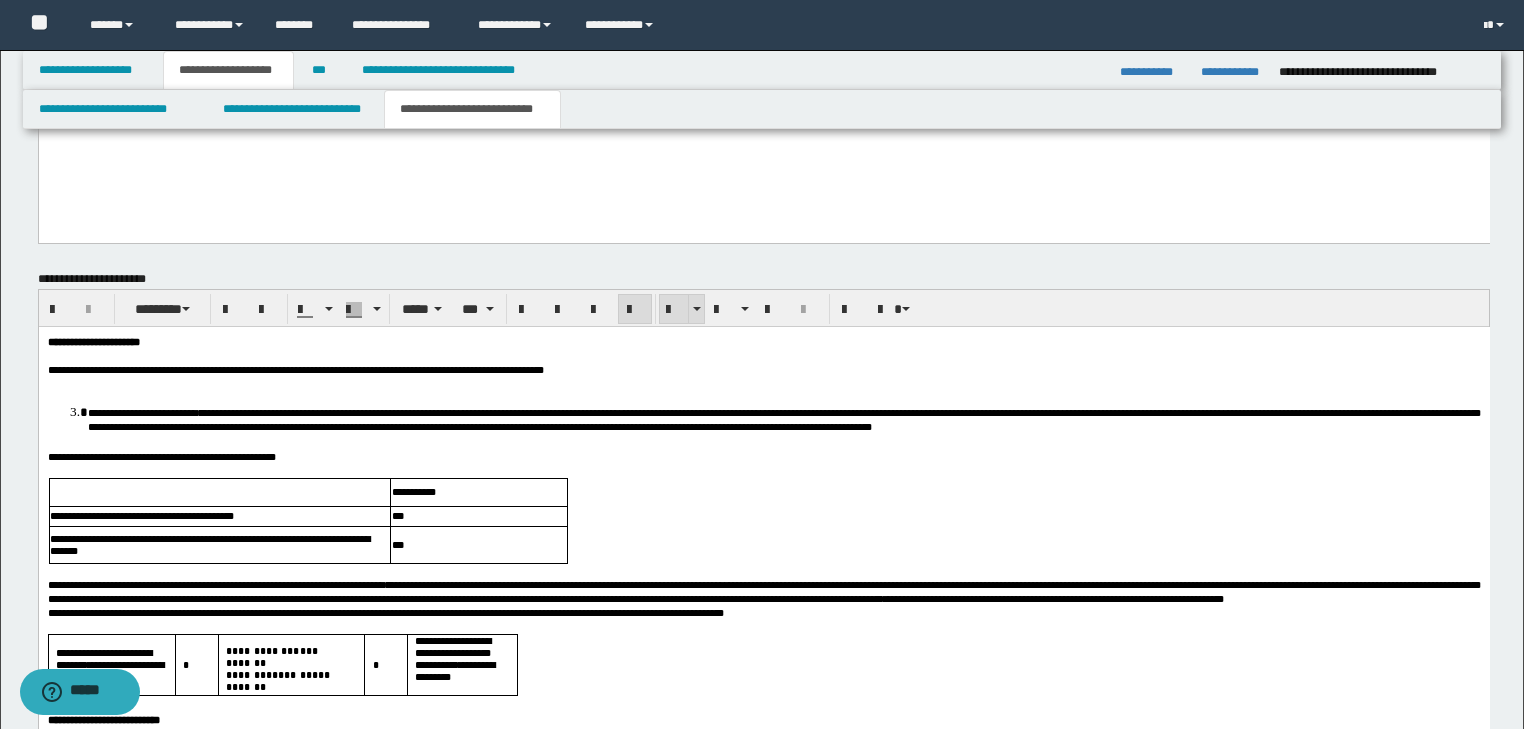 click at bounding box center [674, 310] 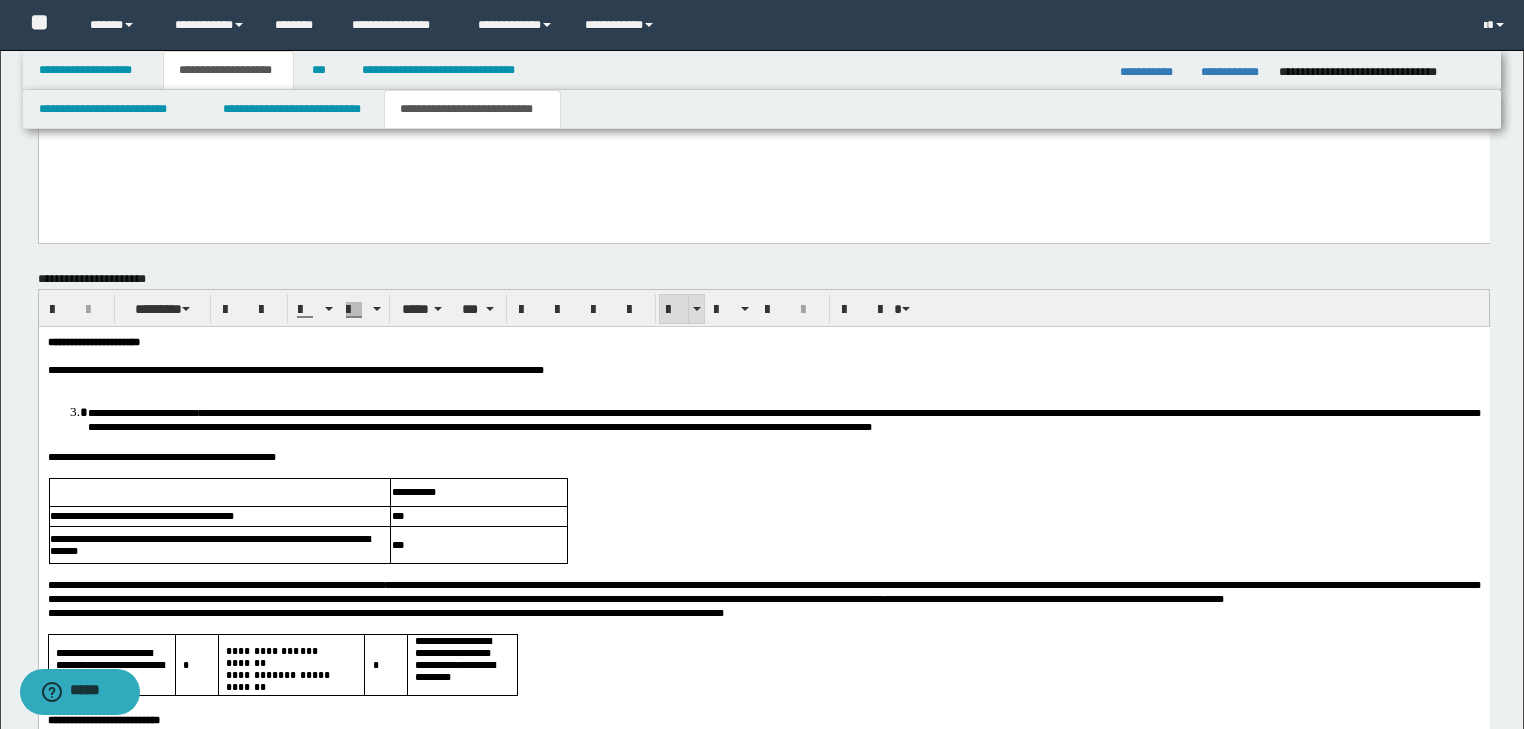 click at bounding box center (674, 310) 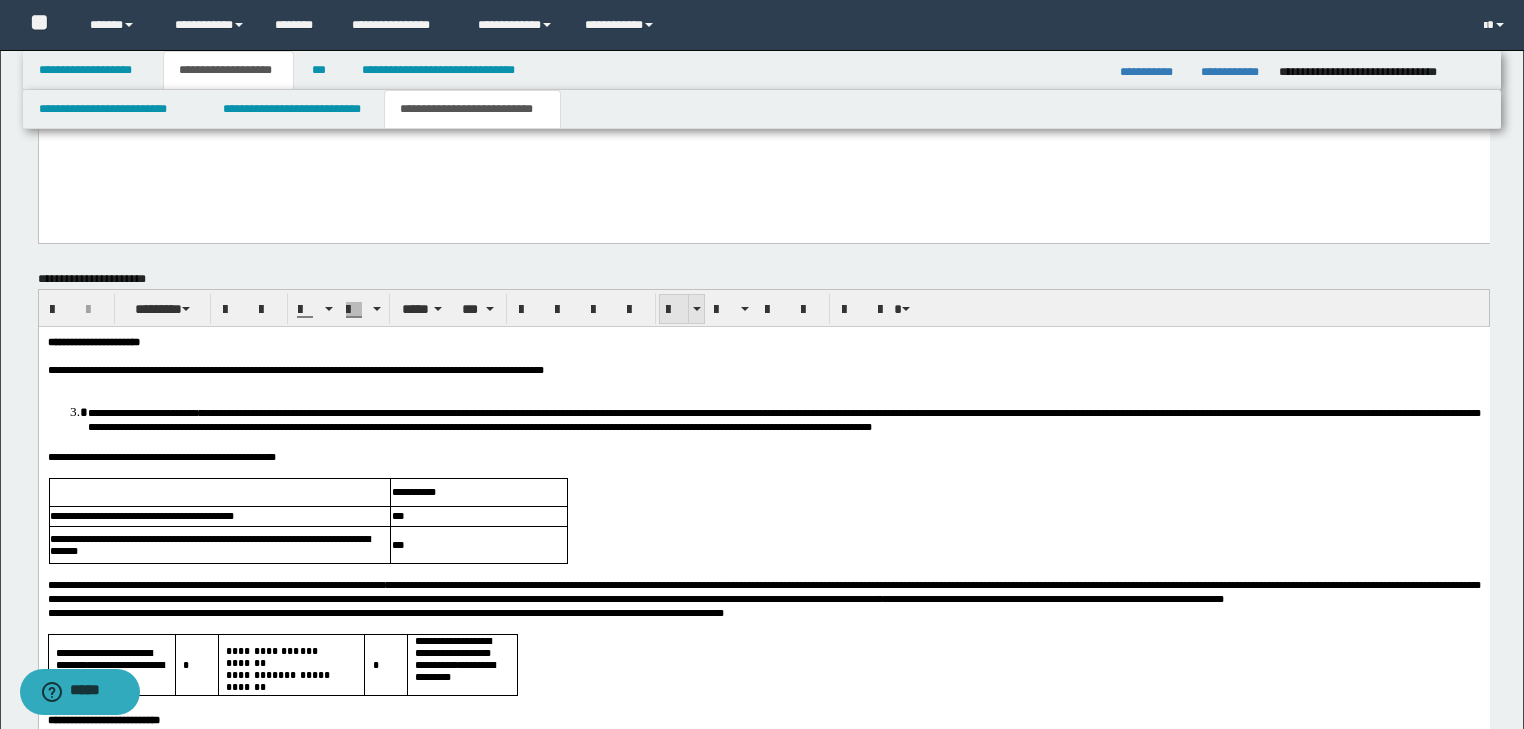click at bounding box center [674, 310] 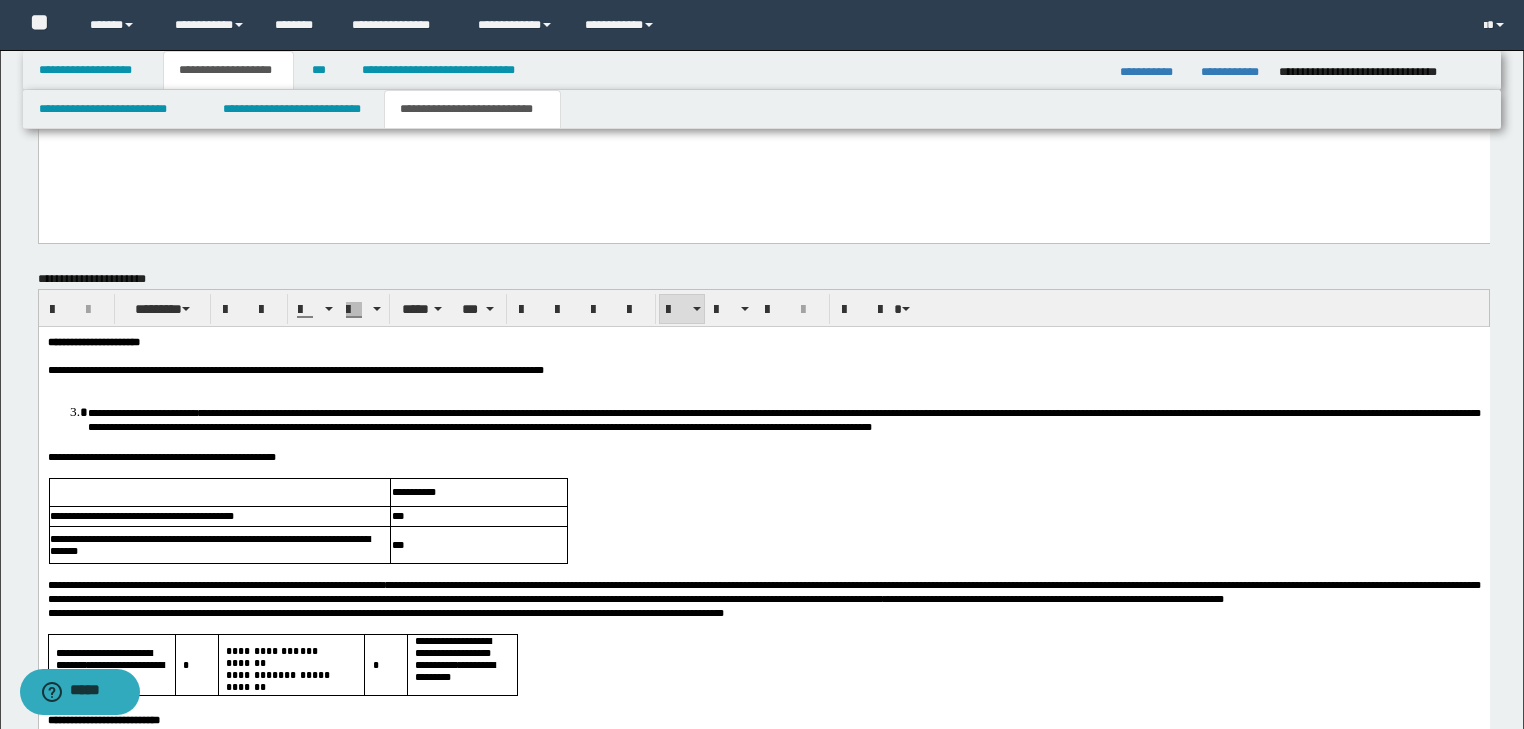 scroll, scrollTop: 1858, scrollLeft: 0, axis: vertical 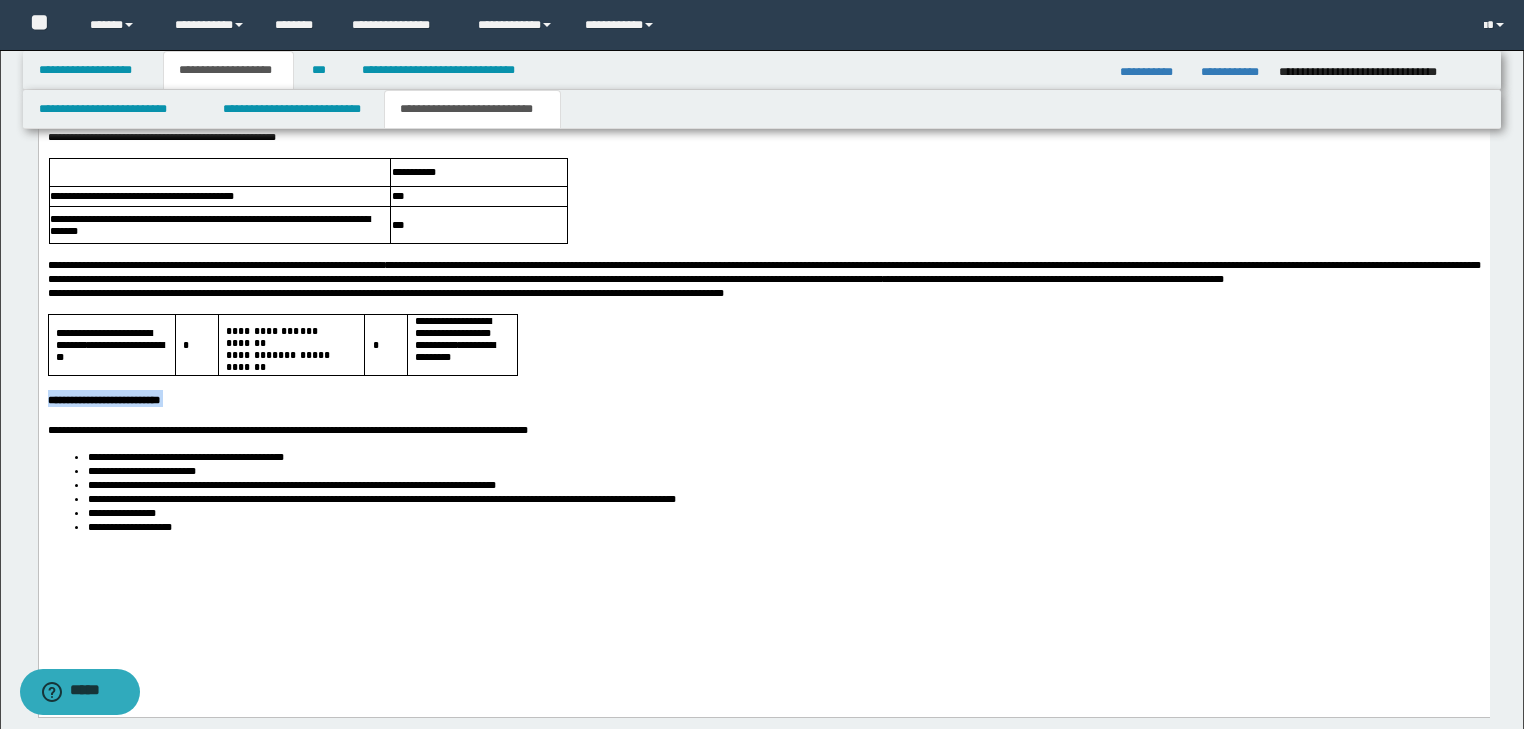 click on "**********" at bounding box center [763, 305] 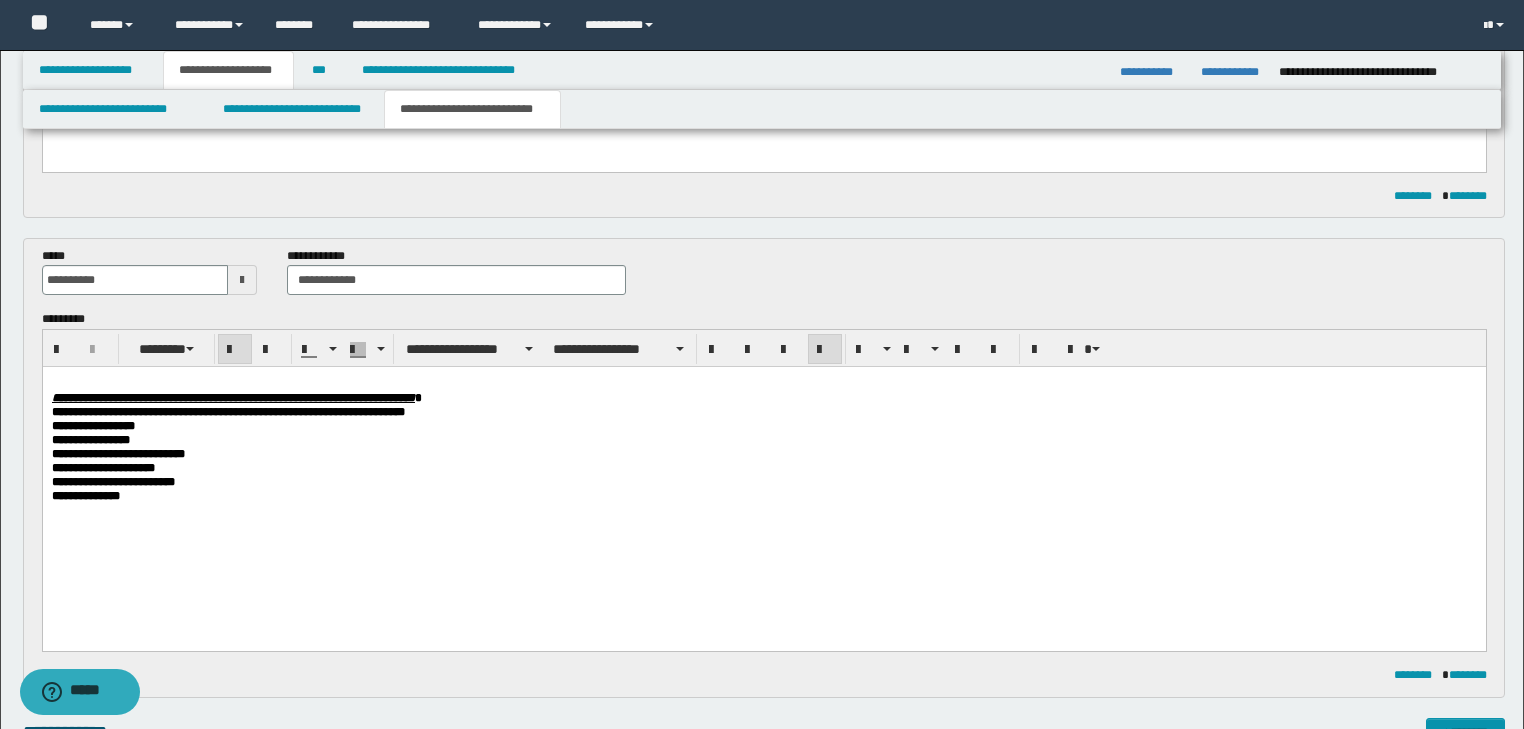scroll, scrollTop: 608, scrollLeft: 0, axis: vertical 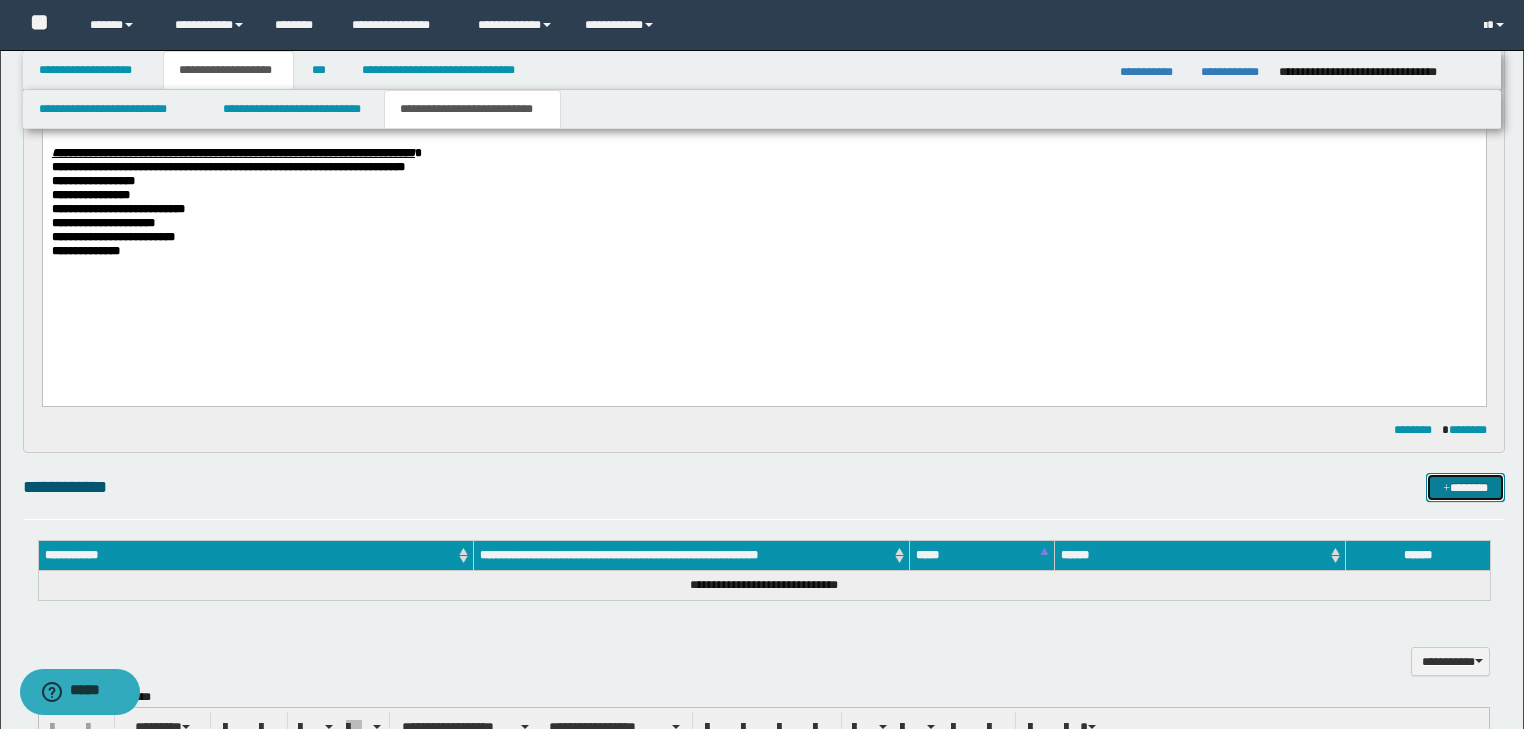 click on "*******" at bounding box center [1465, 488] 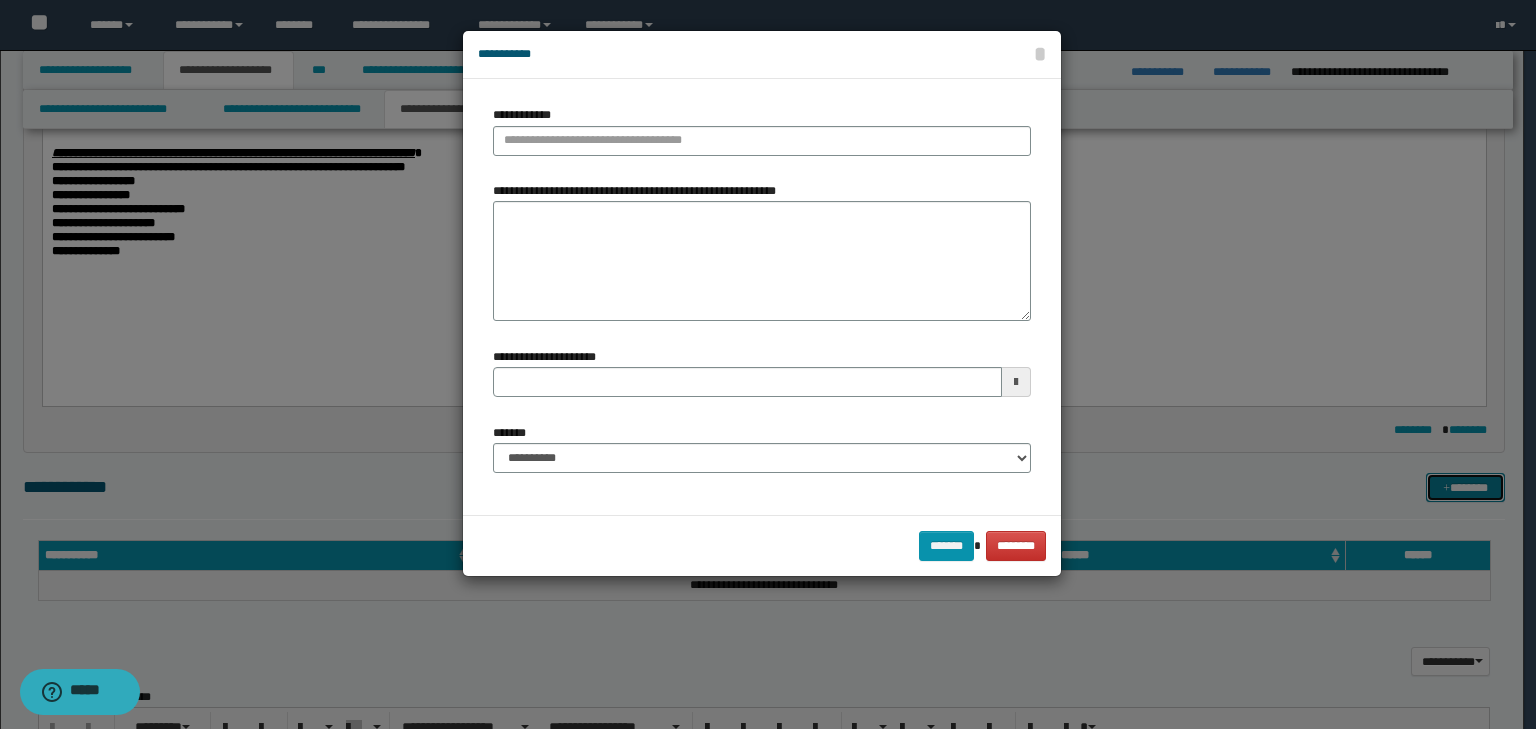 type 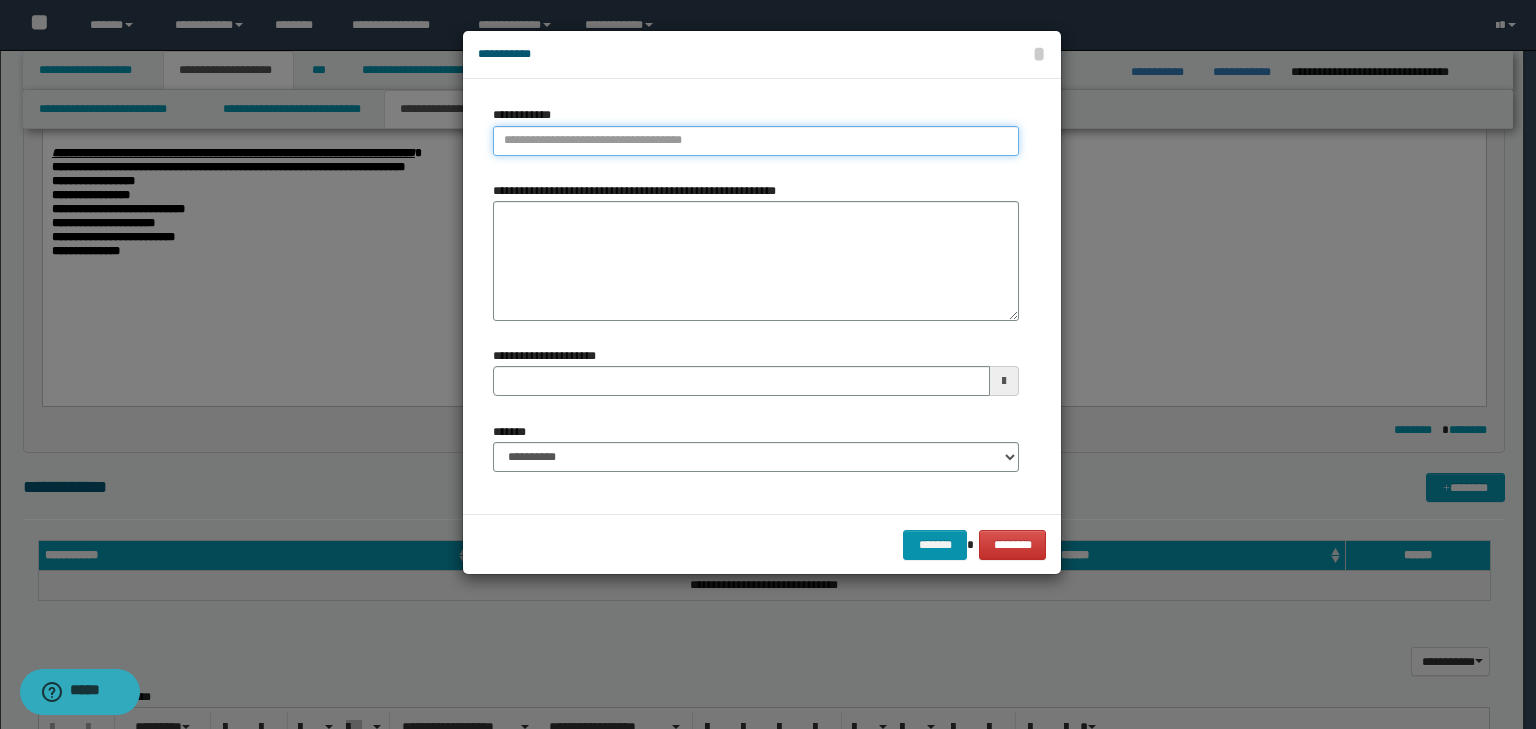 click on "**********" at bounding box center [756, 141] 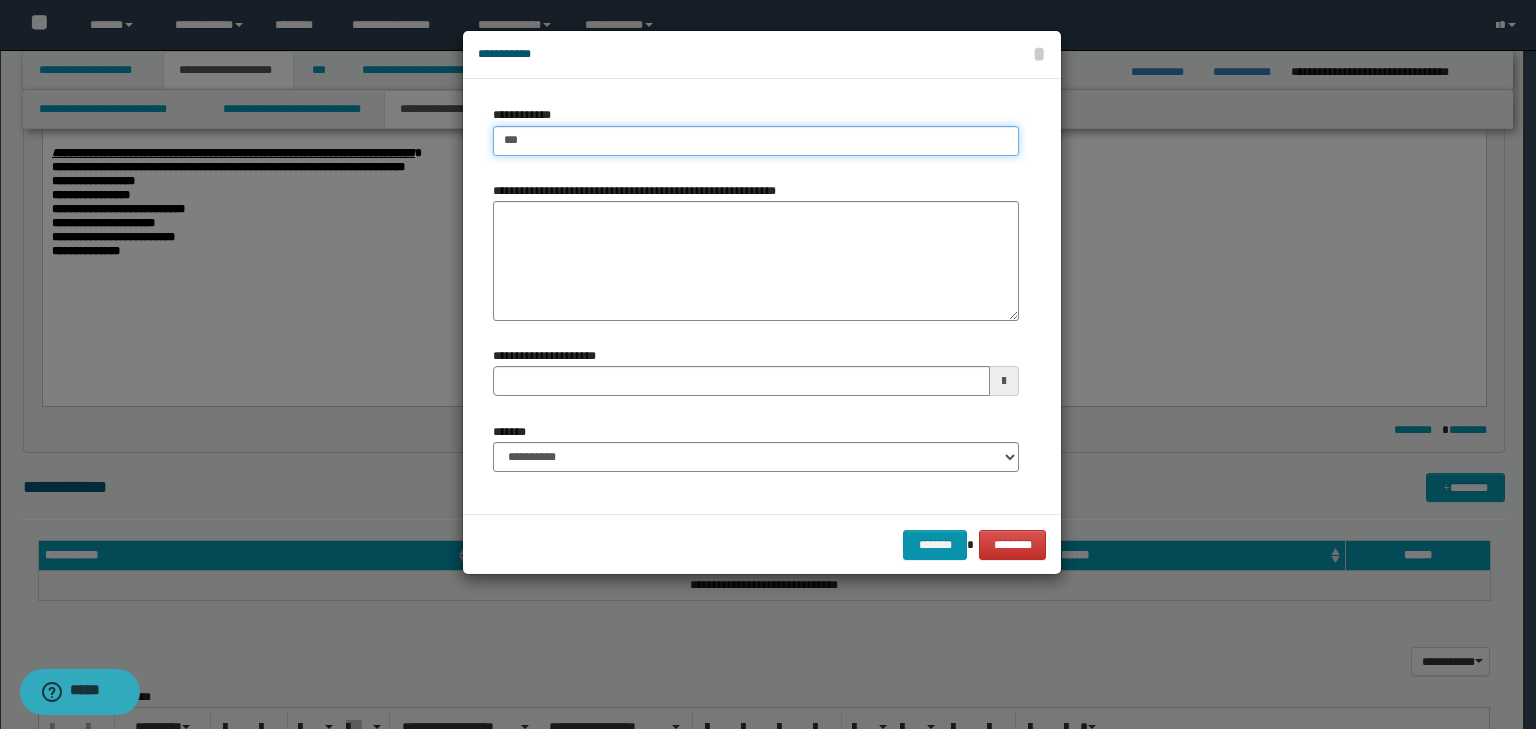 type on "****" 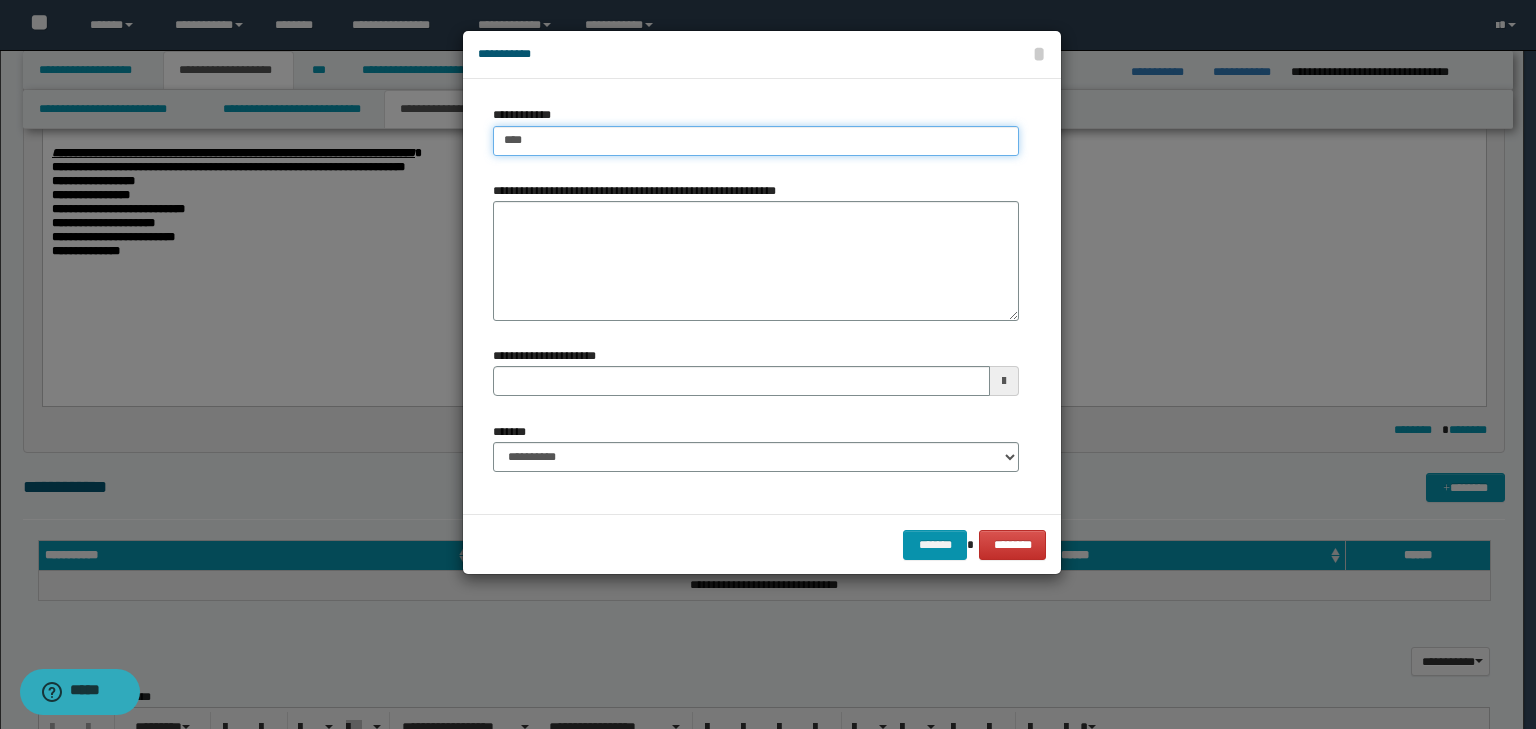 type on "****" 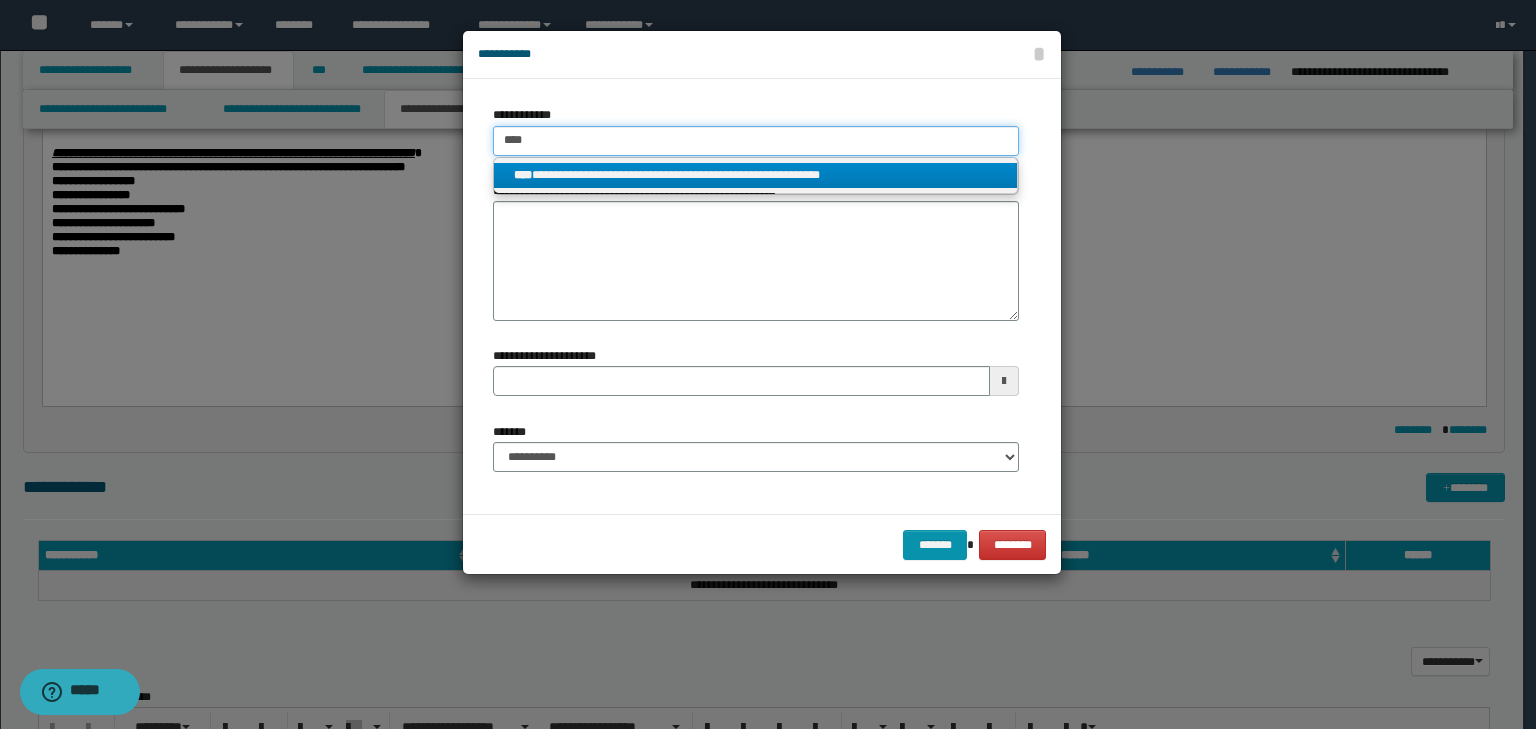 type on "****" 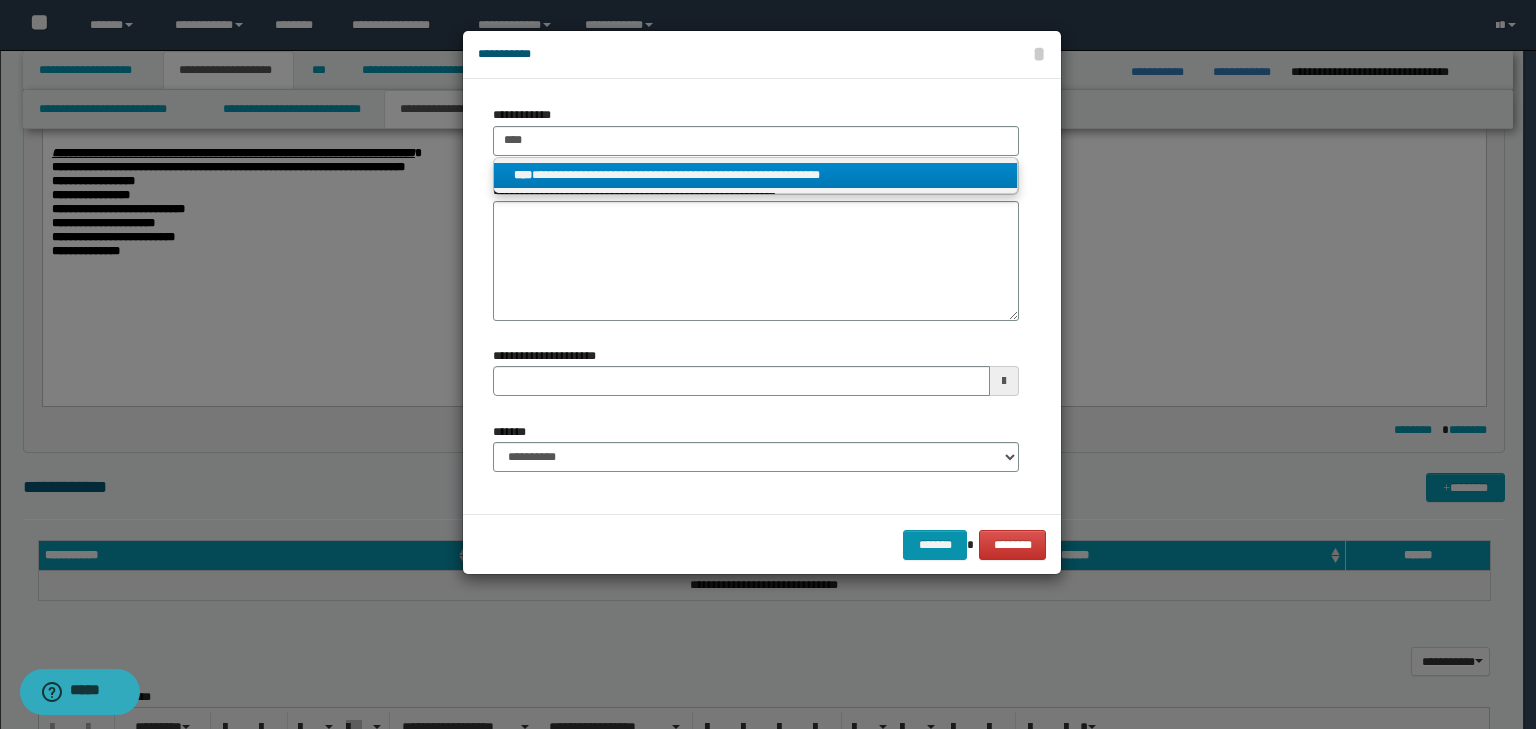 click on "**********" at bounding box center [756, 175] 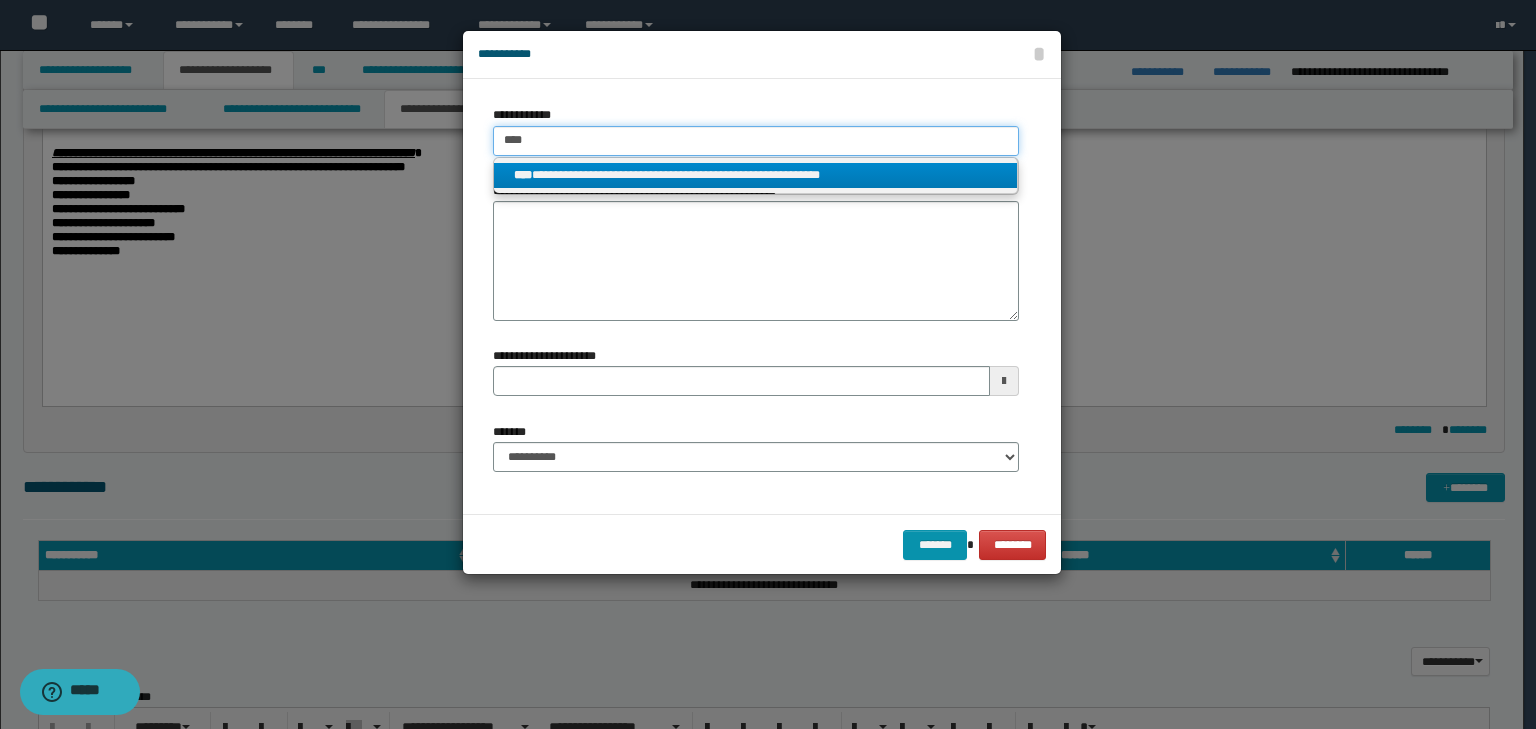type 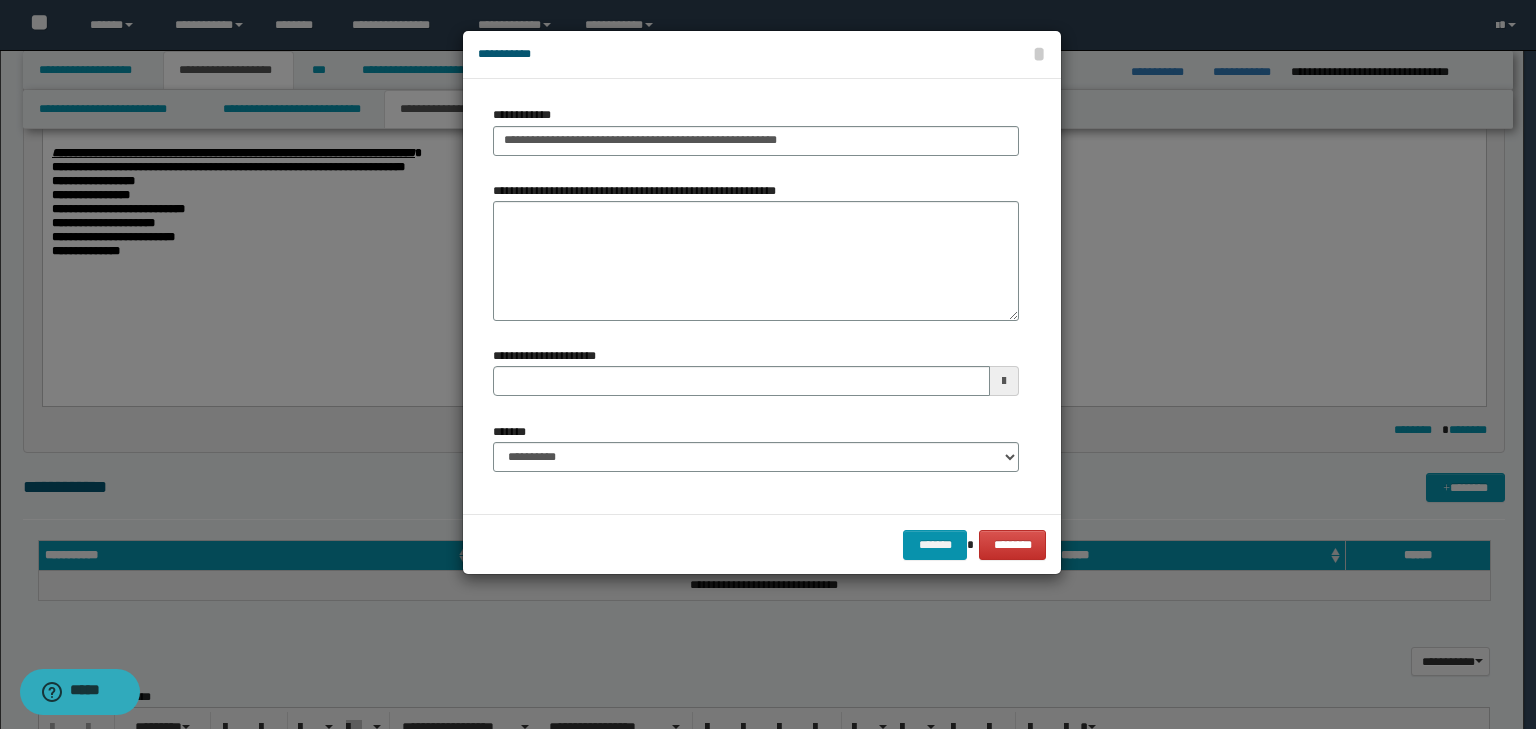 type 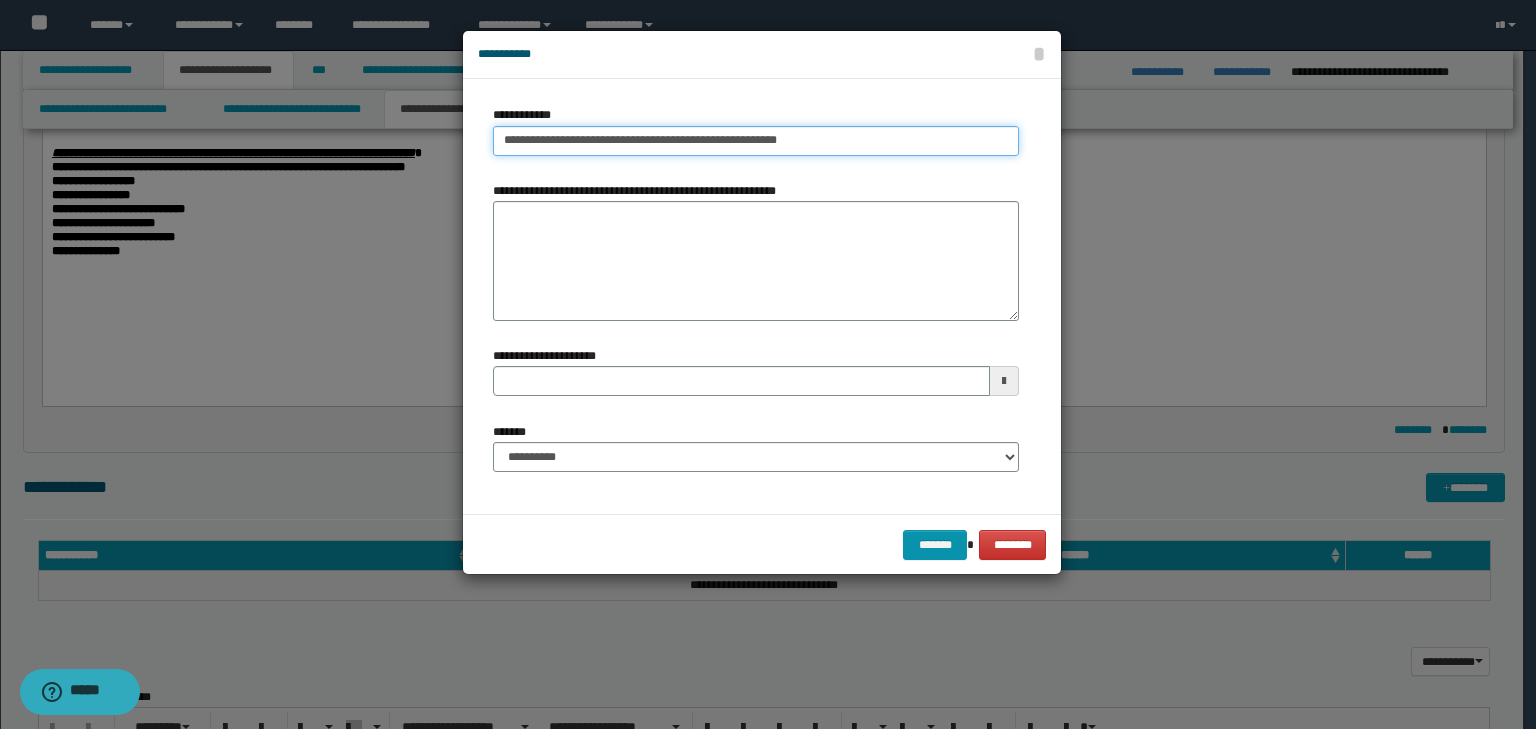 type on "**********" 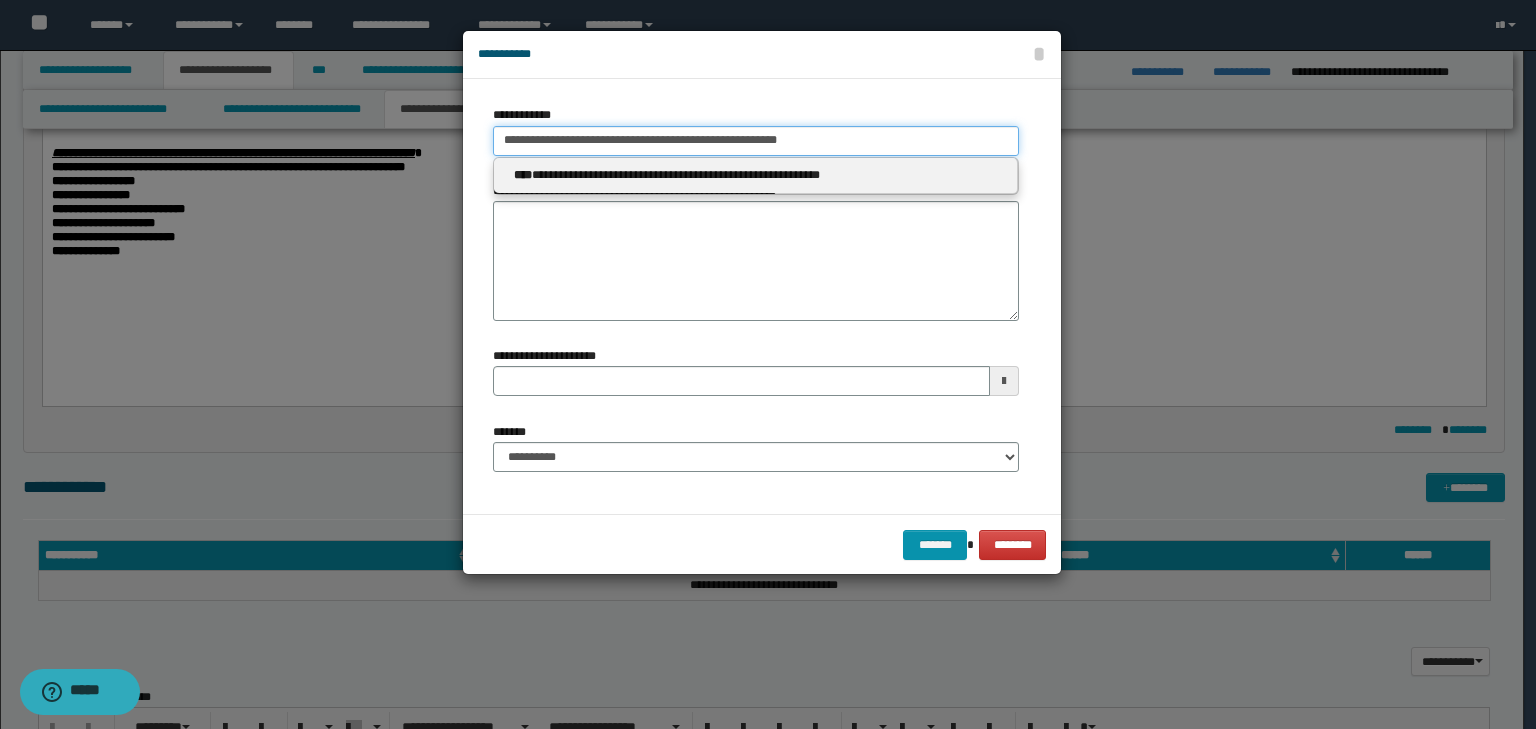 type 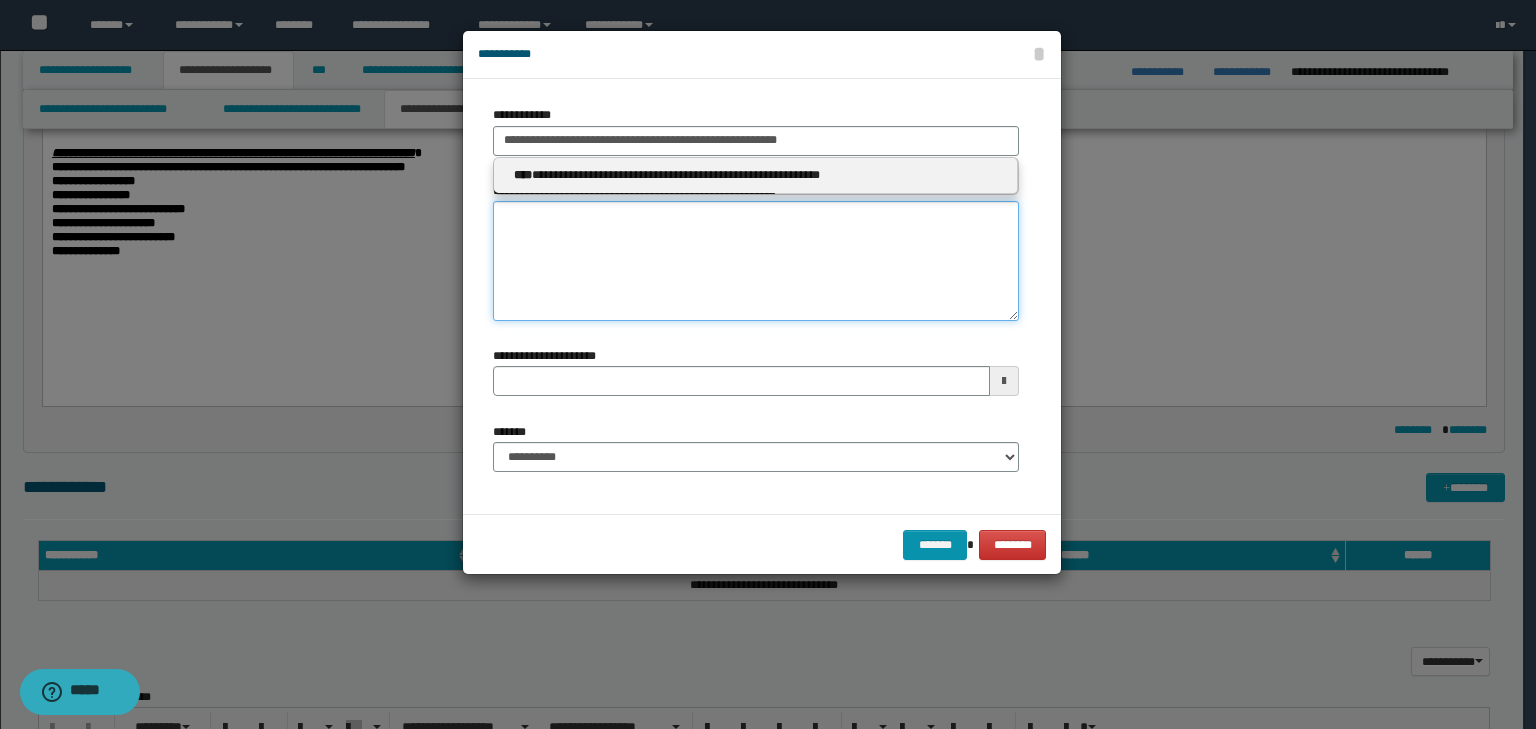 type 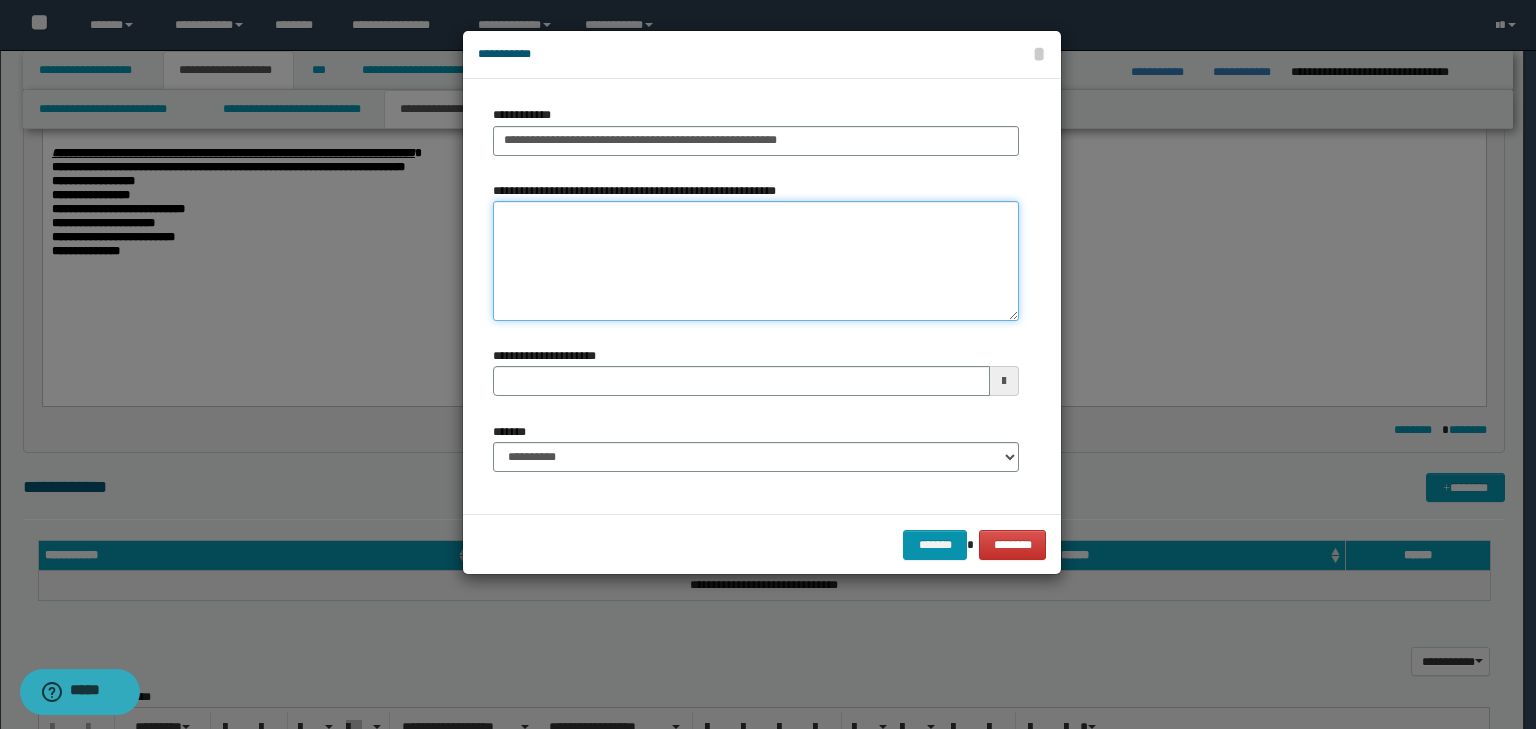 click on "**********" at bounding box center [756, 261] 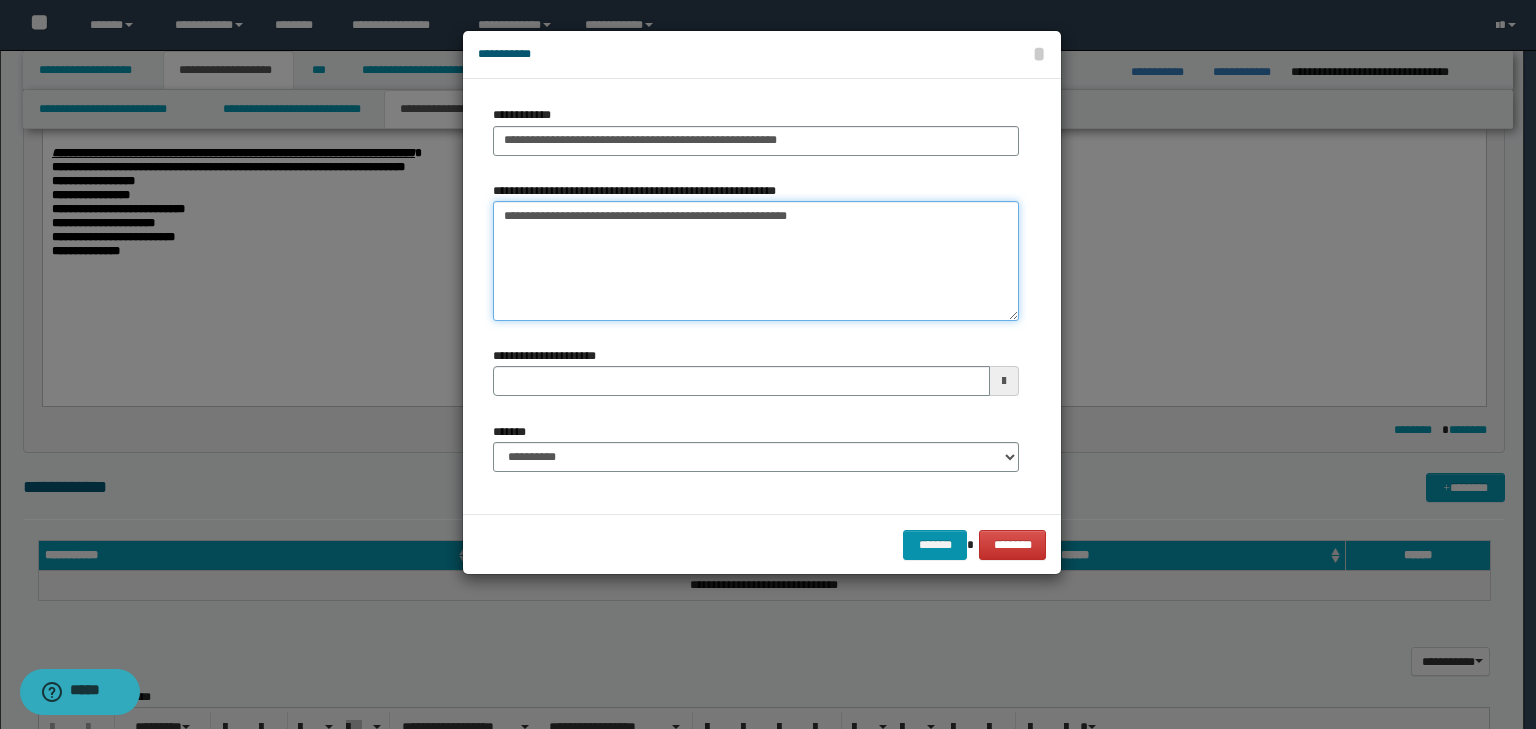type 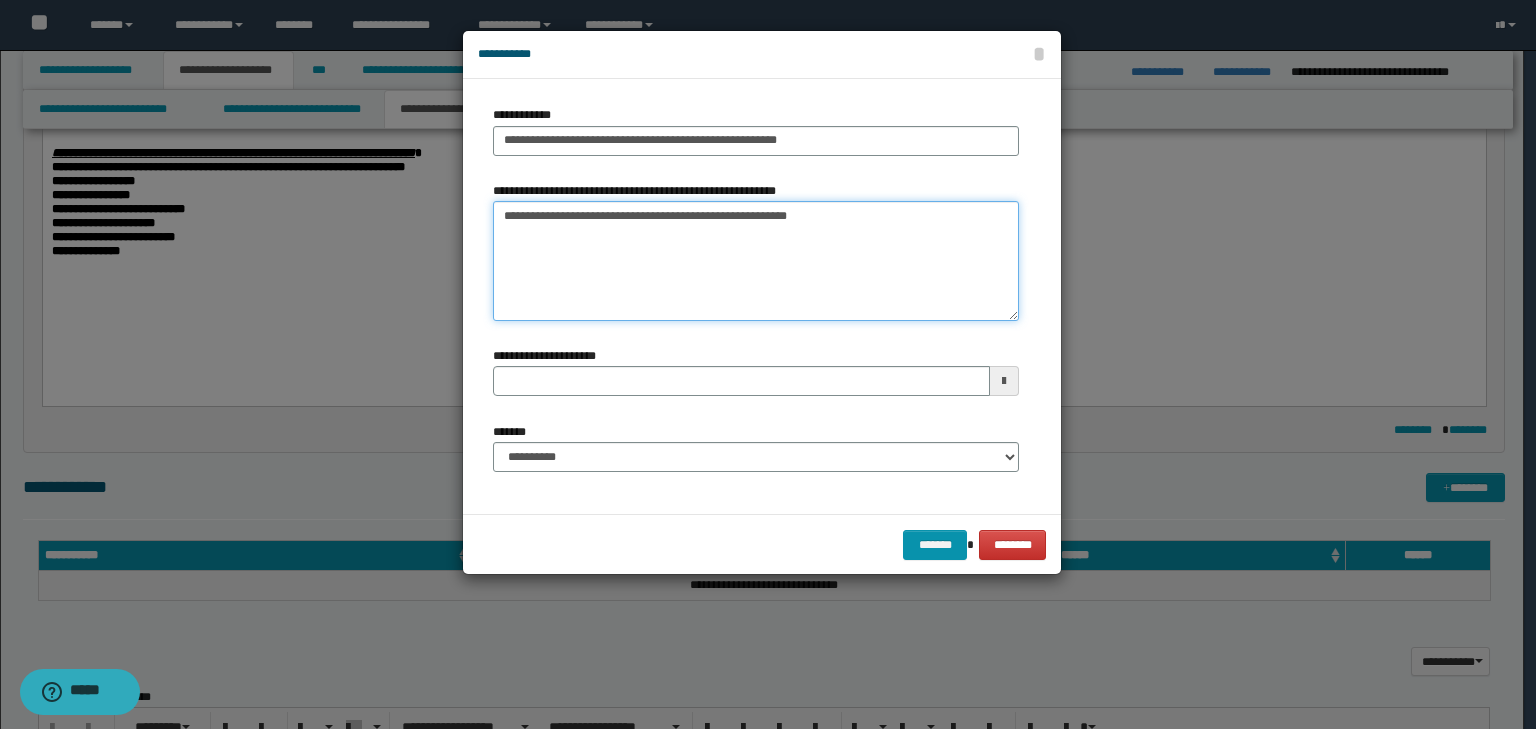 type on "**********" 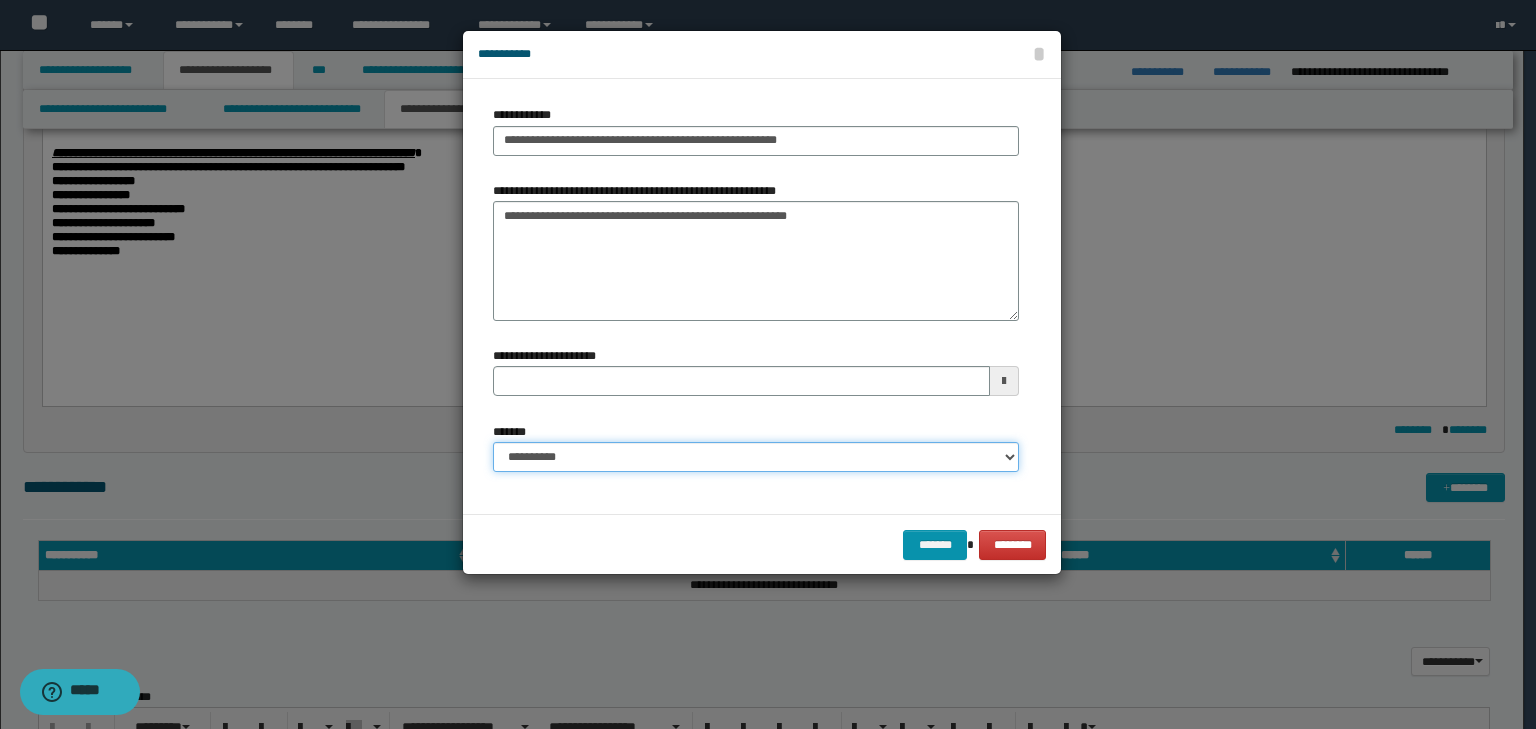 drag, startPoint x: 622, startPoint y: 446, endPoint x: 620, endPoint y: 470, distance: 24.083189 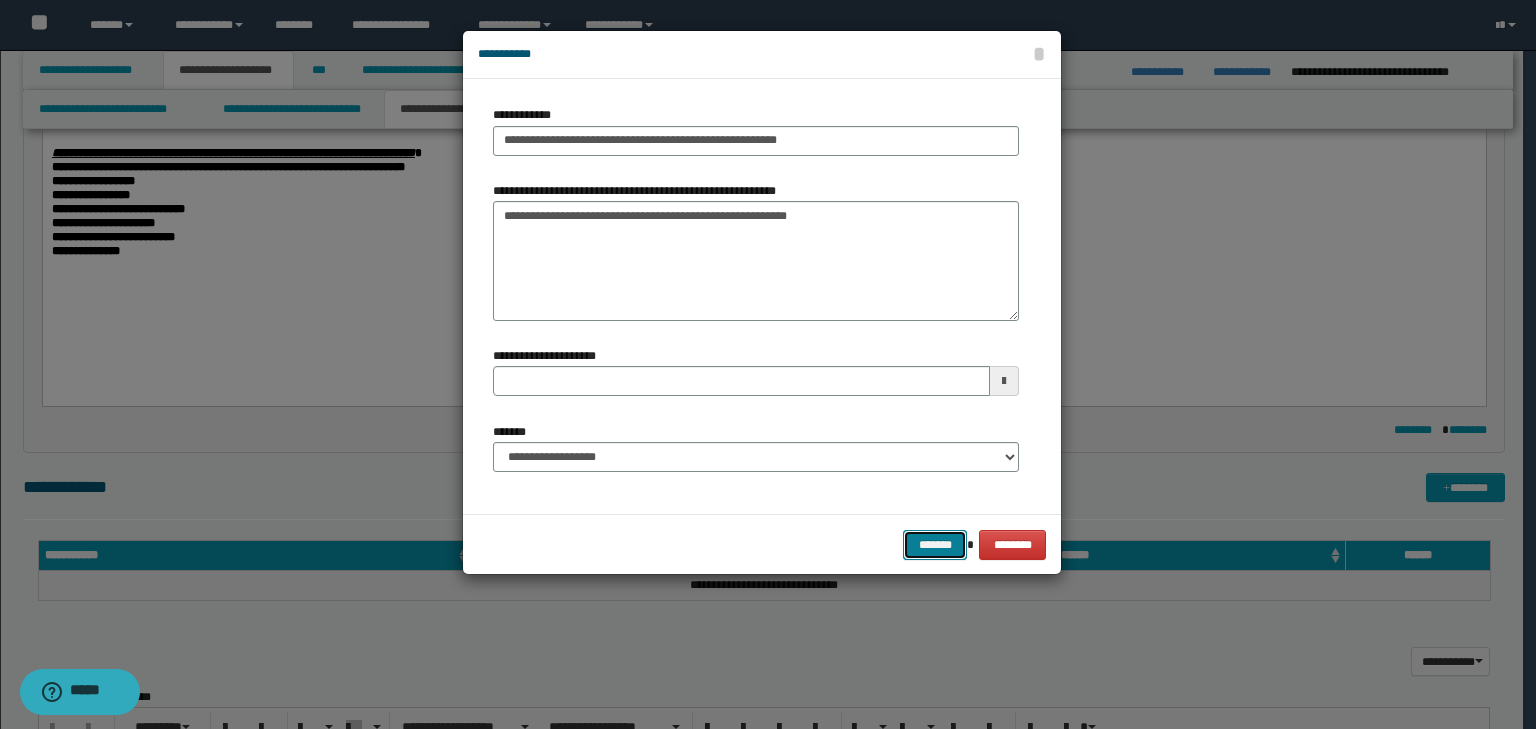 click on "*******" at bounding box center [935, 545] 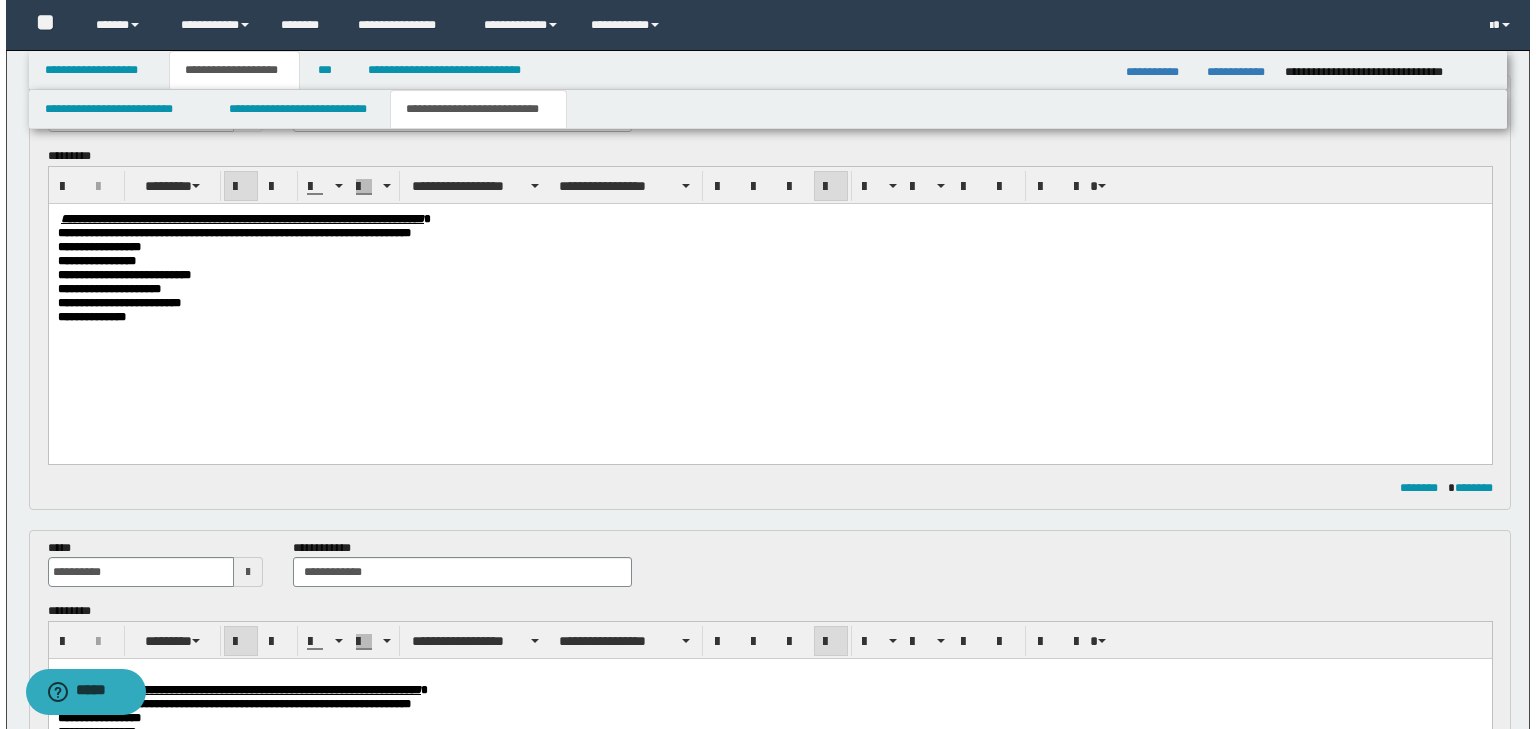 scroll, scrollTop: 0, scrollLeft: 0, axis: both 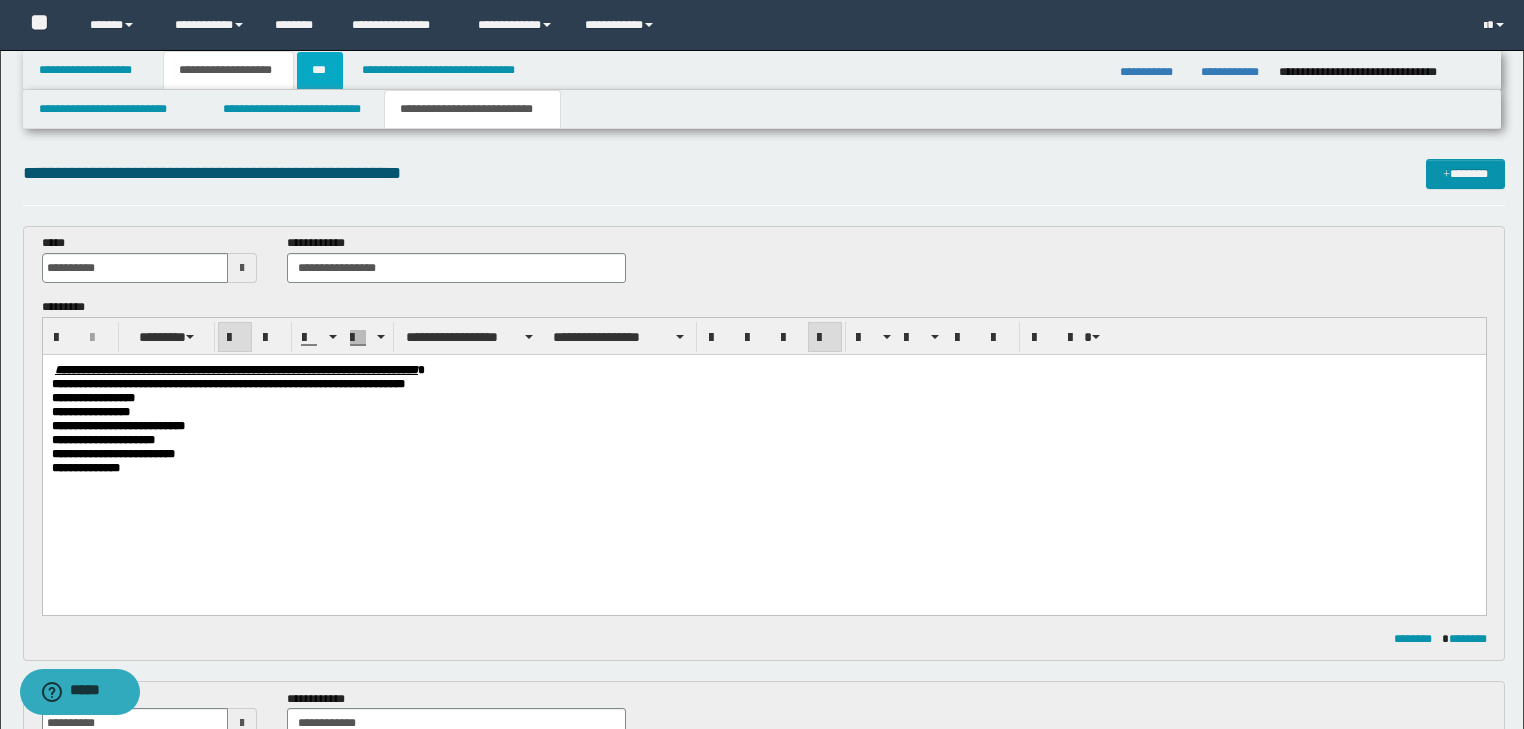 click on "***" at bounding box center (320, 70) 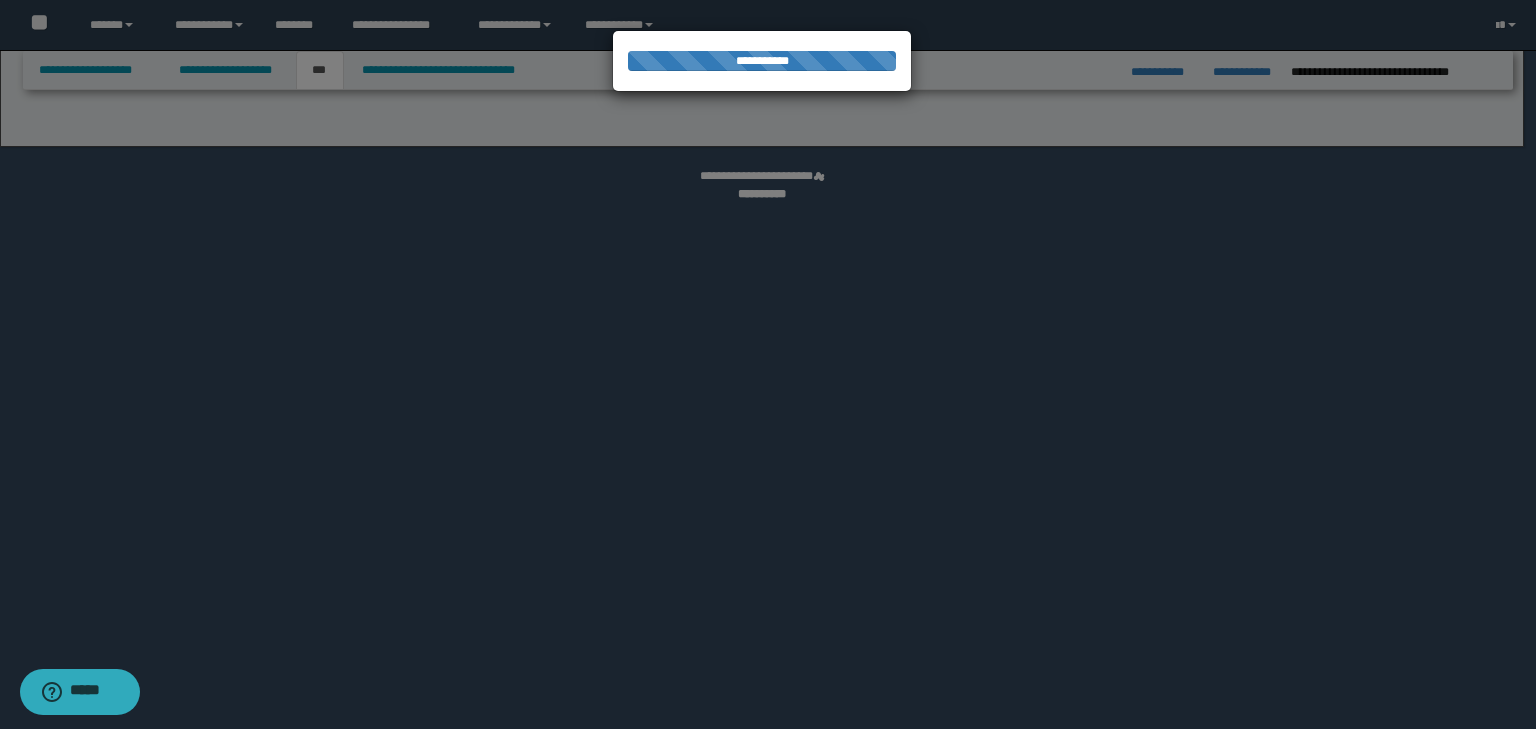 select on "***" 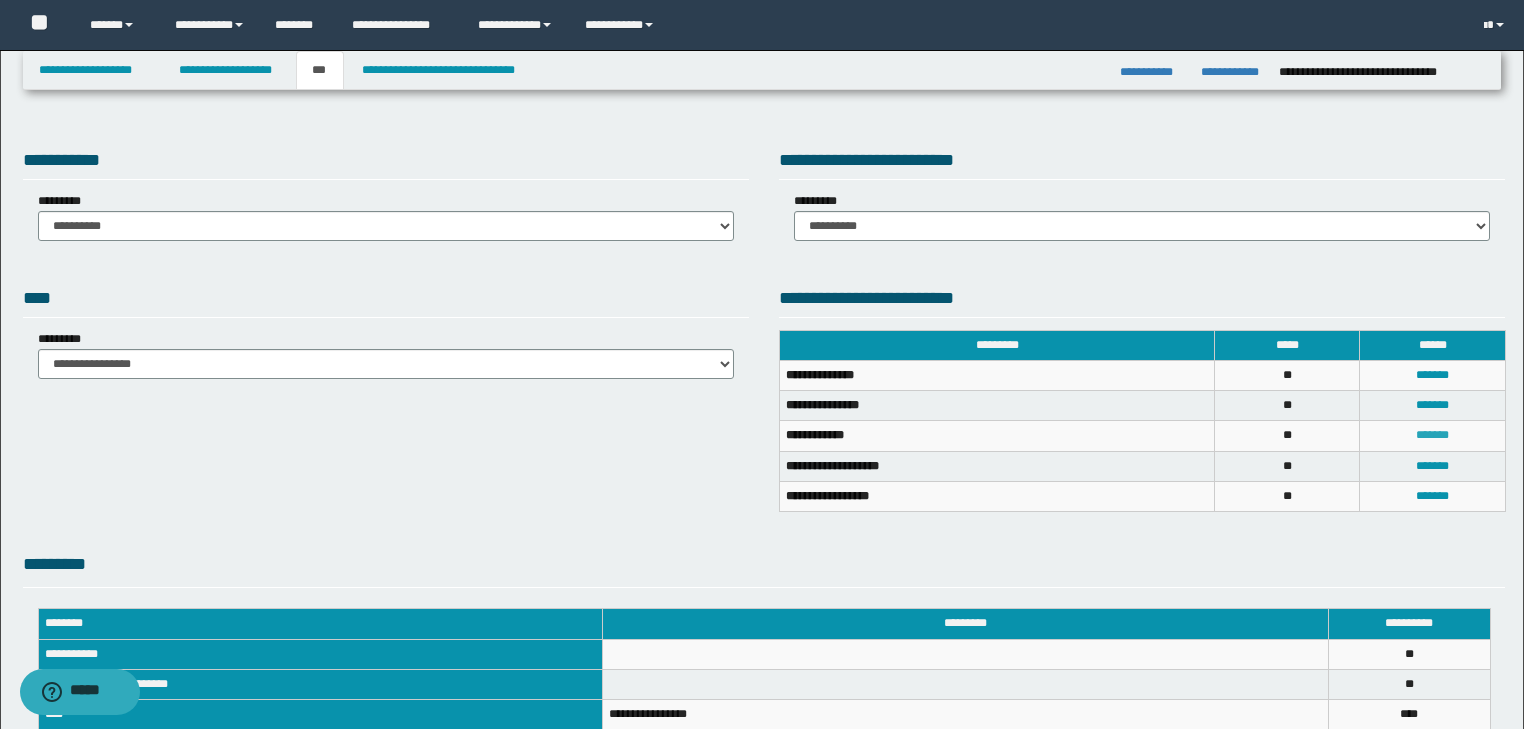 click on "*******" at bounding box center [1432, 435] 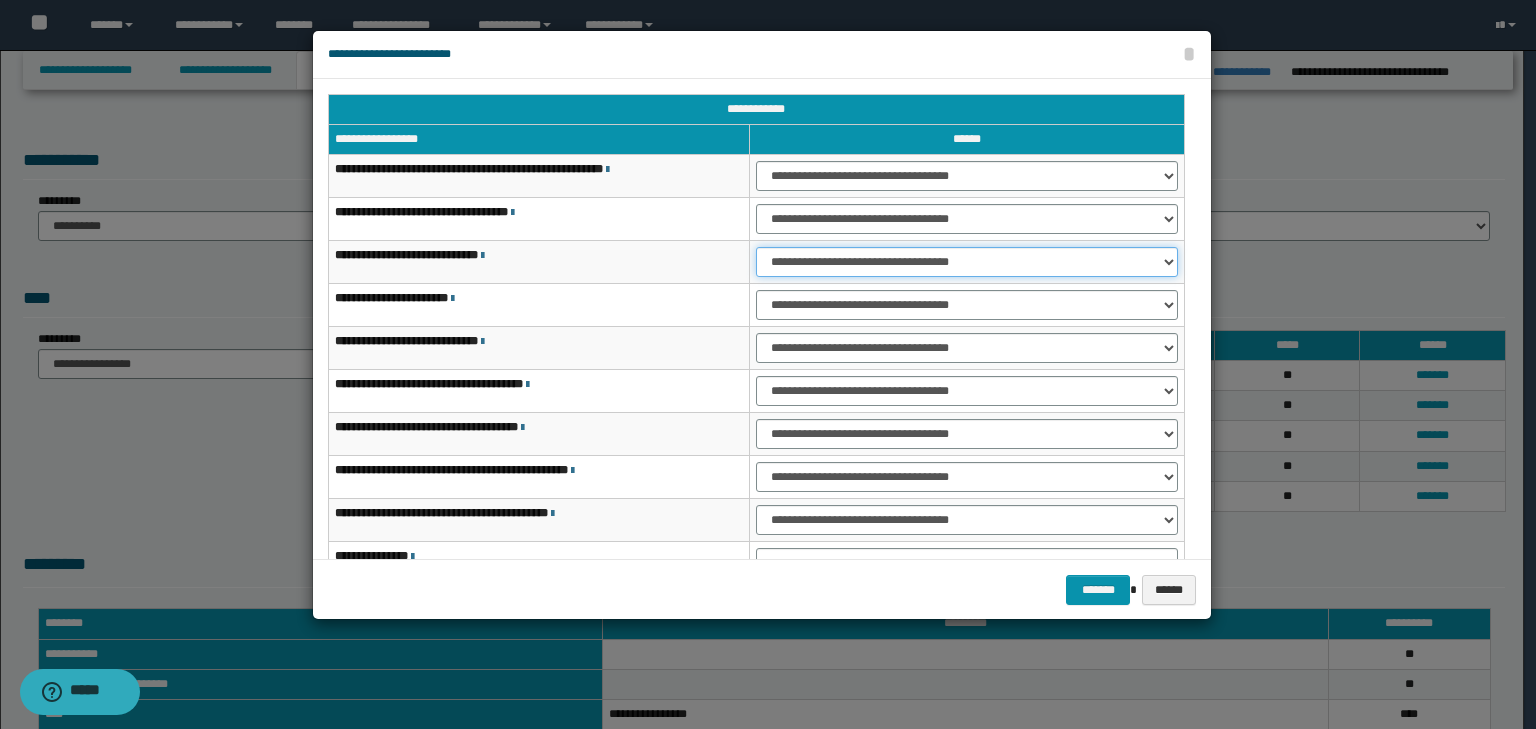 click on "**********" at bounding box center [967, 262] 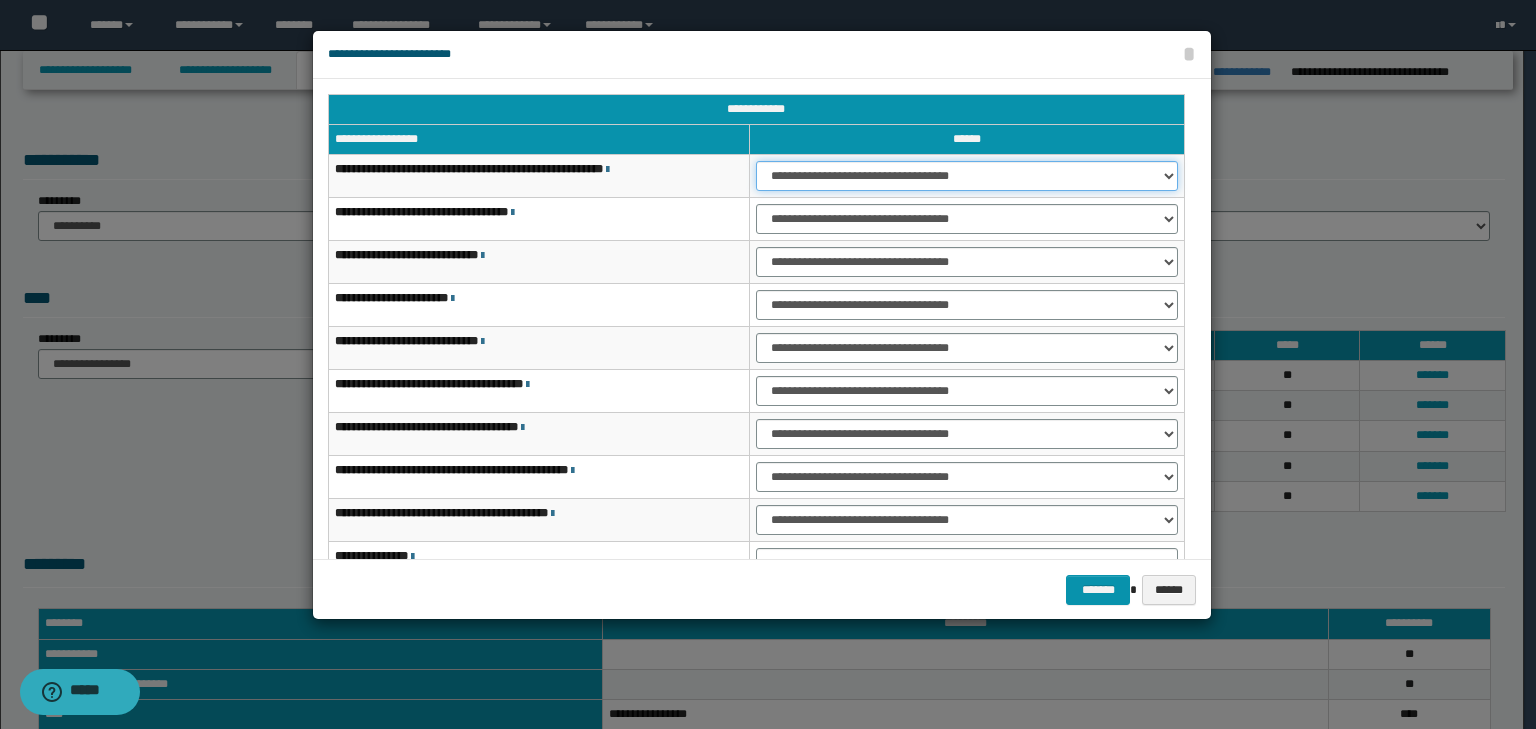 click on "**********" at bounding box center [967, 176] 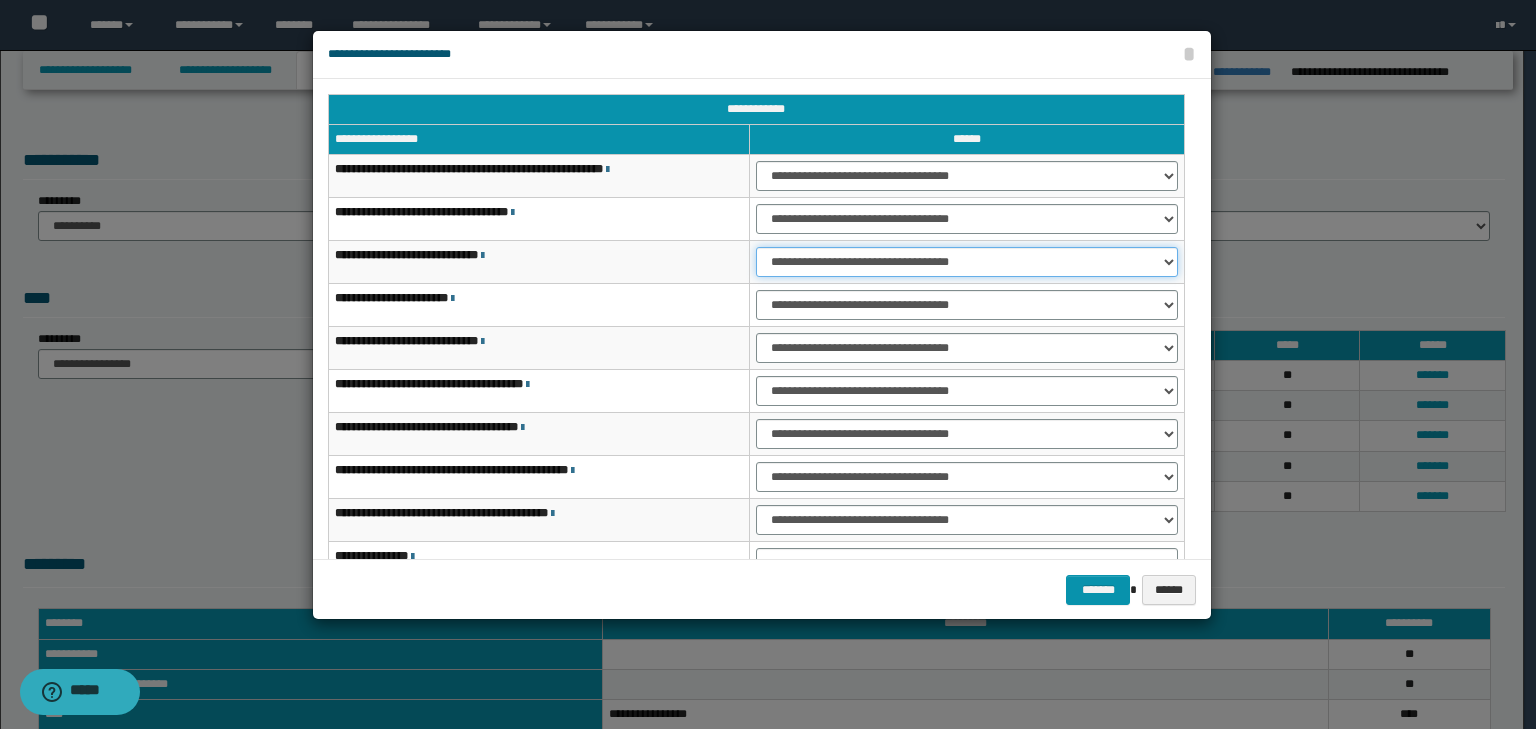 click on "**********" at bounding box center (967, 262) 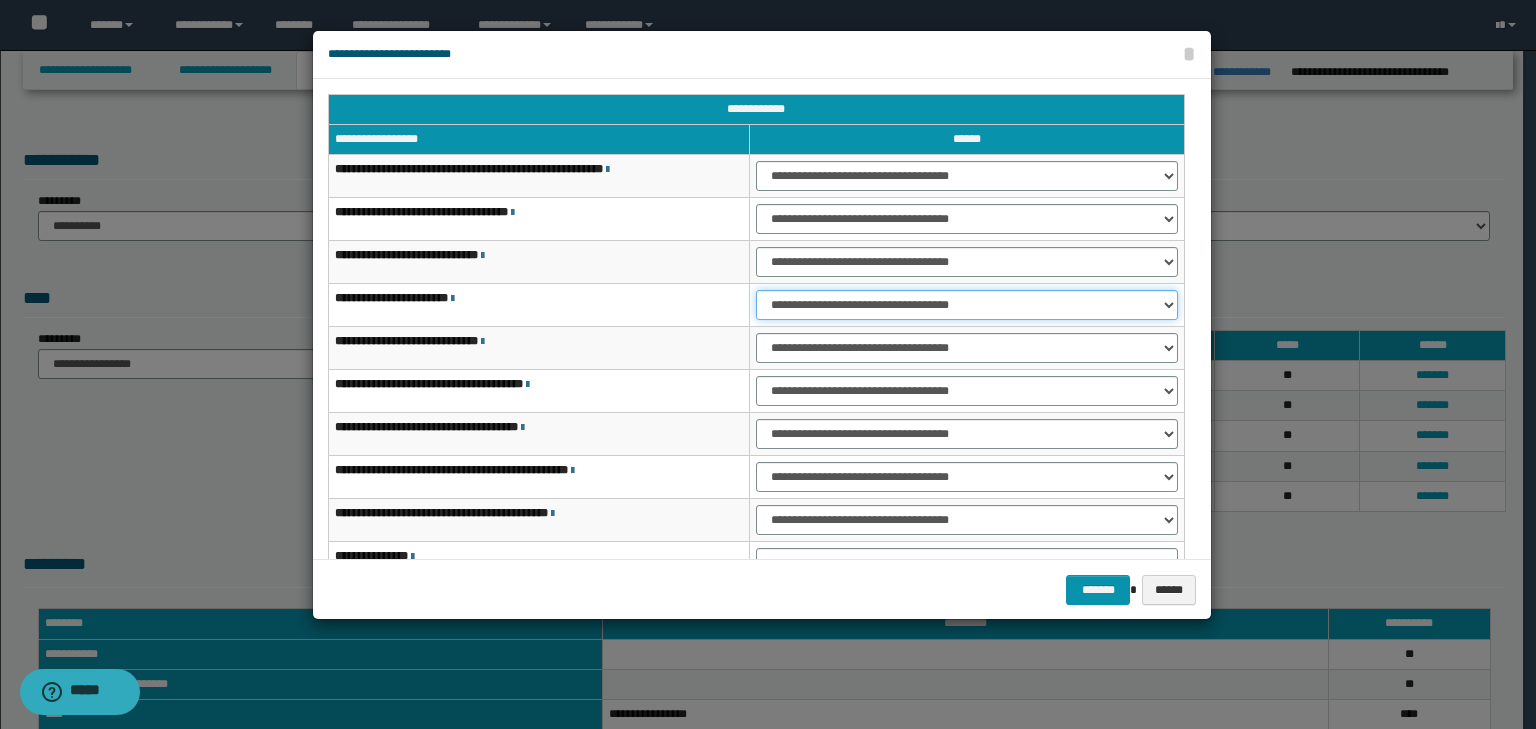 drag, startPoint x: 788, startPoint y: 300, endPoint x: 788, endPoint y: 316, distance: 16 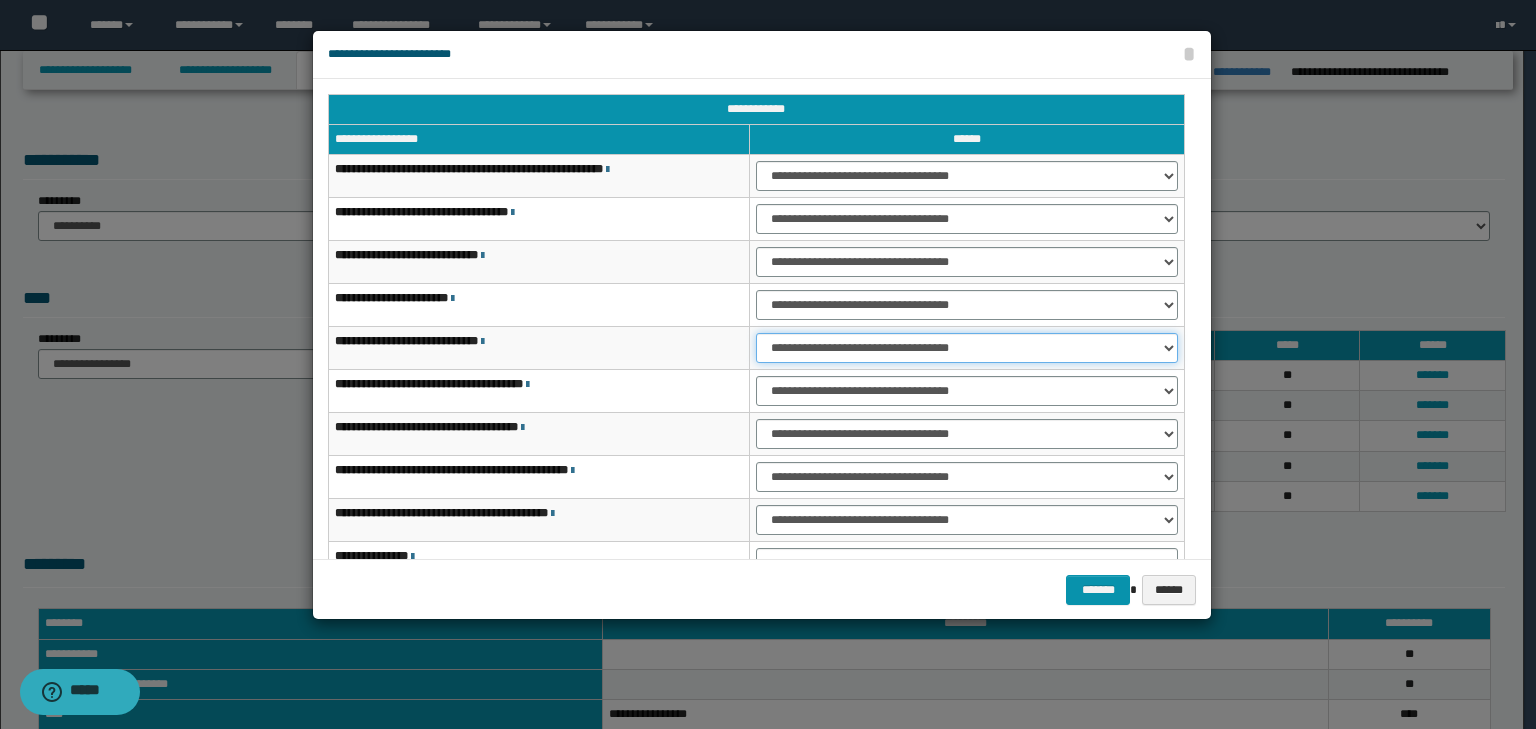 drag, startPoint x: 792, startPoint y: 348, endPoint x: 794, endPoint y: 360, distance: 12.165525 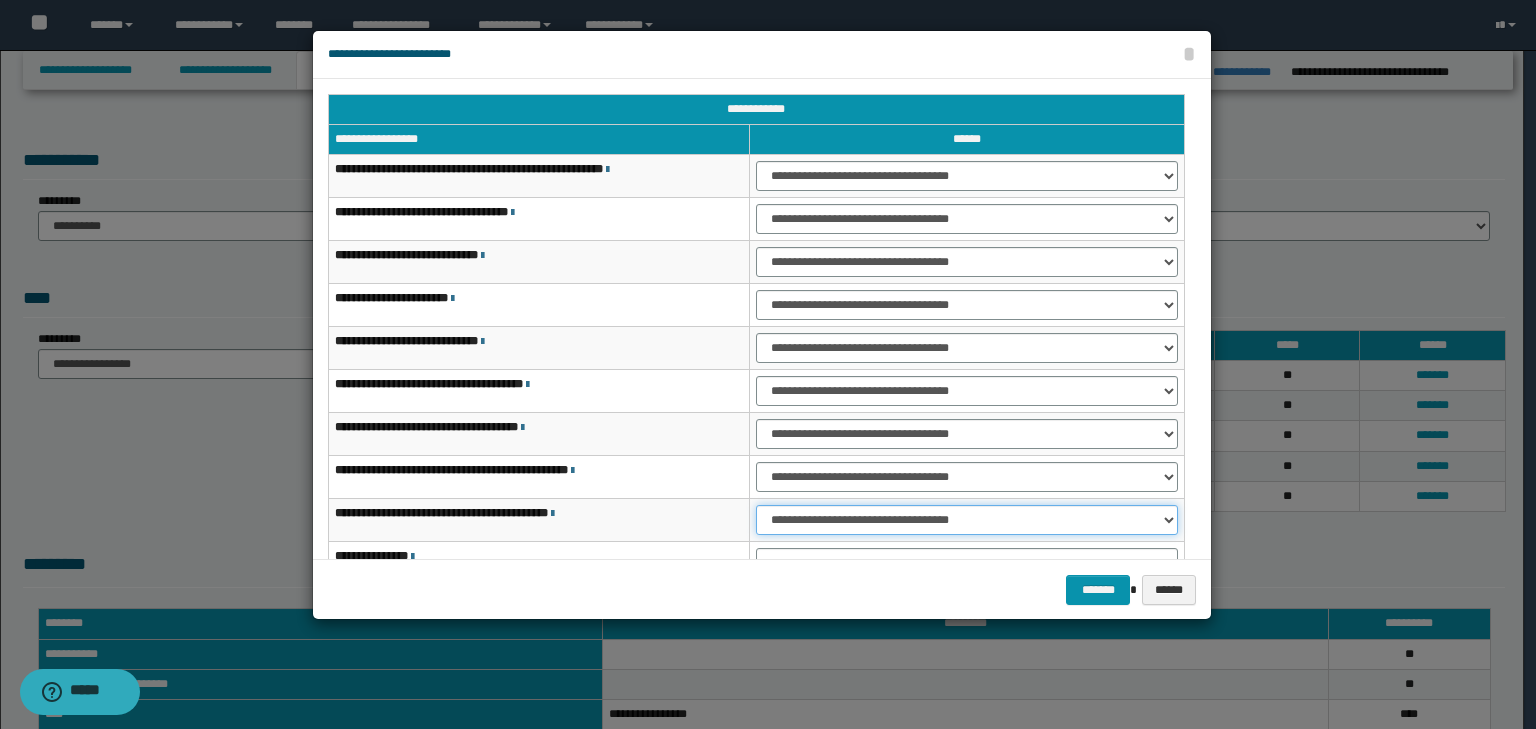 click on "**********" at bounding box center (967, 520) 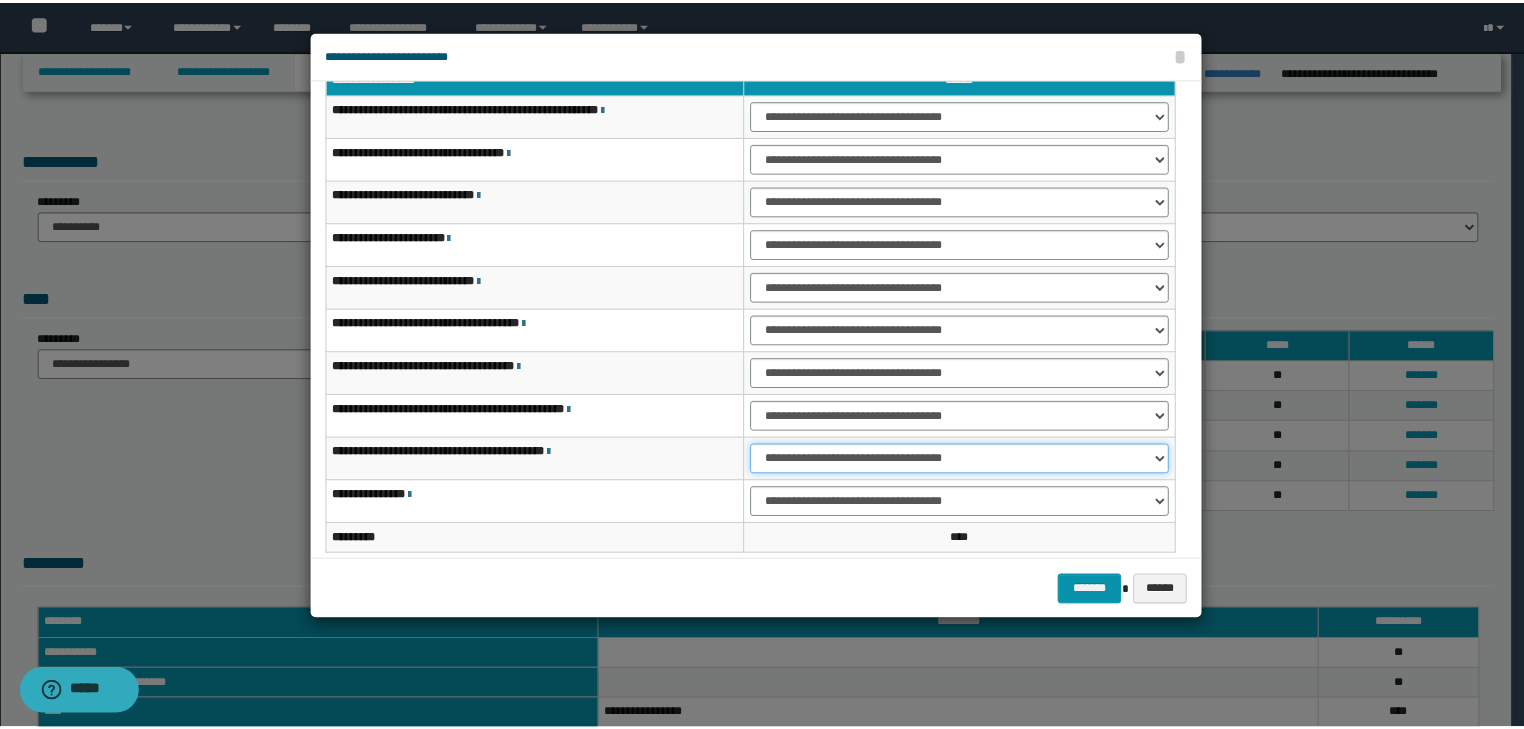 scroll, scrollTop: 118, scrollLeft: 0, axis: vertical 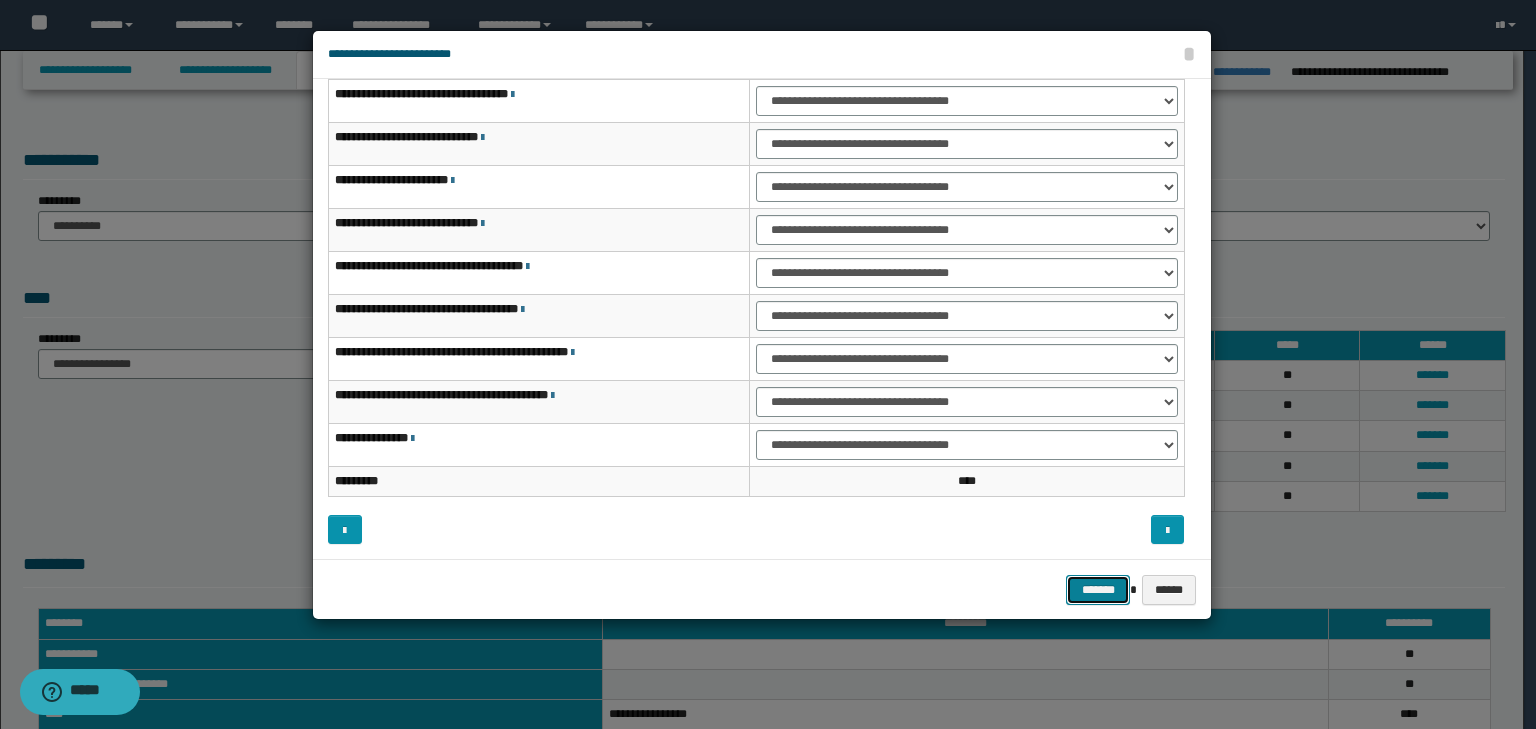 click on "*******" at bounding box center [1098, 590] 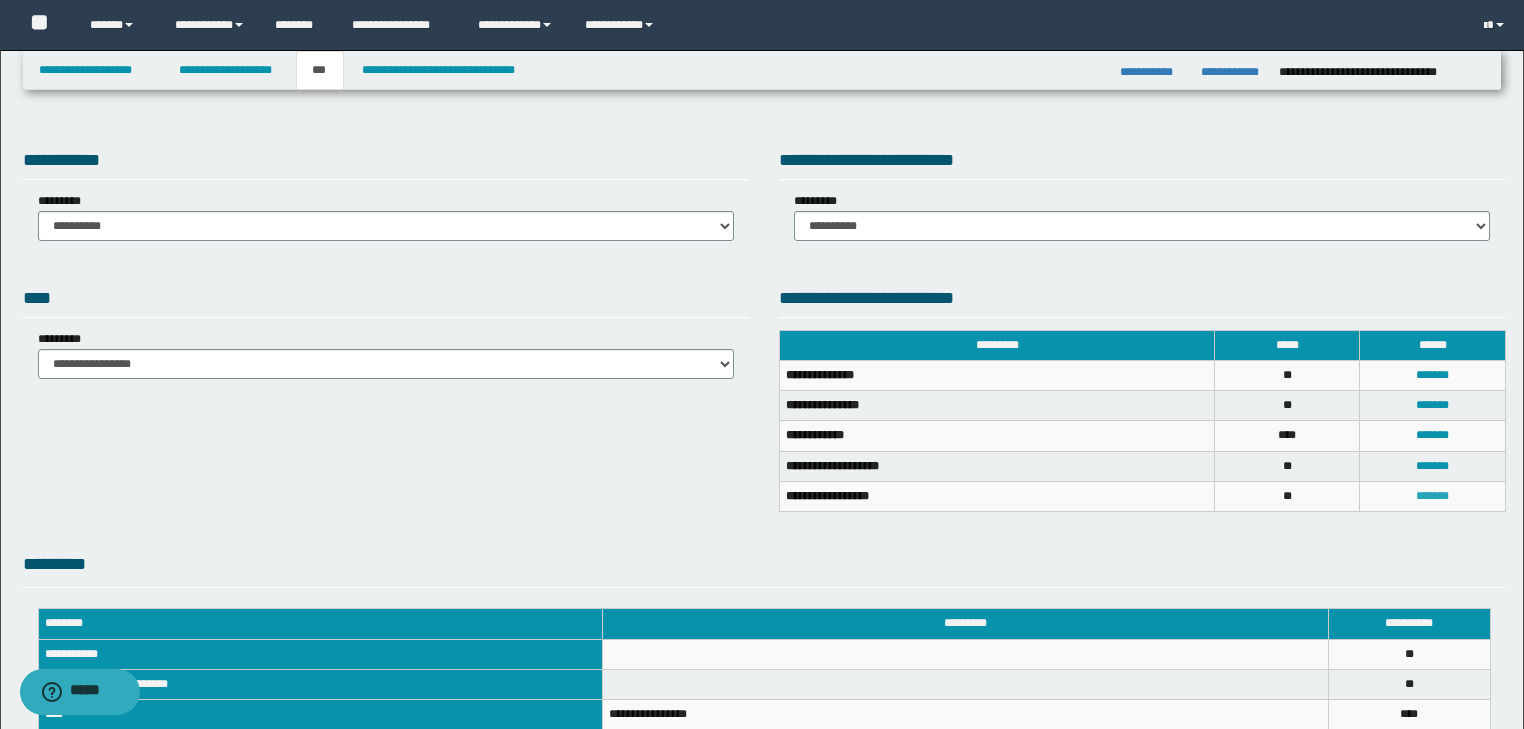 click on "*******" at bounding box center (1432, 496) 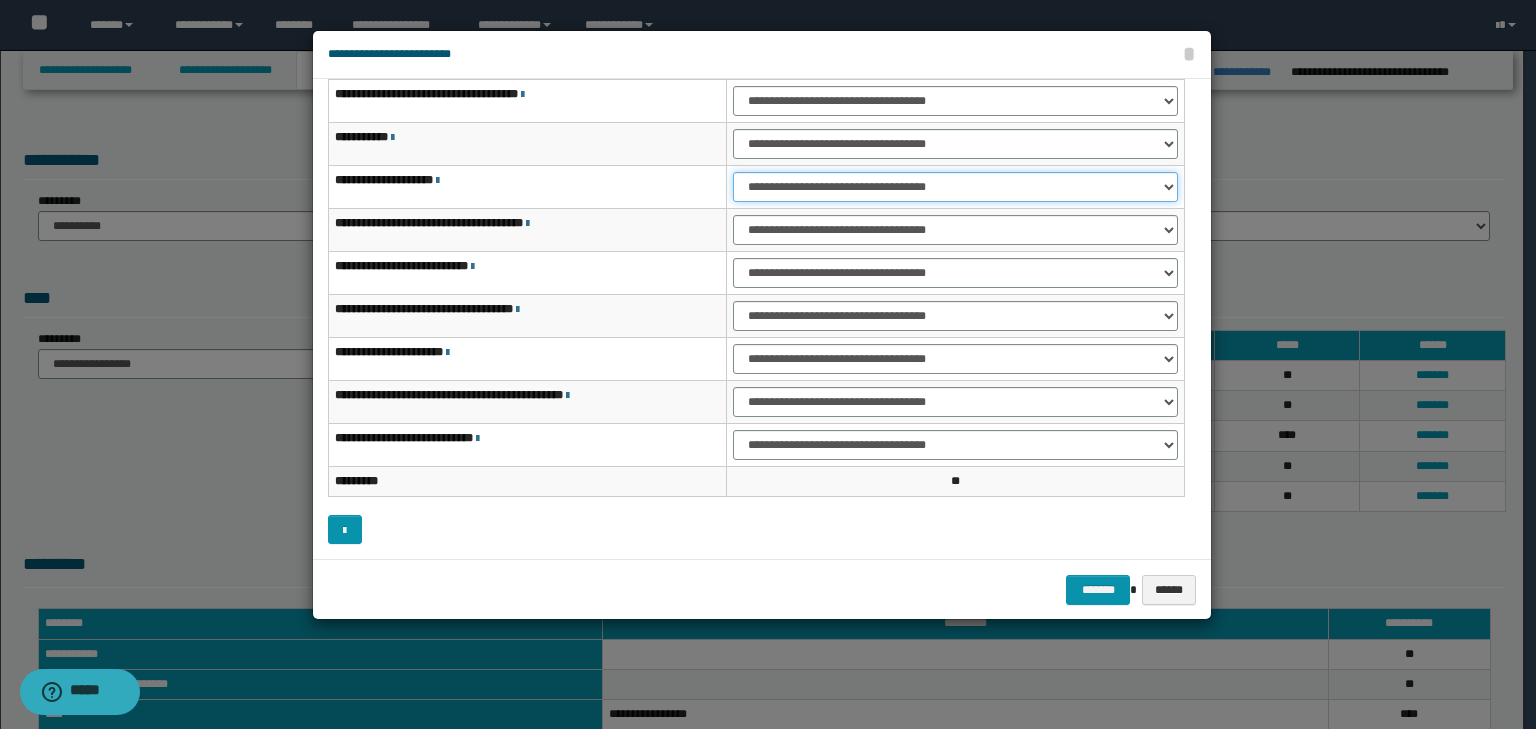 click on "**********" at bounding box center [955, 187] 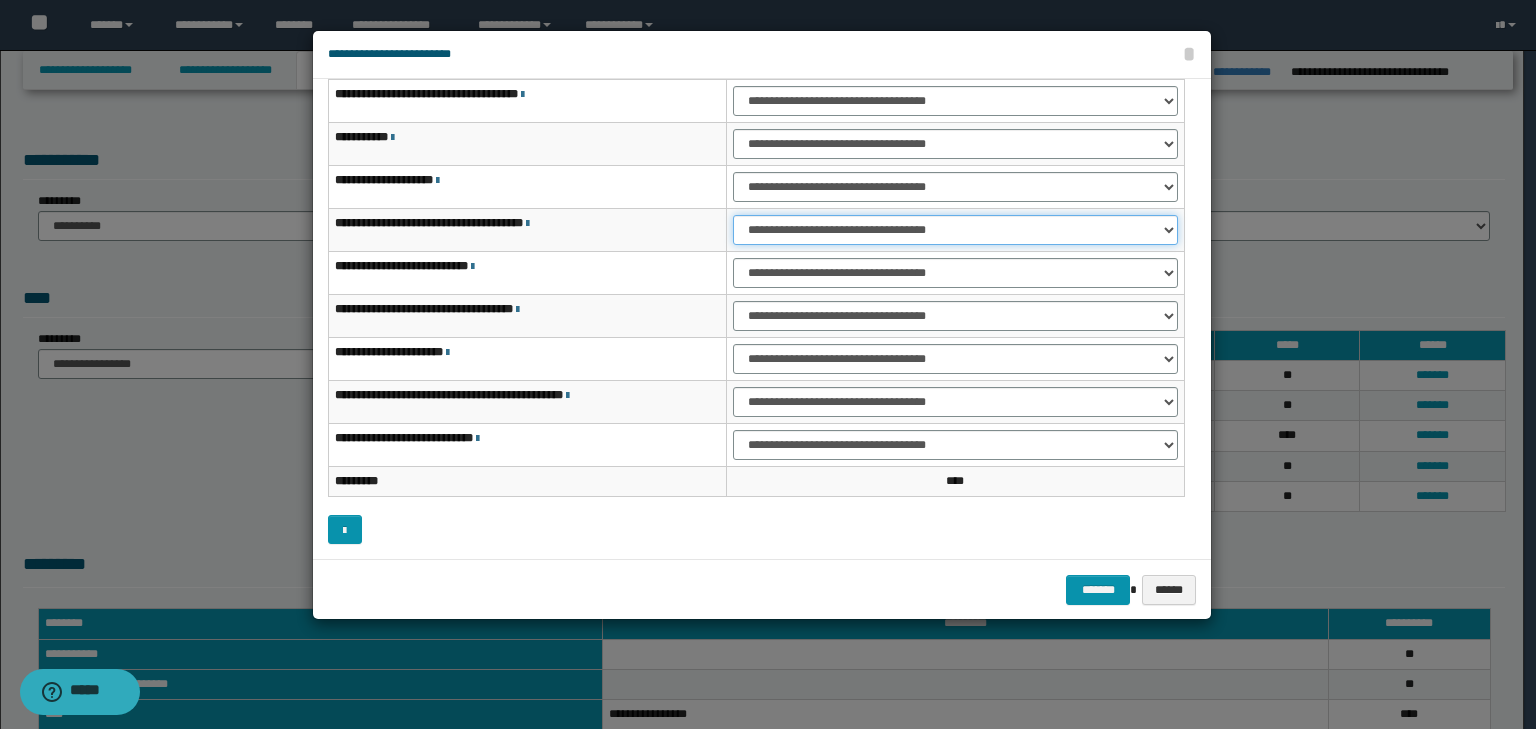 click on "**********" at bounding box center [955, 230] 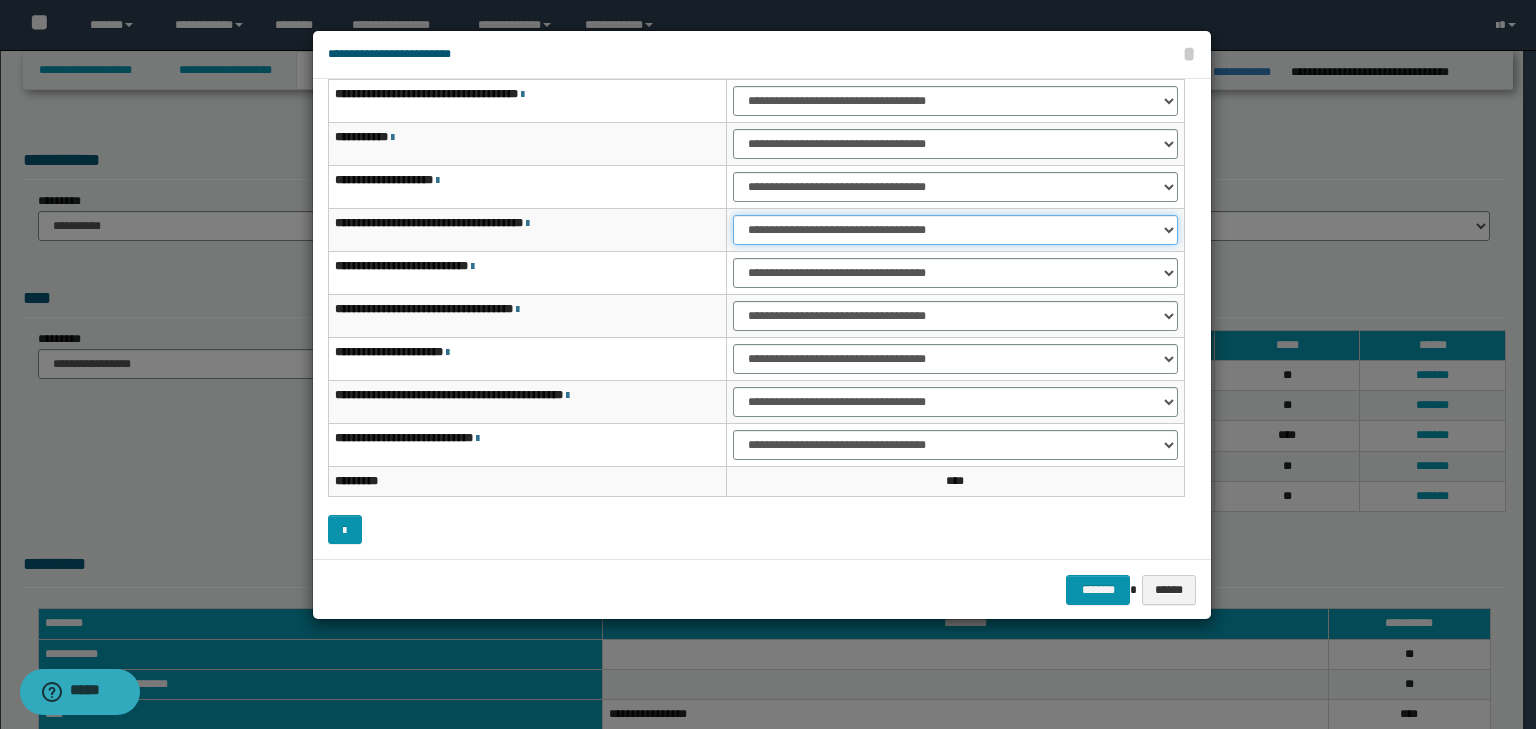 select on "***" 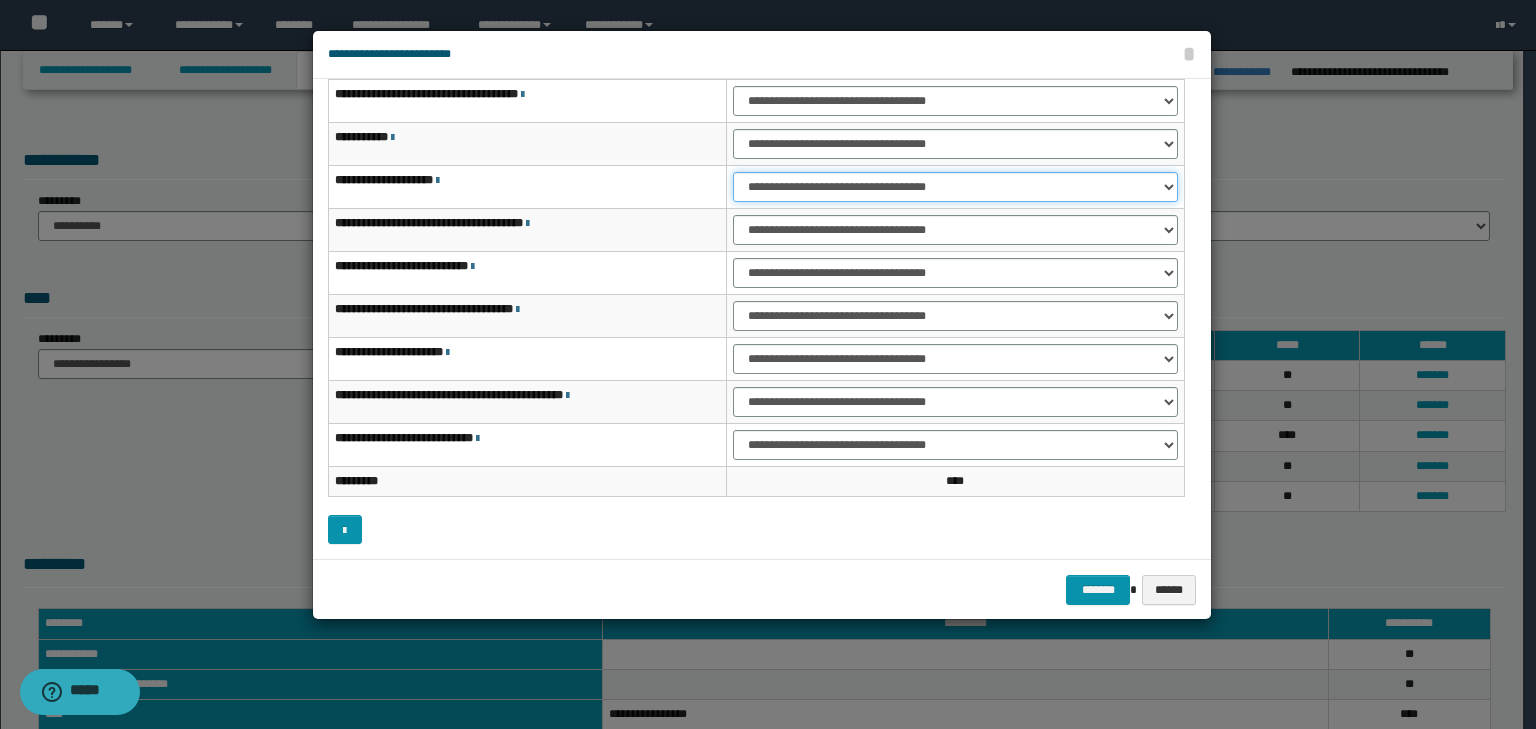 click on "**********" at bounding box center (955, 187) 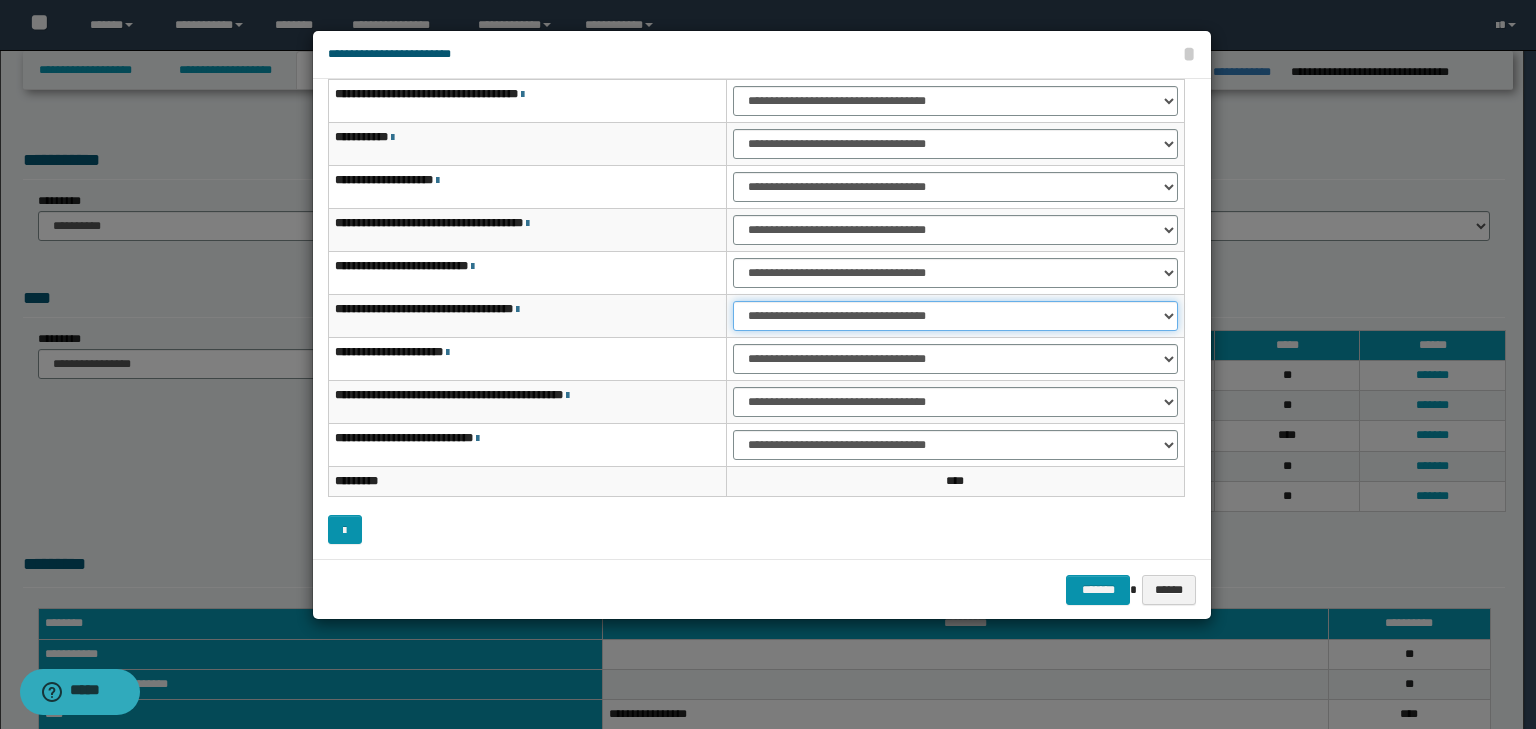 click on "**********" at bounding box center (955, 316) 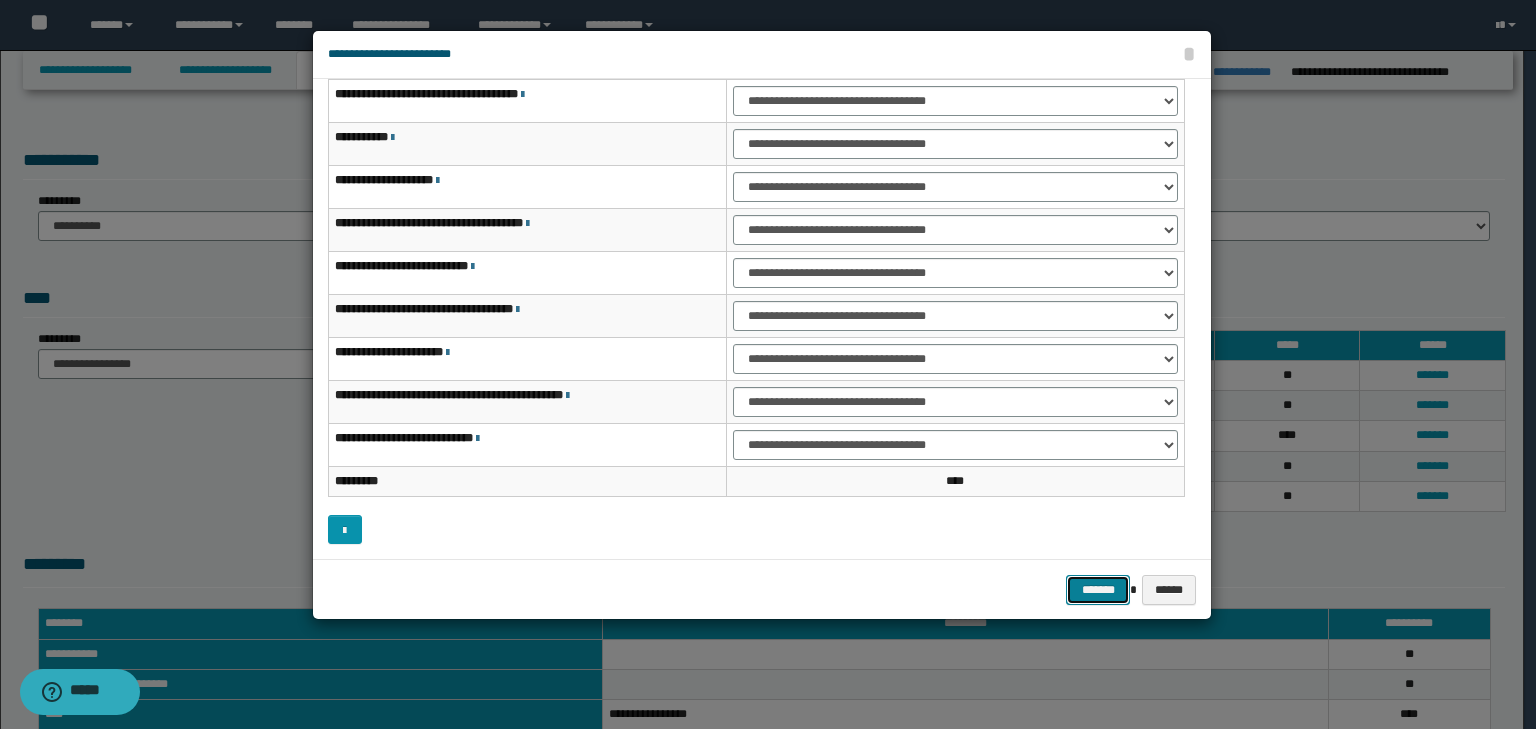 click on "*******" at bounding box center (1098, 590) 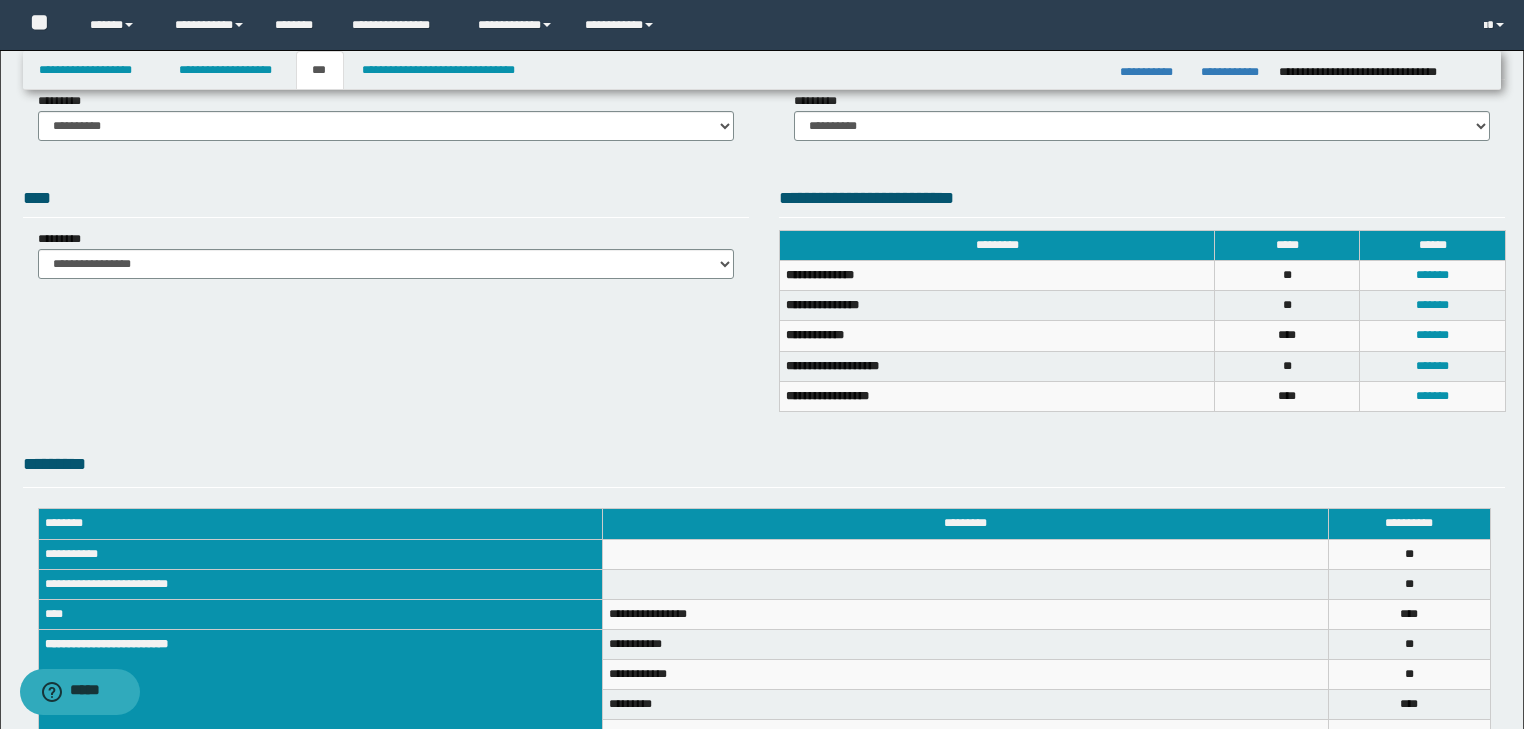 scroll, scrollTop: 240, scrollLeft: 0, axis: vertical 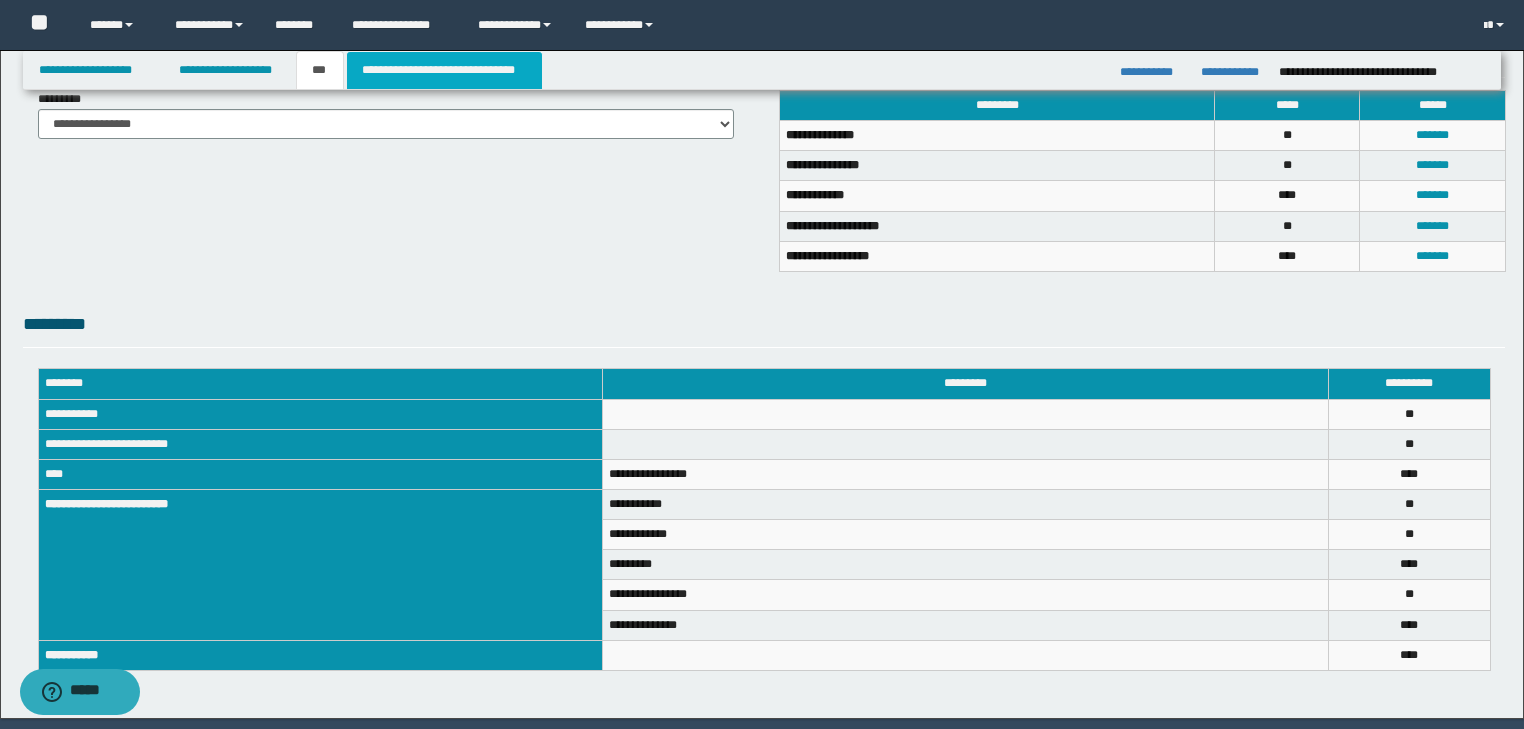 click on "**********" at bounding box center [444, 70] 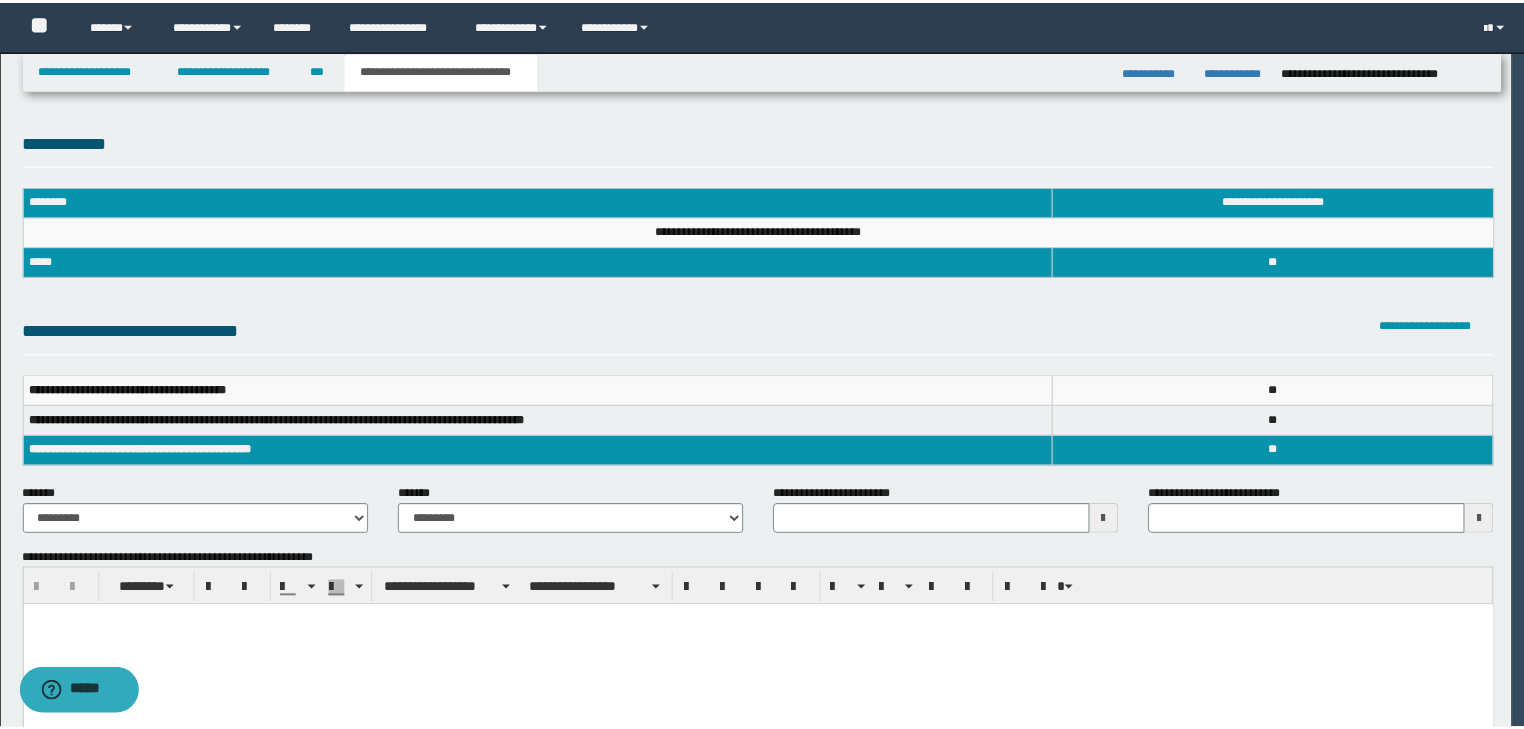 scroll, scrollTop: 0, scrollLeft: 0, axis: both 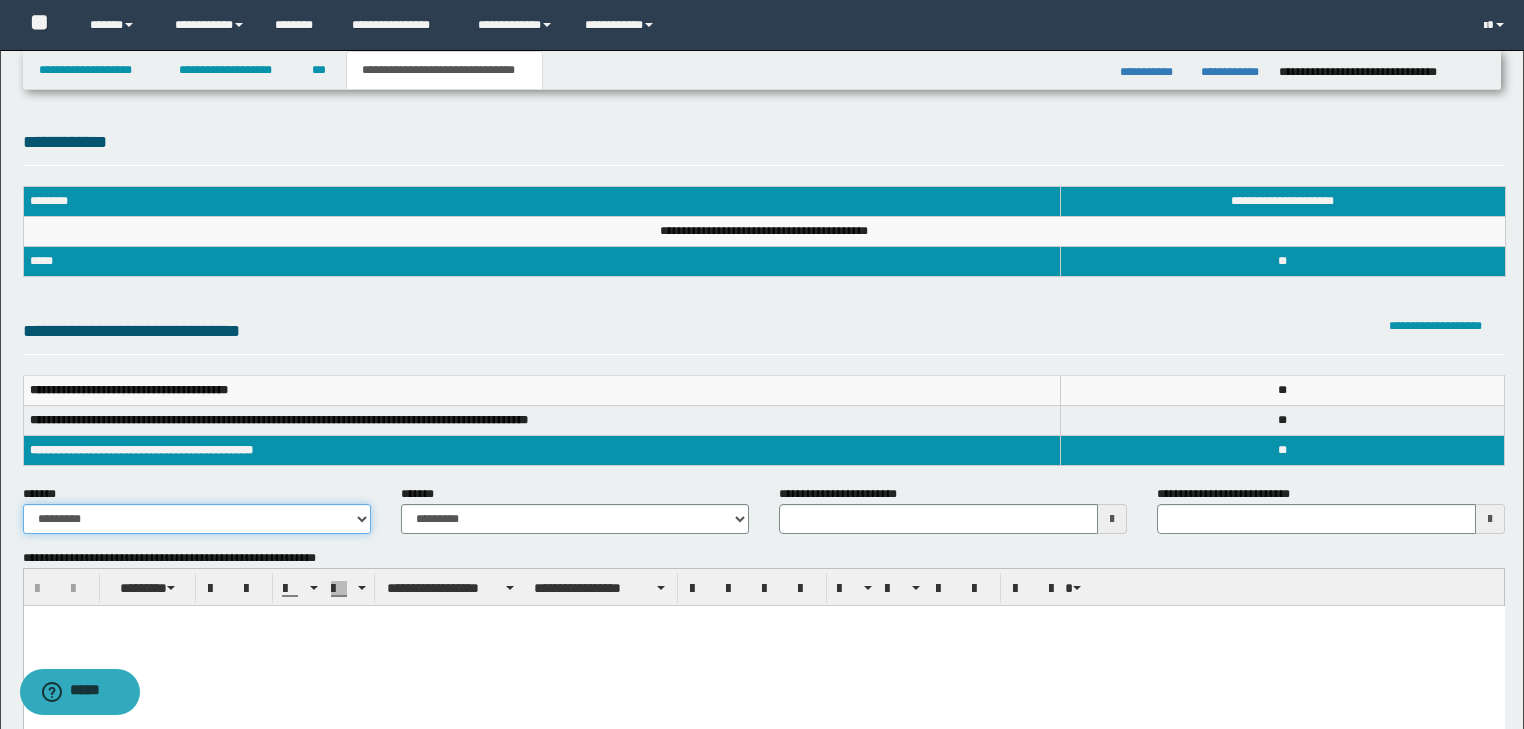click on "**********" at bounding box center (197, 519) 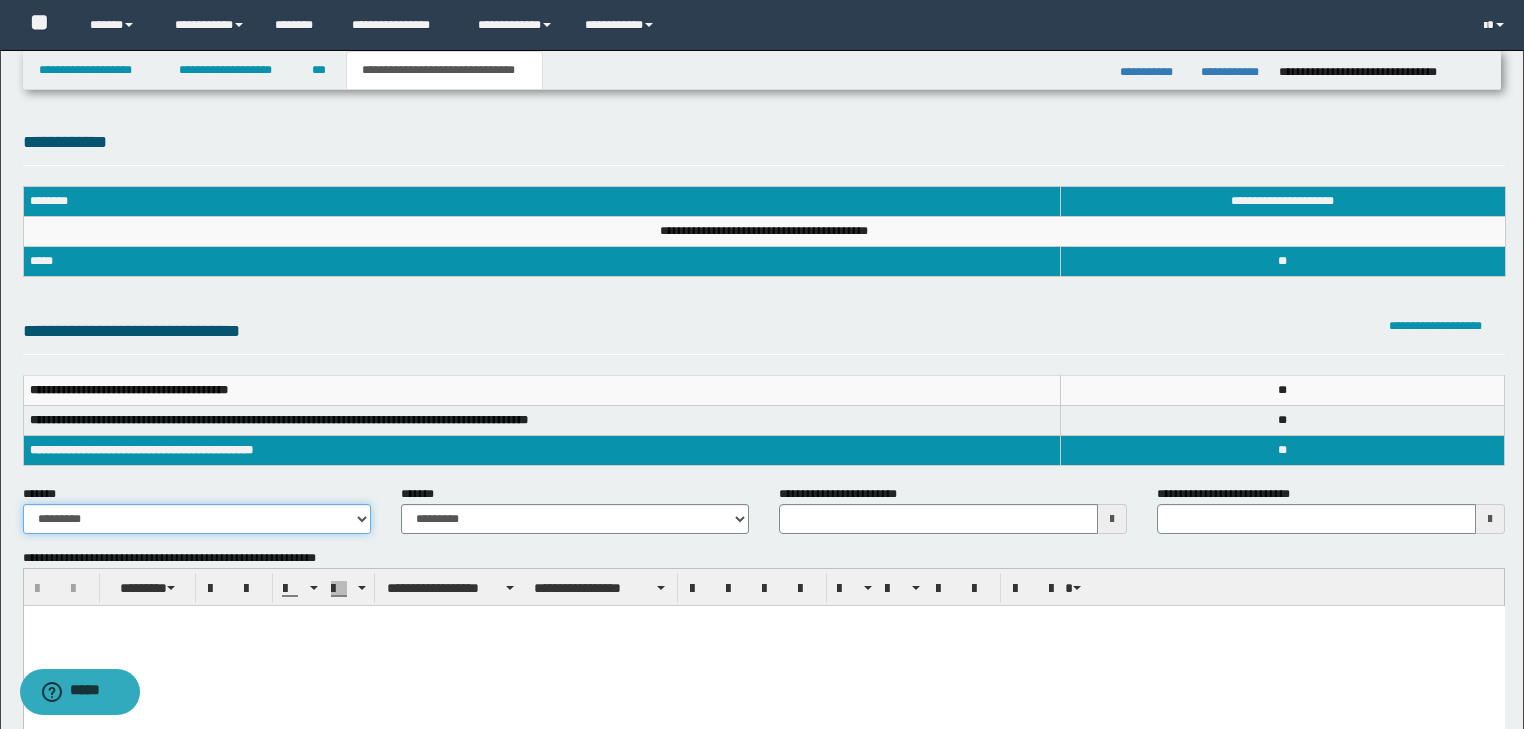 select on "*" 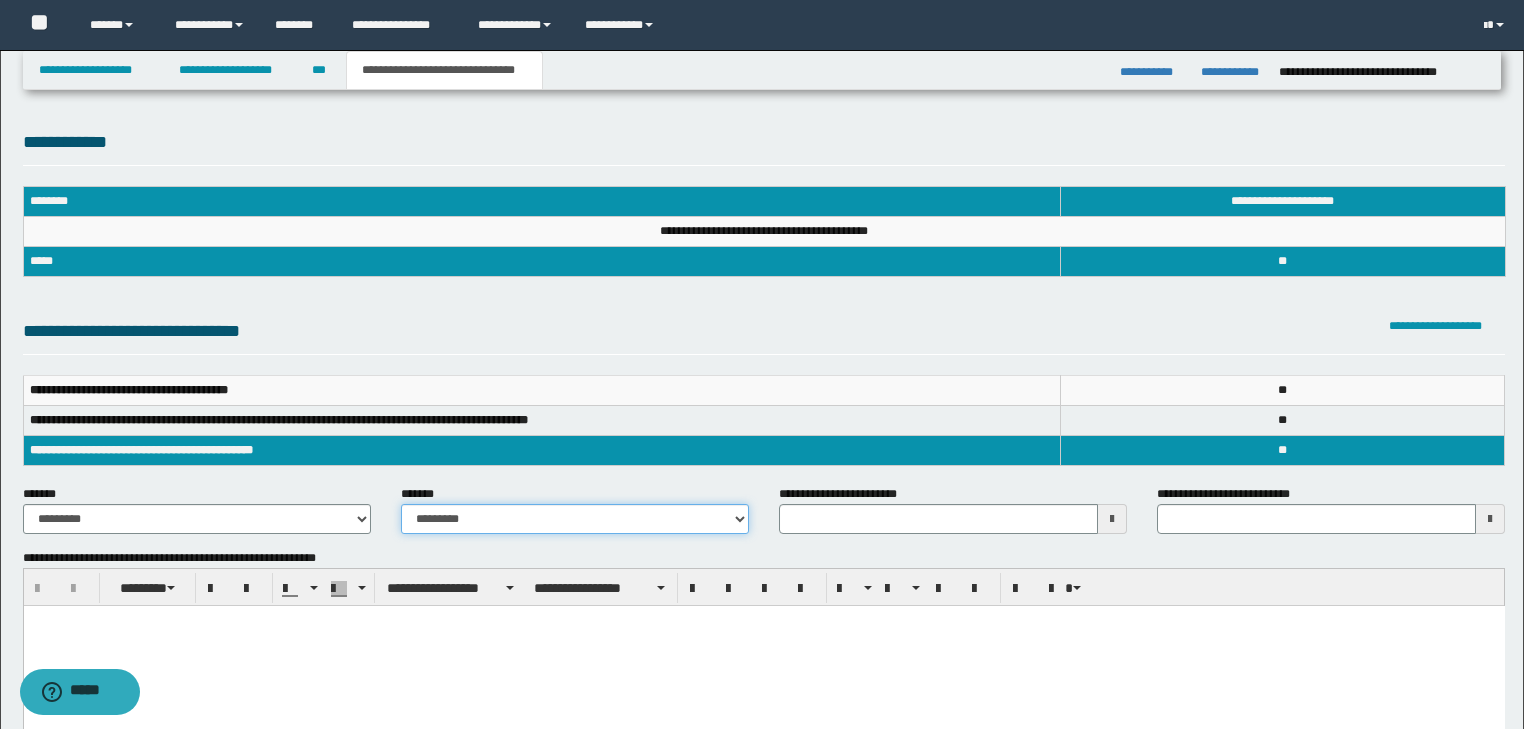 click on "**********" at bounding box center [575, 519] 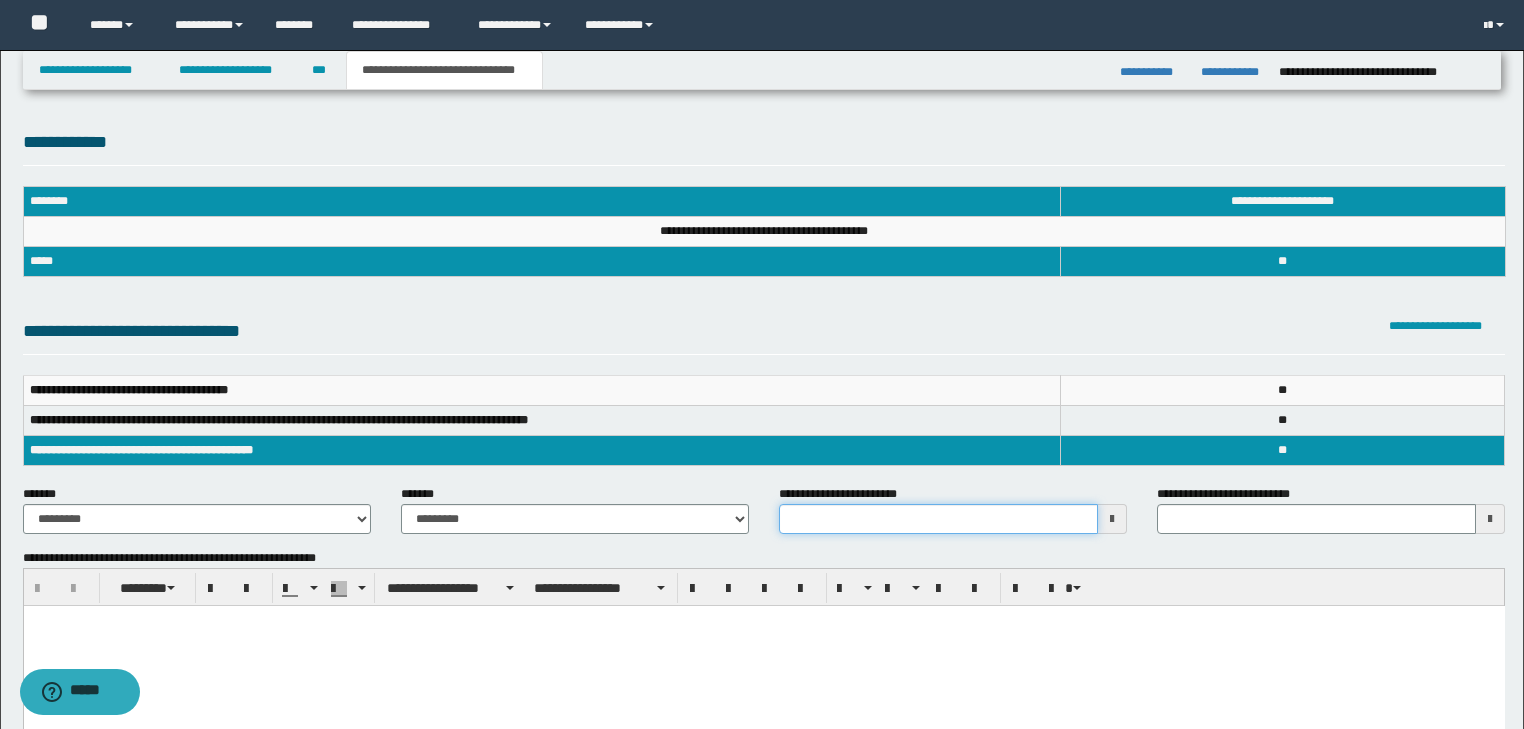 click on "**********" at bounding box center [938, 519] 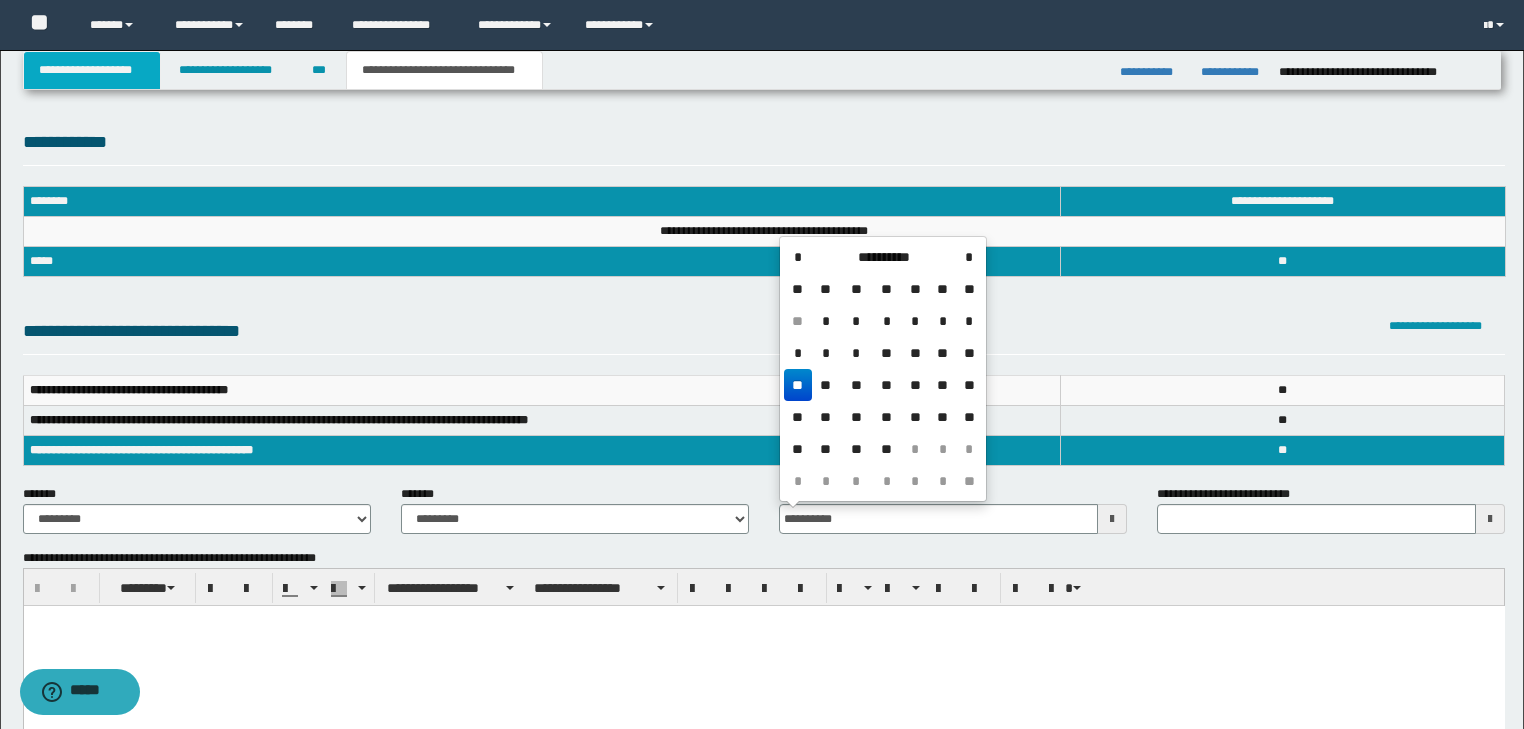 type on "**********" 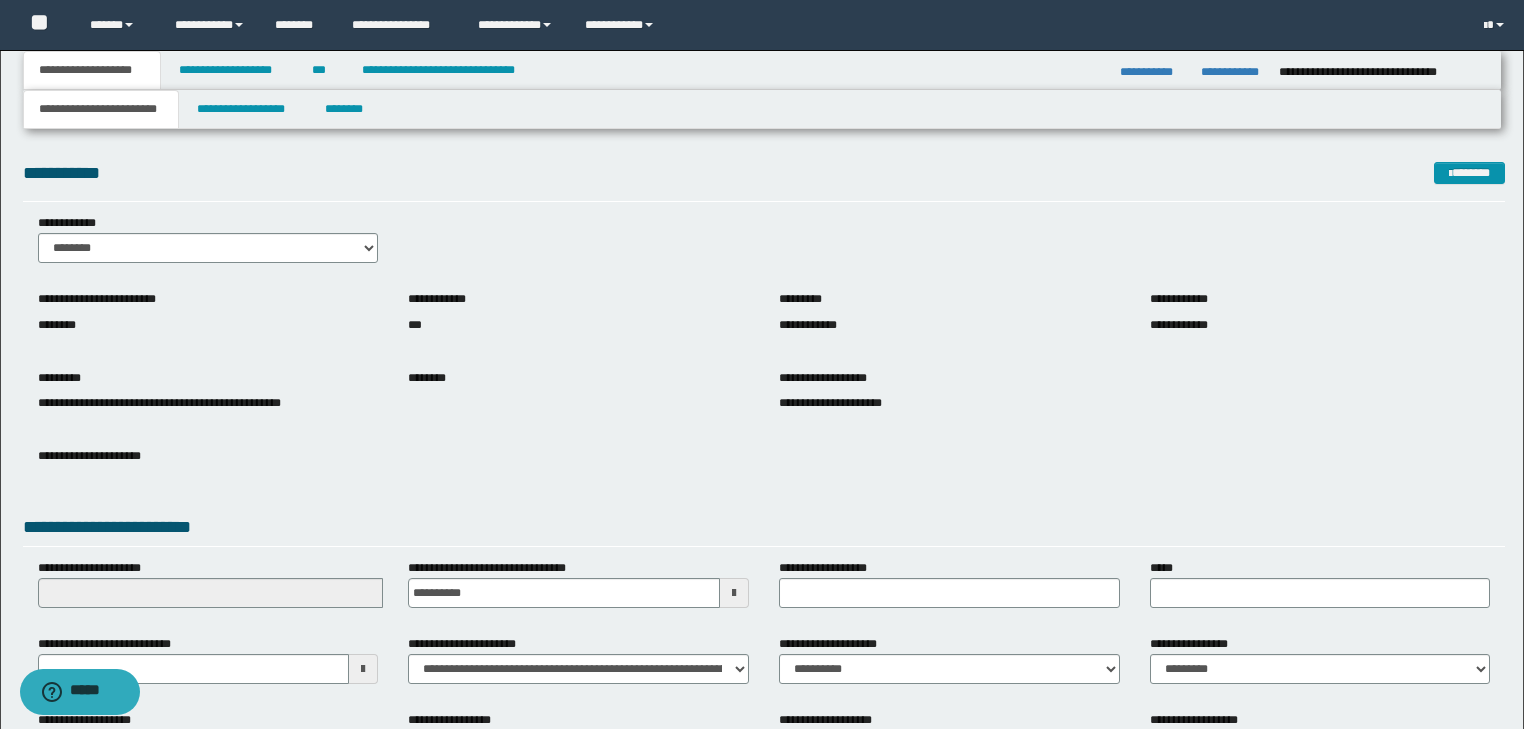 scroll, scrollTop: 154, scrollLeft: 0, axis: vertical 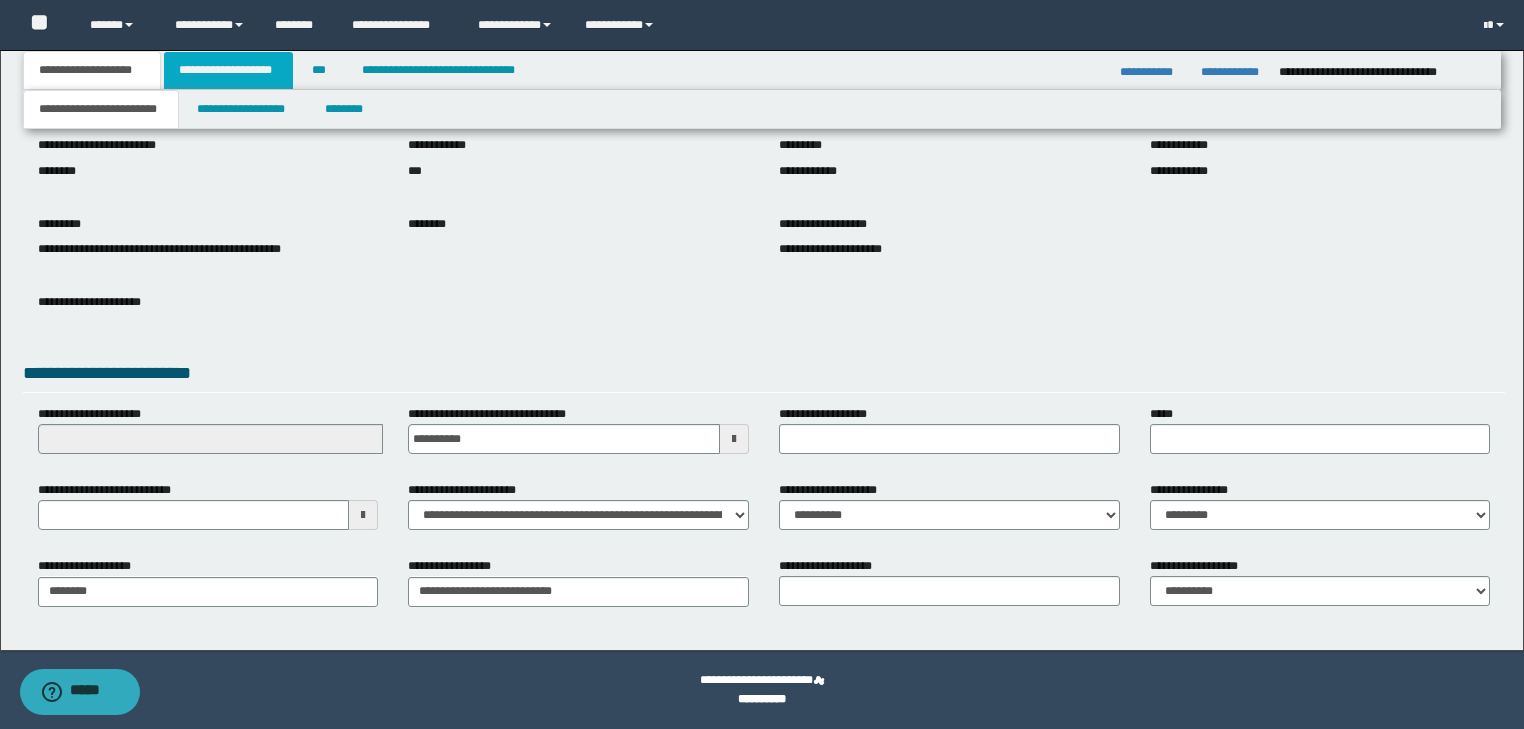 click on "**********" at bounding box center (228, 70) 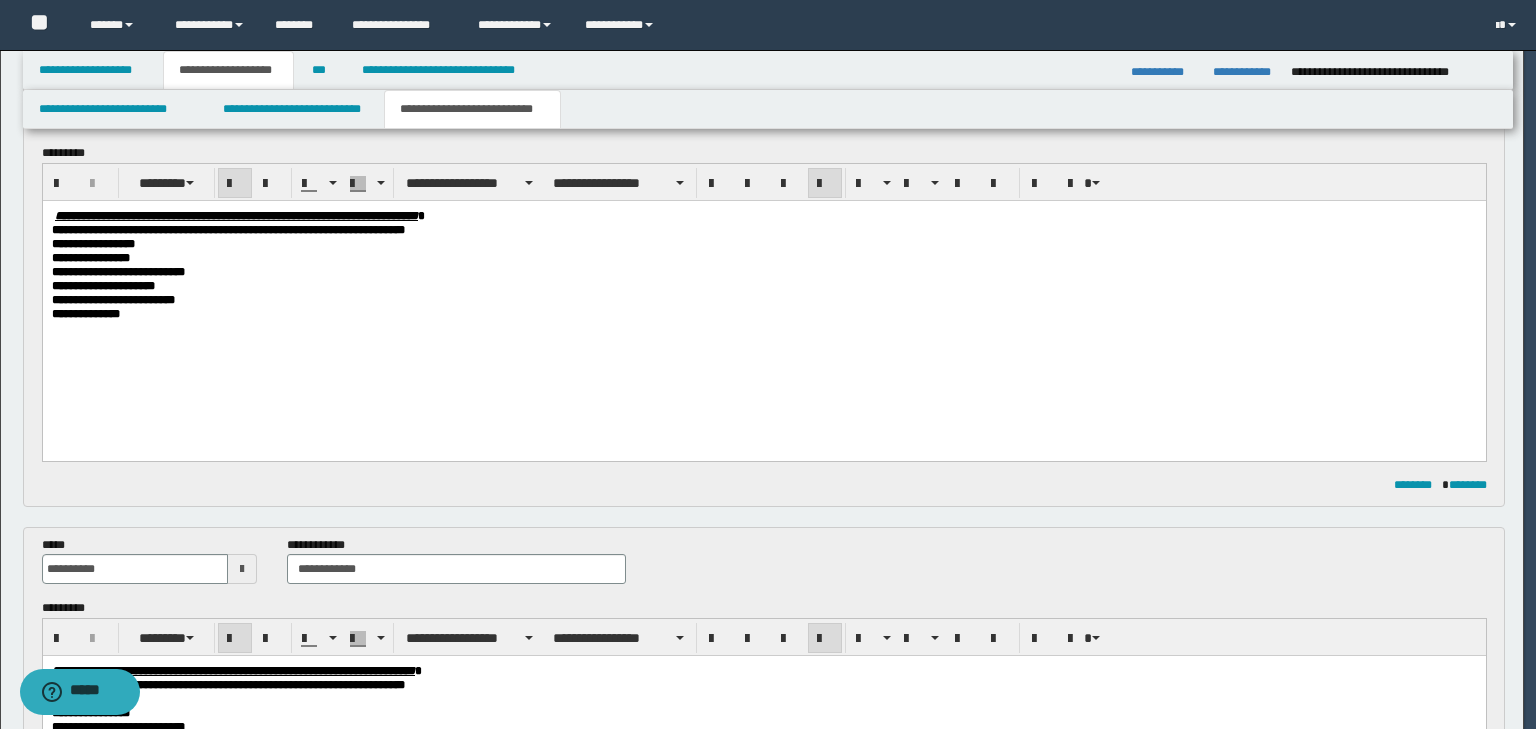 type 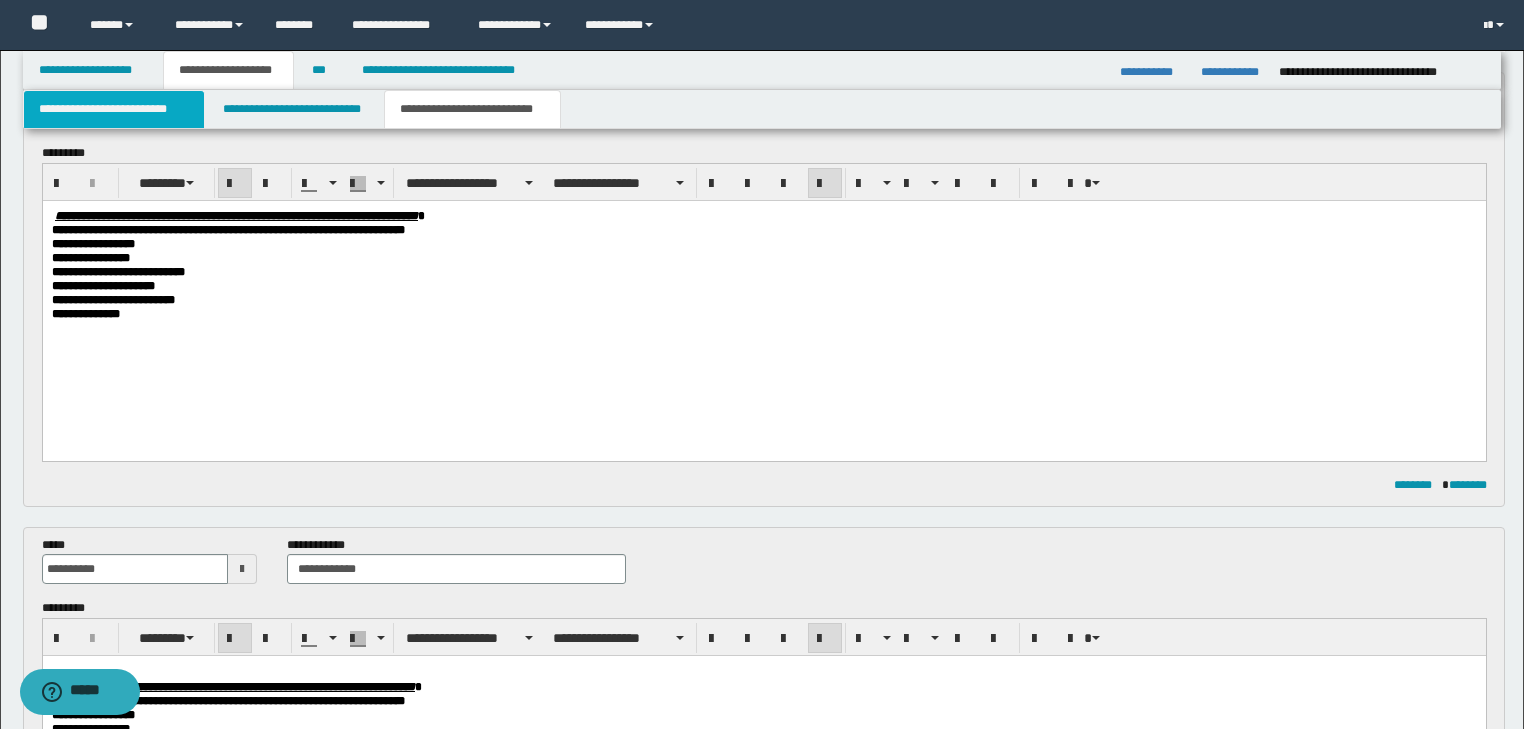 click on "**********" at bounding box center [114, 109] 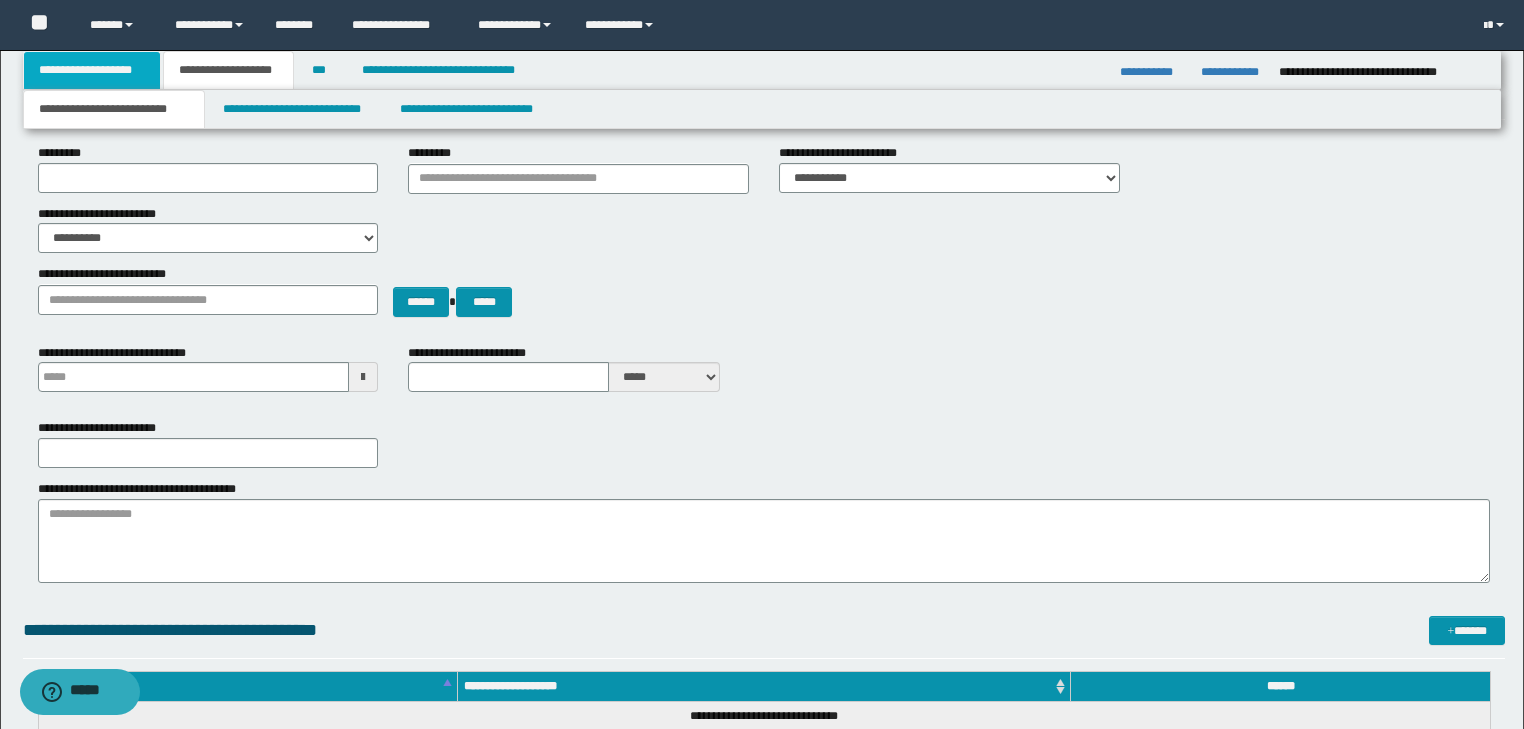 click on "**********" at bounding box center [92, 70] 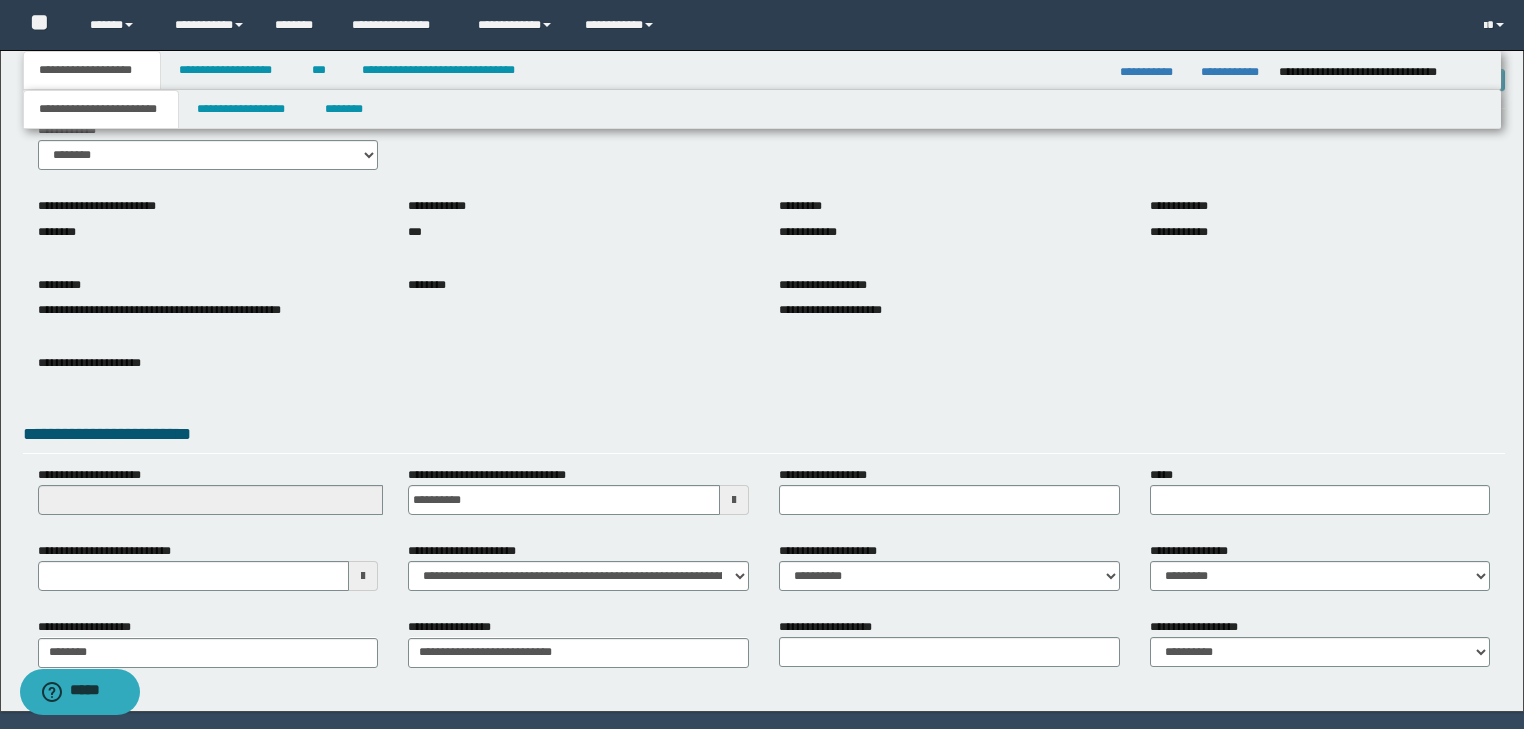 scroll, scrollTop: 0, scrollLeft: 0, axis: both 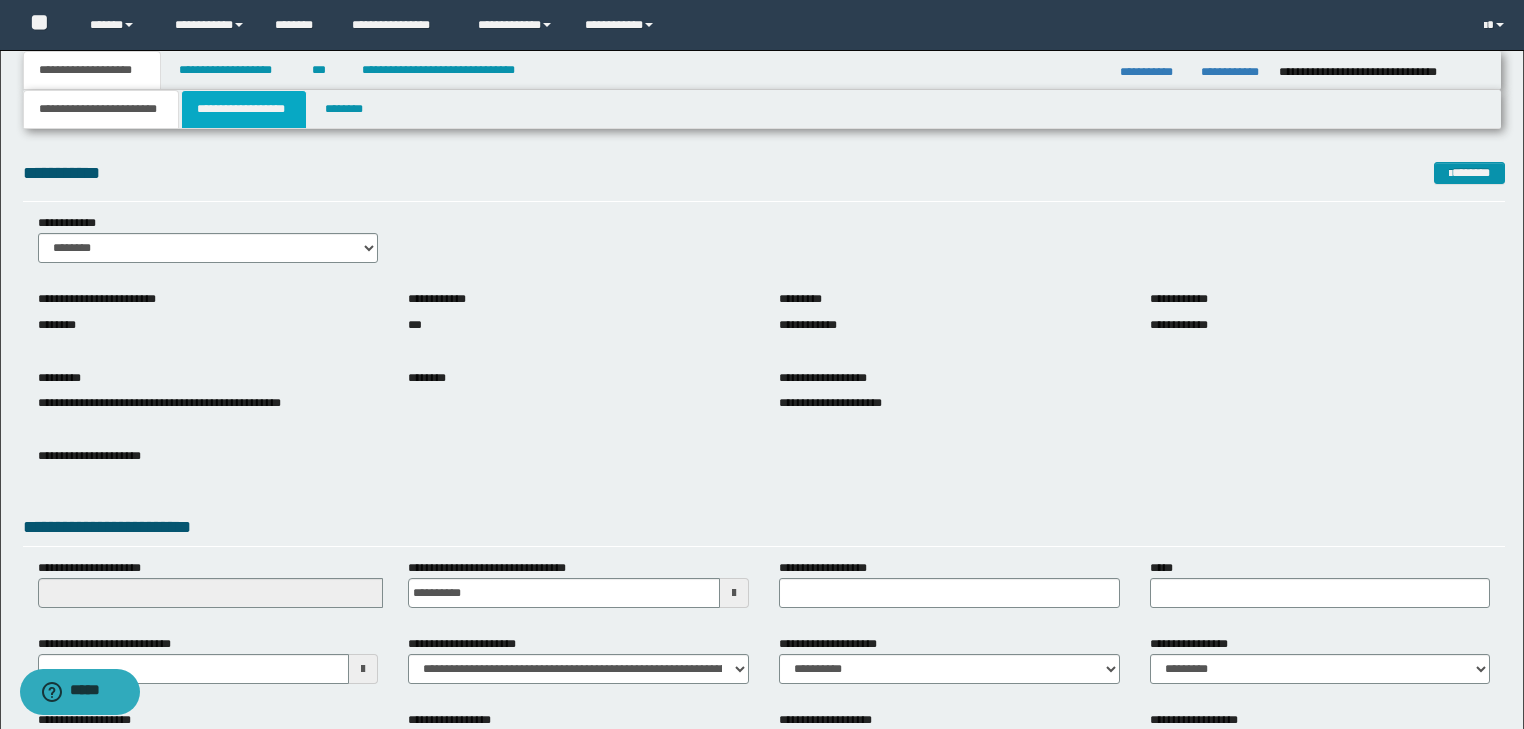 click on "**********" at bounding box center [244, 109] 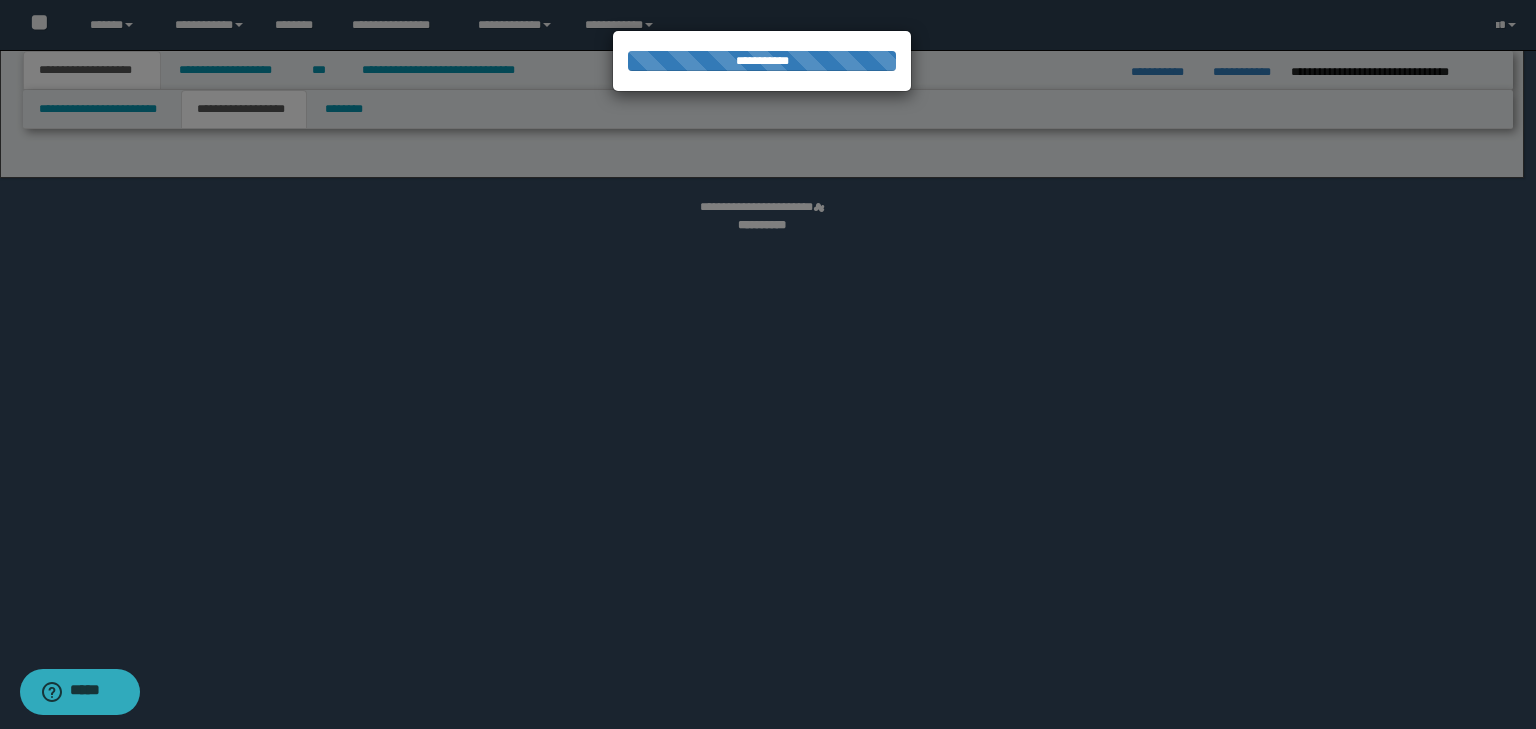 select on "*" 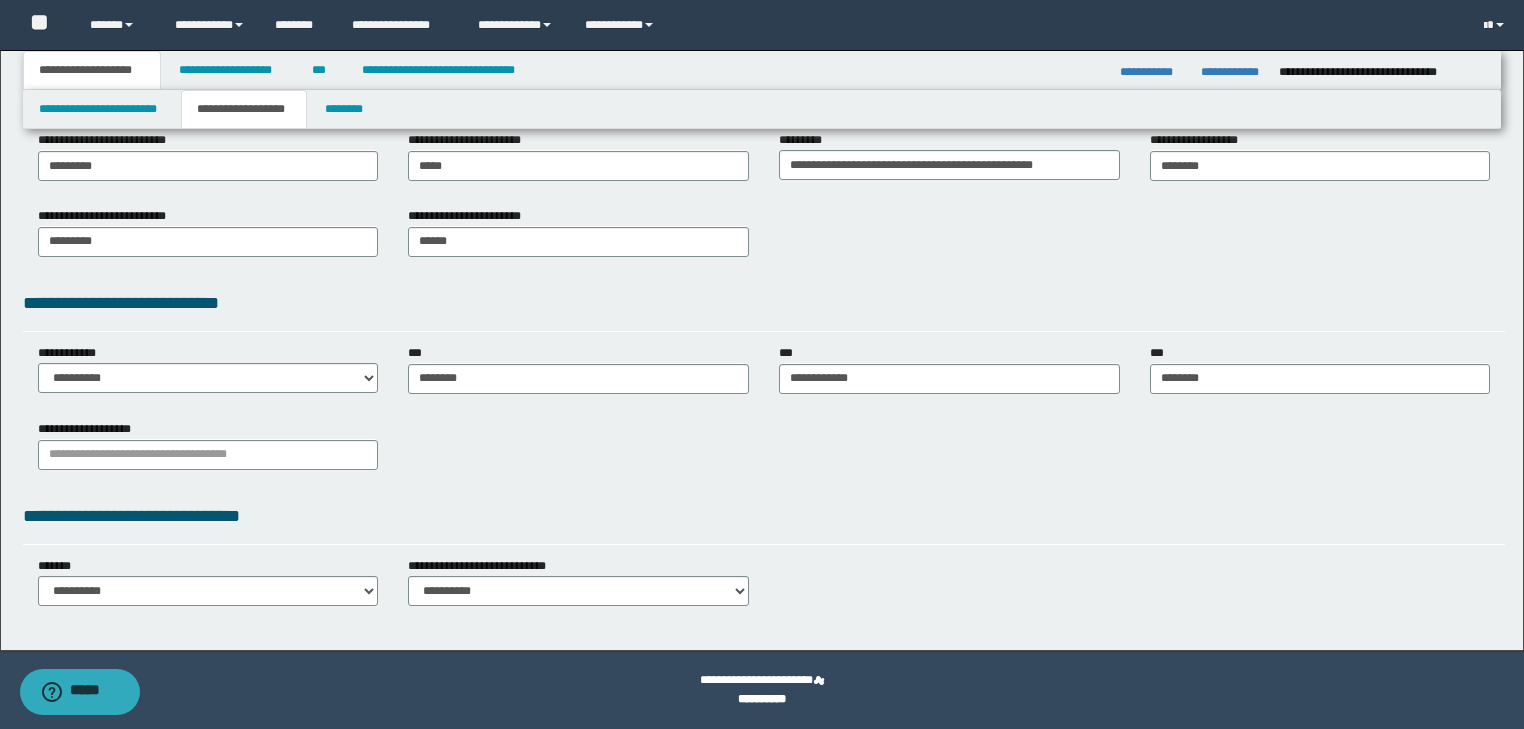 scroll, scrollTop: 0, scrollLeft: 0, axis: both 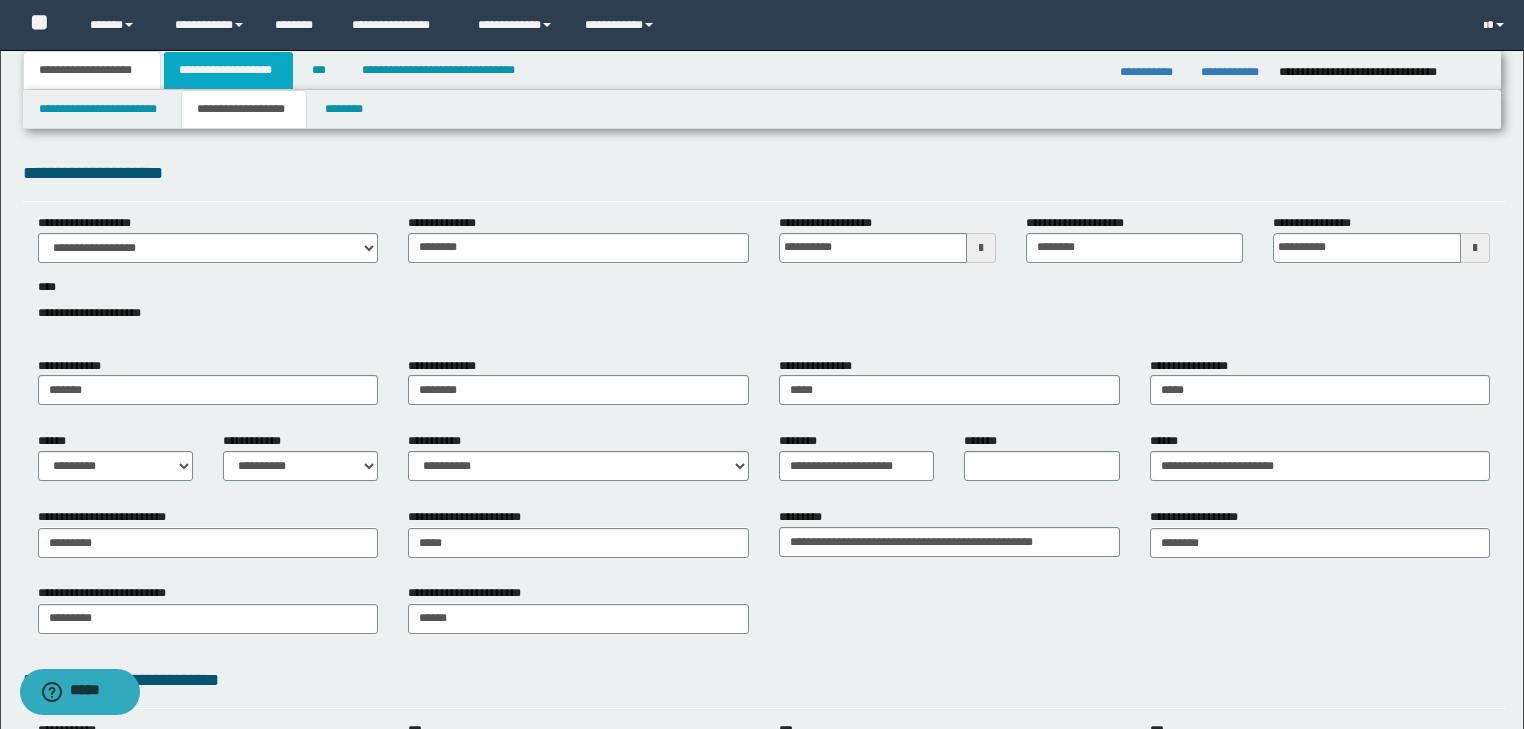 click on "**********" at bounding box center (228, 70) 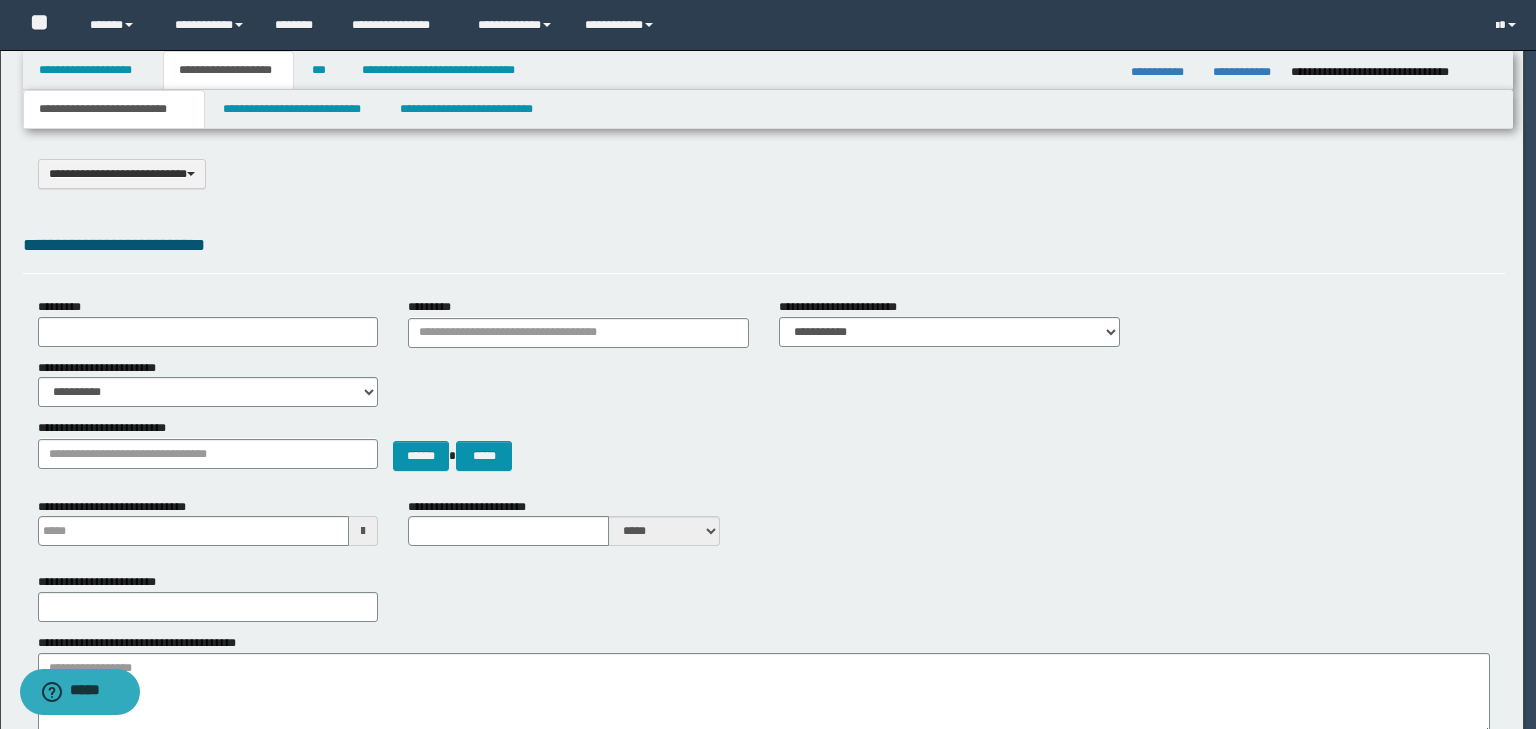 type 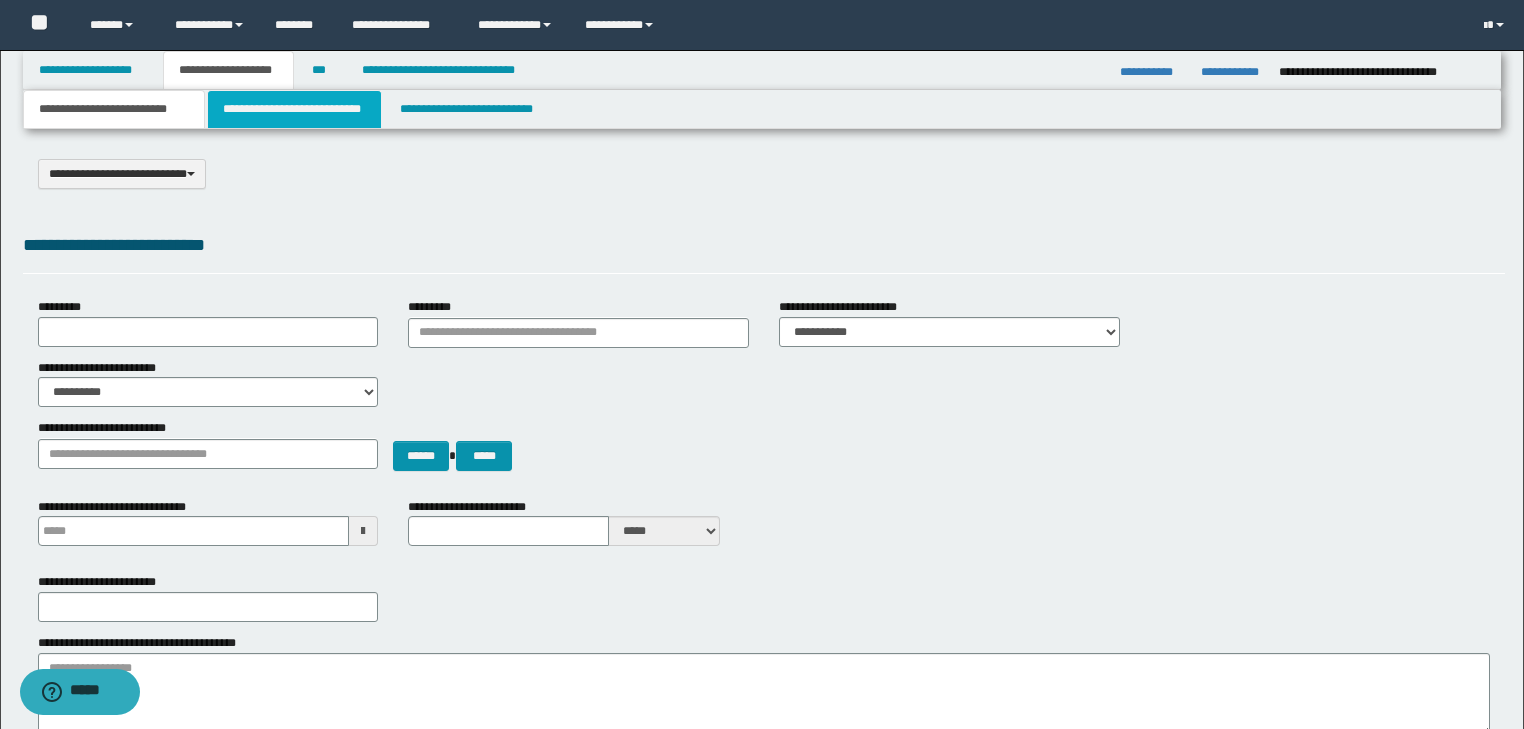 click on "**********" at bounding box center [294, 109] 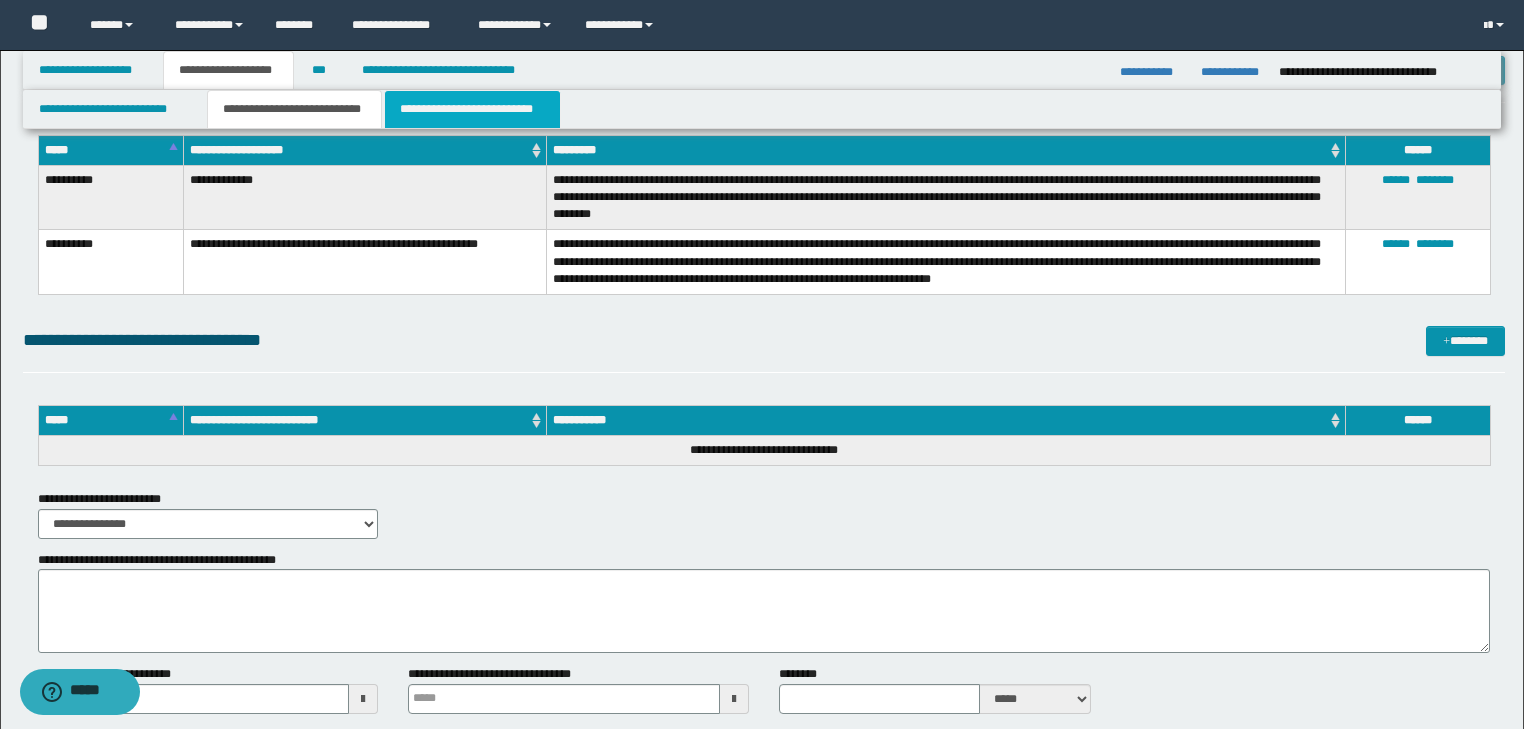 click on "**********" at bounding box center (472, 109) 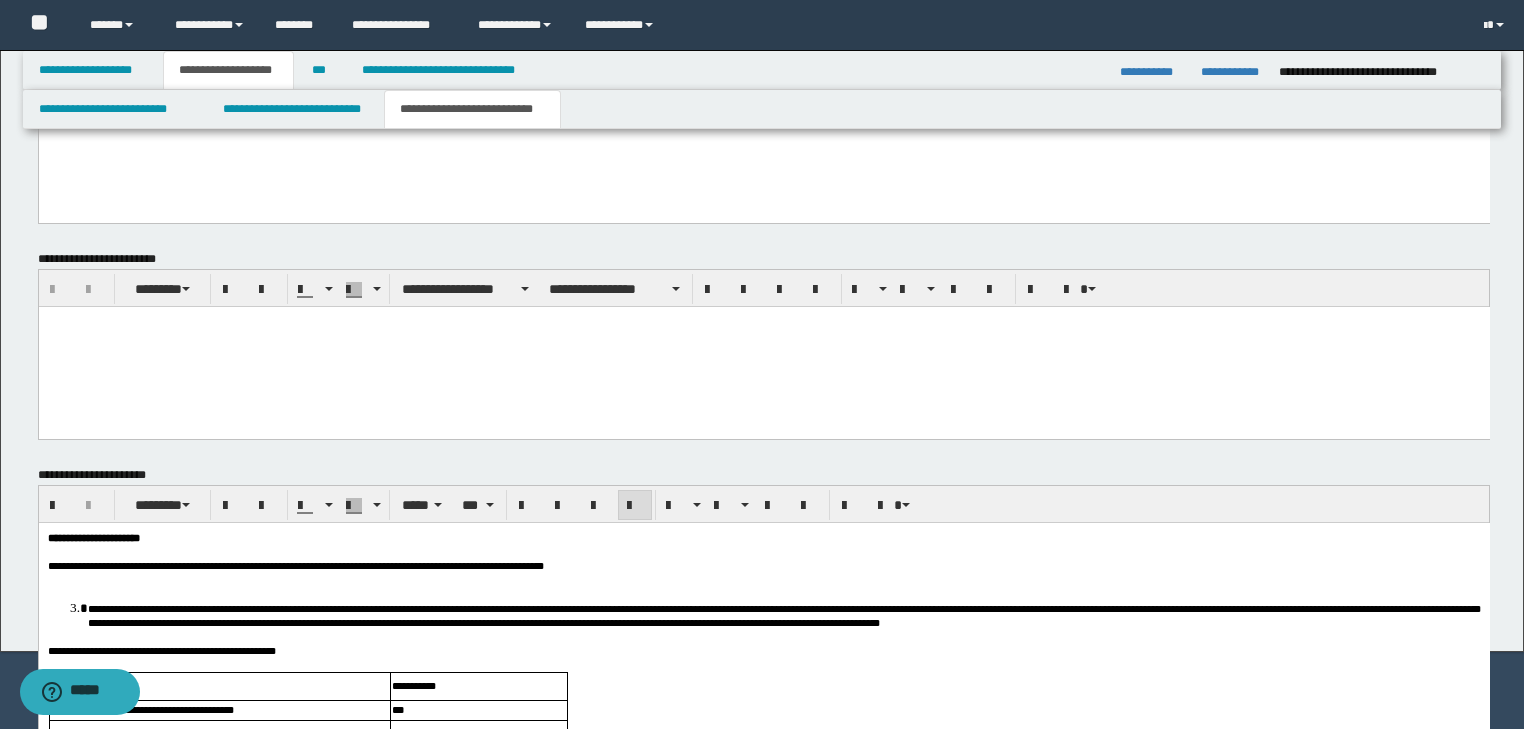 click at bounding box center [763, 579] 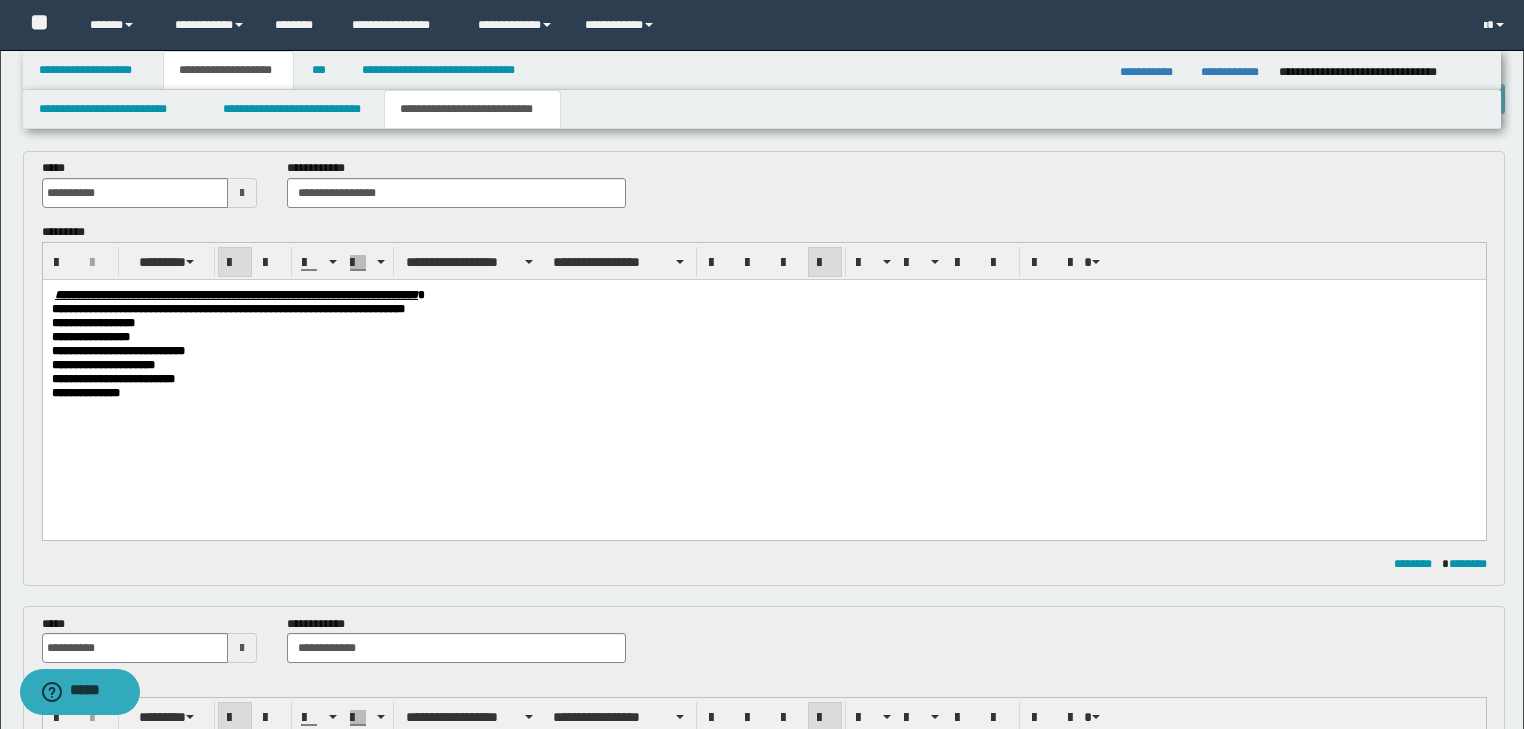 scroll, scrollTop: 0, scrollLeft: 0, axis: both 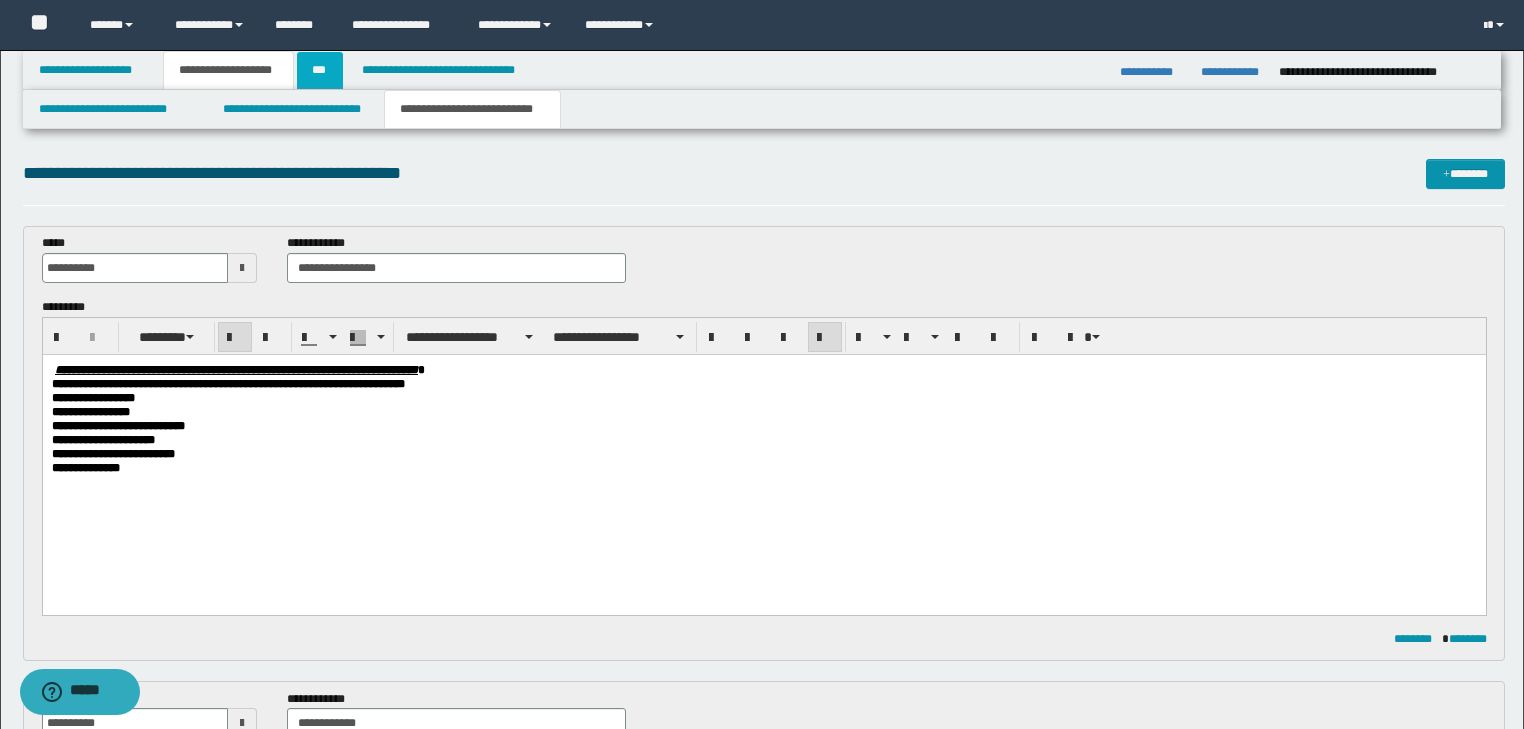 click on "***" at bounding box center [320, 70] 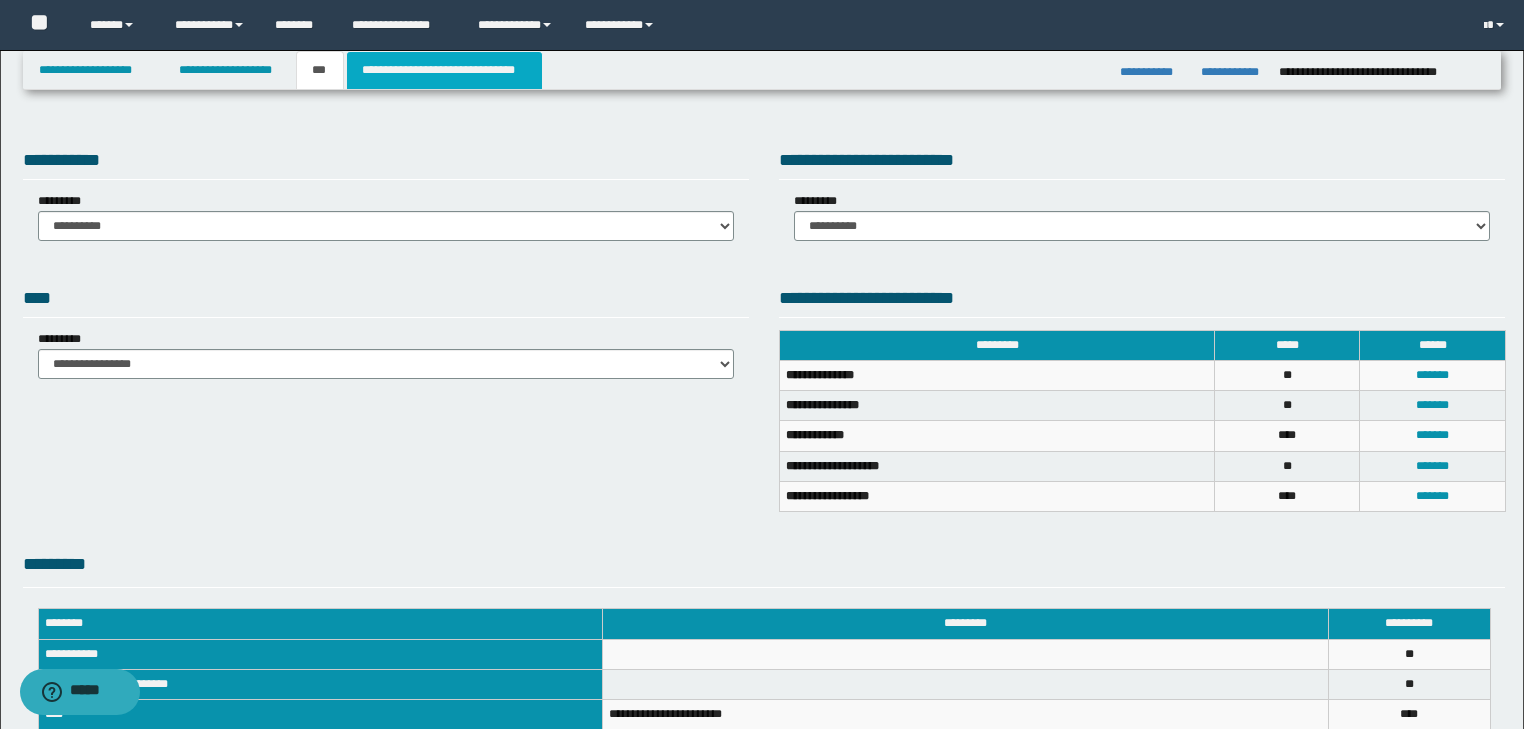 drag, startPoint x: 409, startPoint y: 70, endPoint x: 293, endPoint y: 22, distance: 125.53884 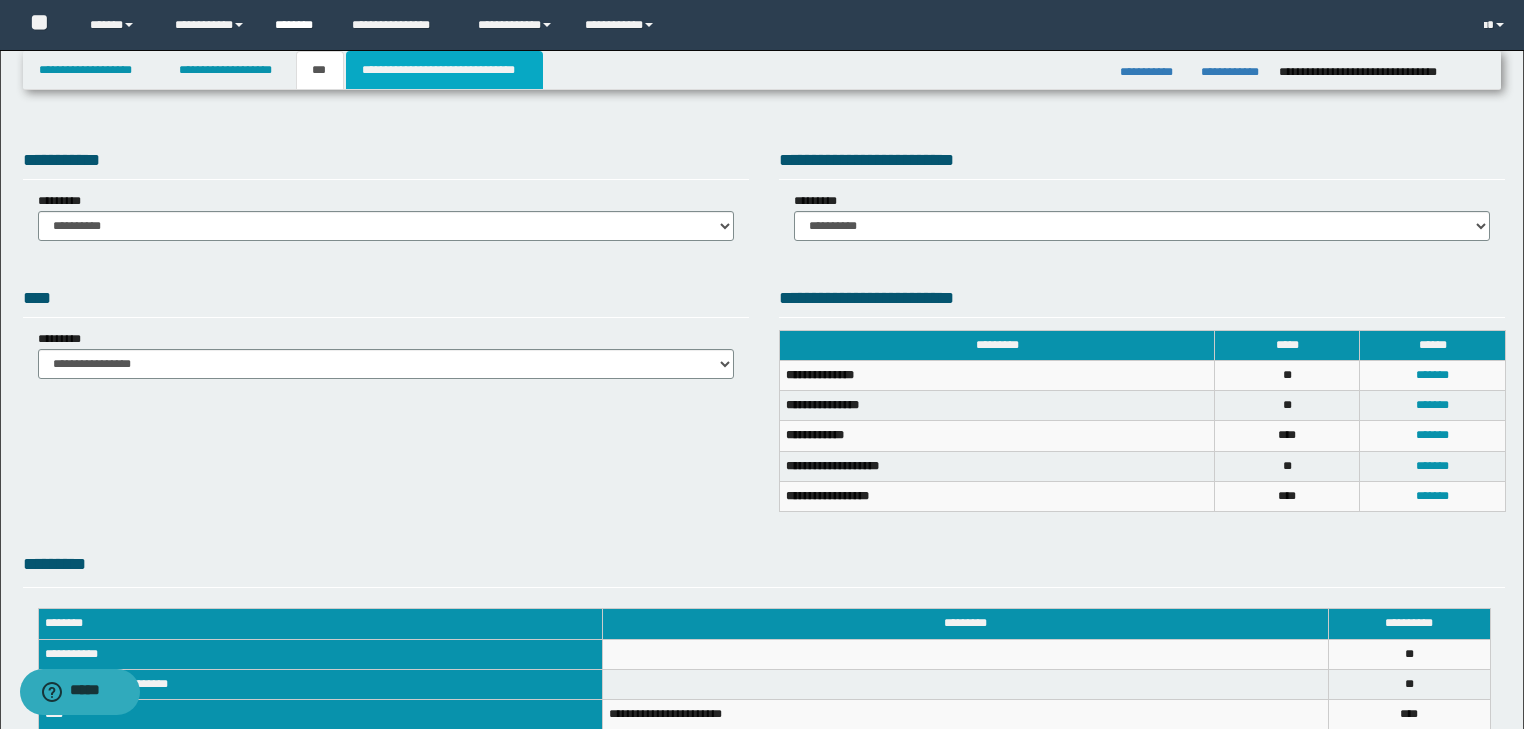 type on "**********" 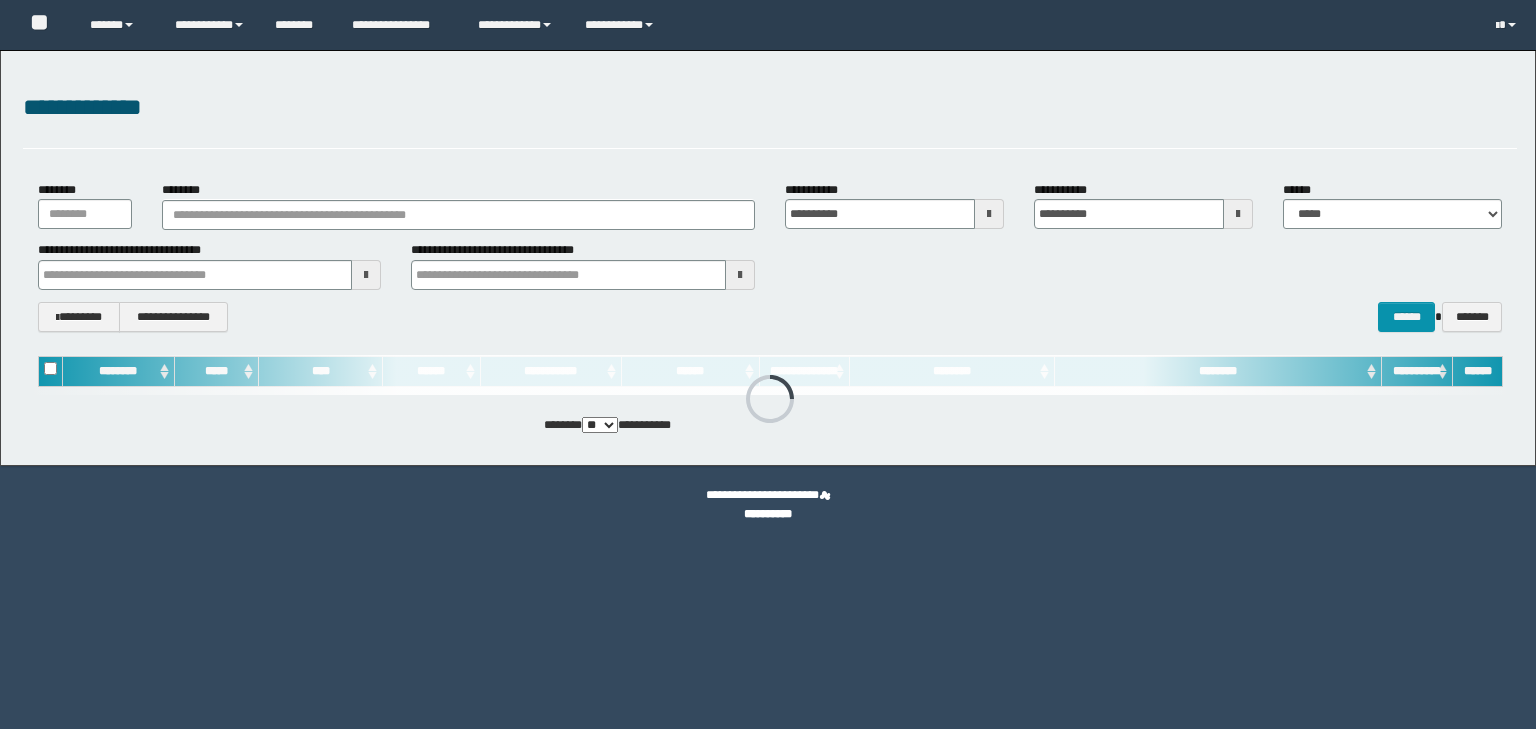 scroll, scrollTop: 0, scrollLeft: 0, axis: both 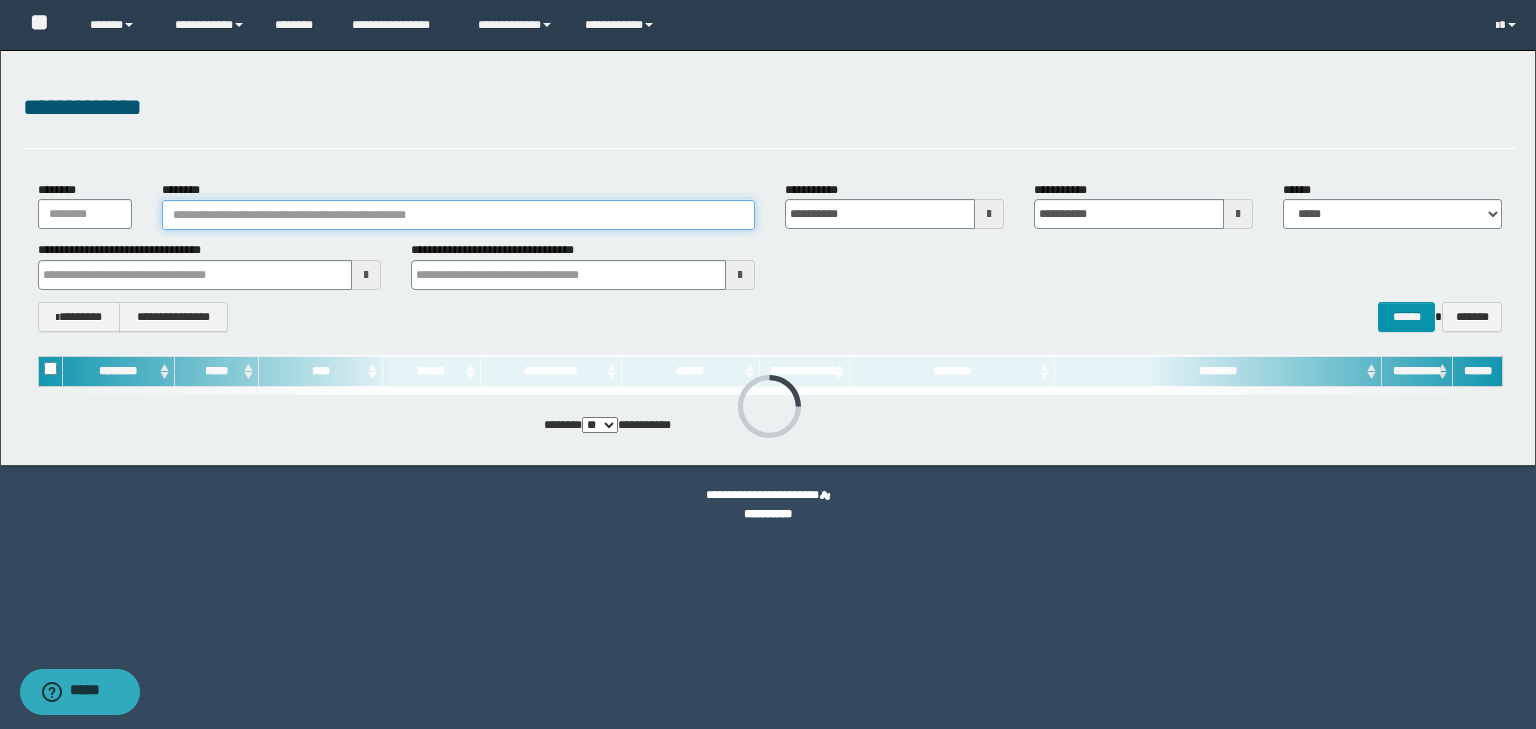 click on "********" at bounding box center (458, 215) 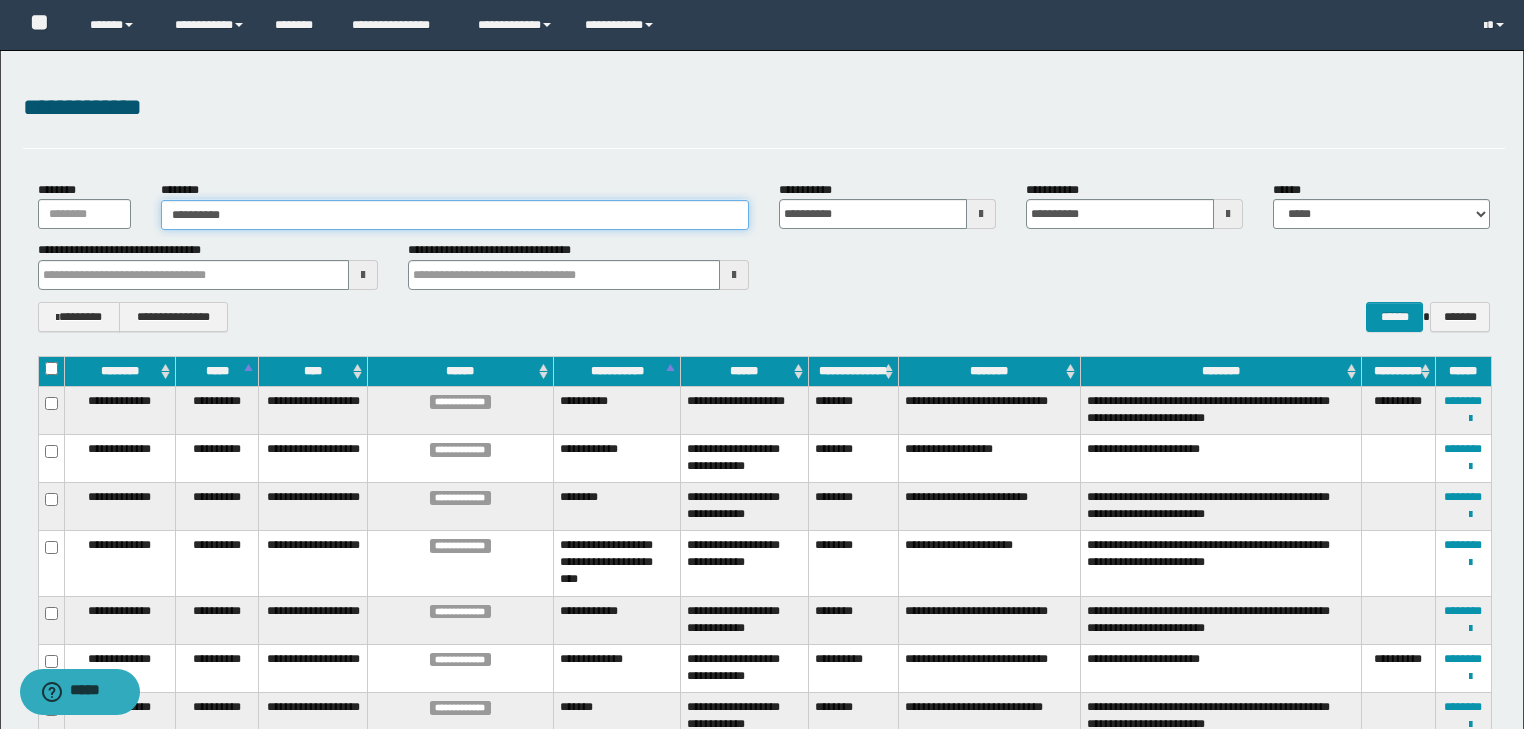 type on "**********" 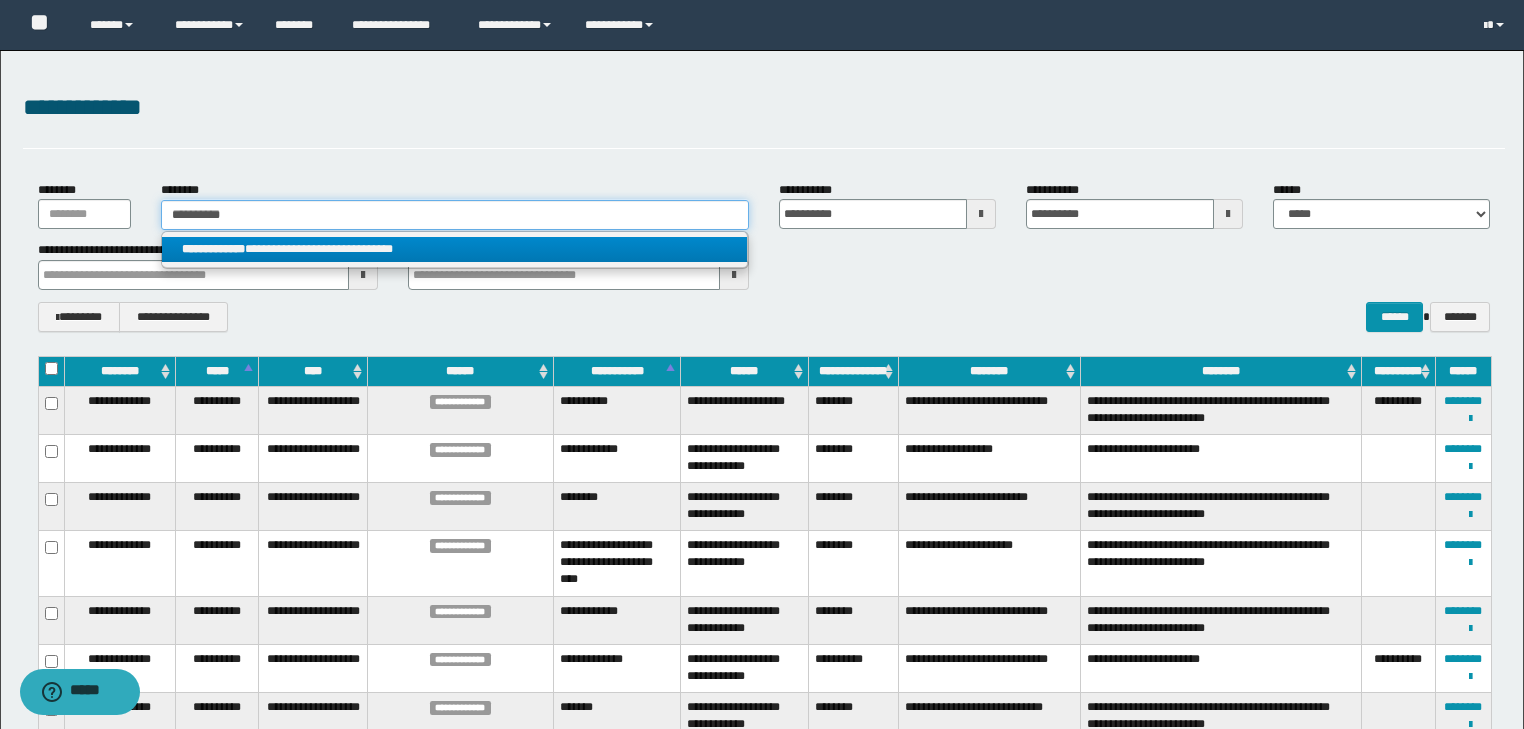 type on "**********" 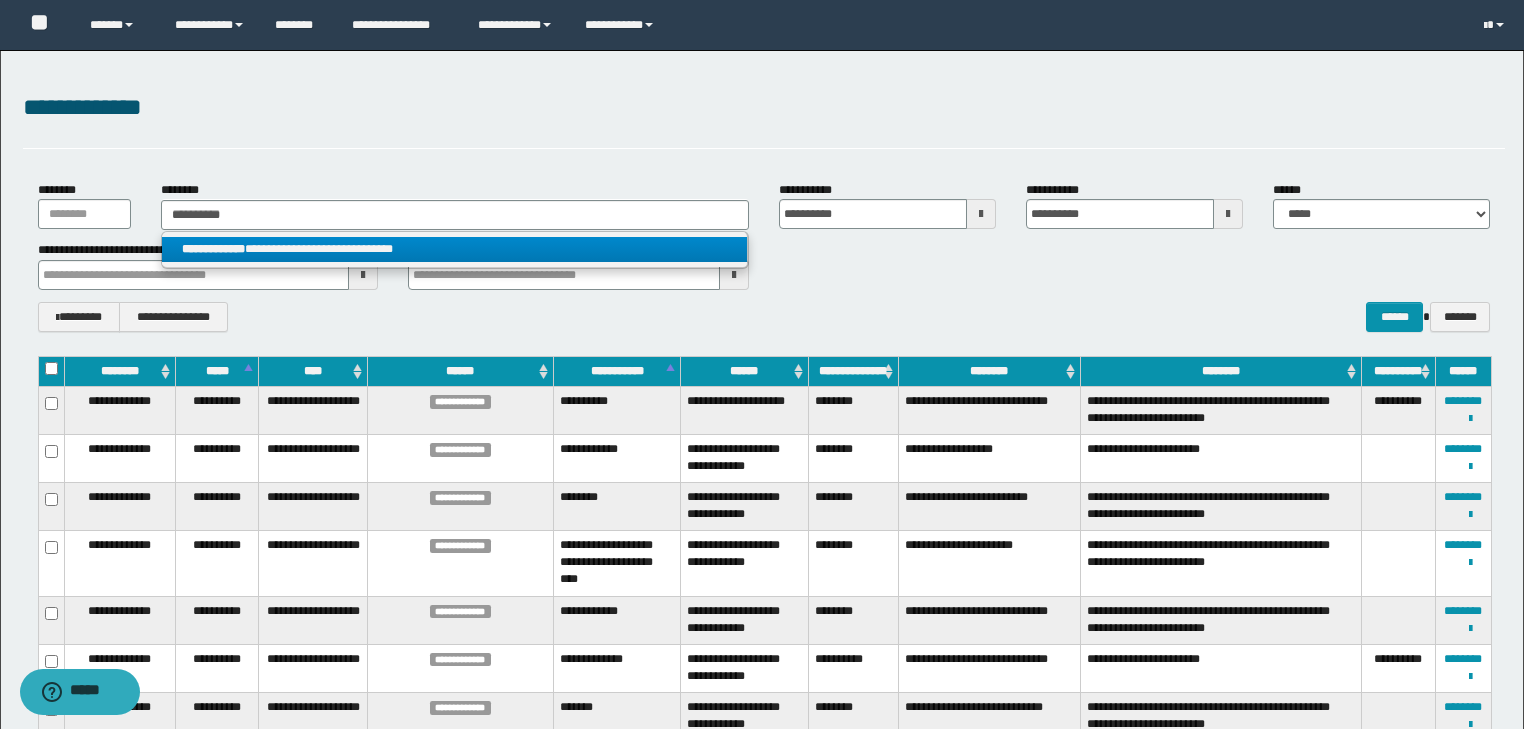 click on "**********" at bounding box center (454, 249) 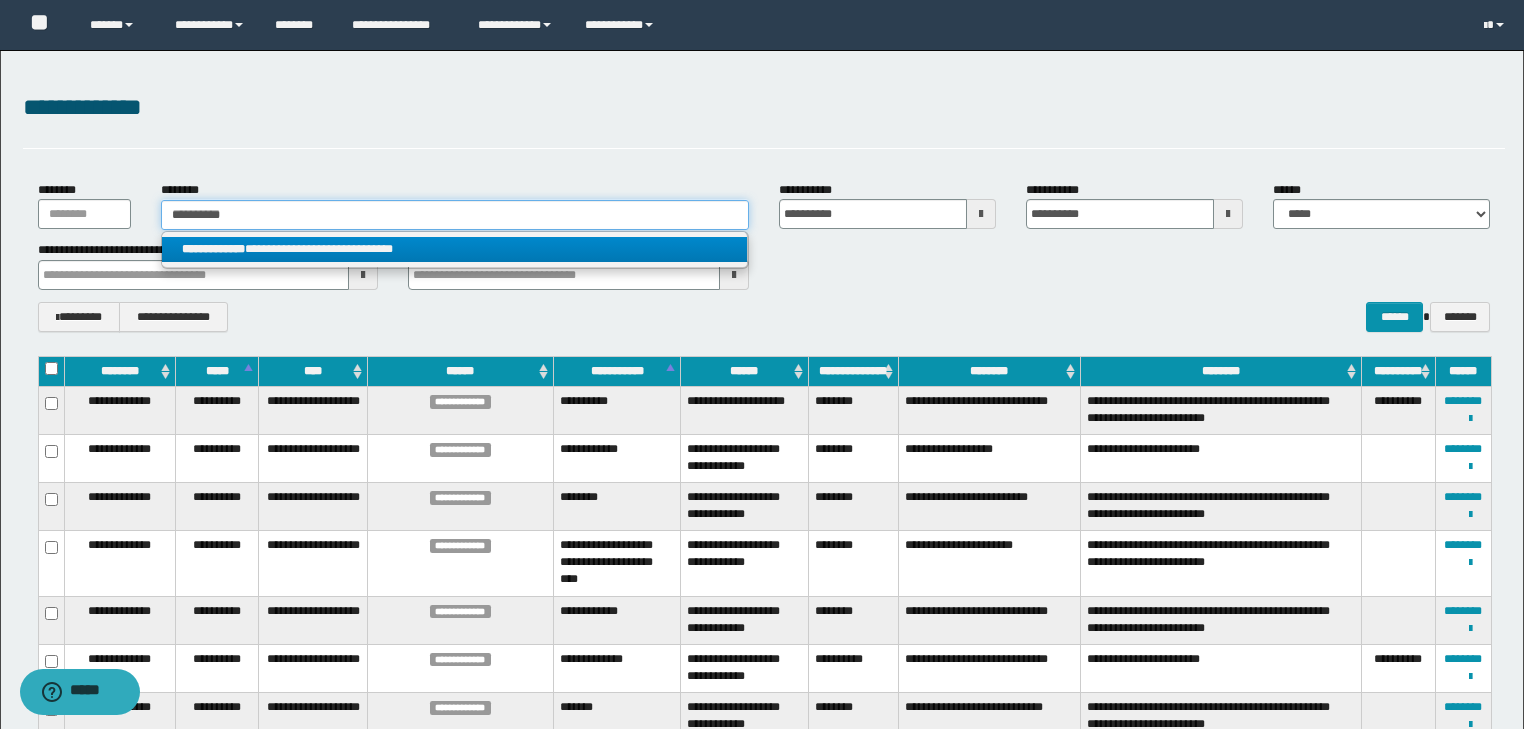 type 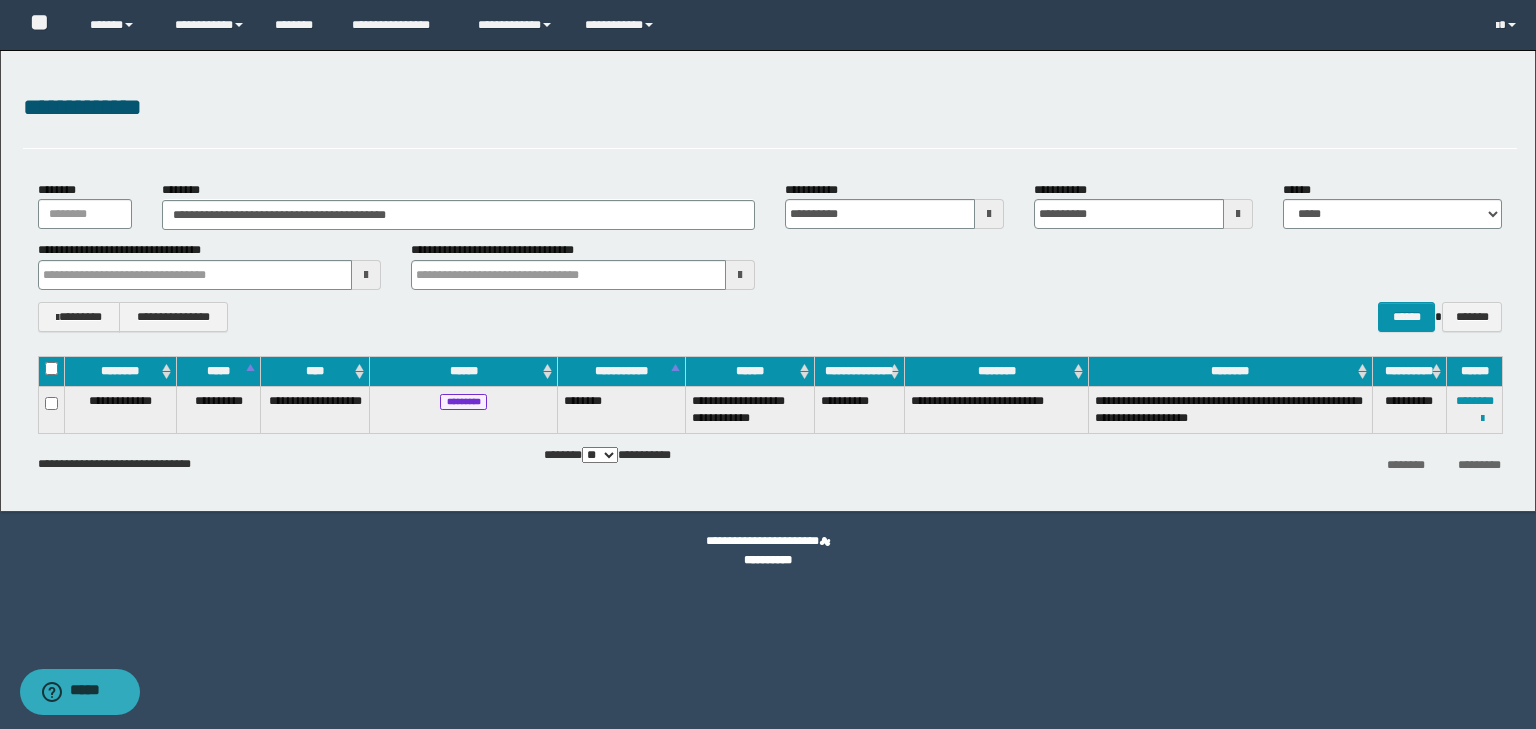 click at bounding box center (0, 0) 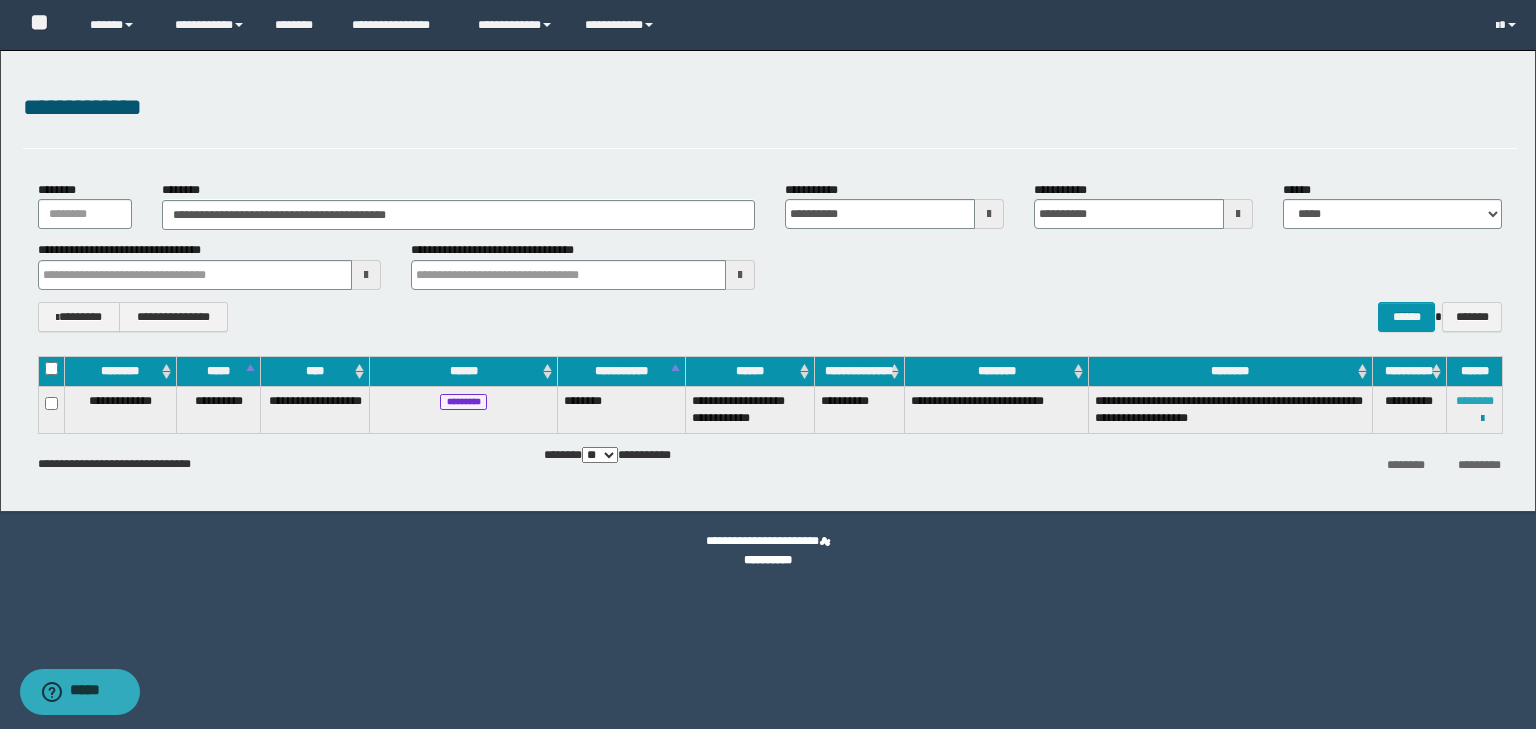 click on "********" at bounding box center (1475, 401) 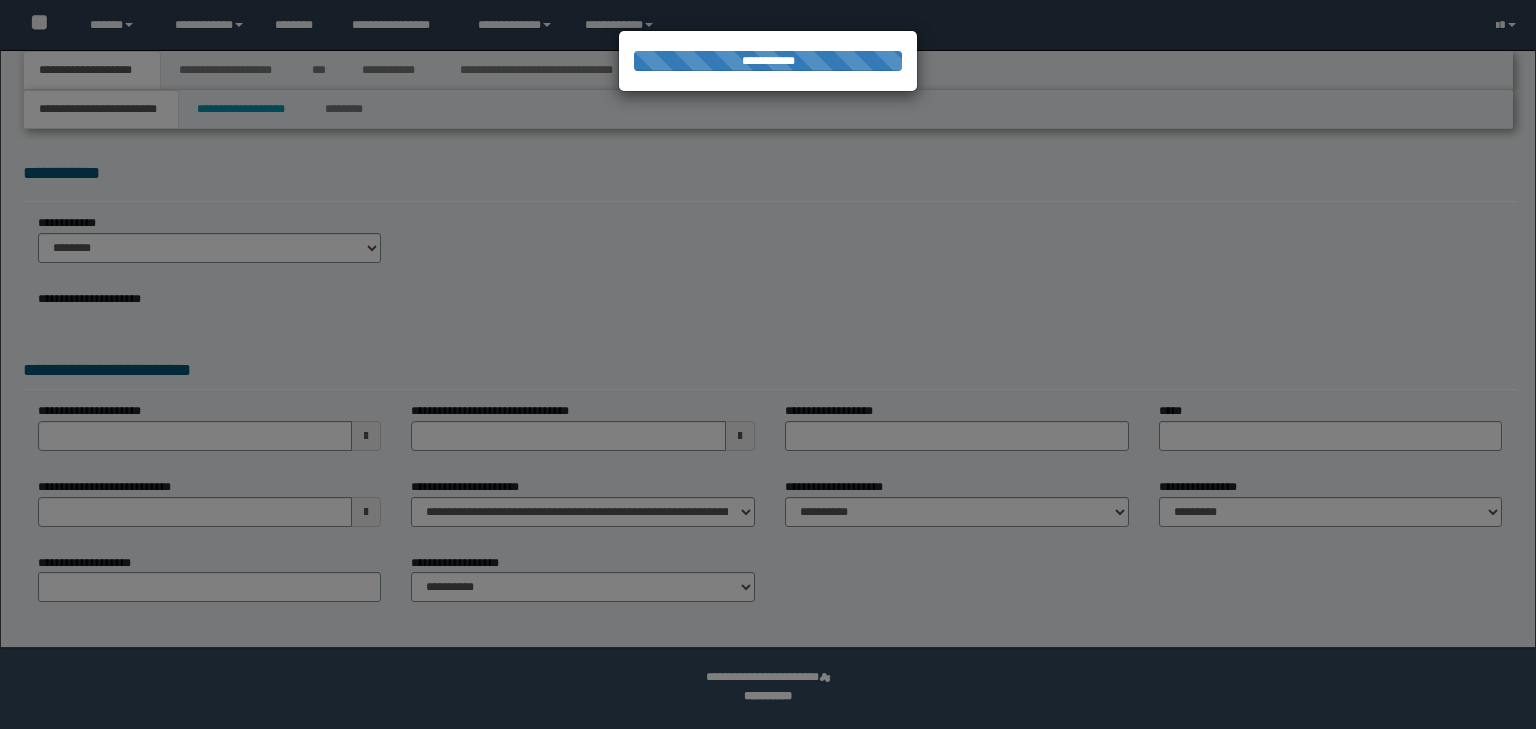 scroll, scrollTop: 0, scrollLeft: 0, axis: both 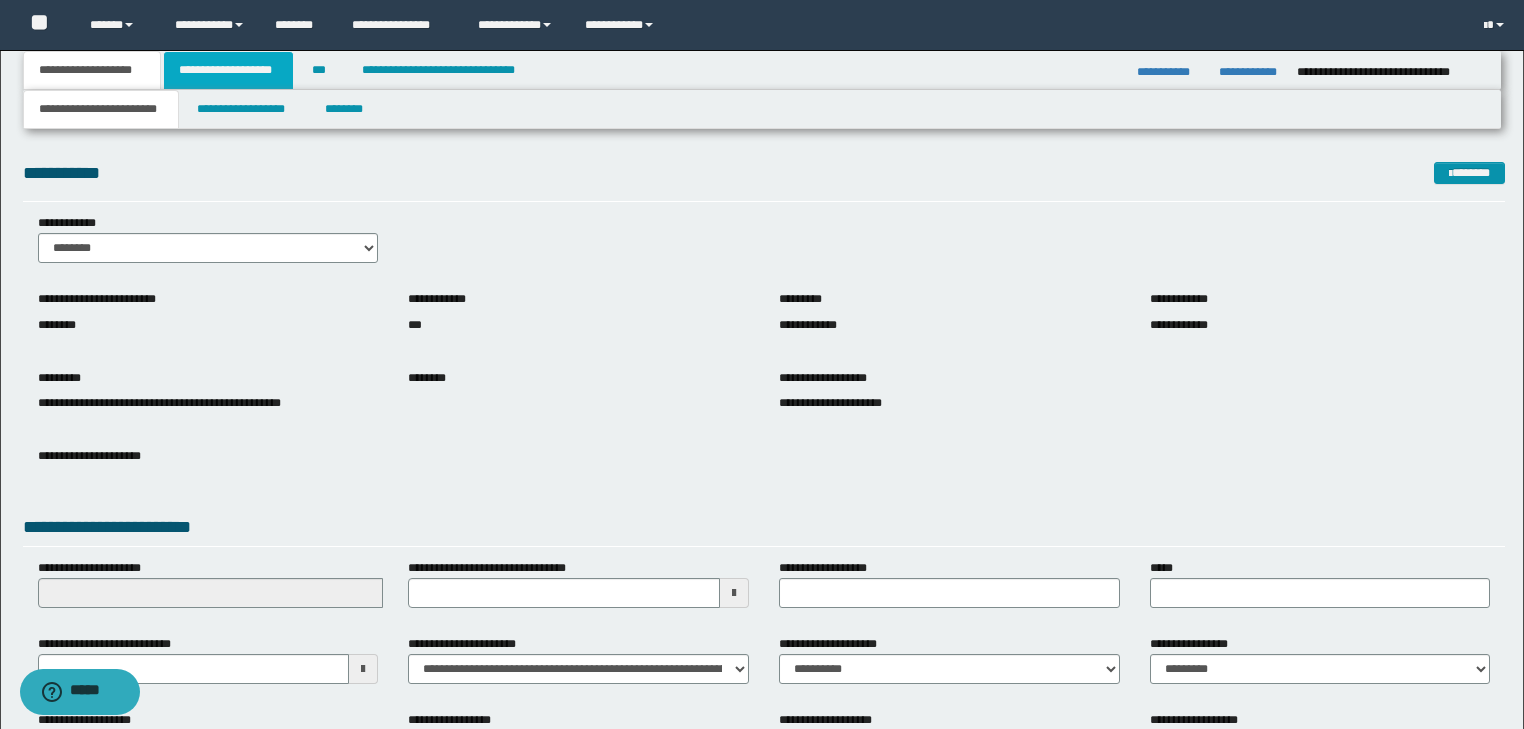 click on "**********" at bounding box center (228, 70) 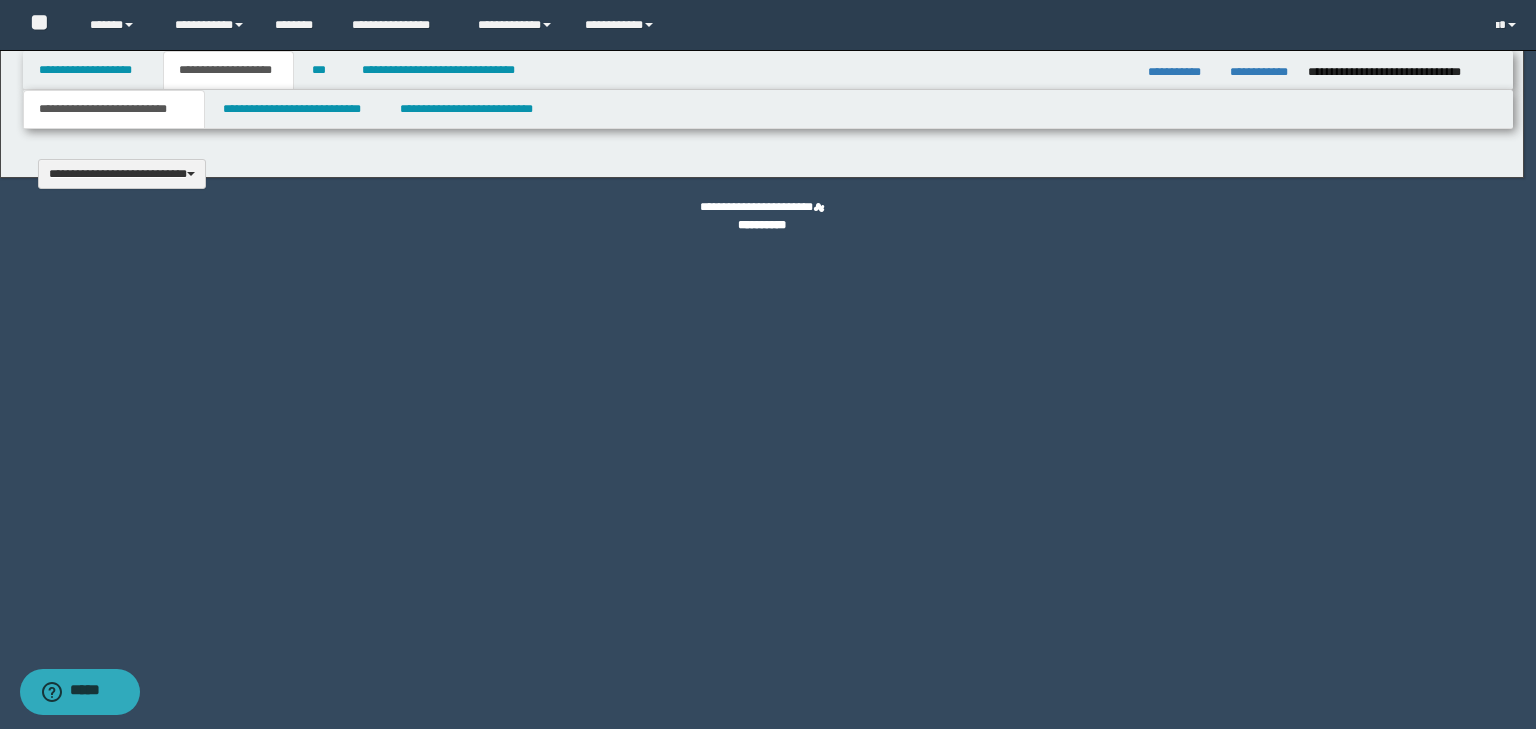 click on "**********" at bounding box center [762, 364] 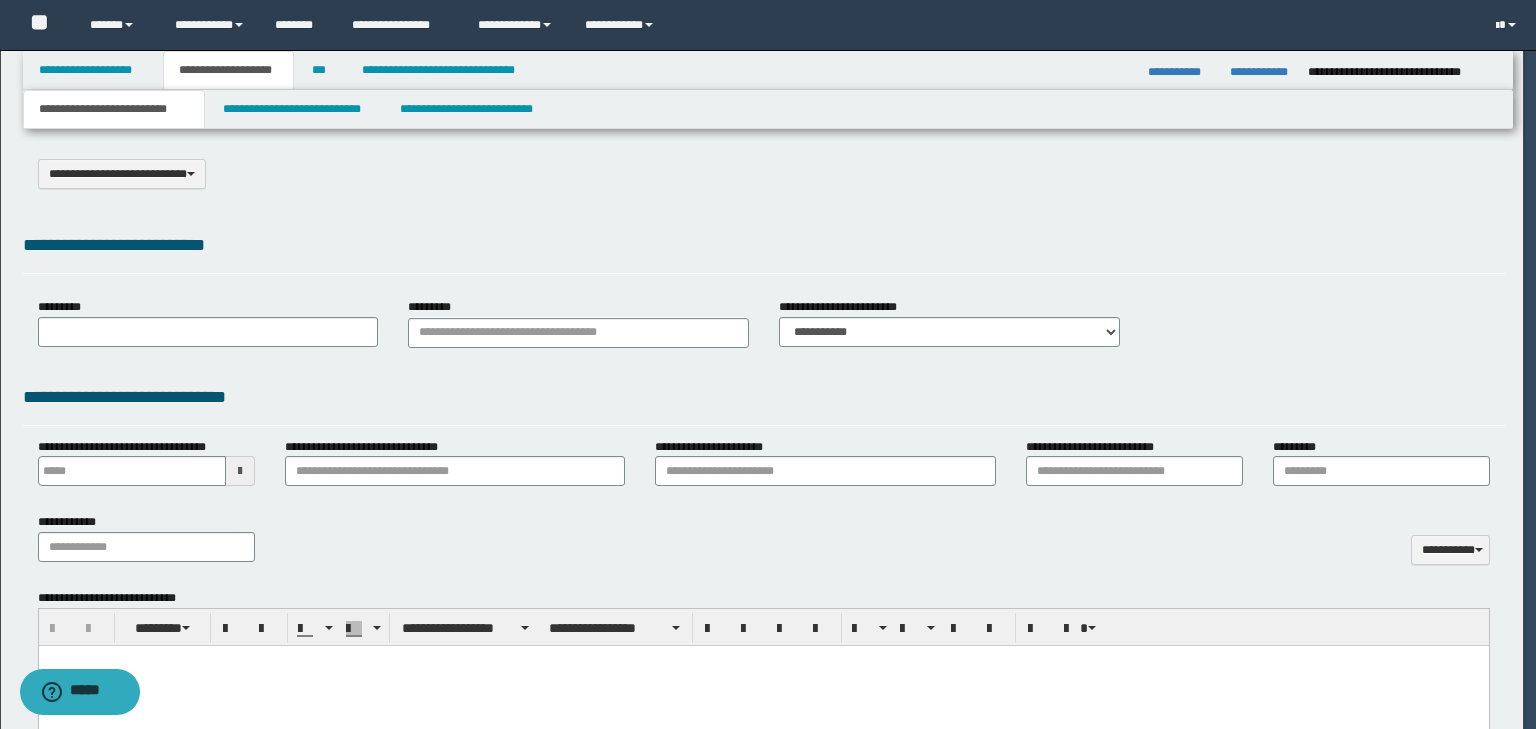select on "*" 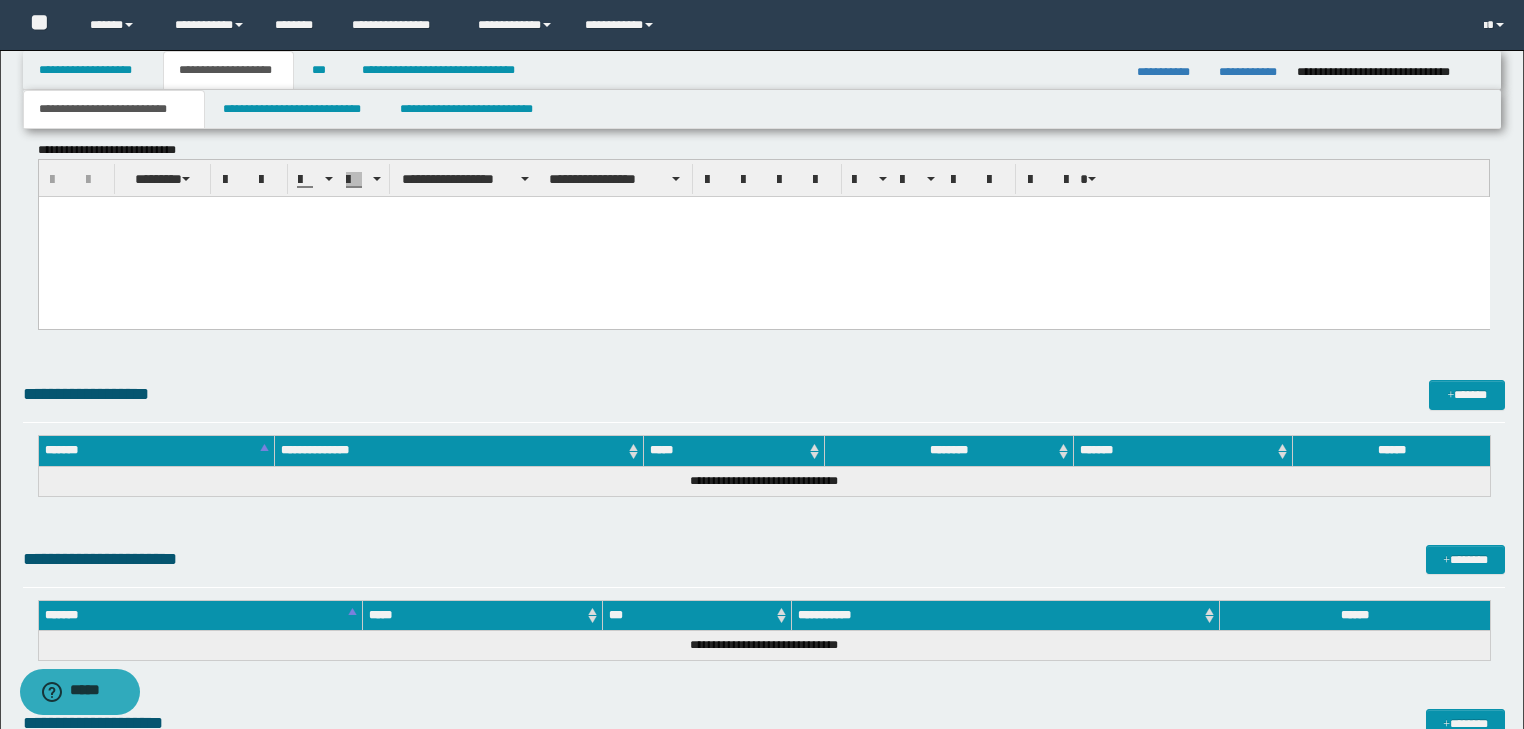 scroll, scrollTop: 880, scrollLeft: 0, axis: vertical 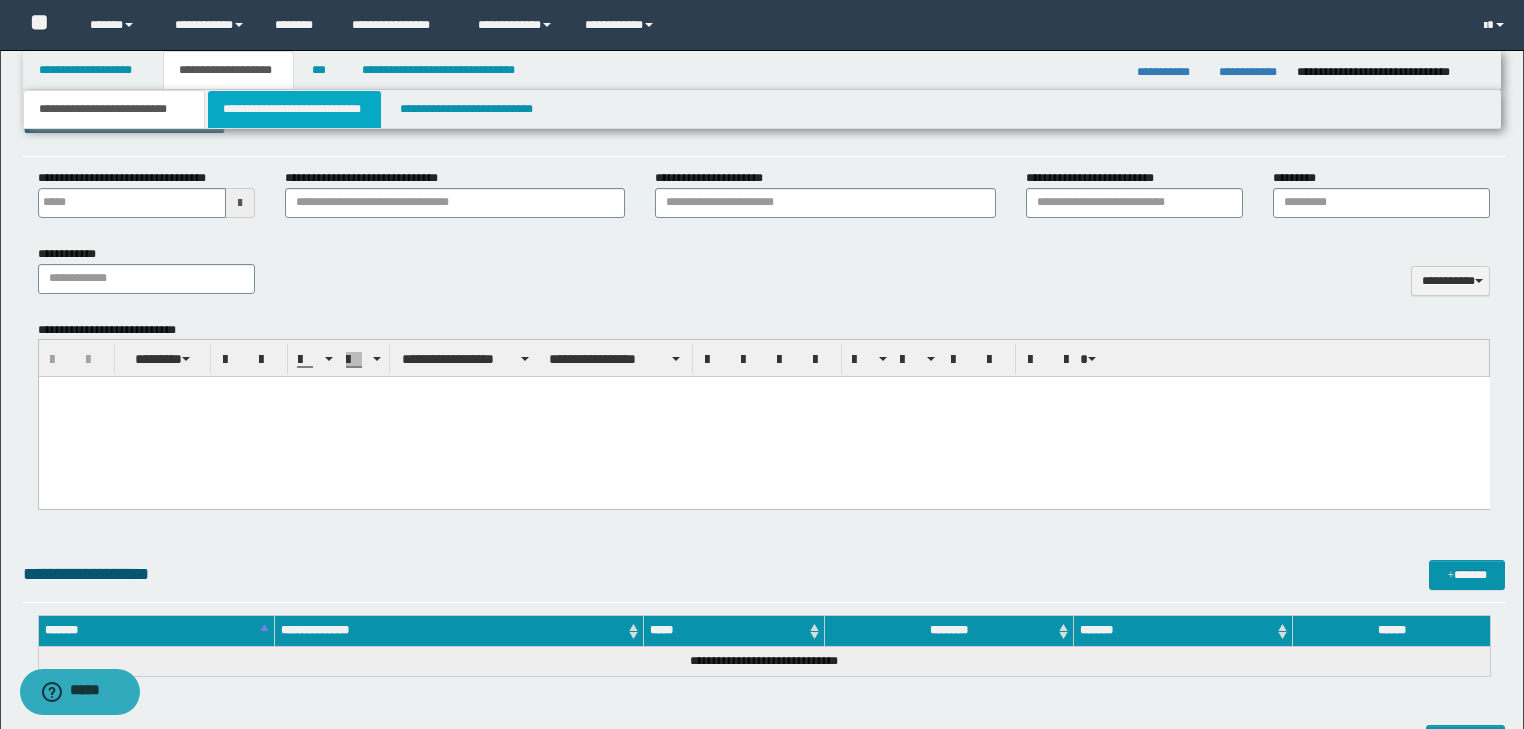 click on "**********" at bounding box center (294, 109) 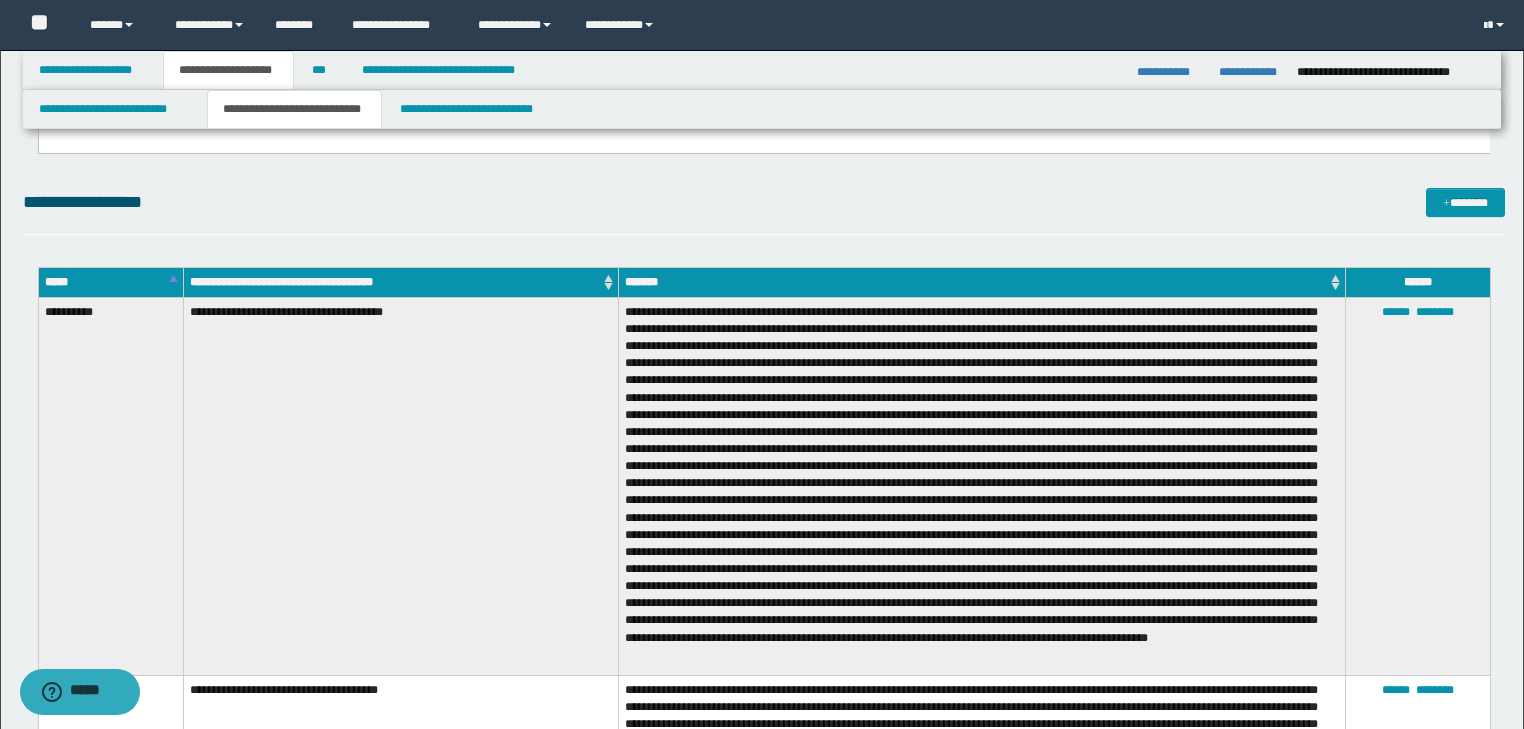 scroll, scrollTop: 1600, scrollLeft: 0, axis: vertical 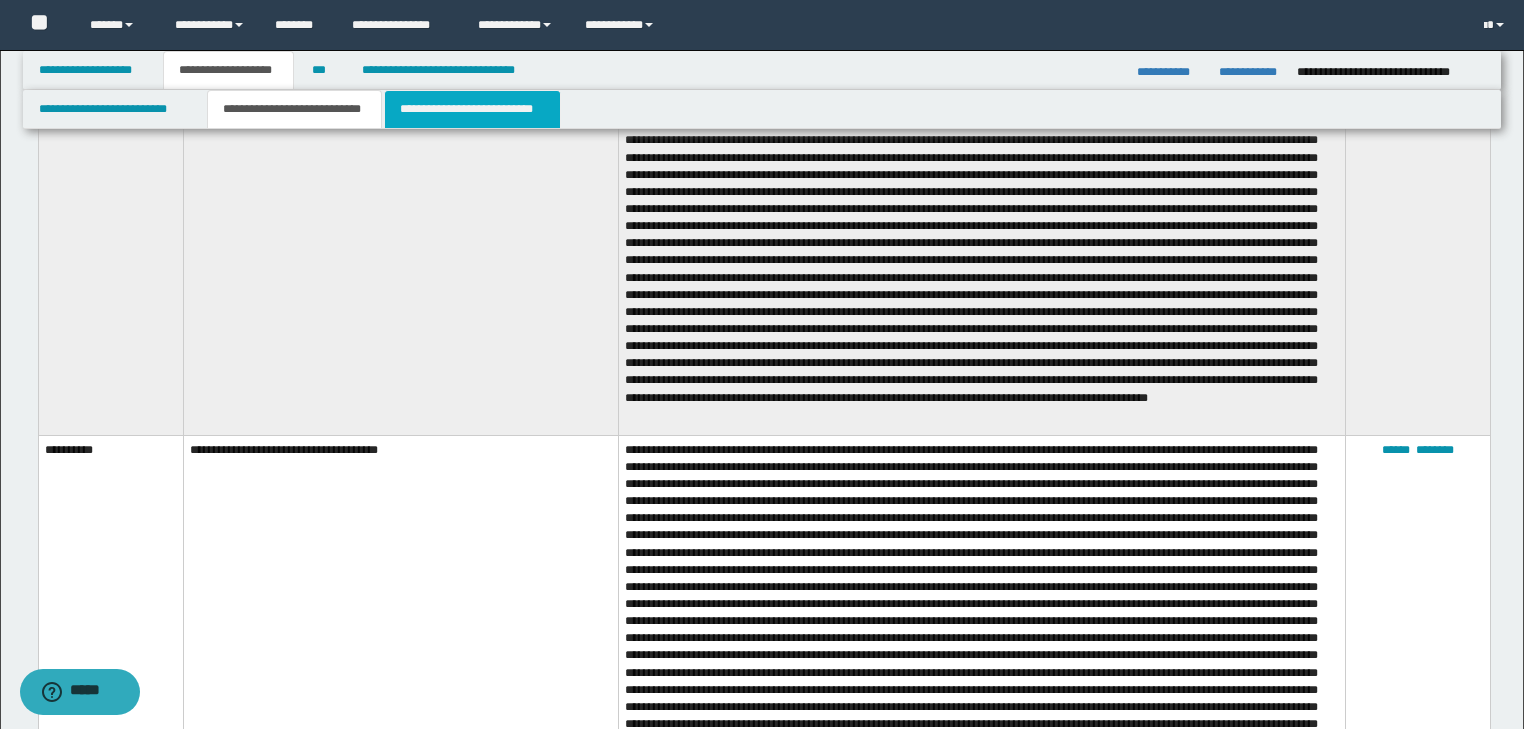 click on "**********" at bounding box center (472, 109) 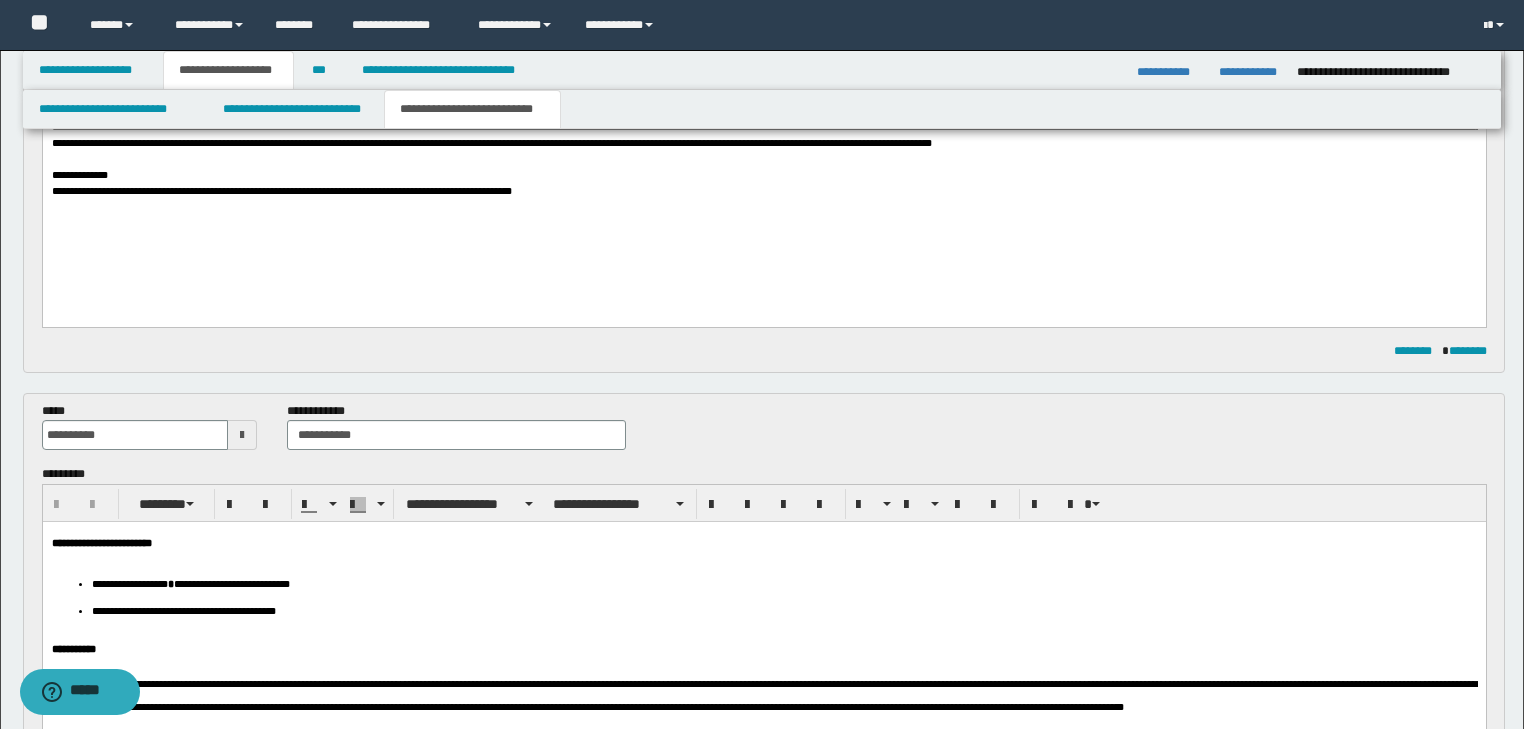 scroll, scrollTop: 0, scrollLeft: 0, axis: both 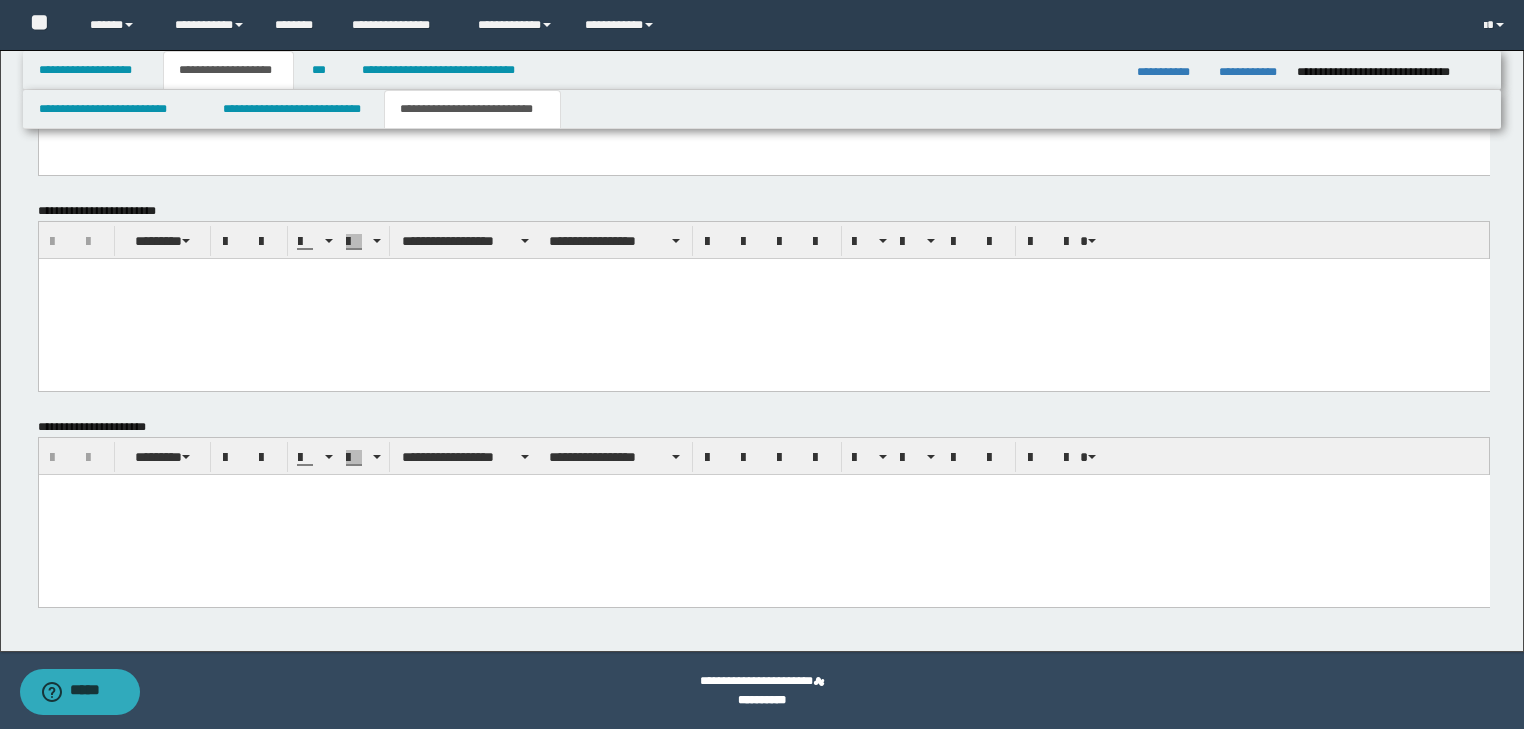 click at bounding box center [763, 489] 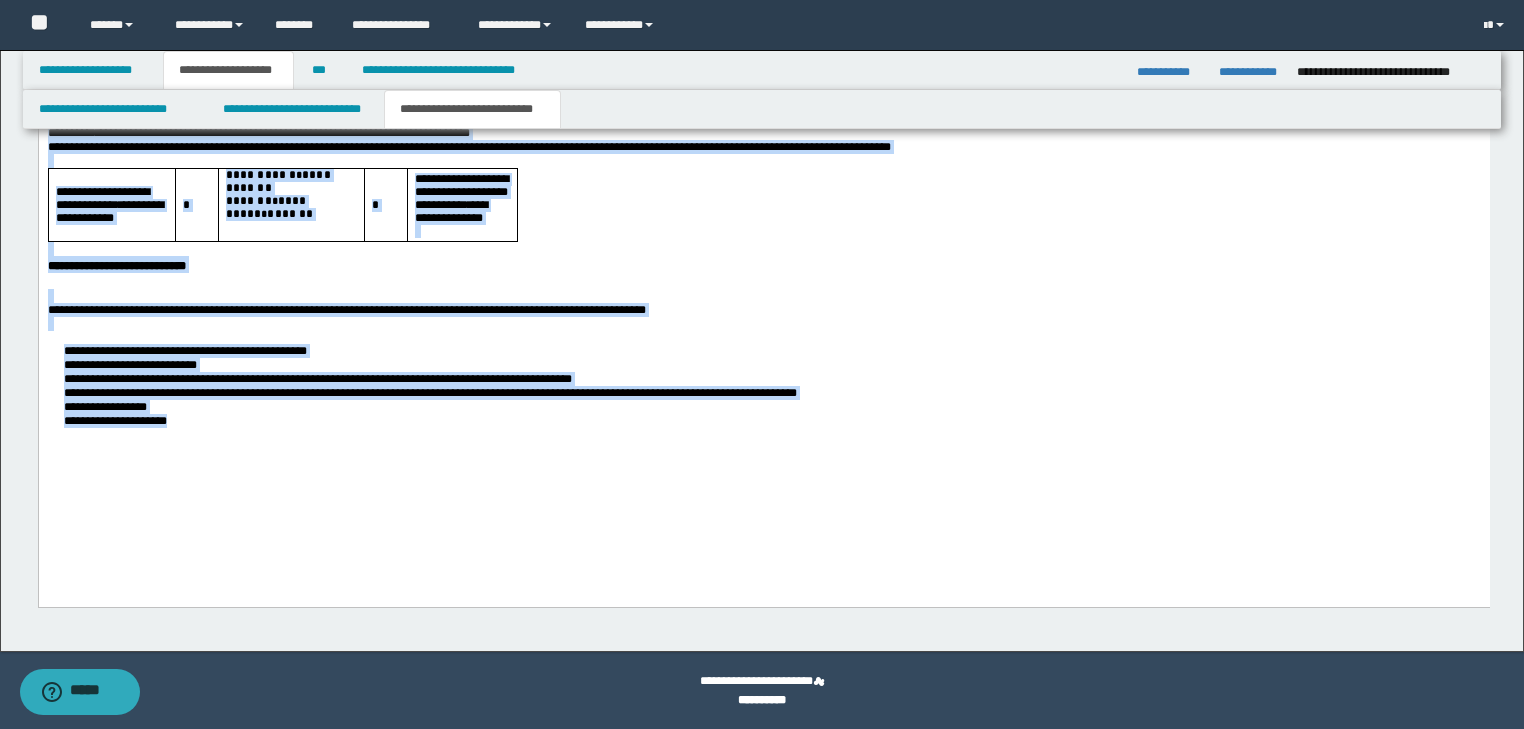 drag, startPoint x: 48, startPoint y: -140, endPoint x: 661, endPoint y: 751, distance: 1081.5035 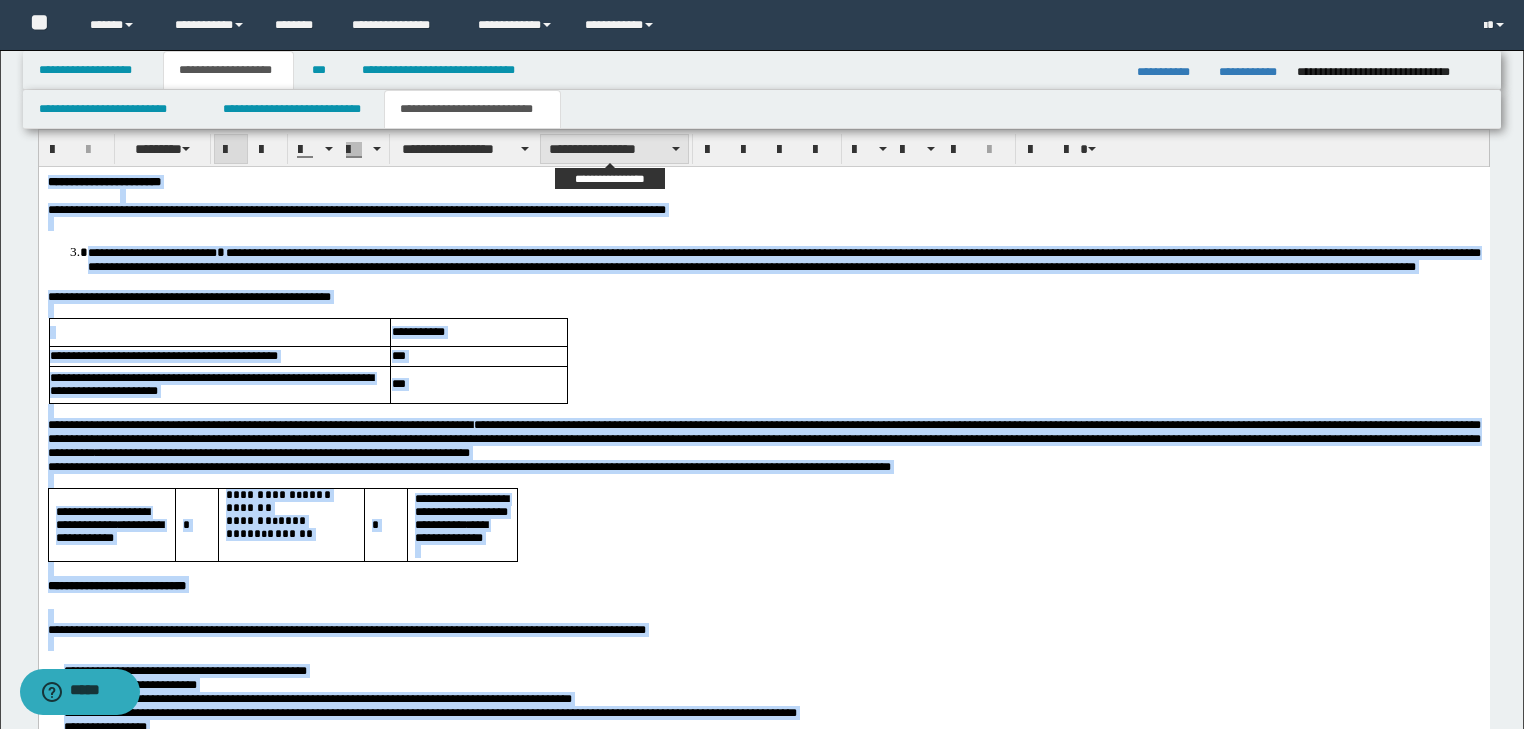 scroll, scrollTop: 3648, scrollLeft: 0, axis: vertical 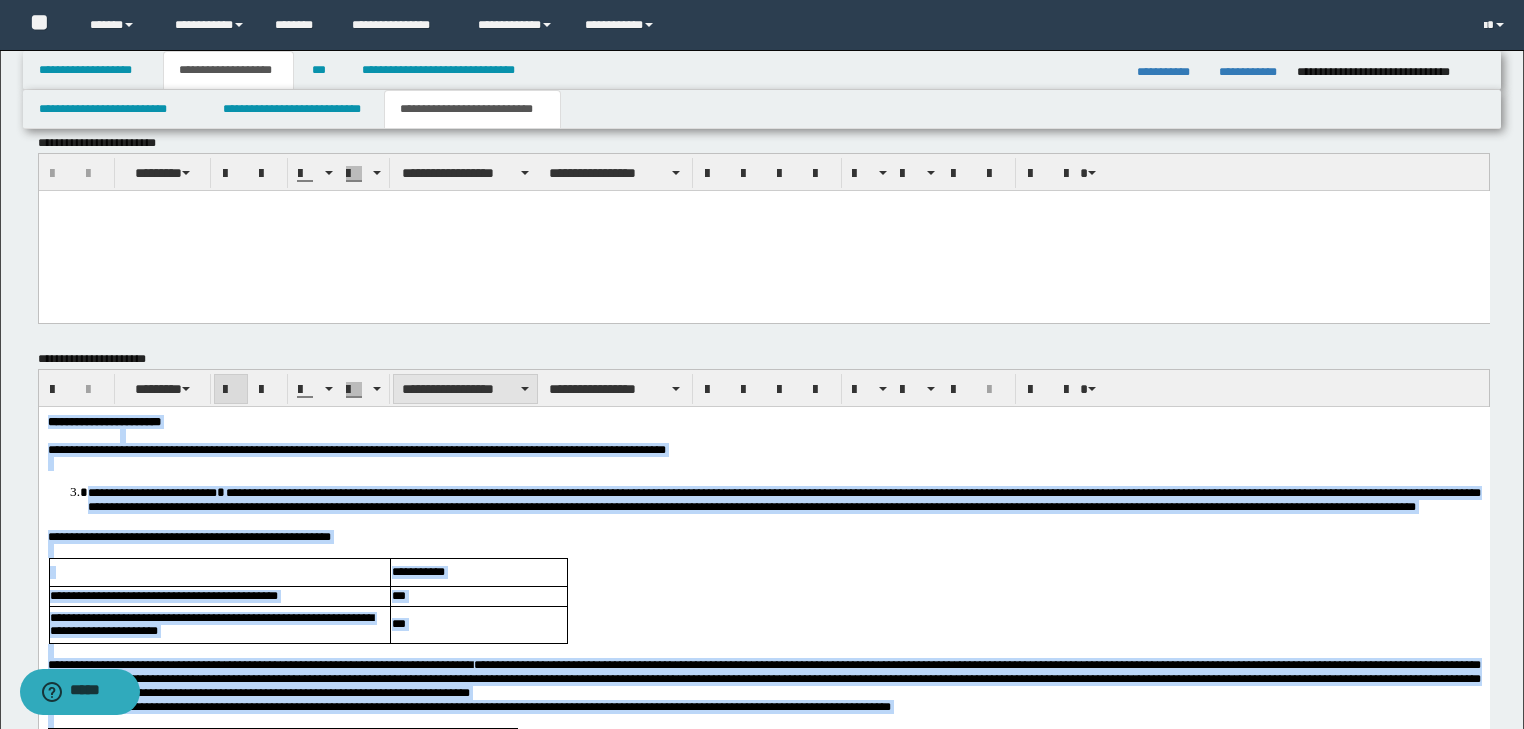 click on "**********" at bounding box center [465, 389] 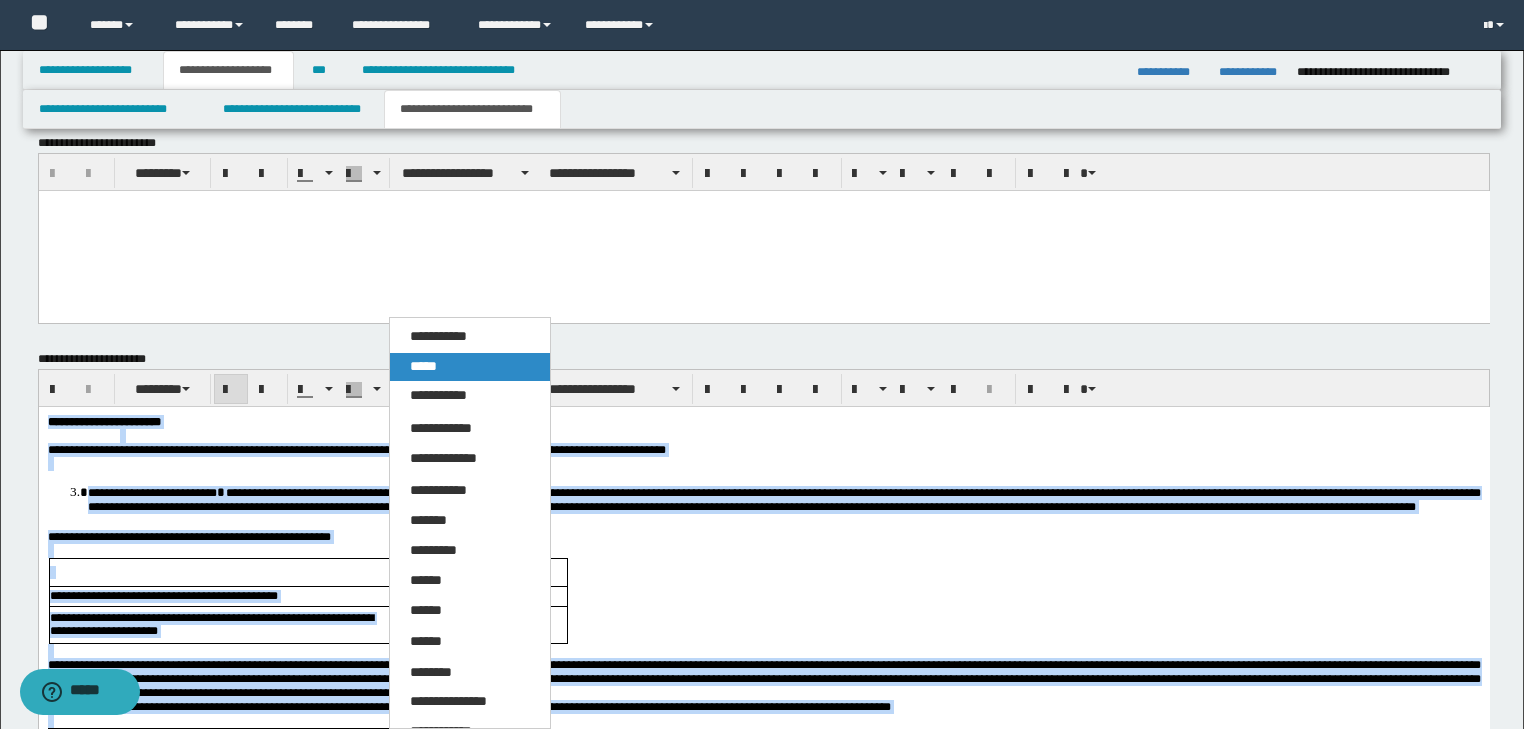 click on "*****" at bounding box center [470, 367] 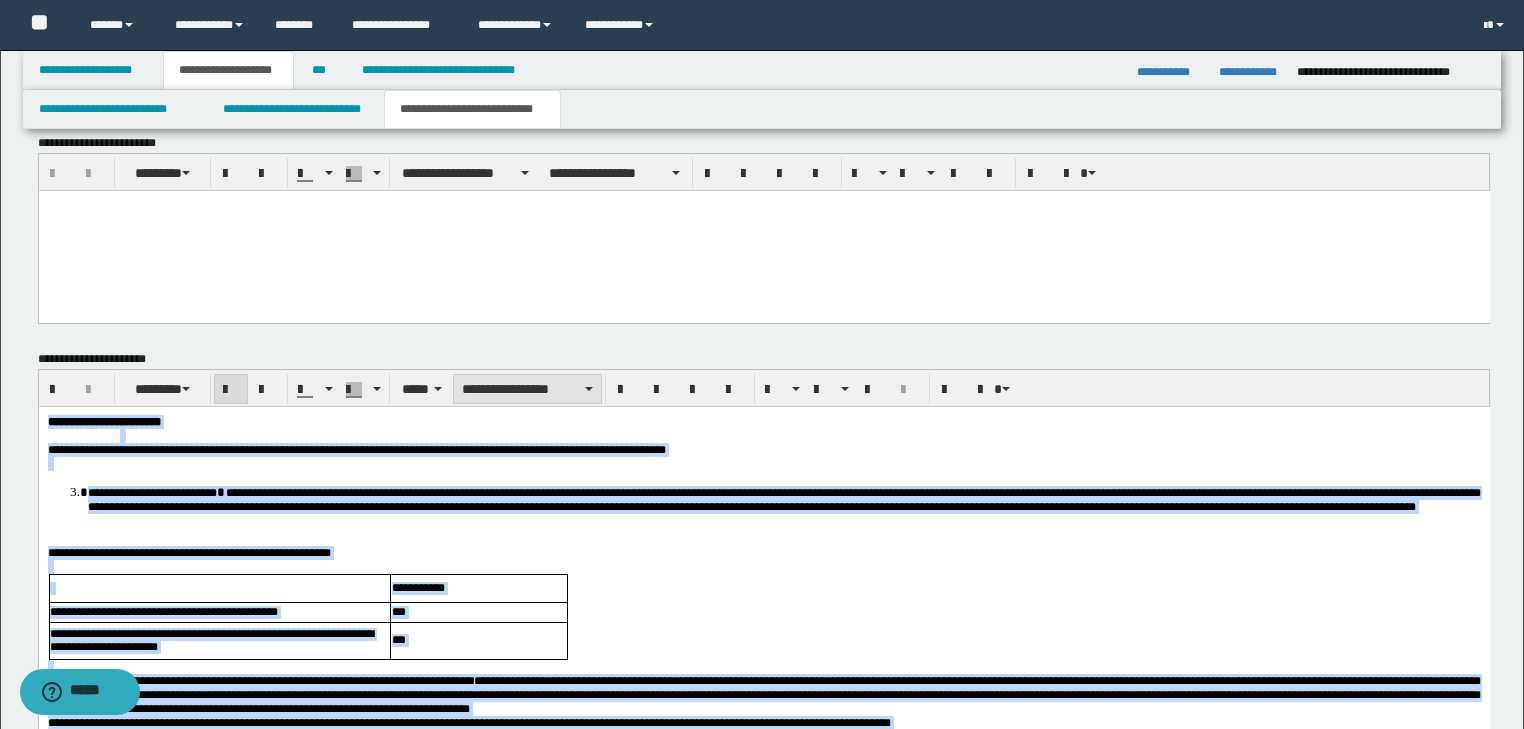 click on "**********" at bounding box center [527, 389] 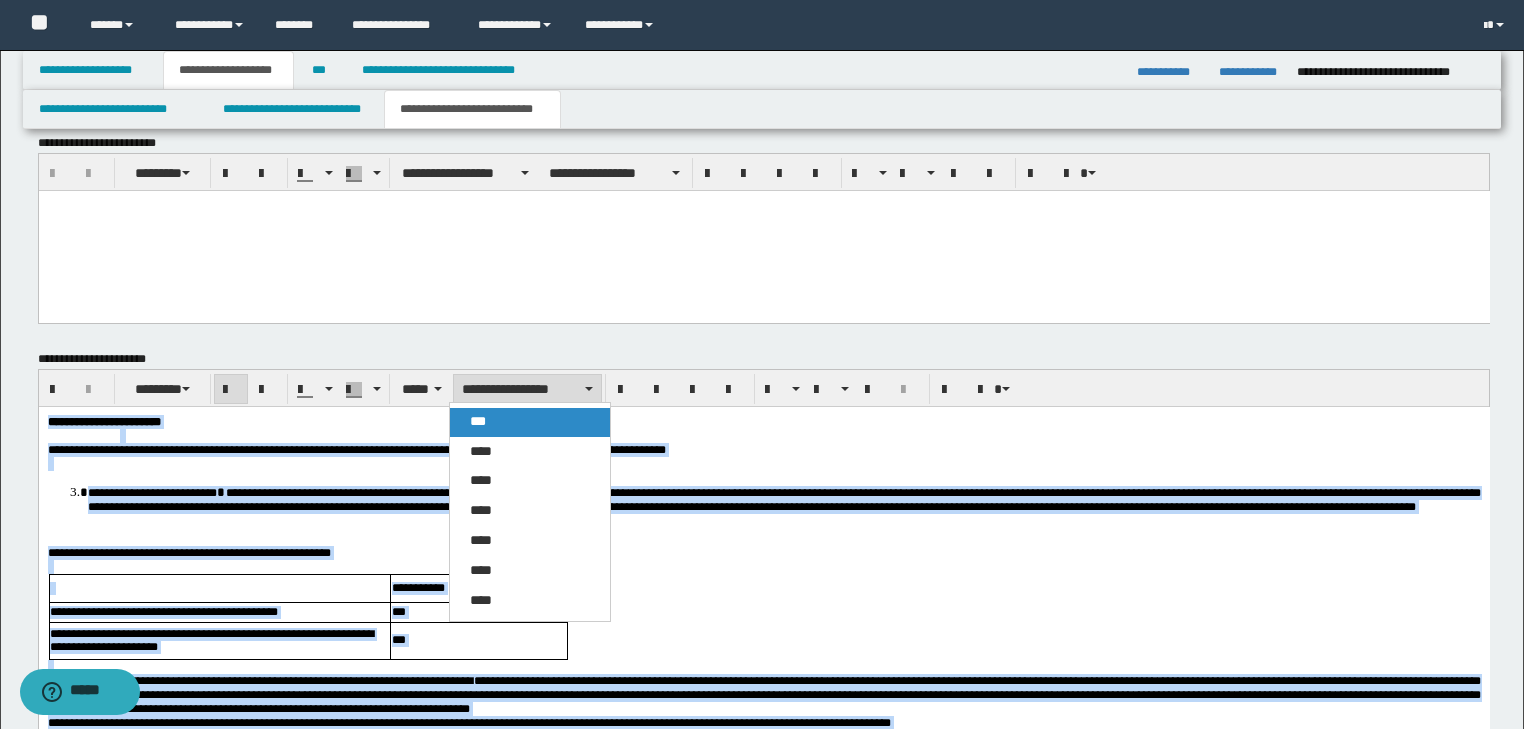 click on "***" at bounding box center (478, 421) 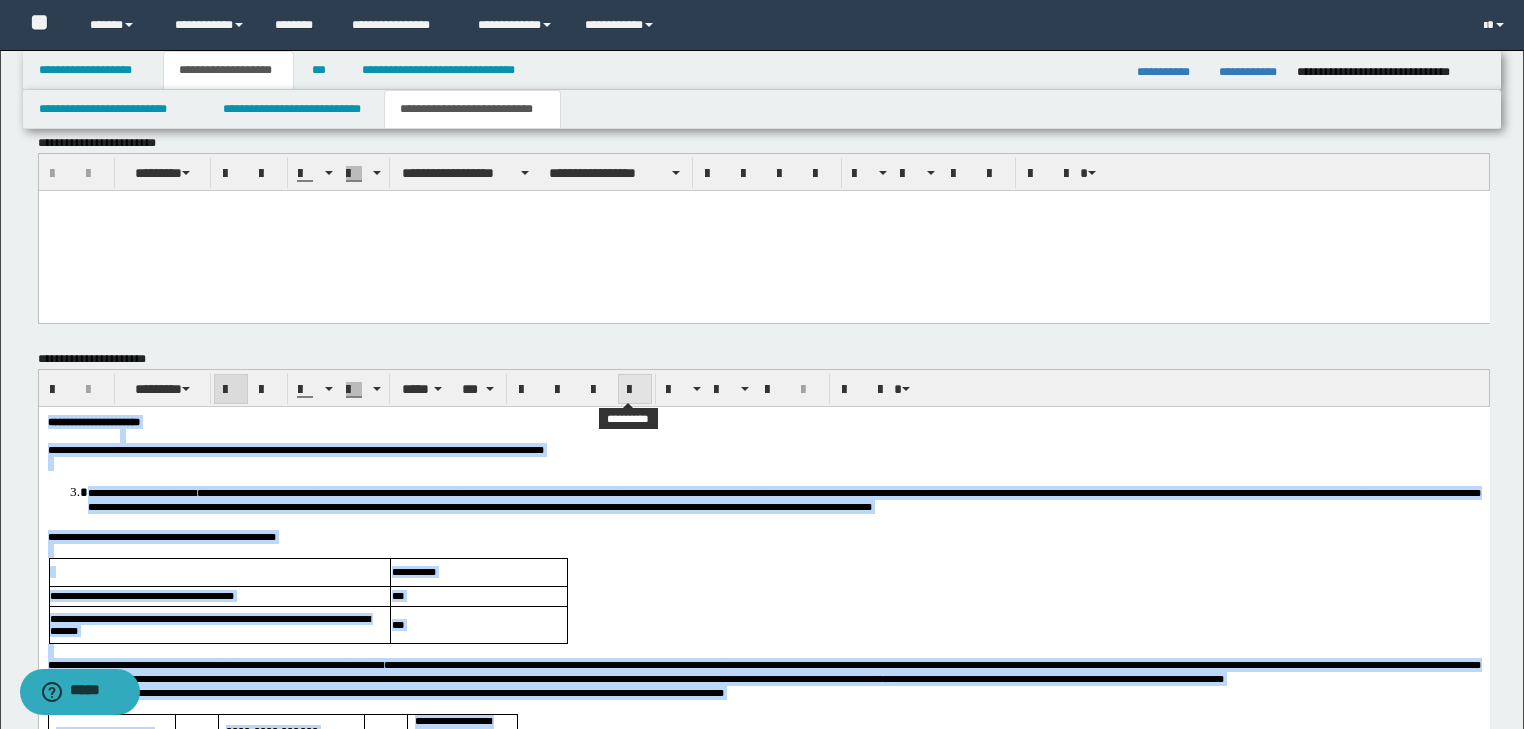 click at bounding box center (635, 390) 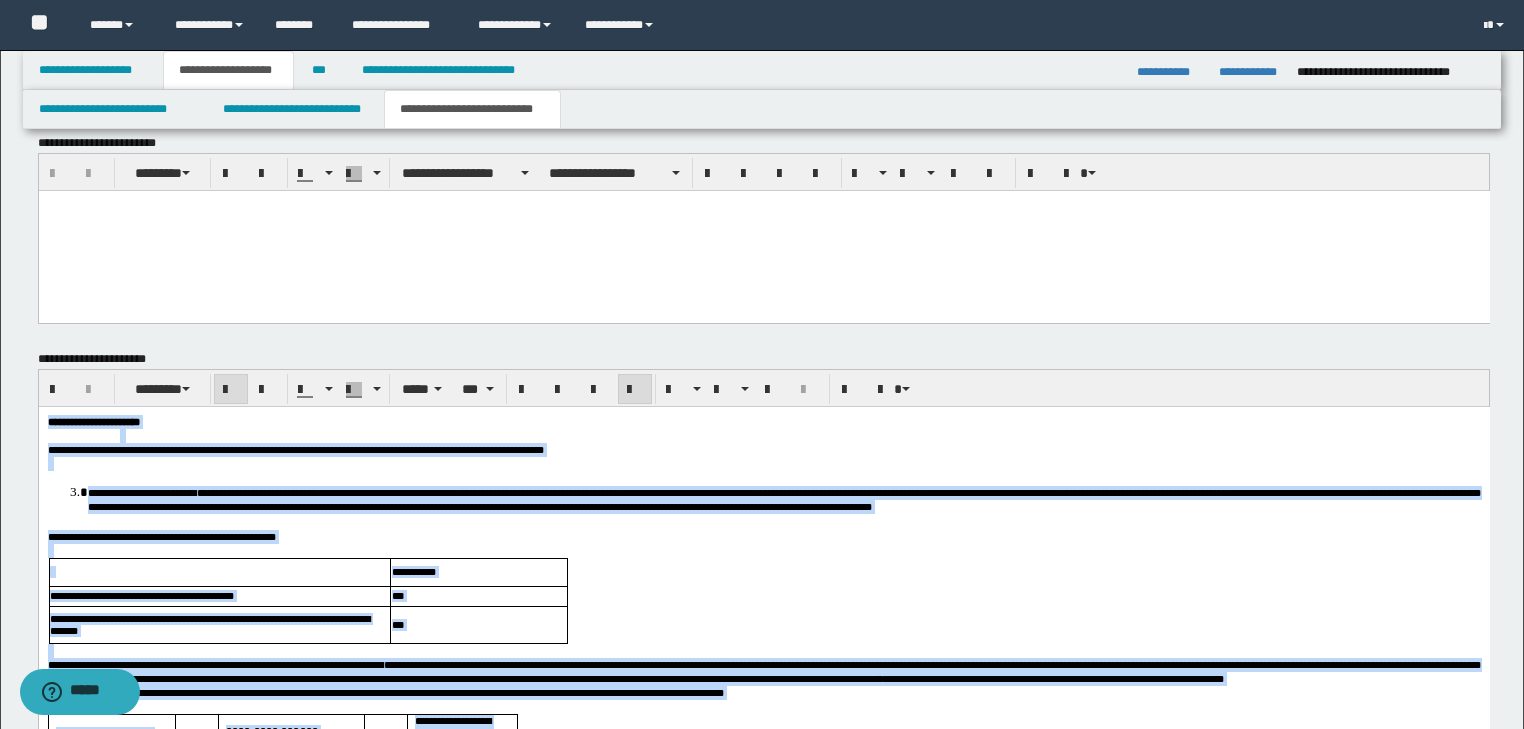 click on "**********" at bounding box center [763, 449] 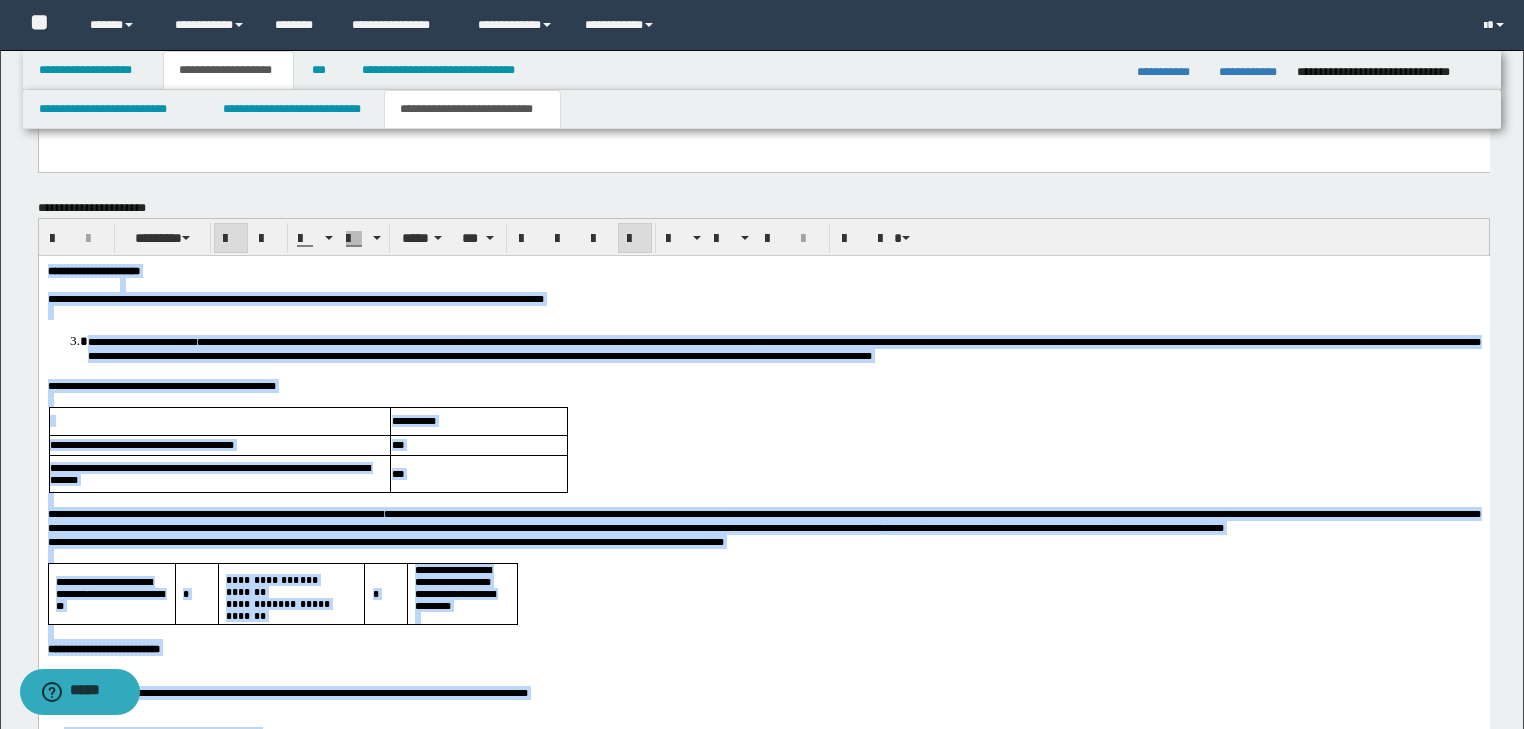 scroll, scrollTop: 3968, scrollLeft: 0, axis: vertical 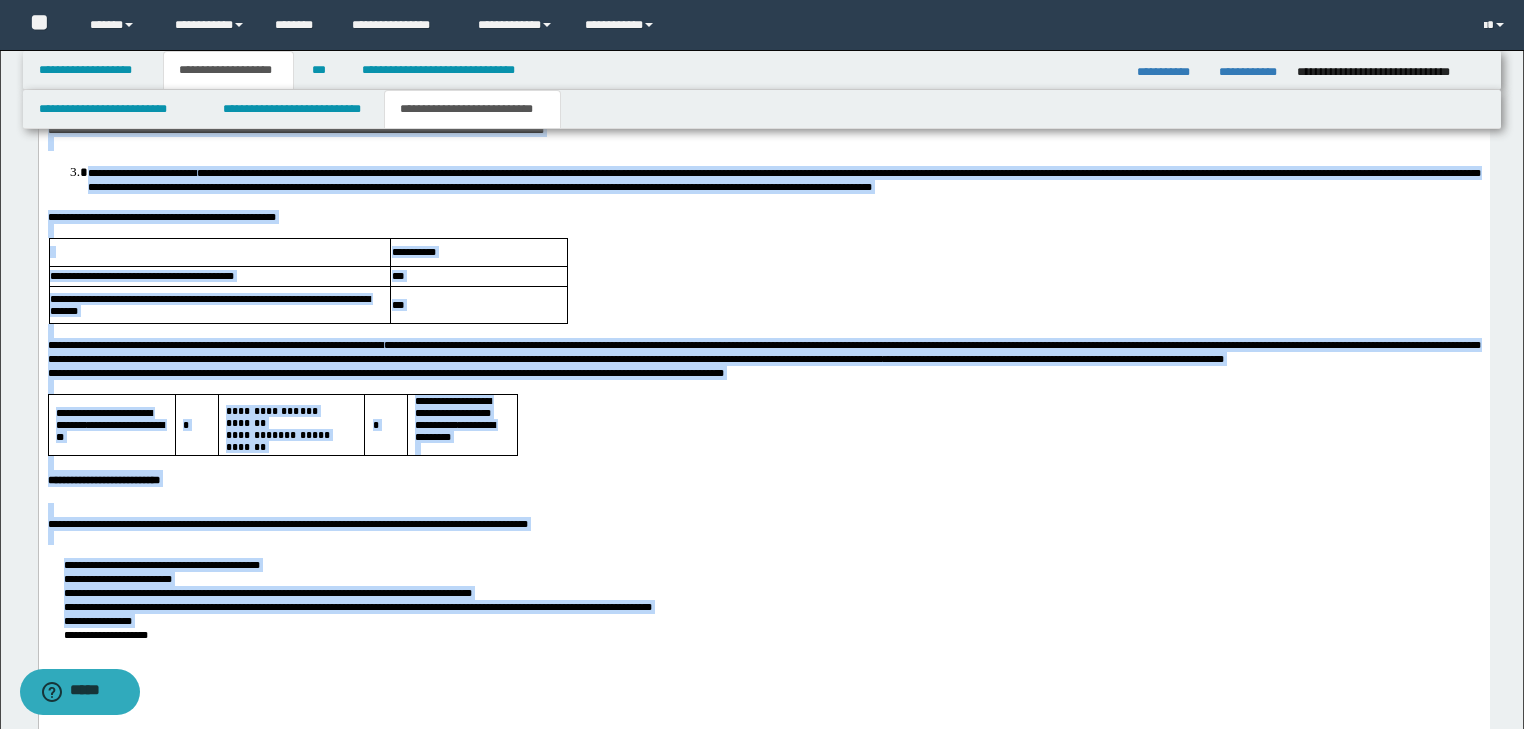 click on "**********" at bounding box center (763, 372) 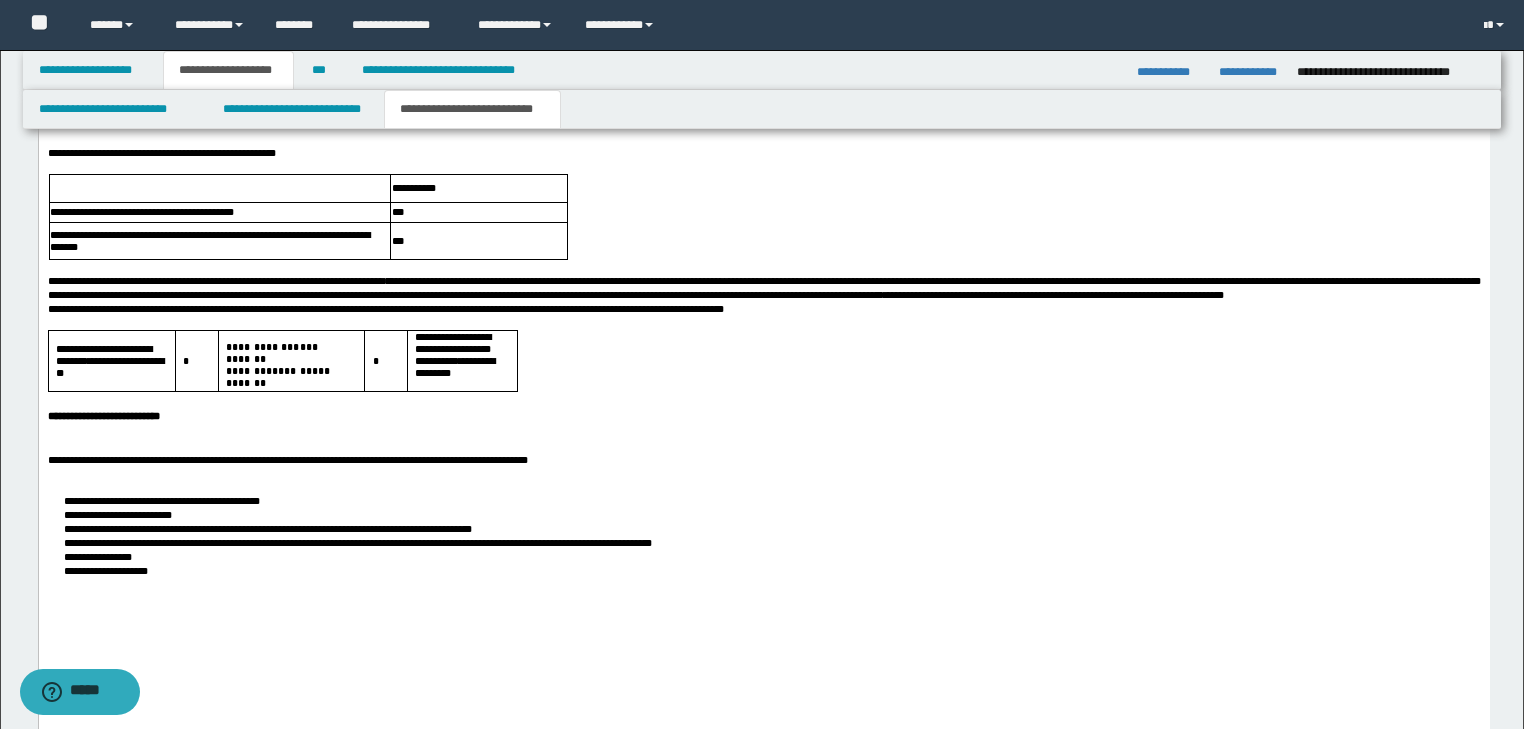 scroll, scrollTop: 4128, scrollLeft: 0, axis: vertical 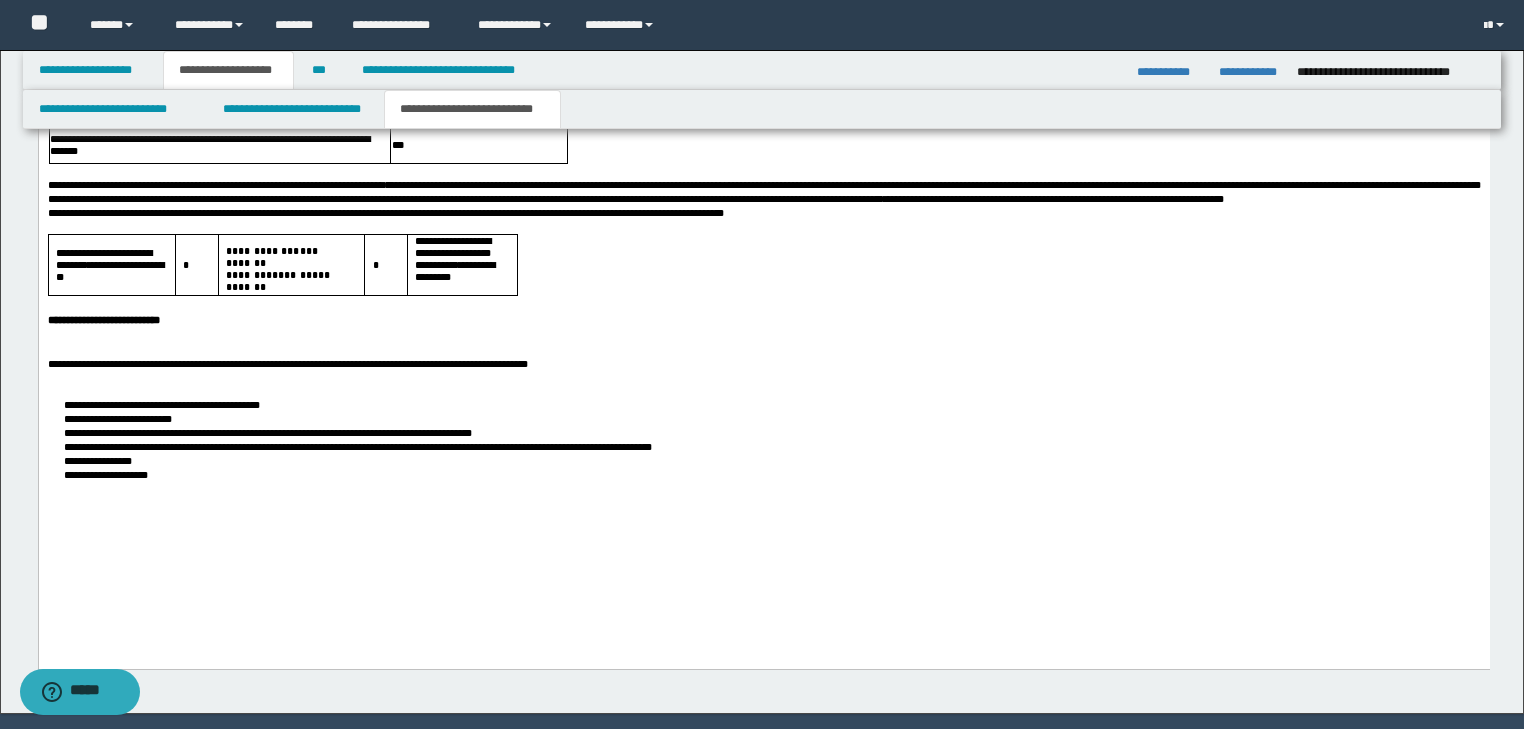 click on "**********" at bounding box center [763, 318] 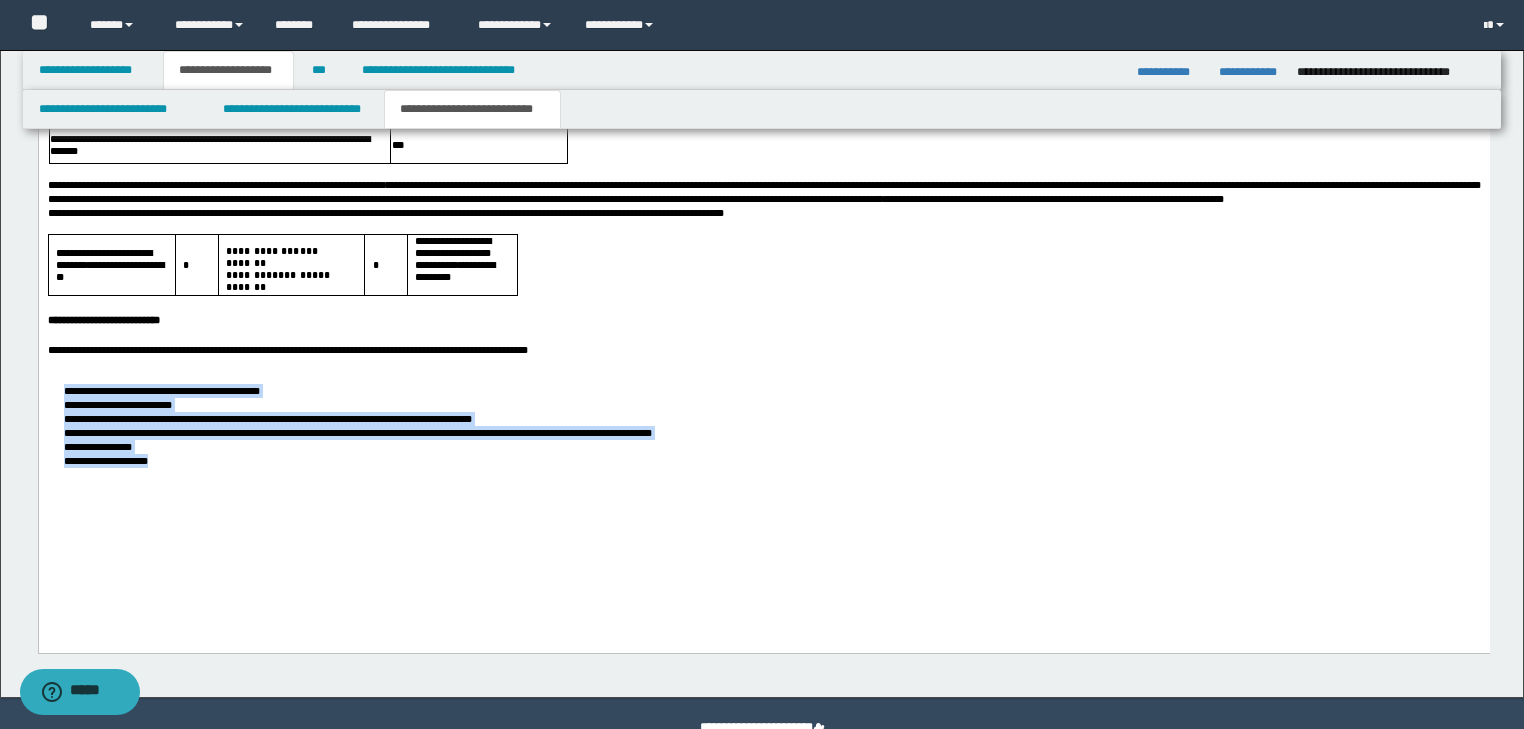 drag, startPoint x: 59, startPoint y: 439, endPoint x: 183, endPoint y: 531, distance: 154.40207 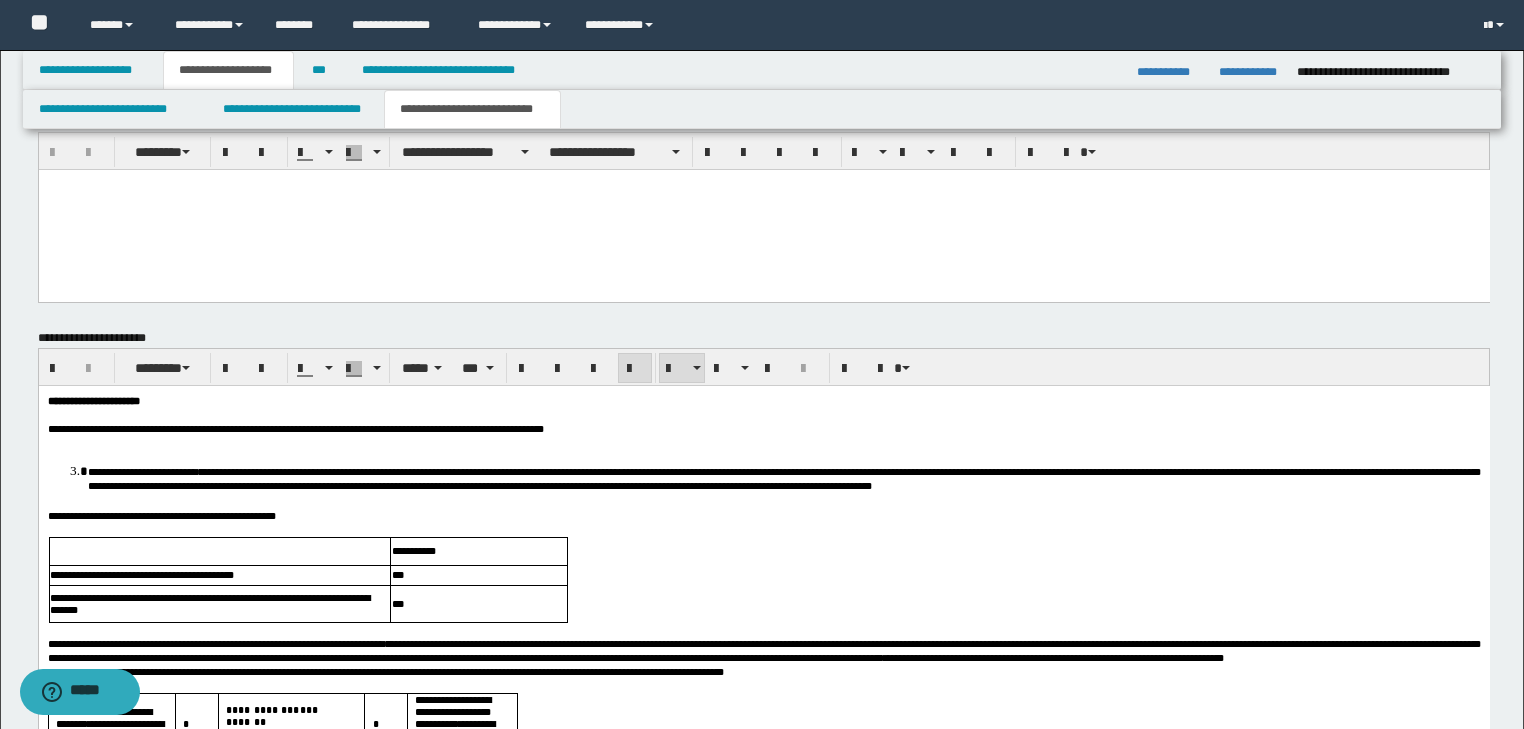 scroll, scrollTop: 3648, scrollLeft: 0, axis: vertical 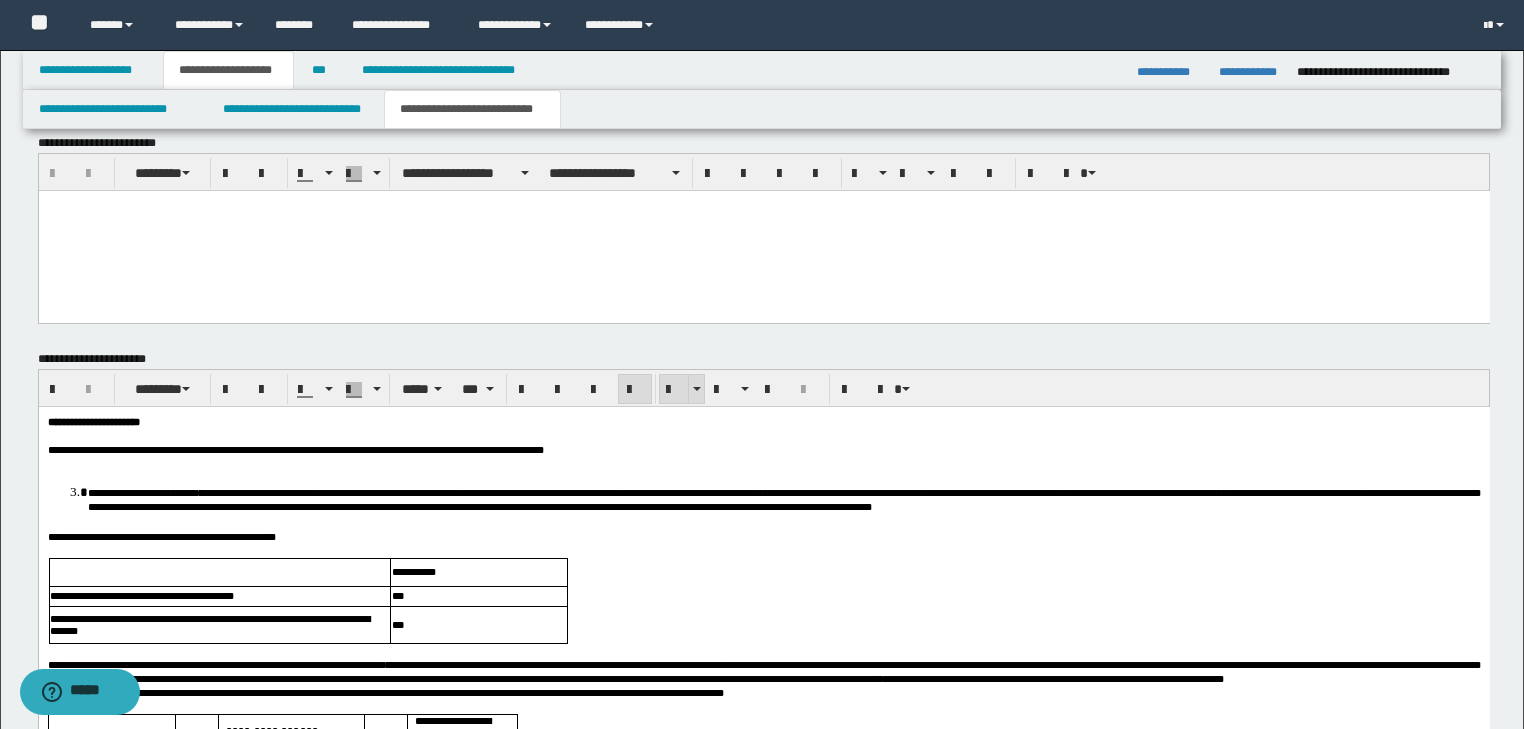 click at bounding box center [674, 390] 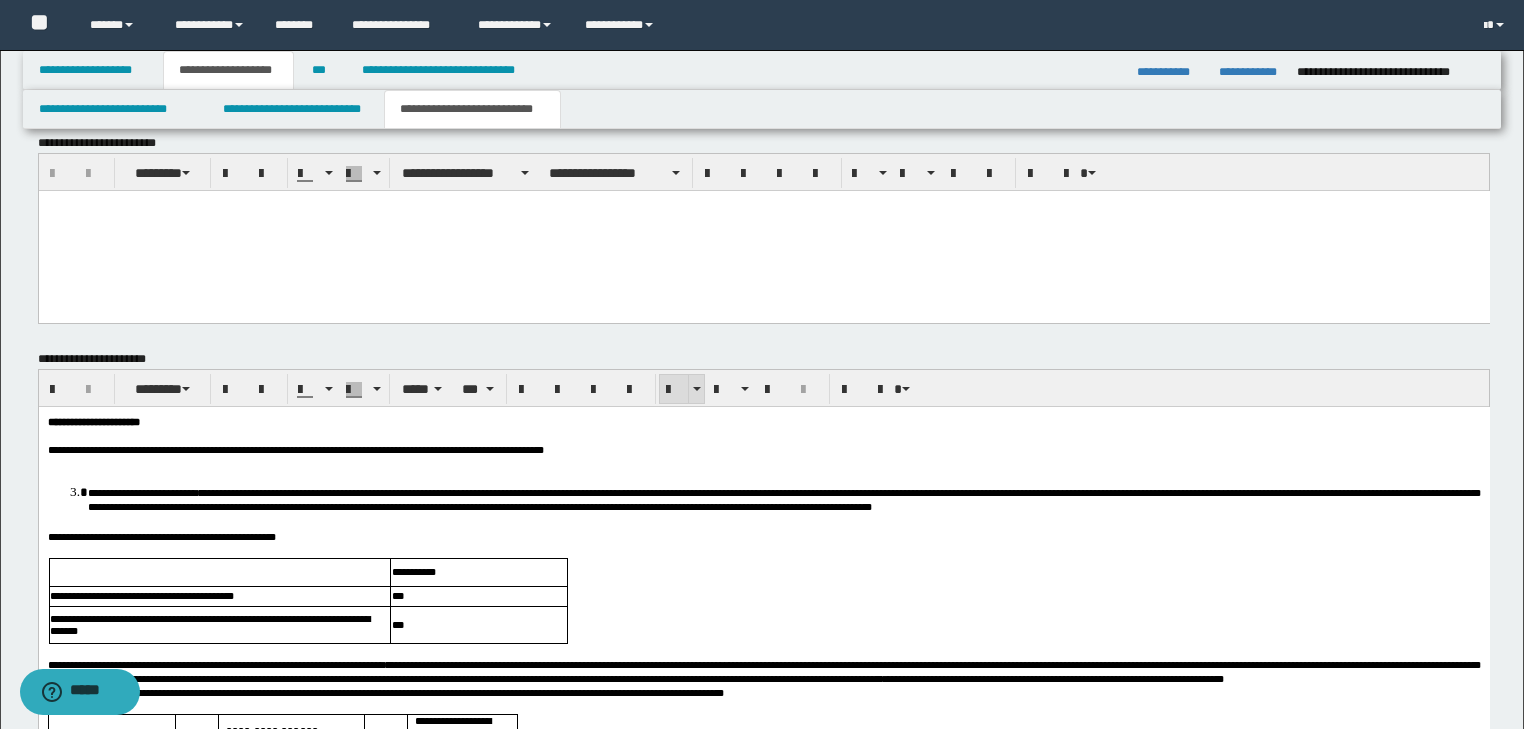 click at bounding box center (674, 390) 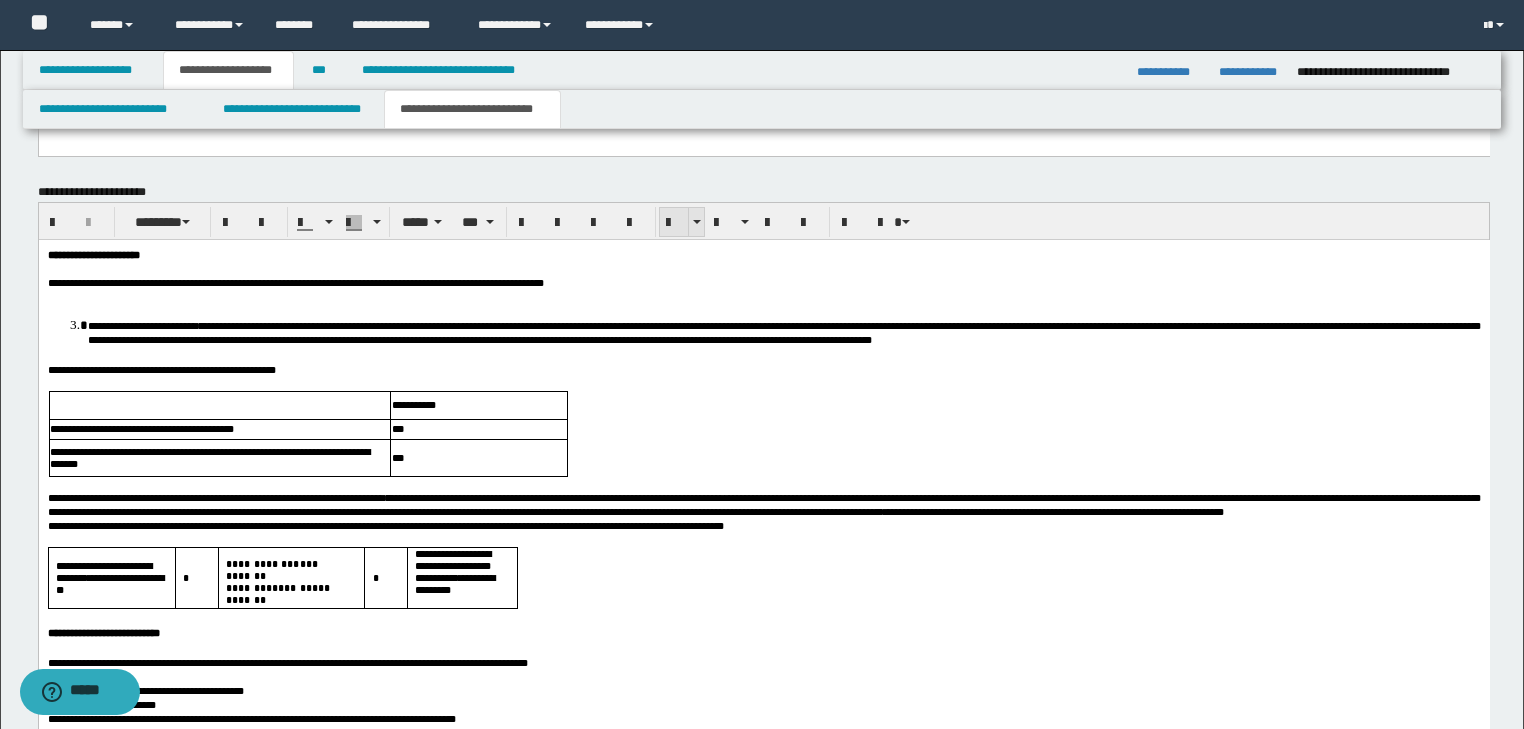 scroll, scrollTop: 3648, scrollLeft: 0, axis: vertical 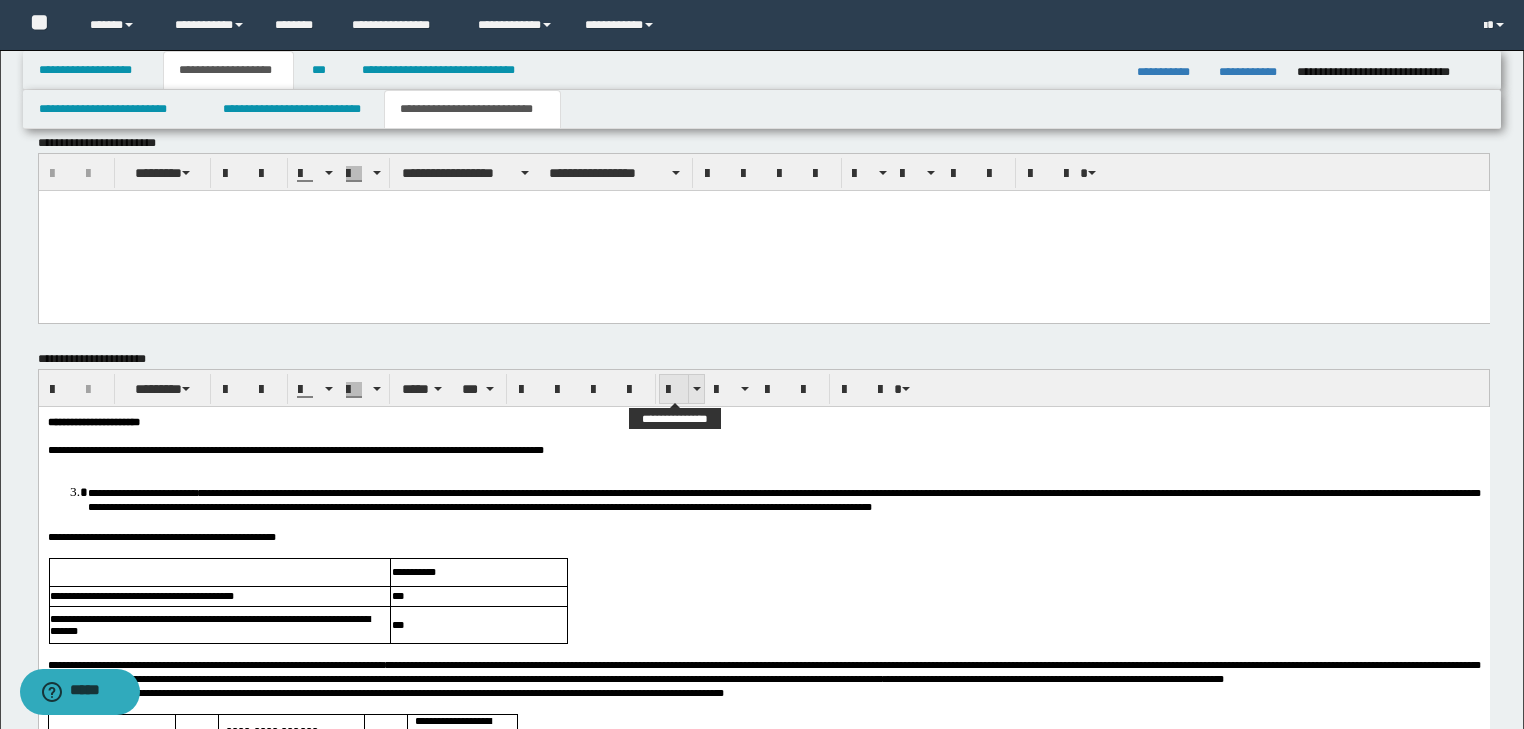 click at bounding box center [674, 390] 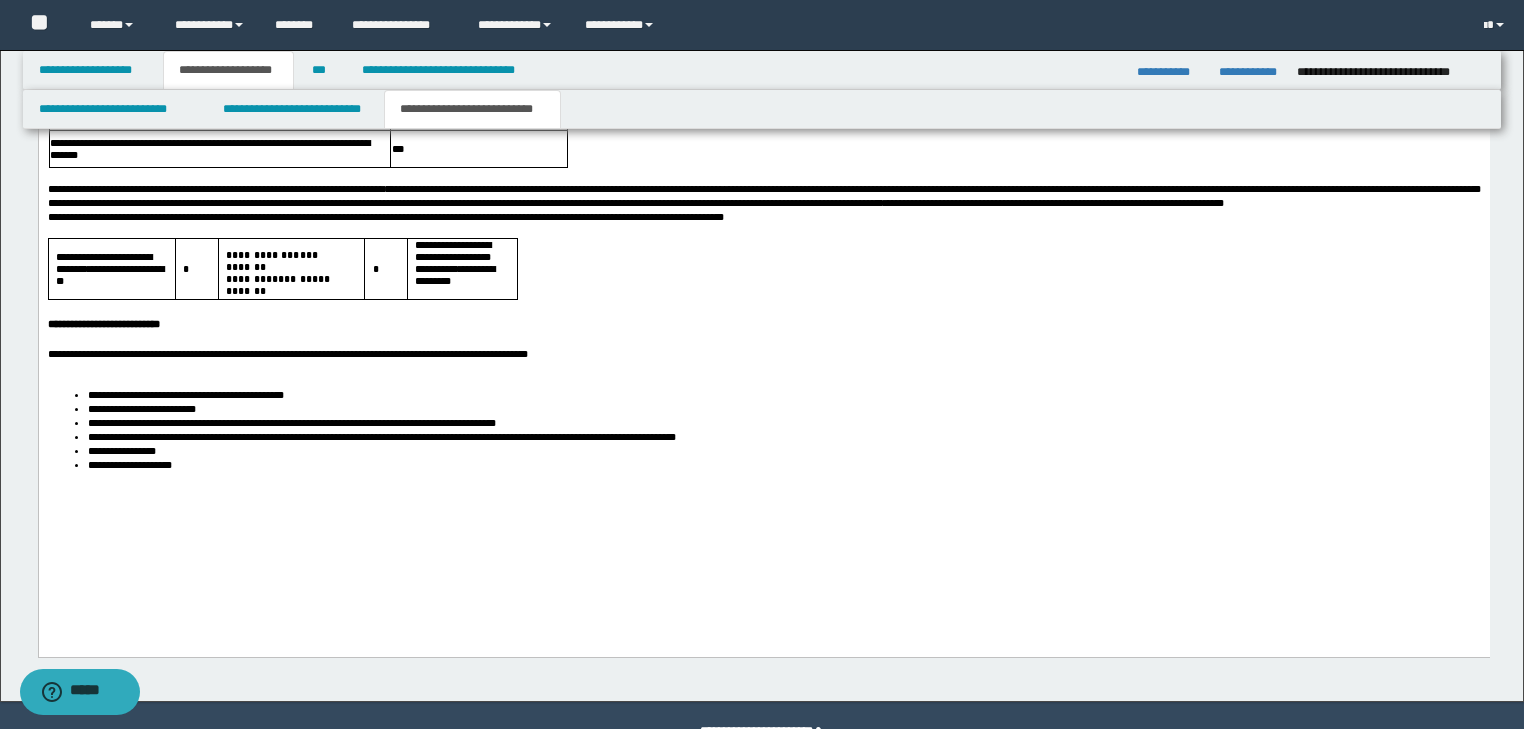 scroll, scrollTop: 4128, scrollLeft: 0, axis: vertical 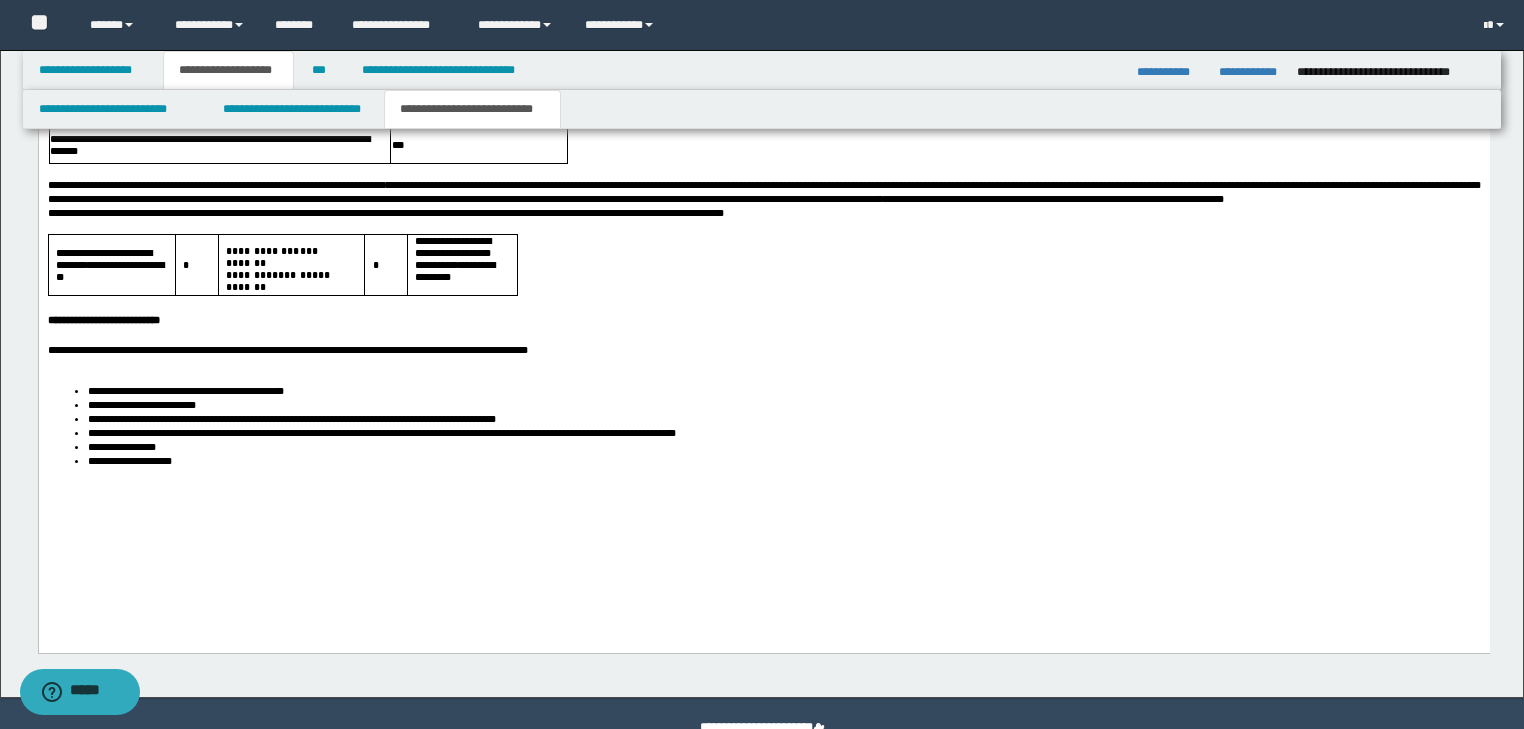 click on "**********" at bounding box center (763, 318) 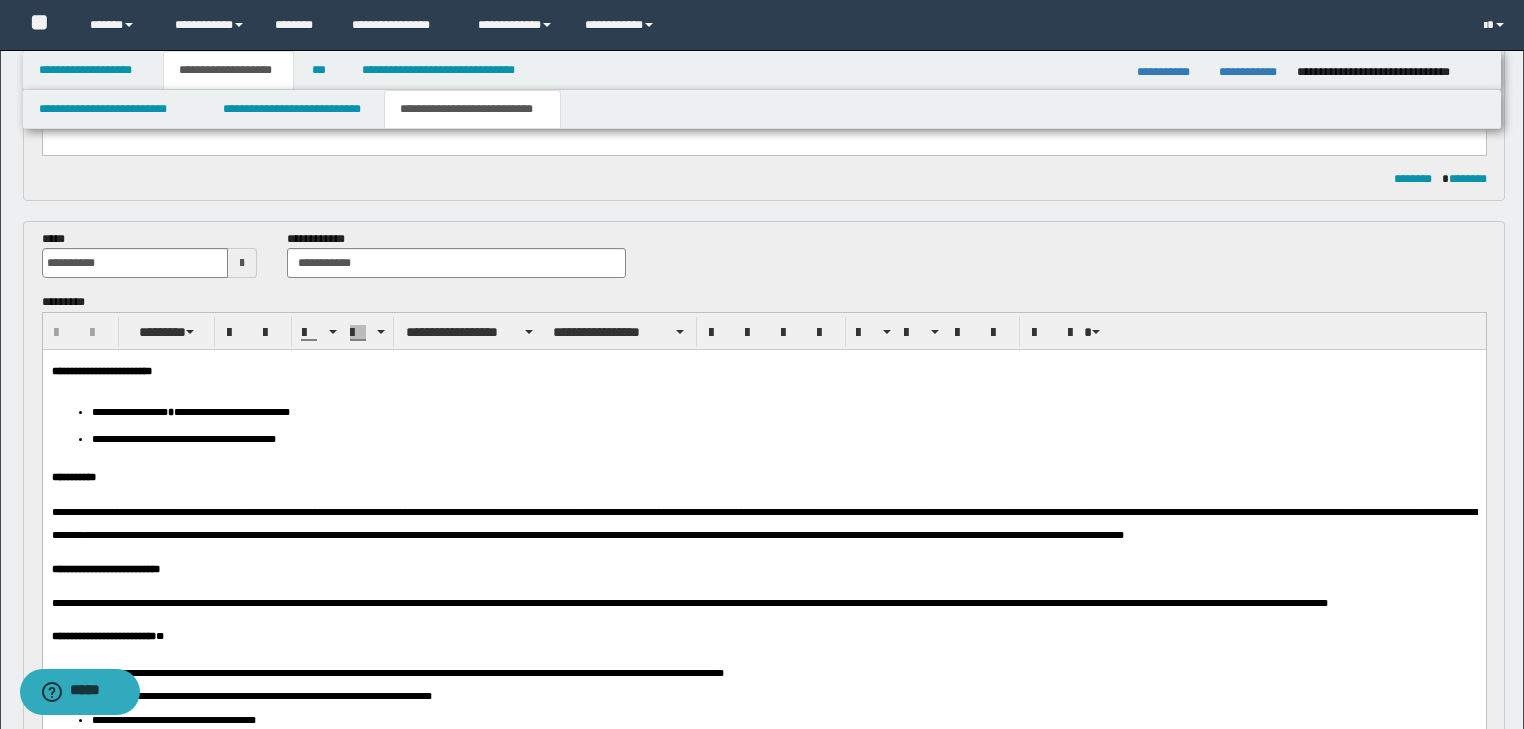 scroll, scrollTop: 448, scrollLeft: 0, axis: vertical 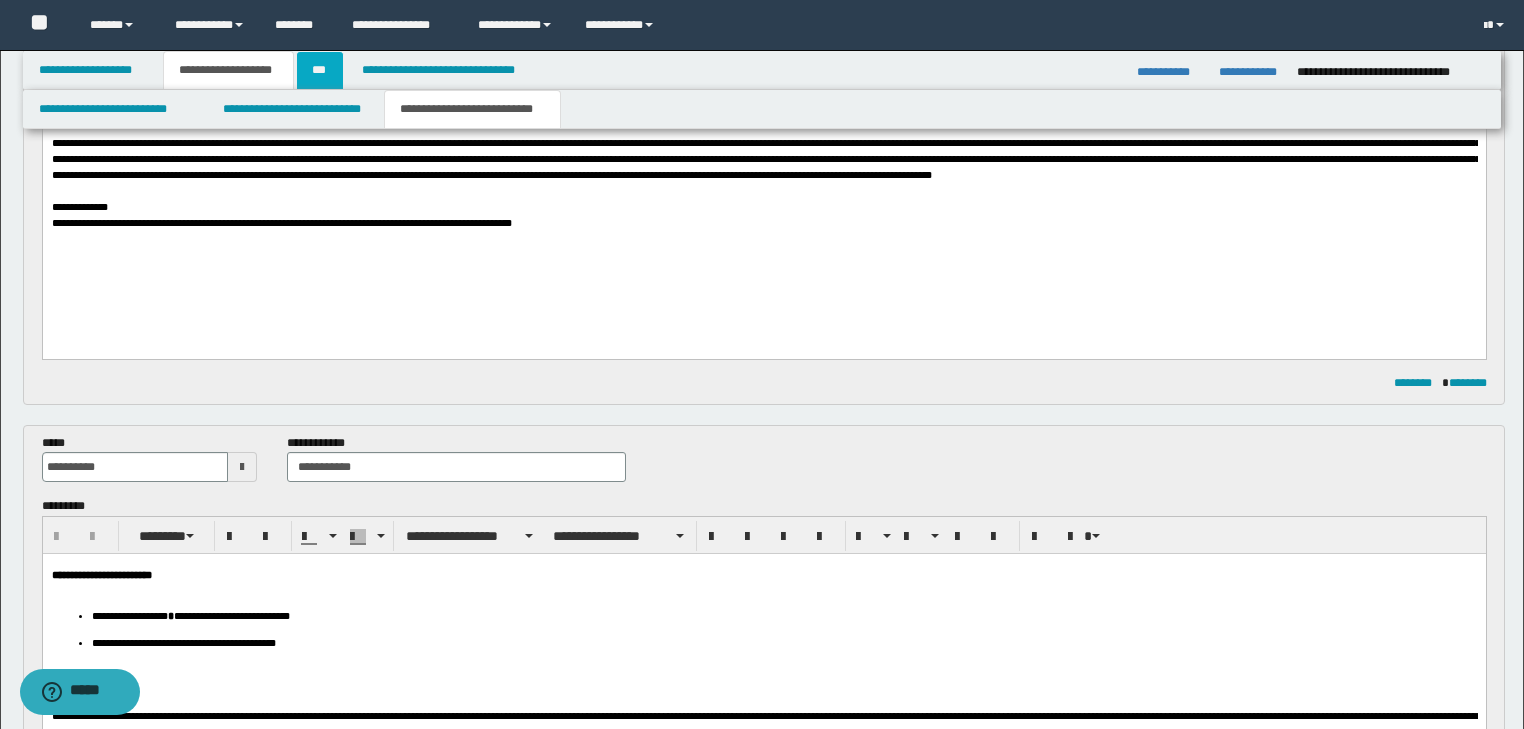 click on "***" at bounding box center [320, 70] 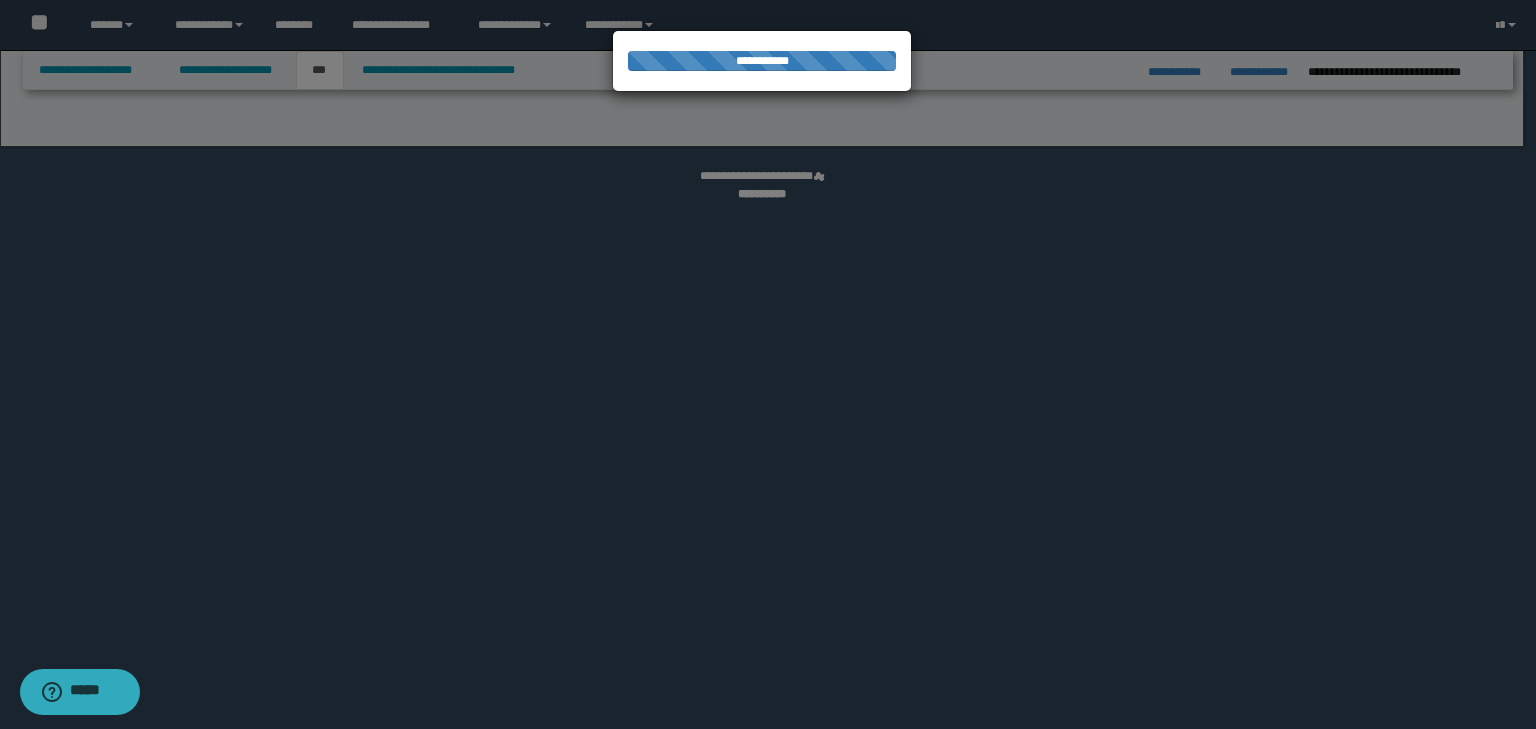 select on "*" 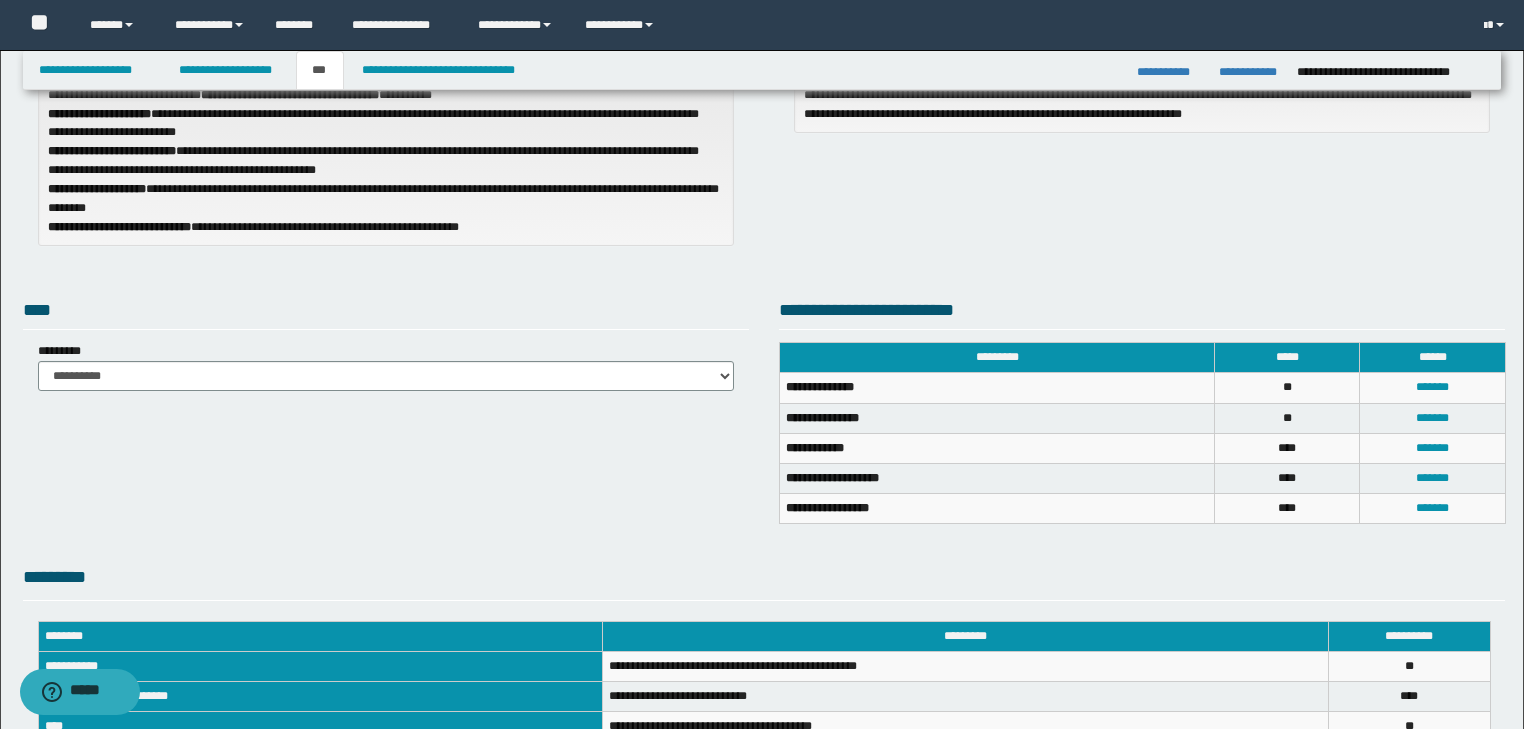 scroll, scrollTop: 320, scrollLeft: 0, axis: vertical 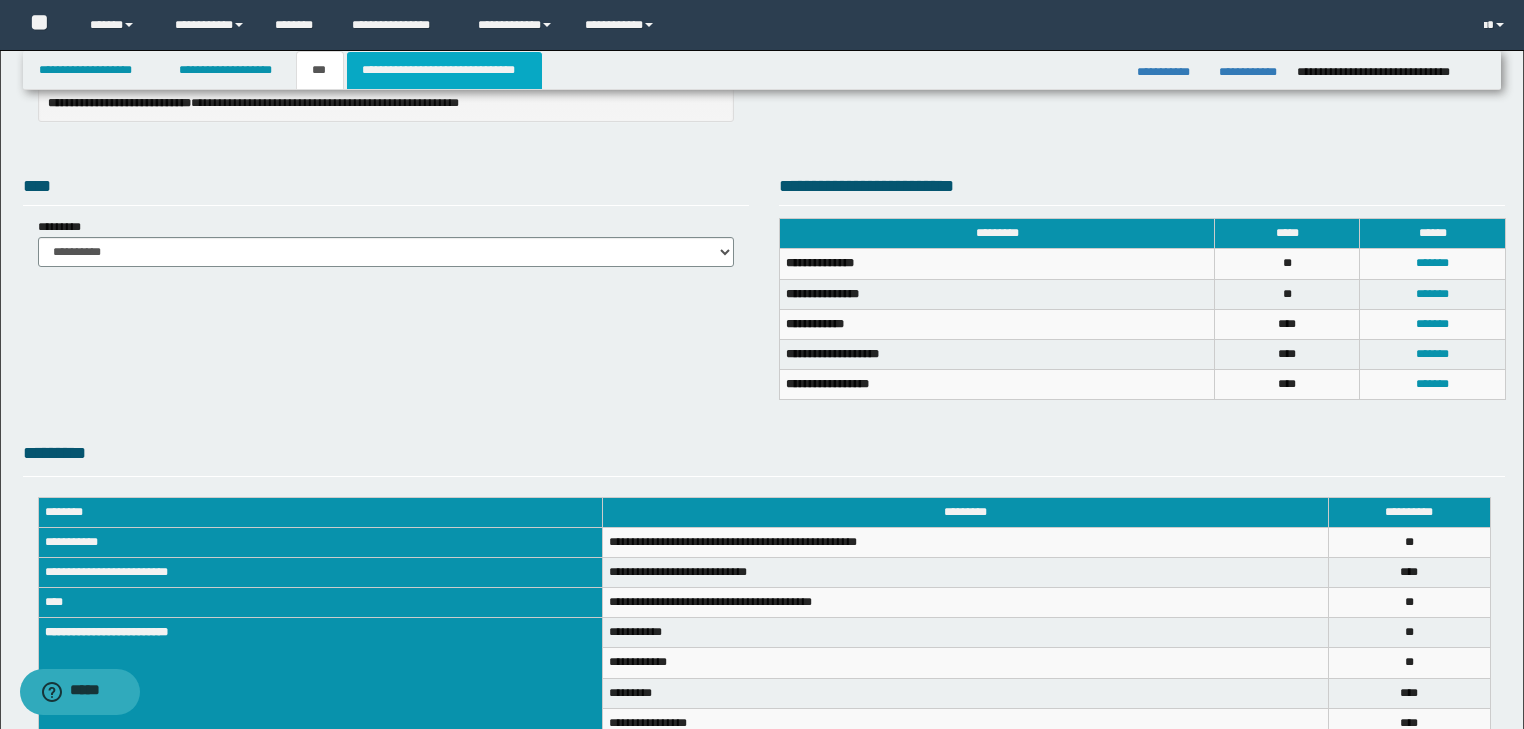 click on "**********" at bounding box center (444, 70) 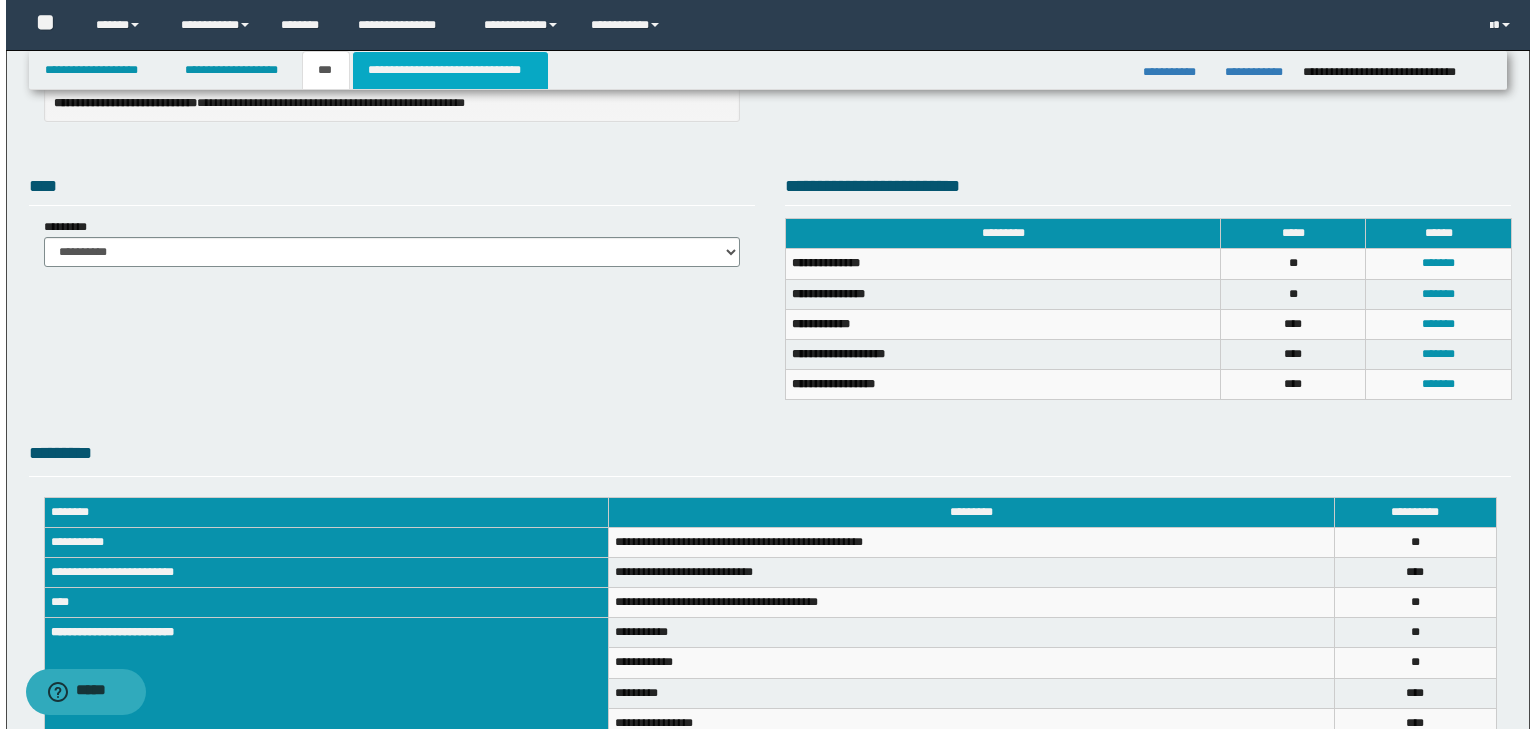 scroll, scrollTop: 0, scrollLeft: 0, axis: both 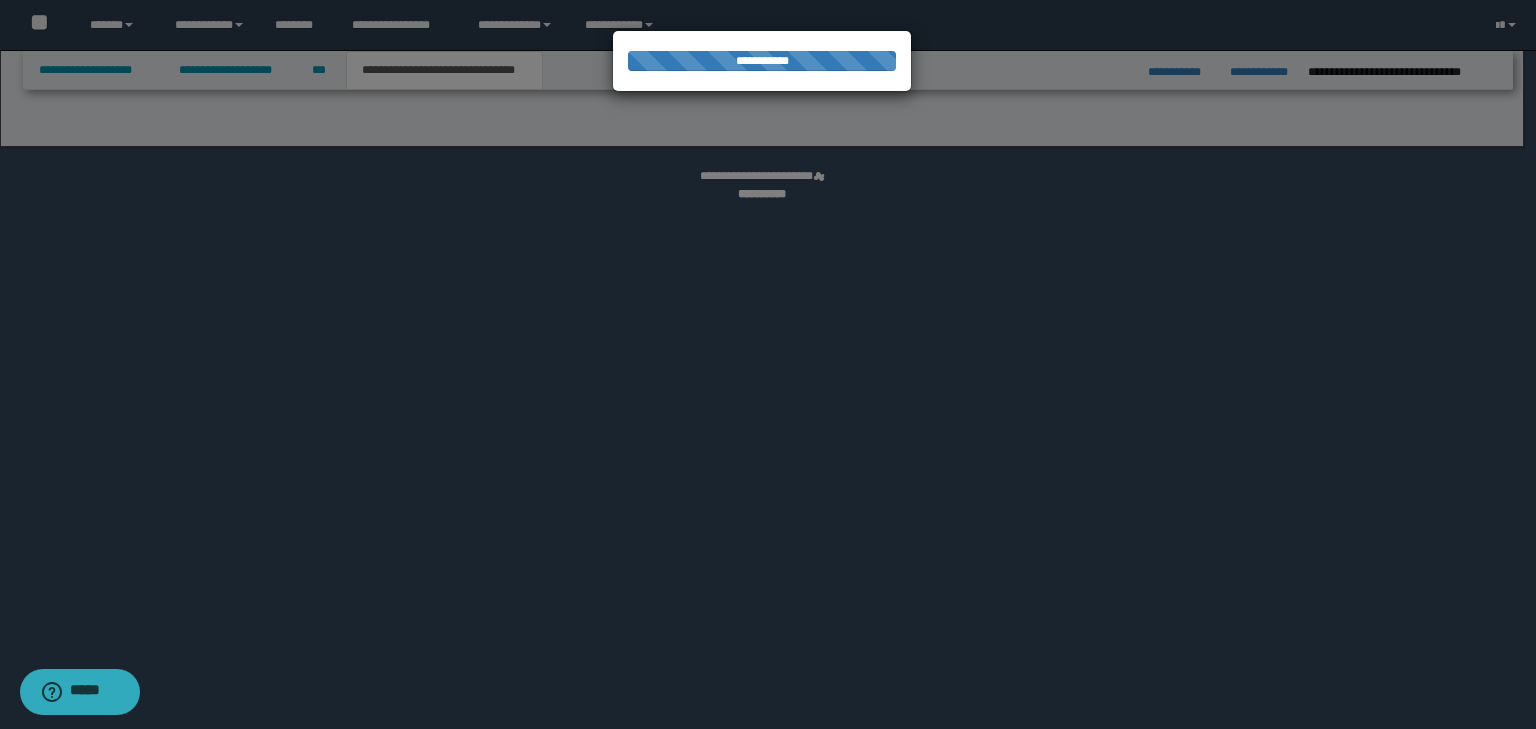select on "*" 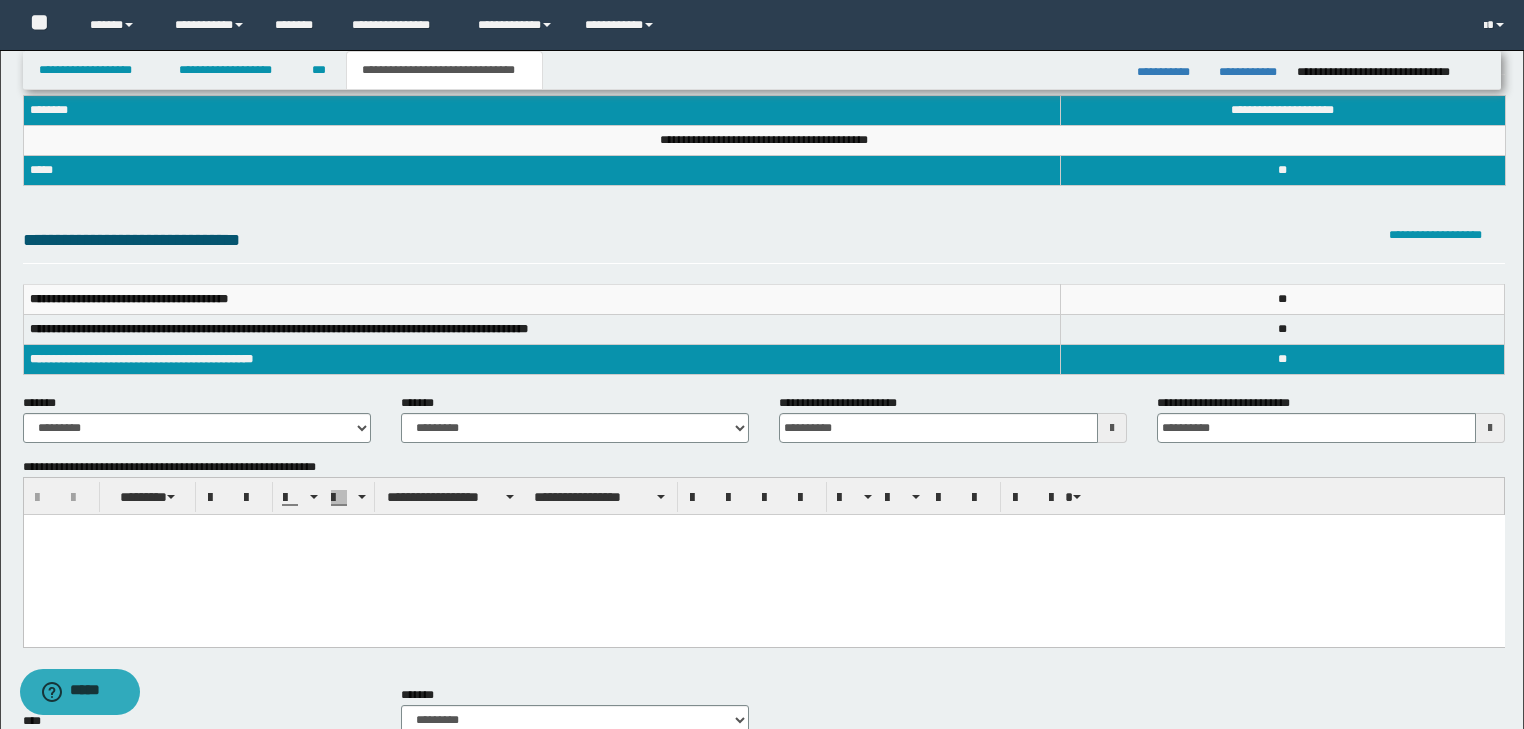 scroll, scrollTop: 320, scrollLeft: 0, axis: vertical 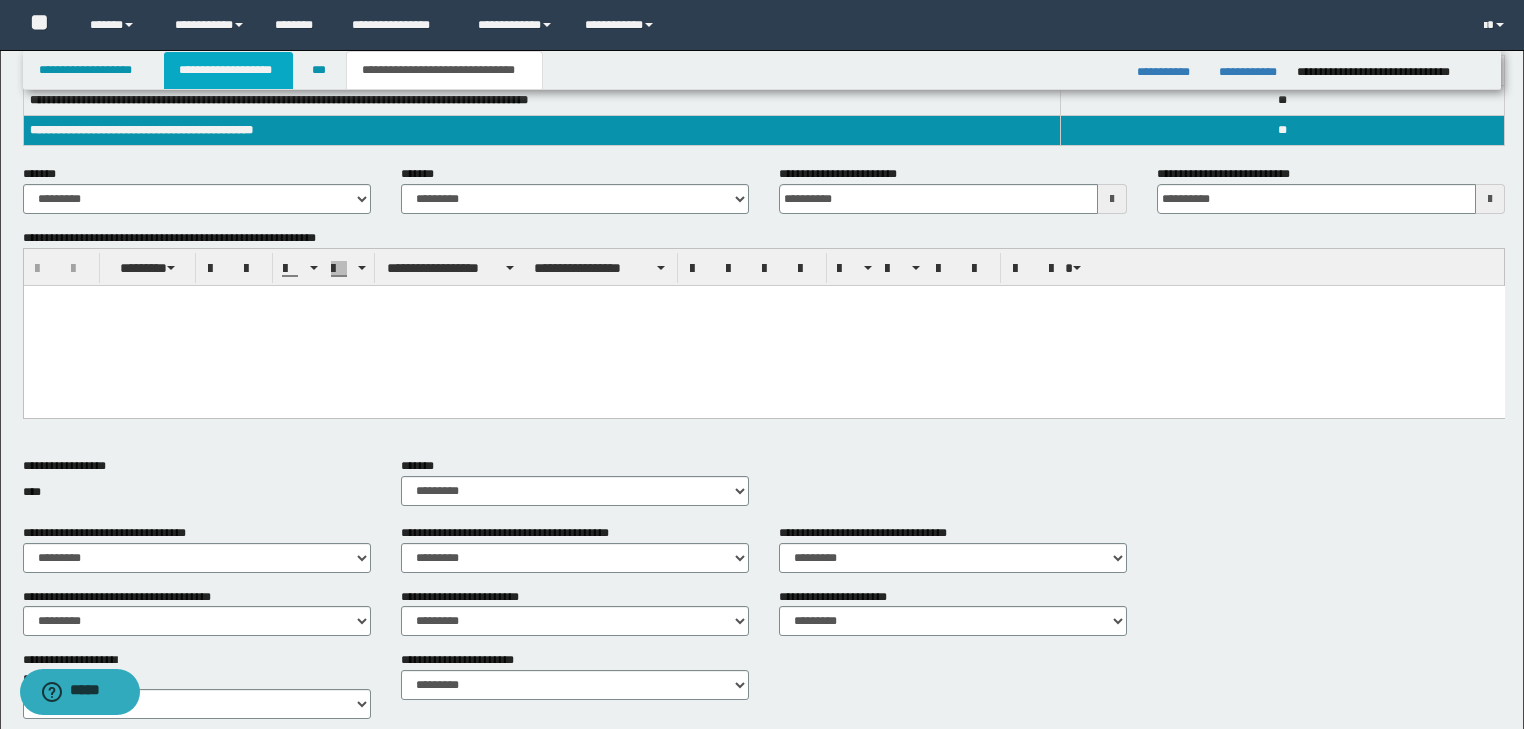 click on "**********" at bounding box center [228, 70] 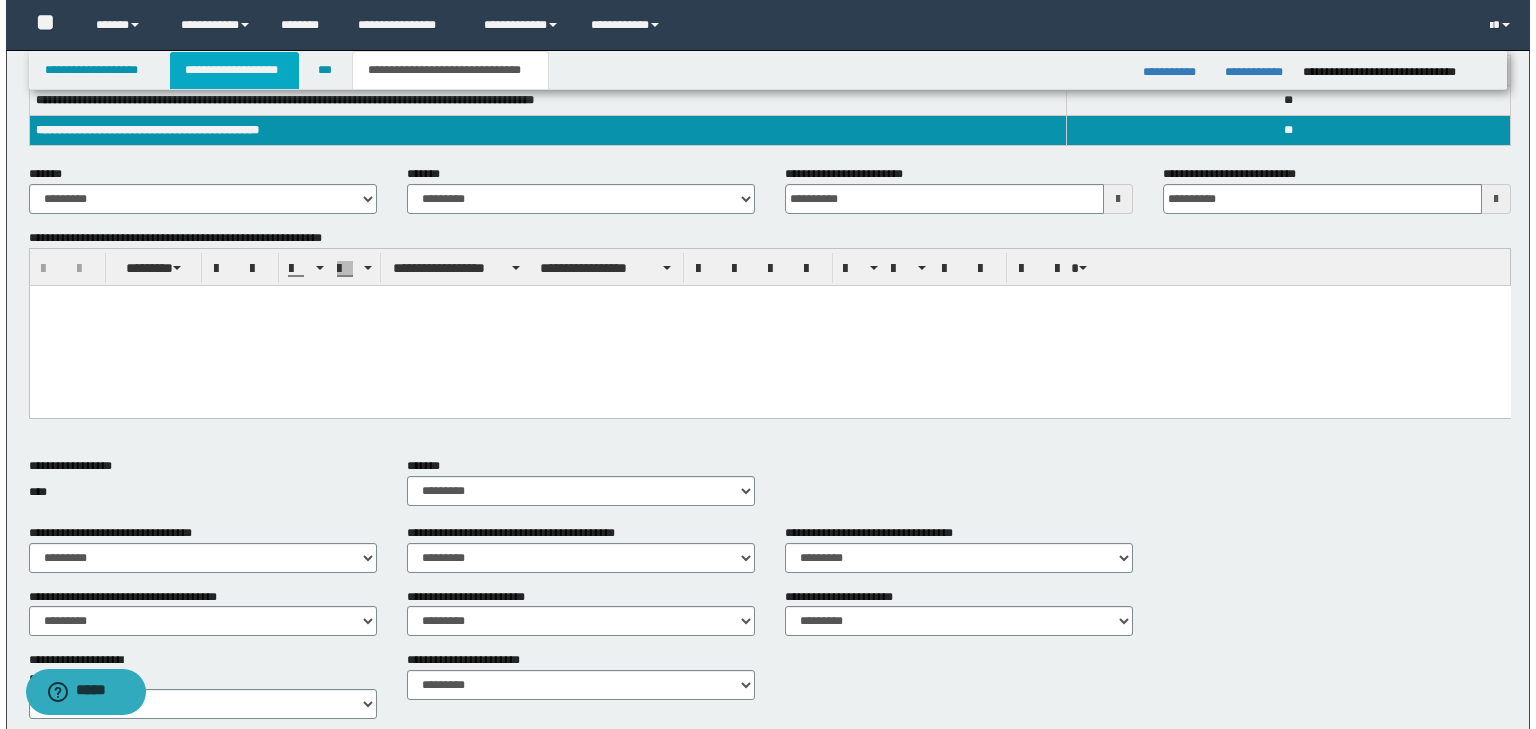 scroll, scrollTop: 351, scrollLeft: 0, axis: vertical 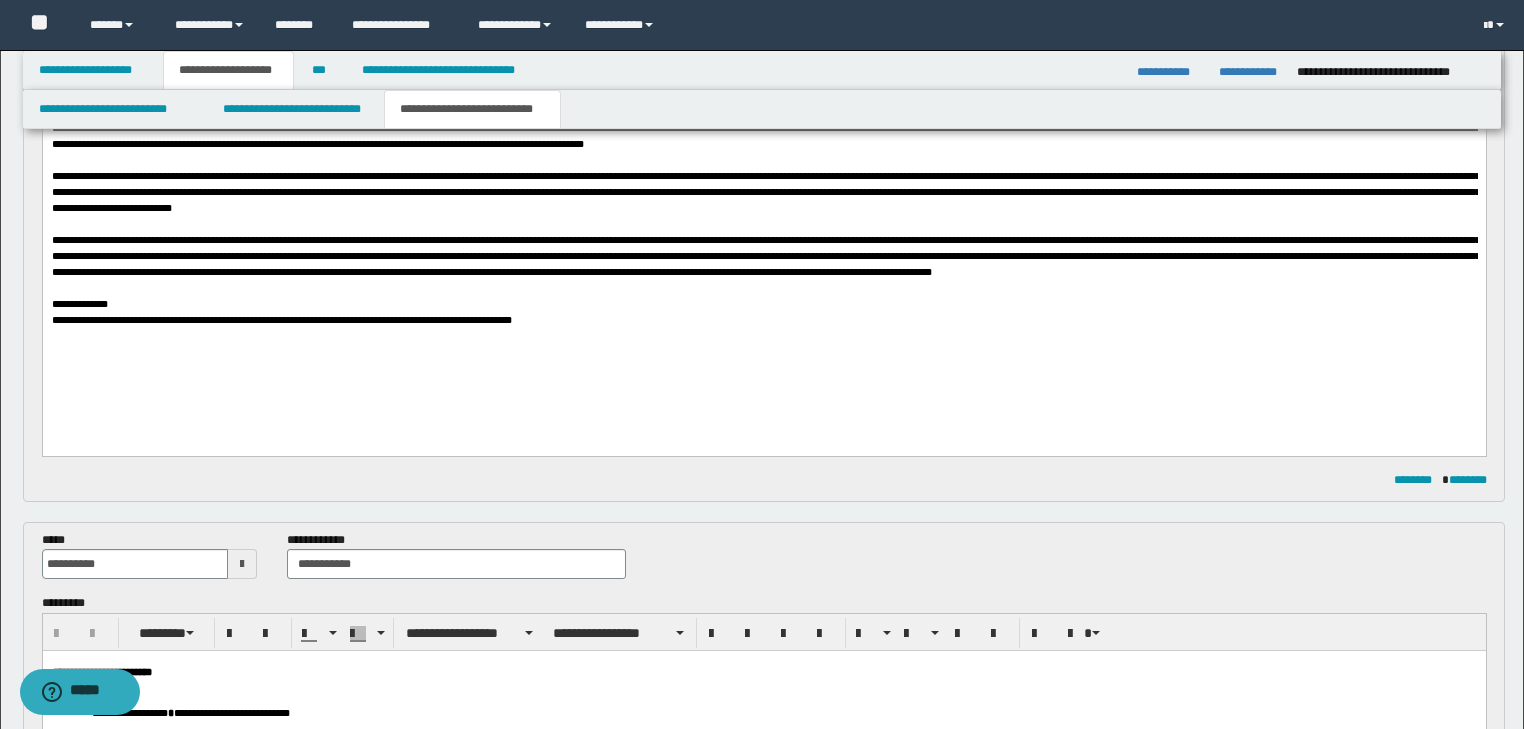 click on "**********" at bounding box center (472, 109) 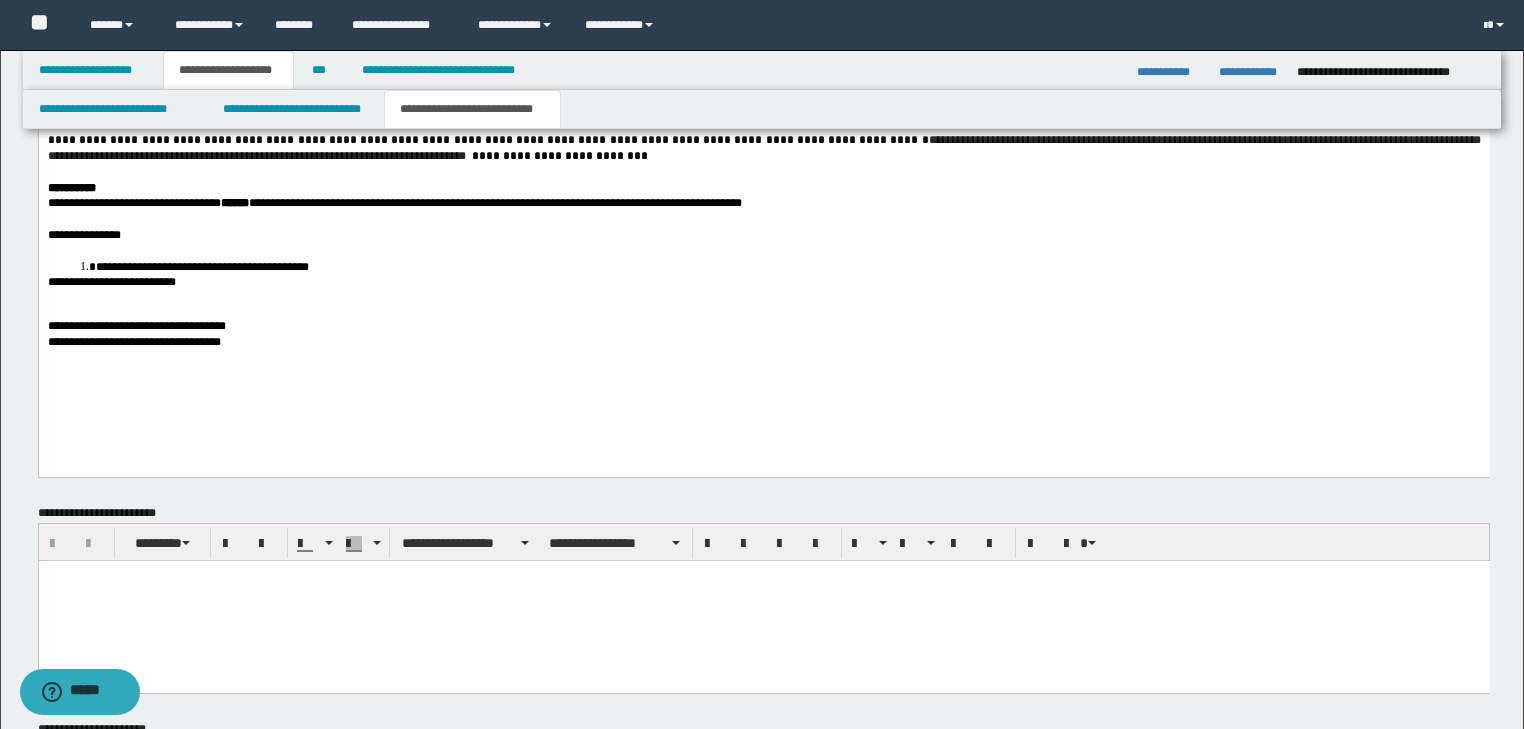 scroll, scrollTop: 3038, scrollLeft: 0, axis: vertical 